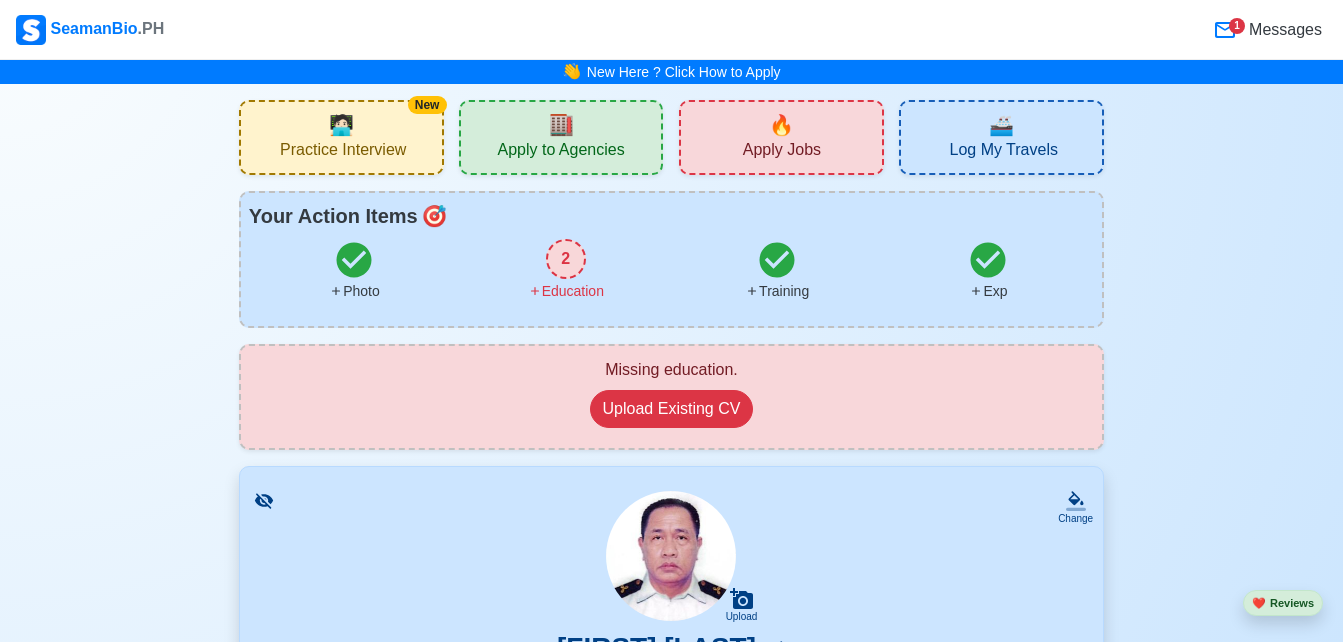 scroll, scrollTop: 814, scrollLeft: 0, axis: vertical 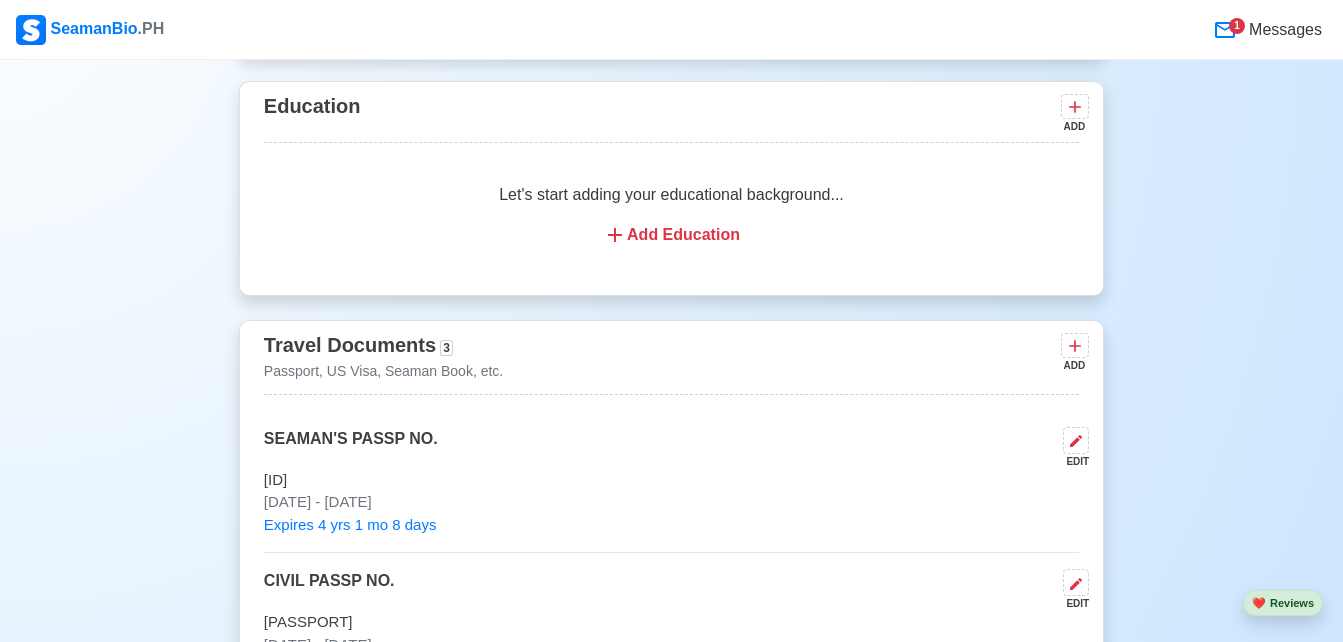 click 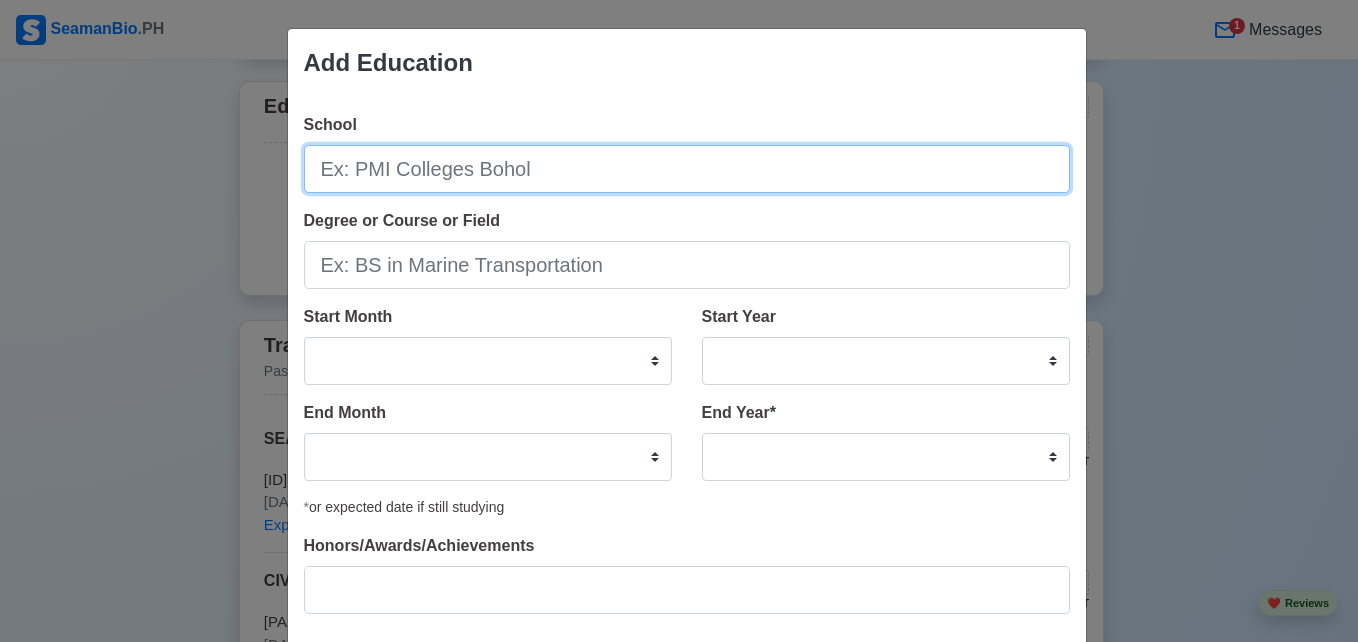 click on "School" at bounding box center [687, 169] 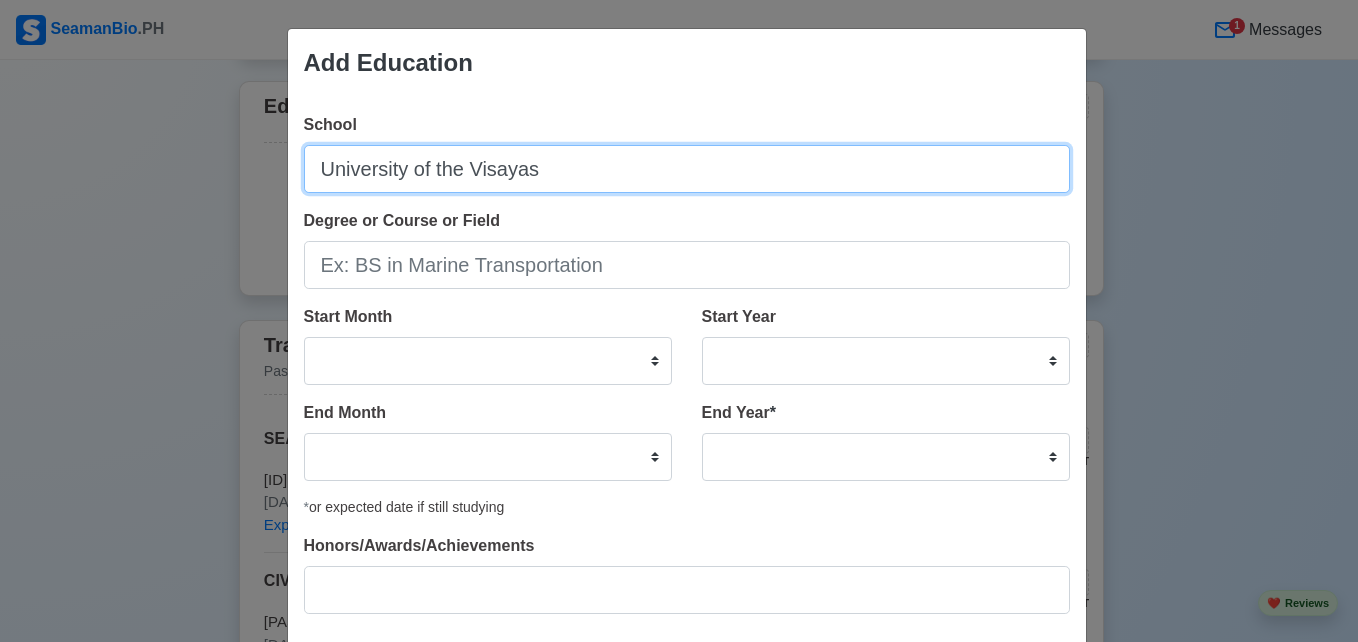 type on "University of the Visayas" 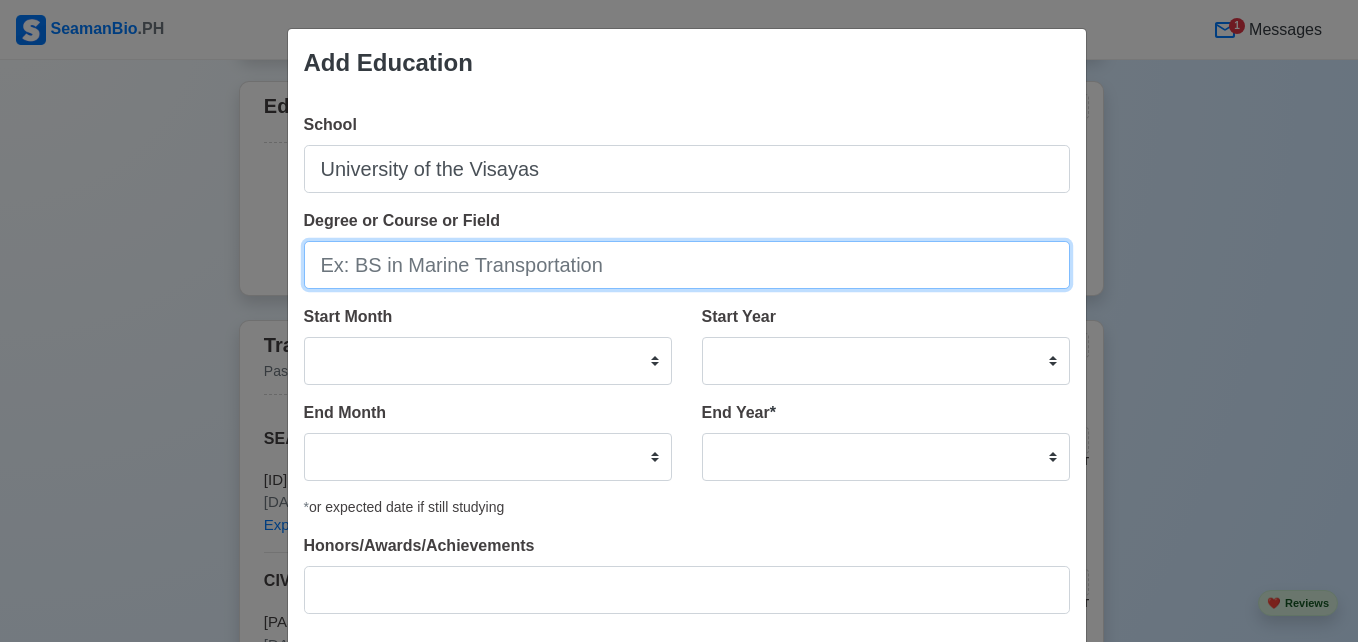 click on "Degree or Course or Field" at bounding box center [687, 265] 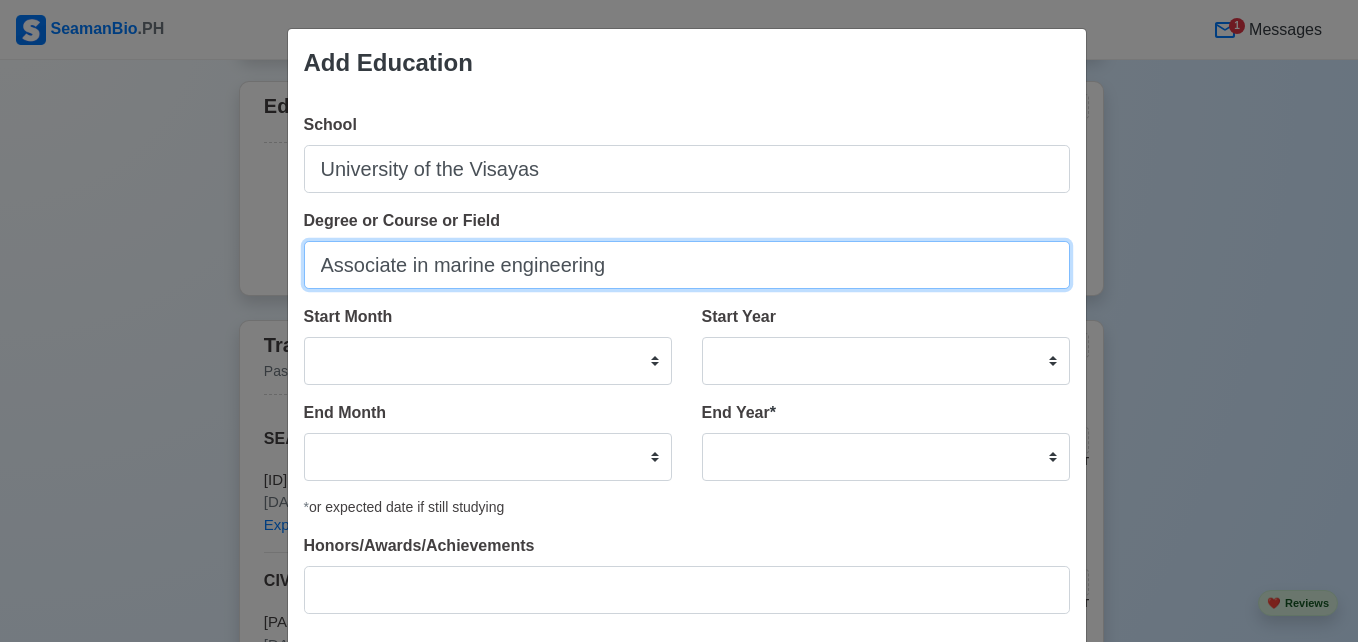 click on "Associate in marine engineering" at bounding box center [687, 265] 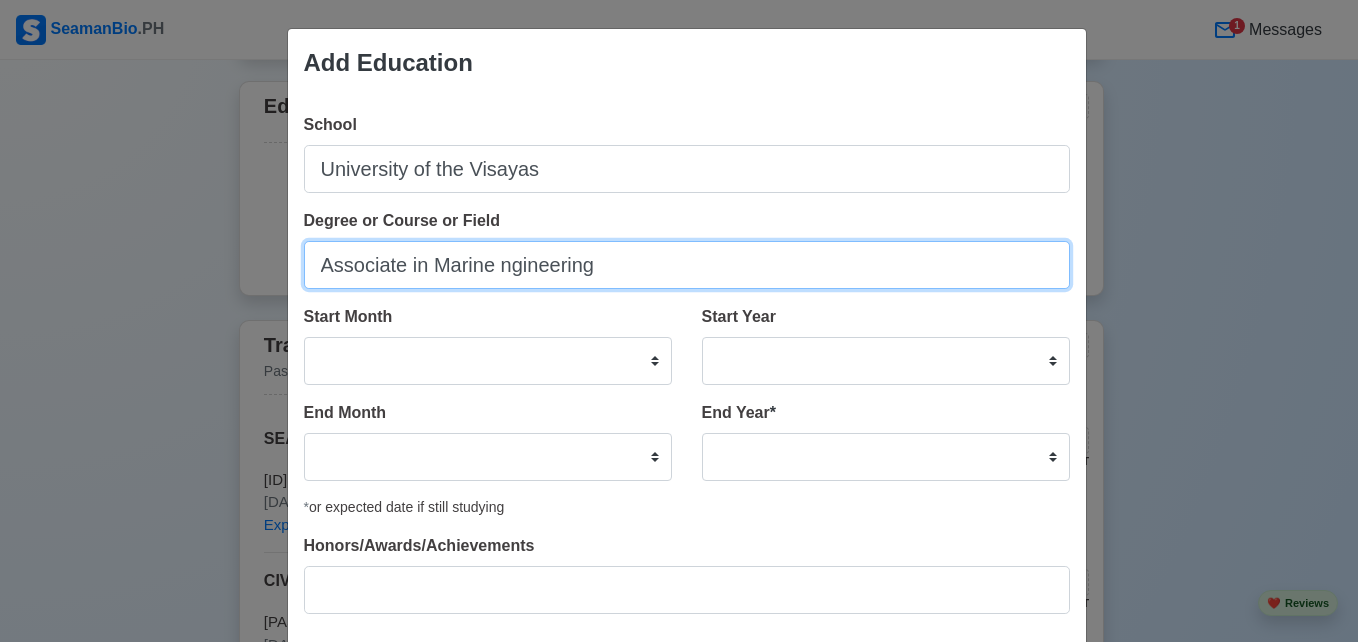 type on "Associate in Marine Engineering" 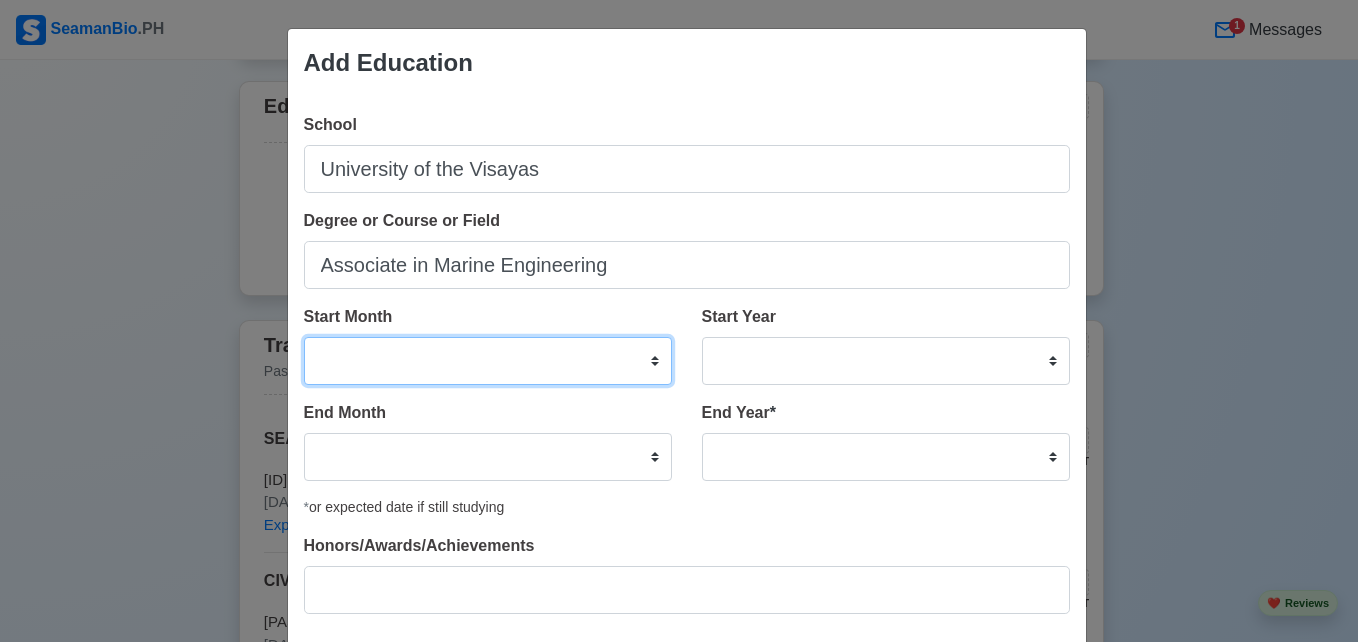 click on "January February March April May June July August September October November December" at bounding box center [488, 361] 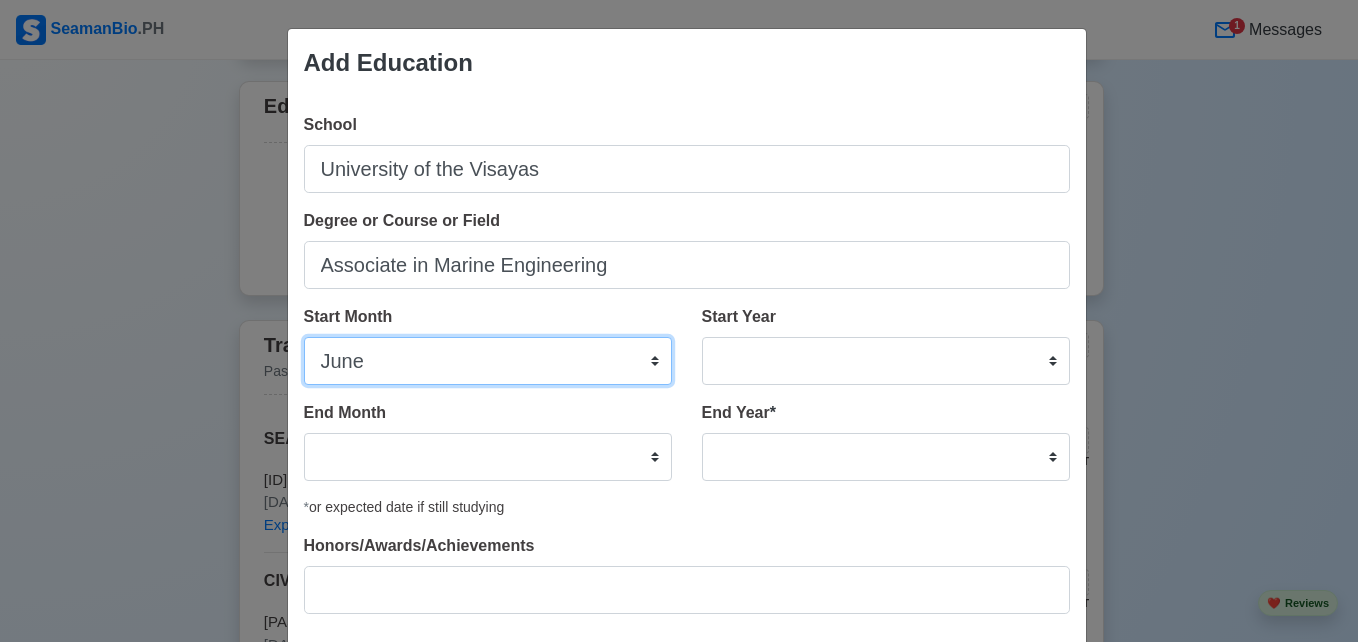 click on "January February March April May June July August September October November December" at bounding box center (488, 361) 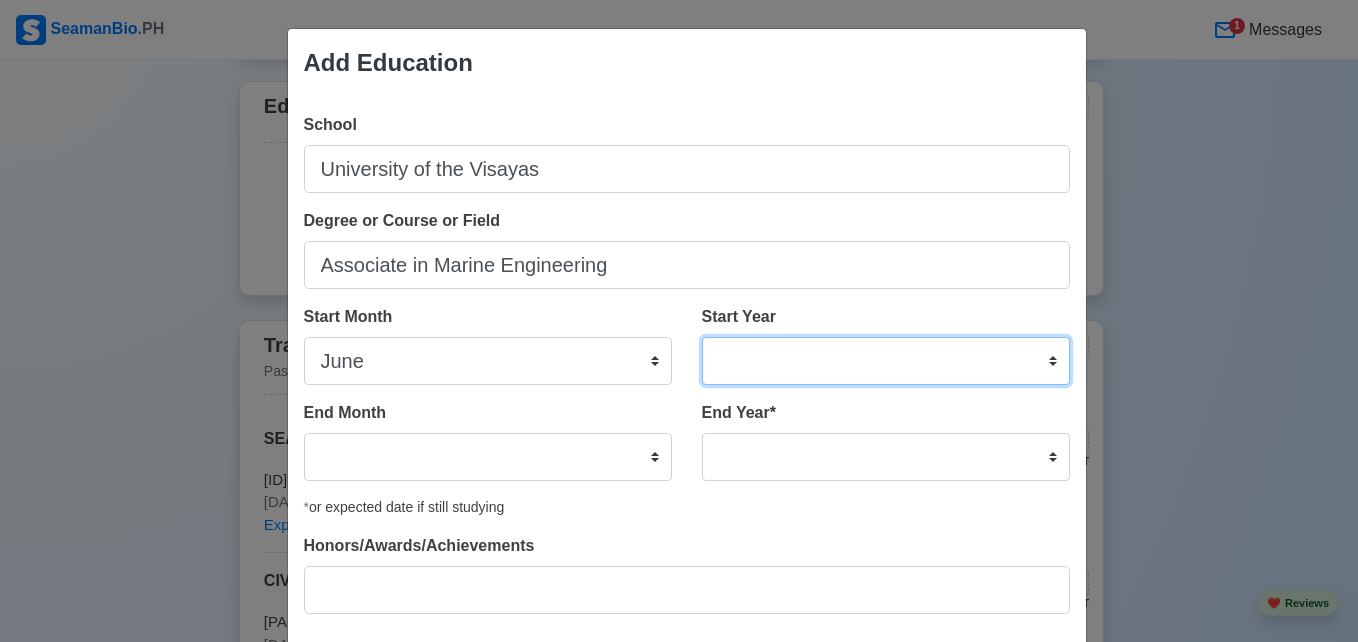 click on "2025 2024 2023 2022 2021 2020 2019 2018 2017 2016 2015 2014 2013 2012 2011 2010 2009 2008 2007 2006 2005 2004 2003 2002 2001 2000 1999 1998 1997 1996 1995 1994 1993 1992 1991 1990 1989 1988 1987 1986 1985 1984 1983 1982 1981 1980 1979 1978 1977 1976 1975 1974 1973 1972 1971 1970 1969 1968 1967 1966 1965 1964 1963 1962 1961 1960 1959 1958 1957 1956 1955 1954 1953 1952 1951 1950 1949 1948 1947 1946 1945 1944 1943 1942 1941 1940 1939 1938 1937 1936 1935 1934 1933 1932 1931 1930 1929 1928 1927 1926 1925" at bounding box center [886, 361] 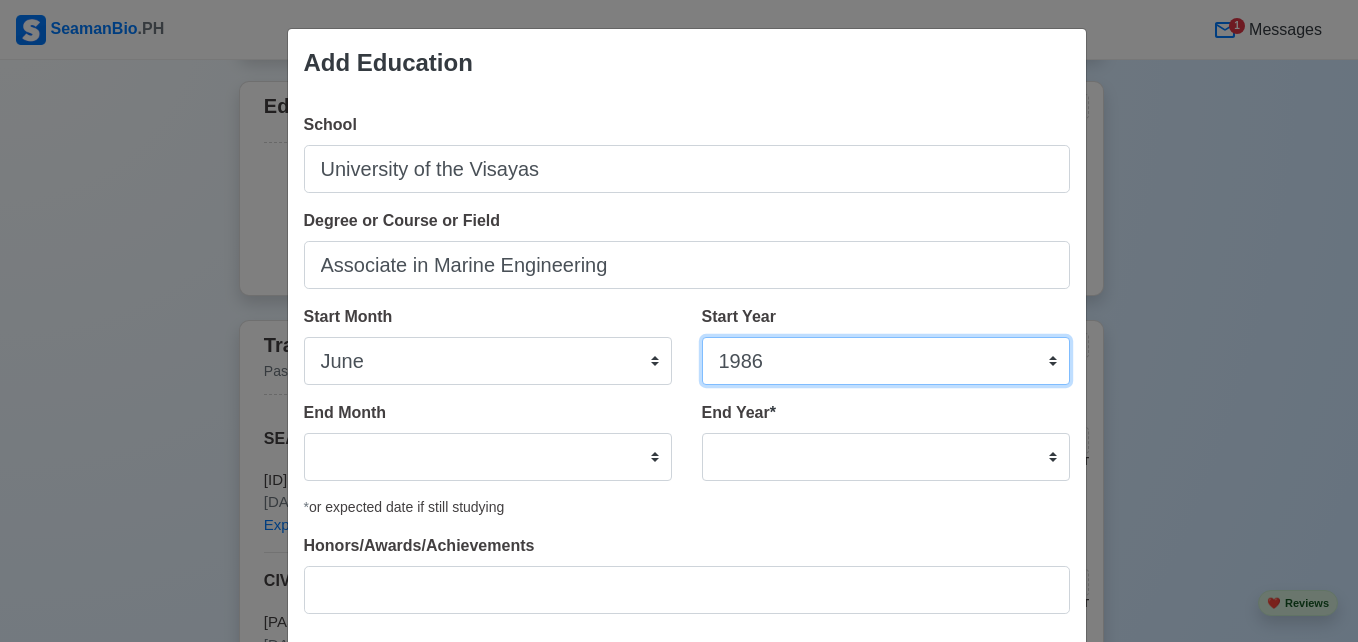 click on "2025 2024 2023 2022 2021 2020 2019 2018 2017 2016 2015 2014 2013 2012 2011 2010 2009 2008 2007 2006 2005 2004 2003 2002 2001 2000 1999 1998 1997 1996 1995 1994 1993 1992 1991 1990 1989 1988 1987 1986 1985 1984 1983 1982 1981 1980 1979 1978 1977 1976 1975 1974 1973 1972 1971 1970 1969 1968 1967 1966 1965 1964 1963 1962 1961 1960 1959 1958 1957 1956 1955 1954 1953 1952 1951 1950 1949 1948 1947 1946 1945 1944 1943 1942 1941 1940 1939 1938 1937 1936 1935 1934 1933 1932 1931 1930 1929 1928 1927 1926 1925" at bounding box center (886, 361) 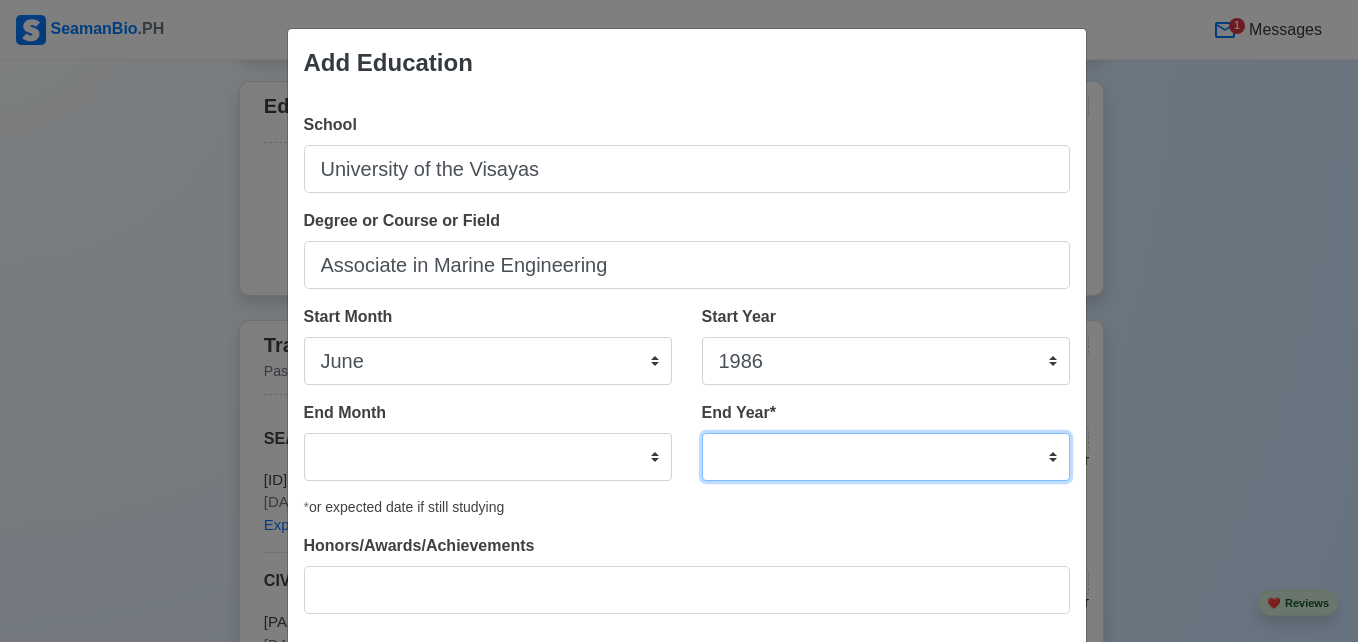 click on "2035 2034 2033 2032 2031 2030 2029 2028 2027 2026 2025 2024 2023 2022 2021 2020 2019 2018 2017 2016 2015 2014 2013 2012 2011 2010 2009 2008 2007 2006 2005 2004 2003 2002 2001 2000 1999 1998 1997 1996 1995 1994 1993 1992 1991 1990 1989 1988 1987 1986 1985 1984 1983 1982 1981 1980 1979 1978 1977 1976 1975 1974 1973 1972 1971 1970 1969 1968 1967 1966 1965 1964 1963 1962 1961 1960 1959 1958 1957 1956 1955 1954 1953 1952 1951 1950 1949 1948 1947 1946 1945 1944 1943 1942 1941 1940 1939 1938 1937 1936 1935" at bounding box center (886, 457) 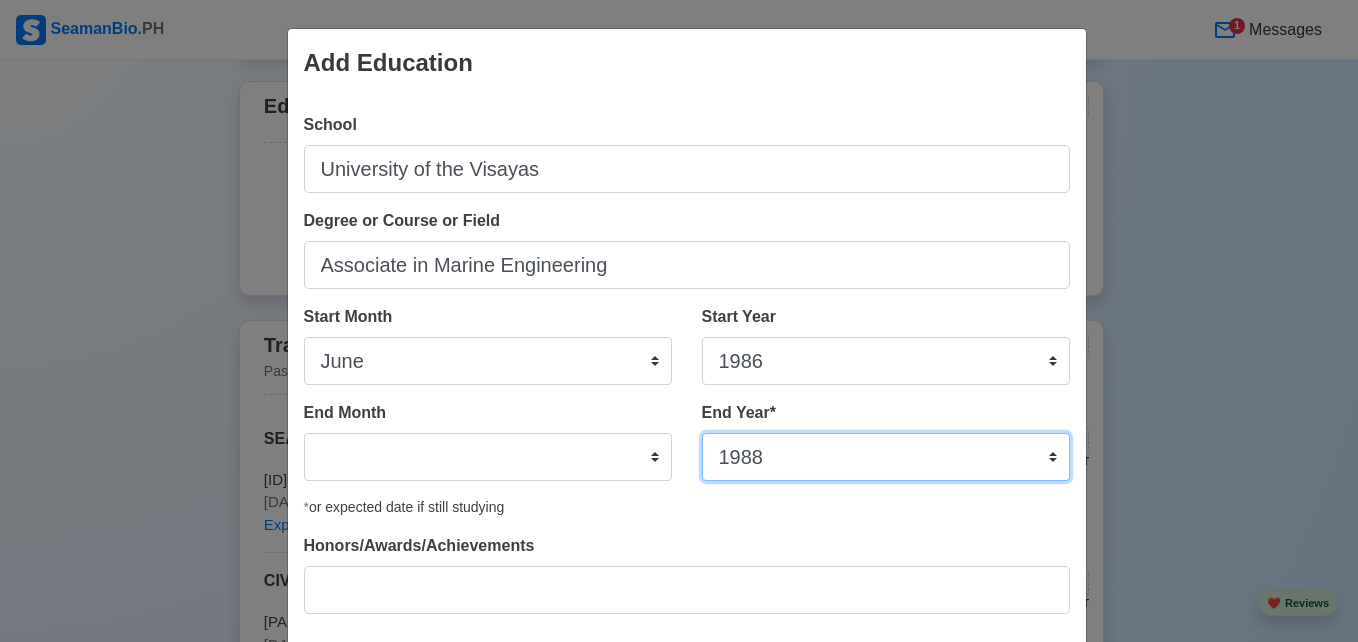 click on "2035 2034 2033 2032 2031 2030 2029 2028 2027 2026 2025 2024 2023 2022 2021 2020 2019 2018 2017 2016 2015 2014 2013 2012 2011 2010 2009 2008 2007 2006 2005 2004 2003 2002 2001 2000 1999 1998 1997 1996 1995 1994 1993 1992 1991 1990 1989 1988 1987 1986 1985 1984 1983 1982 1981 1980 1979 1978 1977 1976 1975 1974 1973 1972 1971 1970 1969 1968 1967 1966 1965 1964 1963 1962 1961 1960 1959 1958 1957 1956 1955 1954 1953 1952 1951 1950 1949 1948 1947 1946 1945 1944 1943 1942 1941 1940 1939 1938 1937 1936 1935" at bounding box center [886, 457] 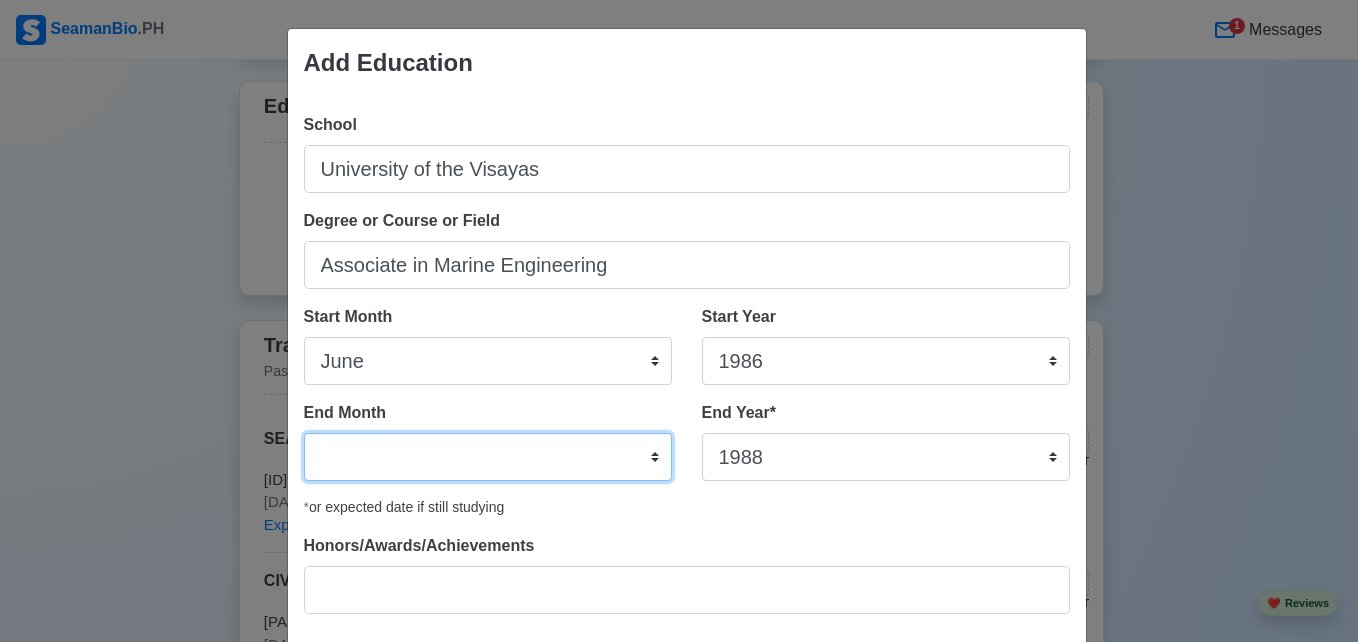click on "January February March April May June July August September October November December" at bounding box center [488, 457] 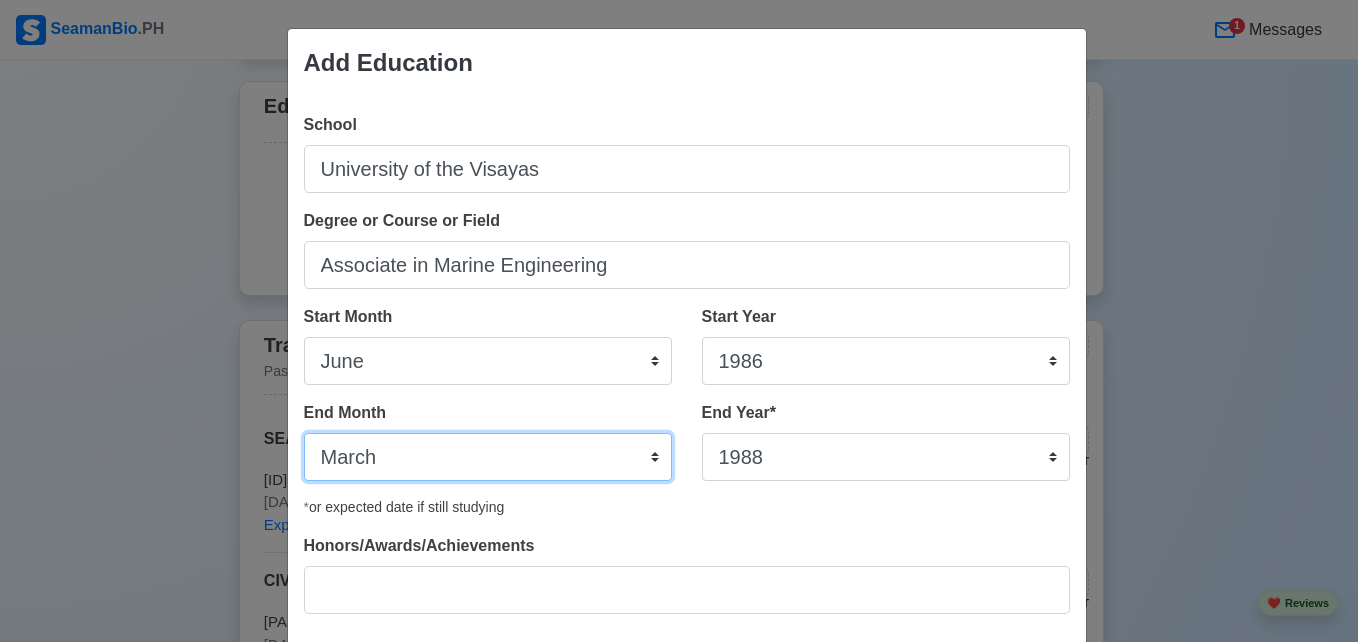 click on "January February March April May June July August September October November December" at bounding box center [488, 457] 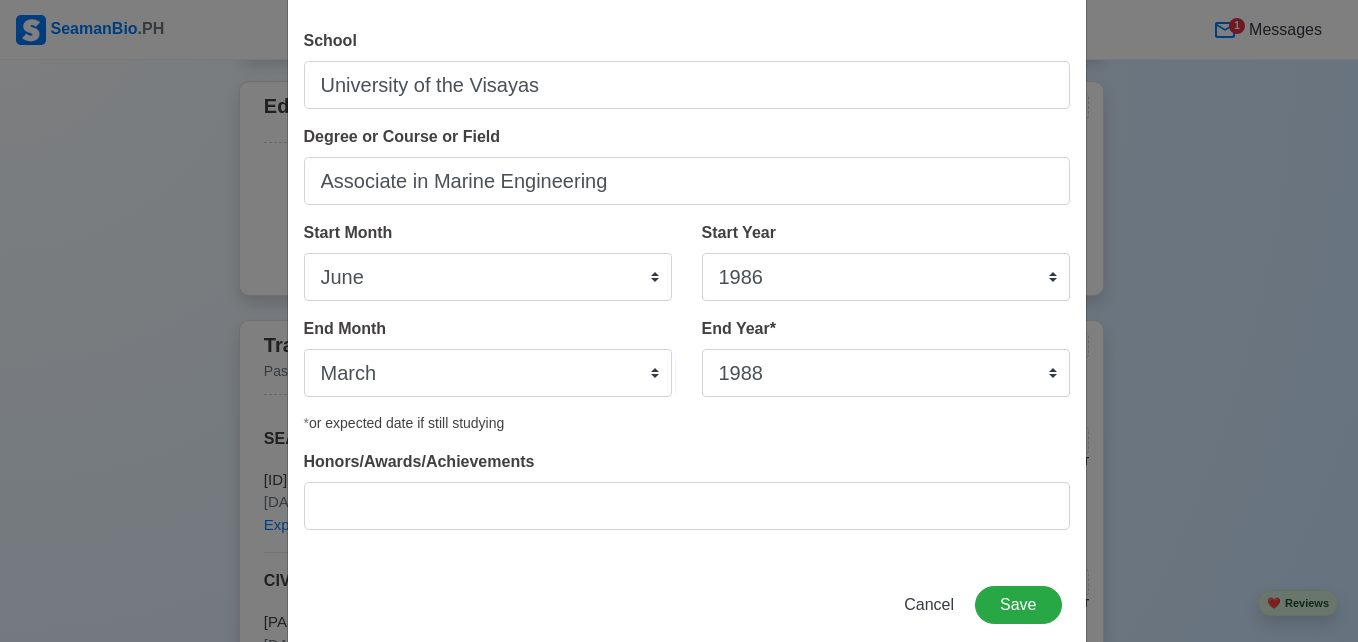 scroll, scrollTop: 116, scrollLeft: 0, axis: vertical 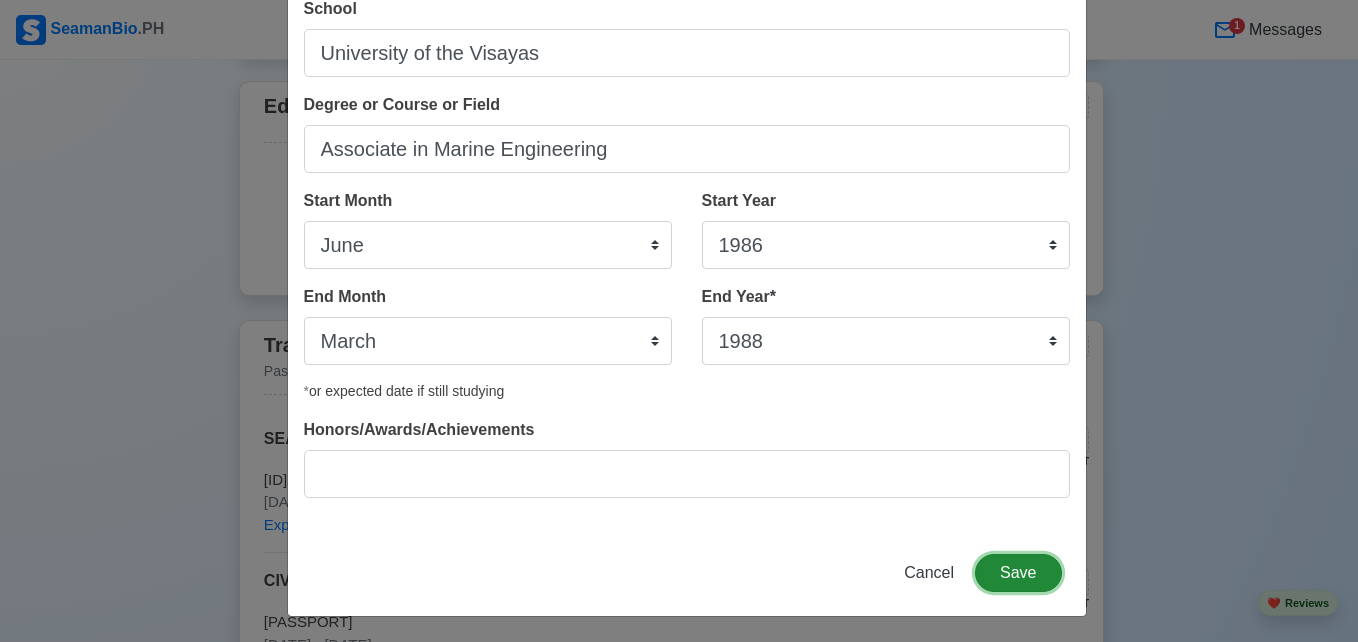 click on "Save" at bounding box center [1018, 573] 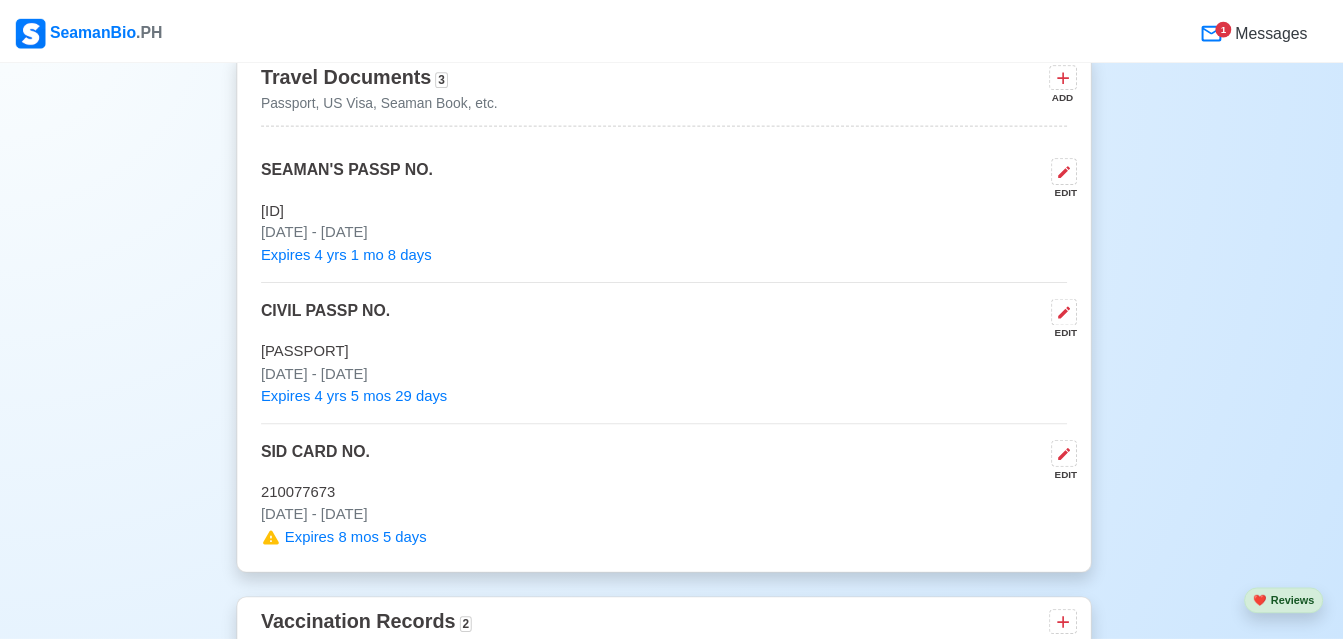 scroll, scrollTop: 1134, scrollLeft: 0, axis: vertical 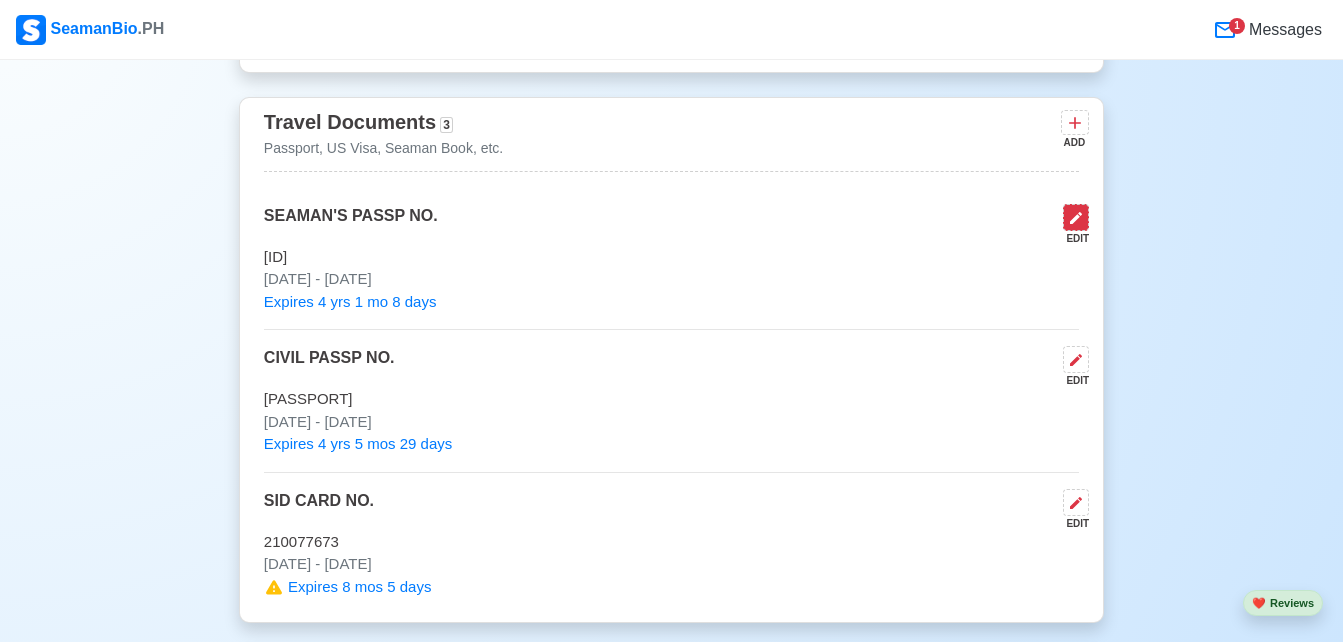 click 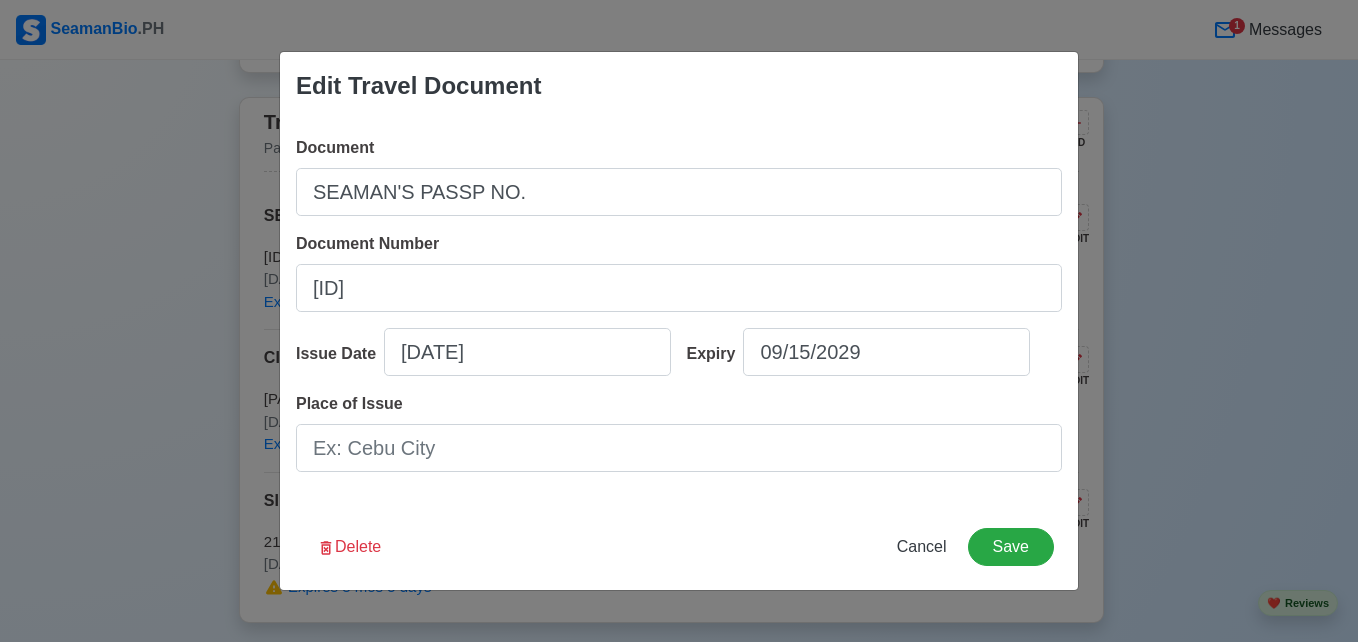 click on "Edit Travel Document Document SEAMAN'S PASSP NO. Document Number [ID] Issue Date [MM]/[DD]/[YYYY] Expiry [MM]/[DD]/[YYYY] Place of Issue  Delete Cancel Save" at bounding box center (679, 321) 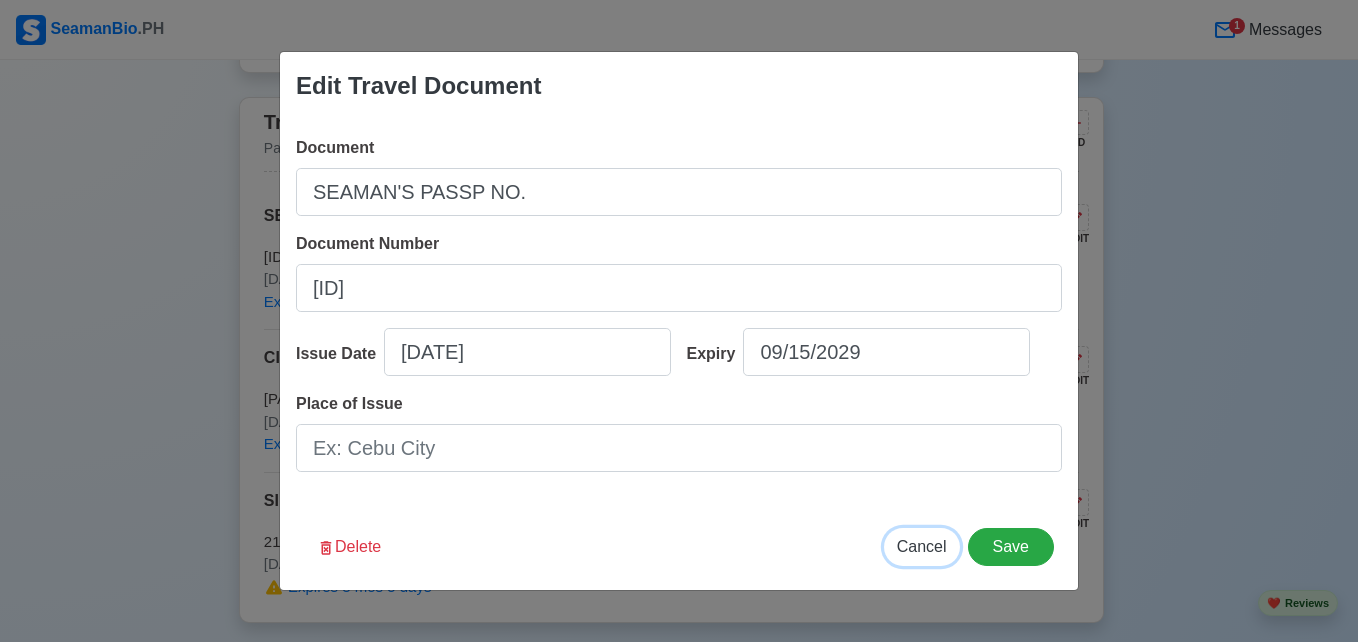click on "Cancel" at bounding box center (922, 547) 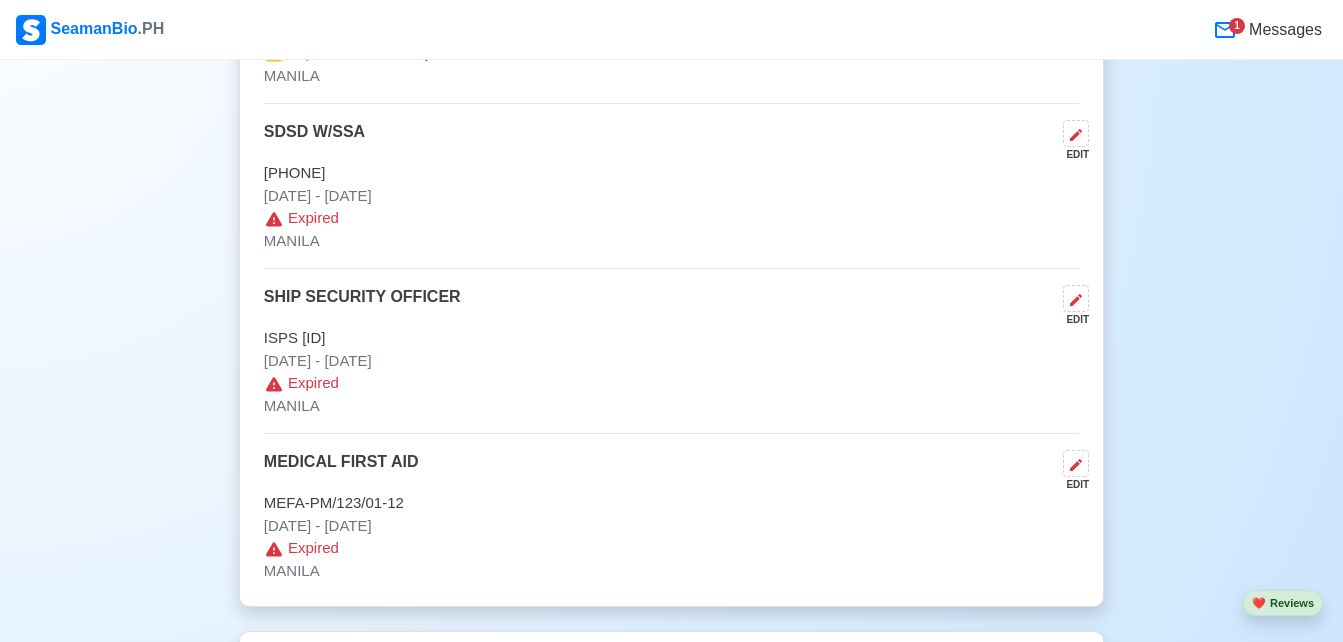 scroll, scrollTop: 2991, scrollLeft: 0, axis: vertical 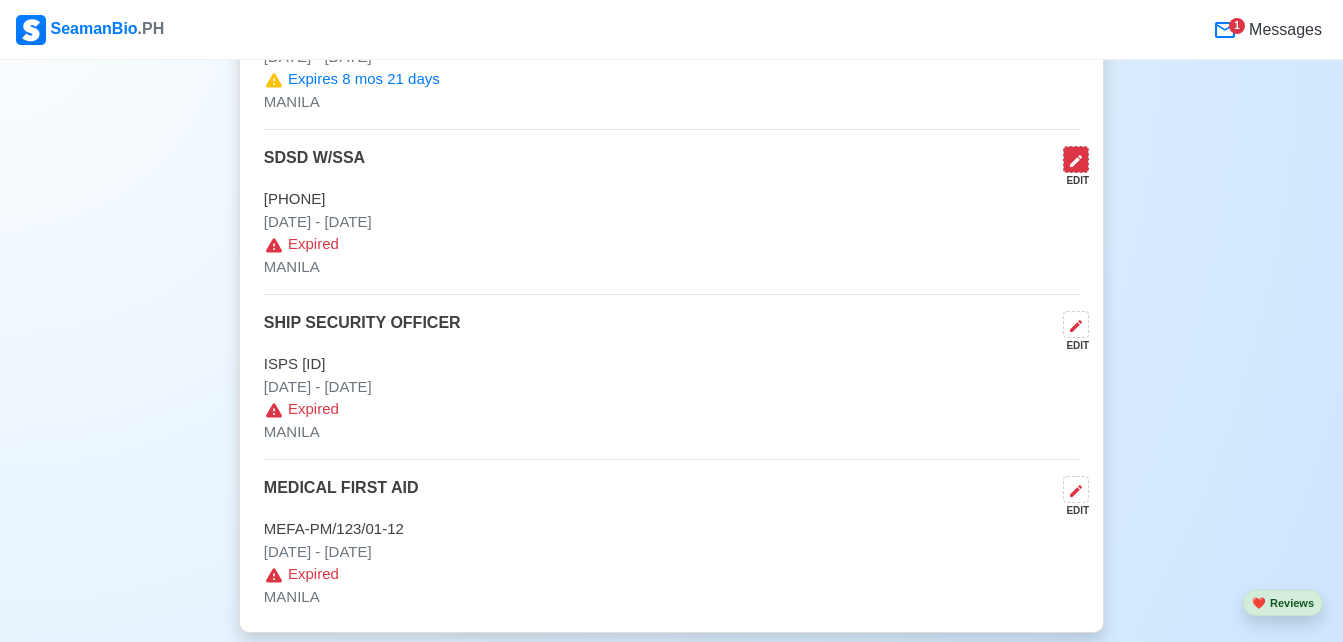 click at bounding box center (1076, 159) 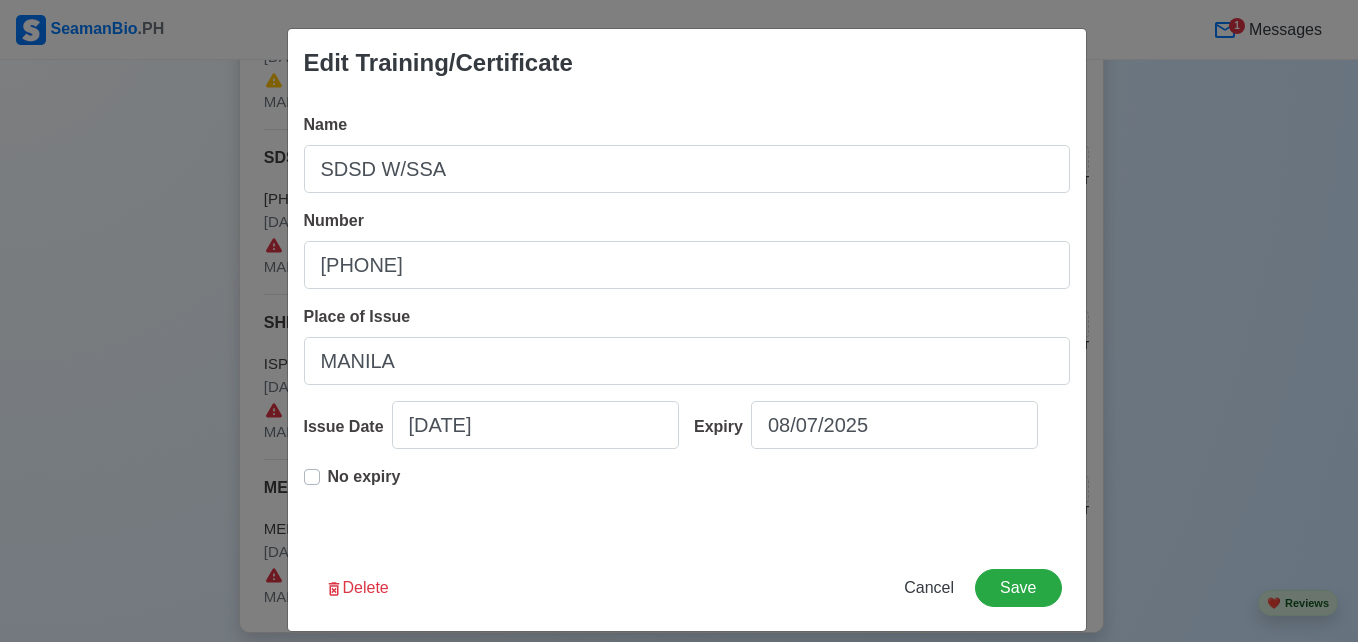 click on "No expiry" at bounding box center [364, 485] 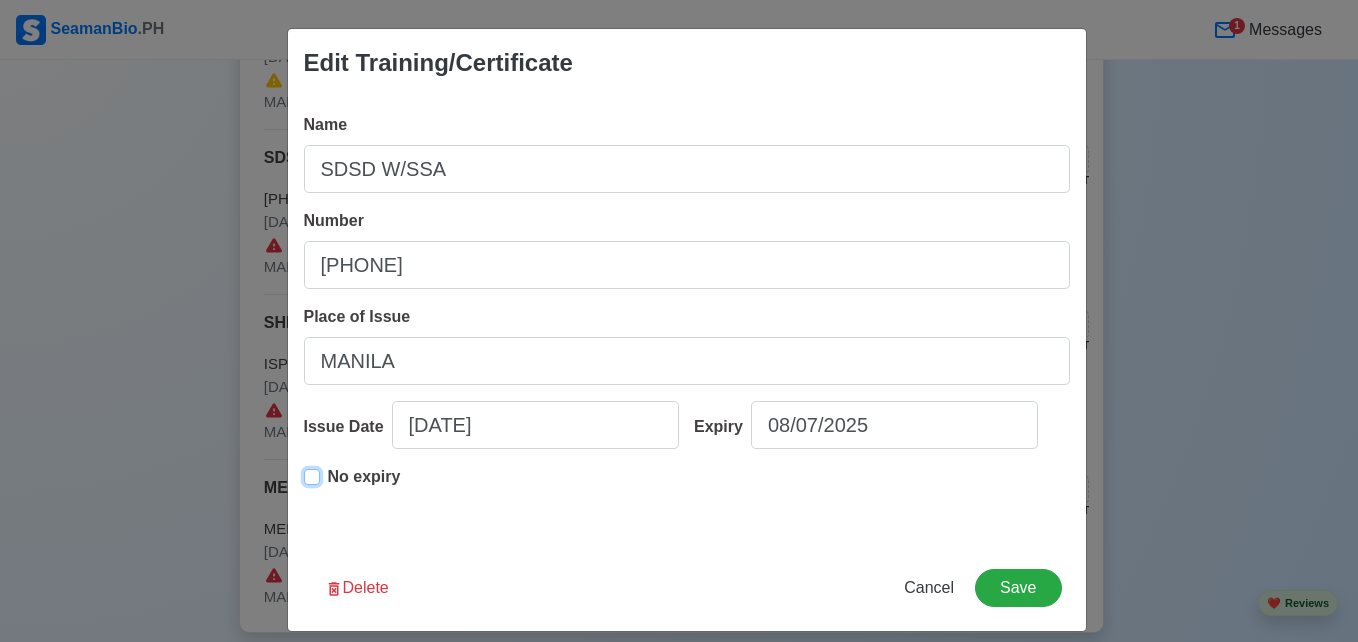 type on "[DATE]" 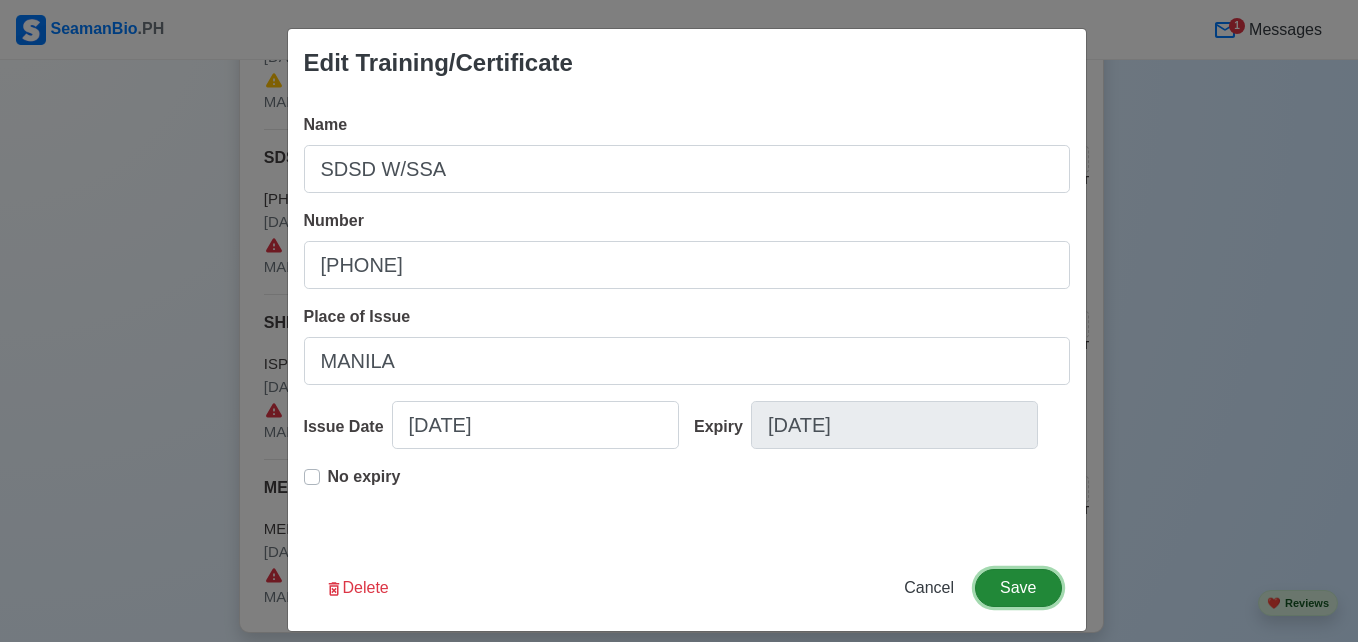 click on "Save" at bounding box center (1018, 588) 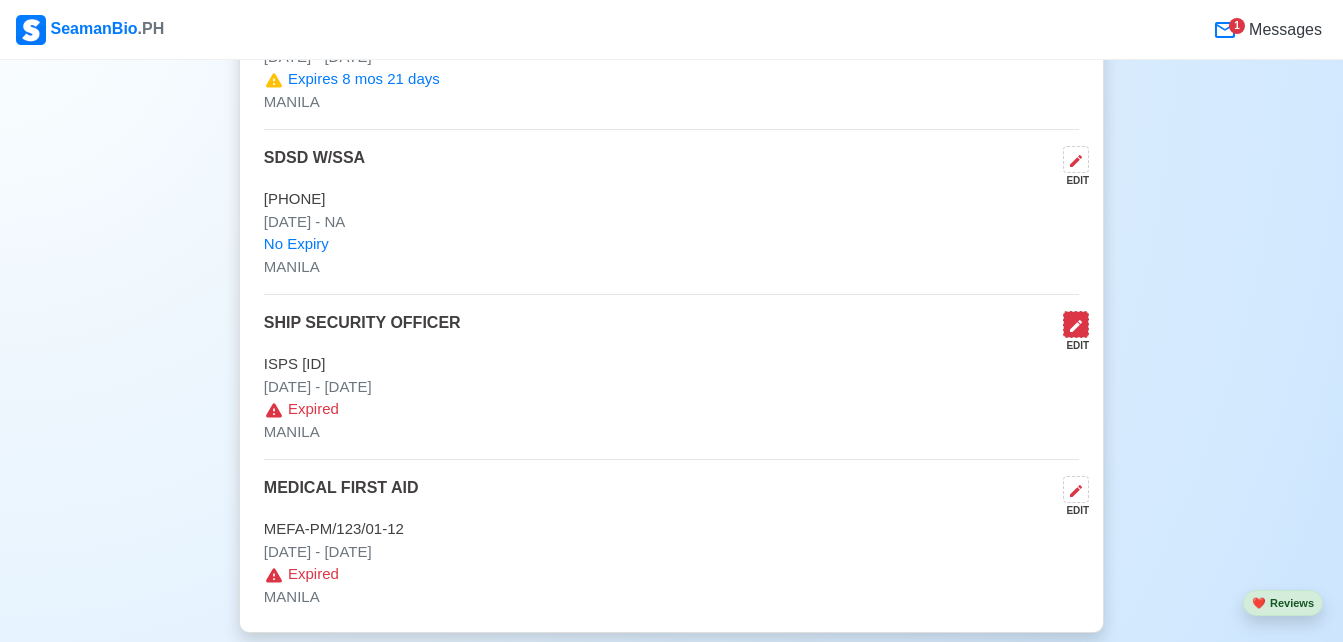 click at bounding box center (1076, 324) 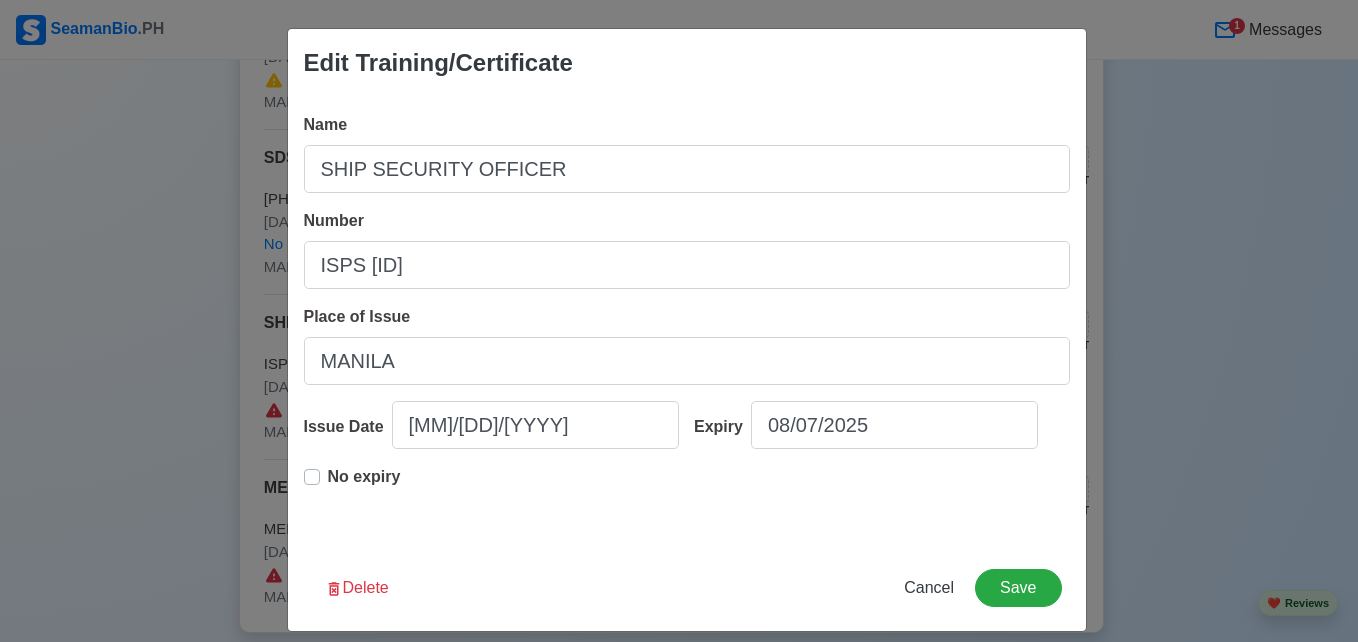 click on "No expiry" at bounding box center (364, 485) 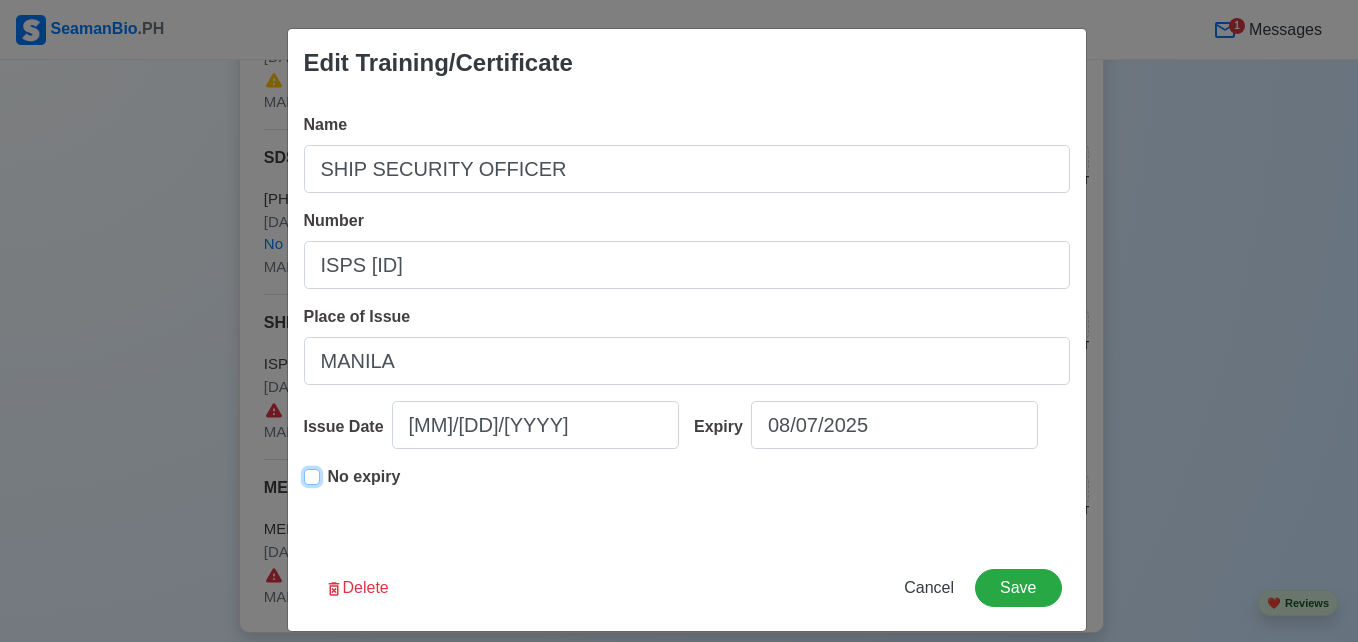 type on "[MM]/[DD]/[YYYY]" 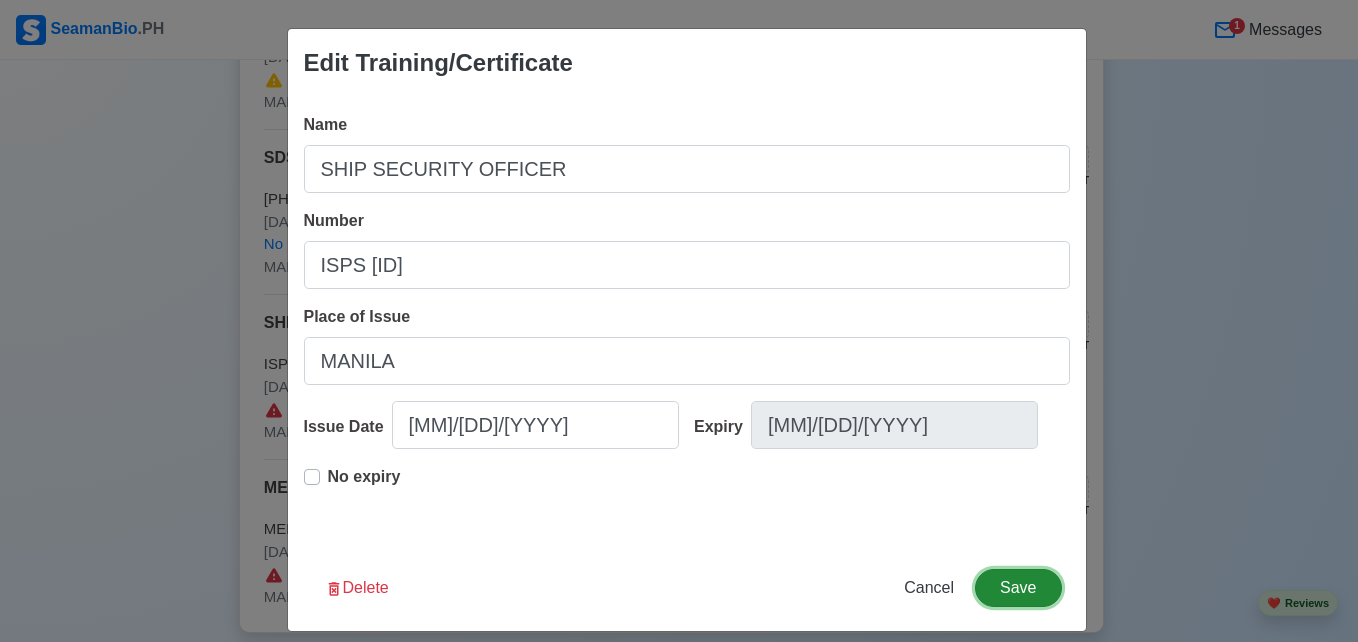 click on "Save" at bounding box center (1018, 588) 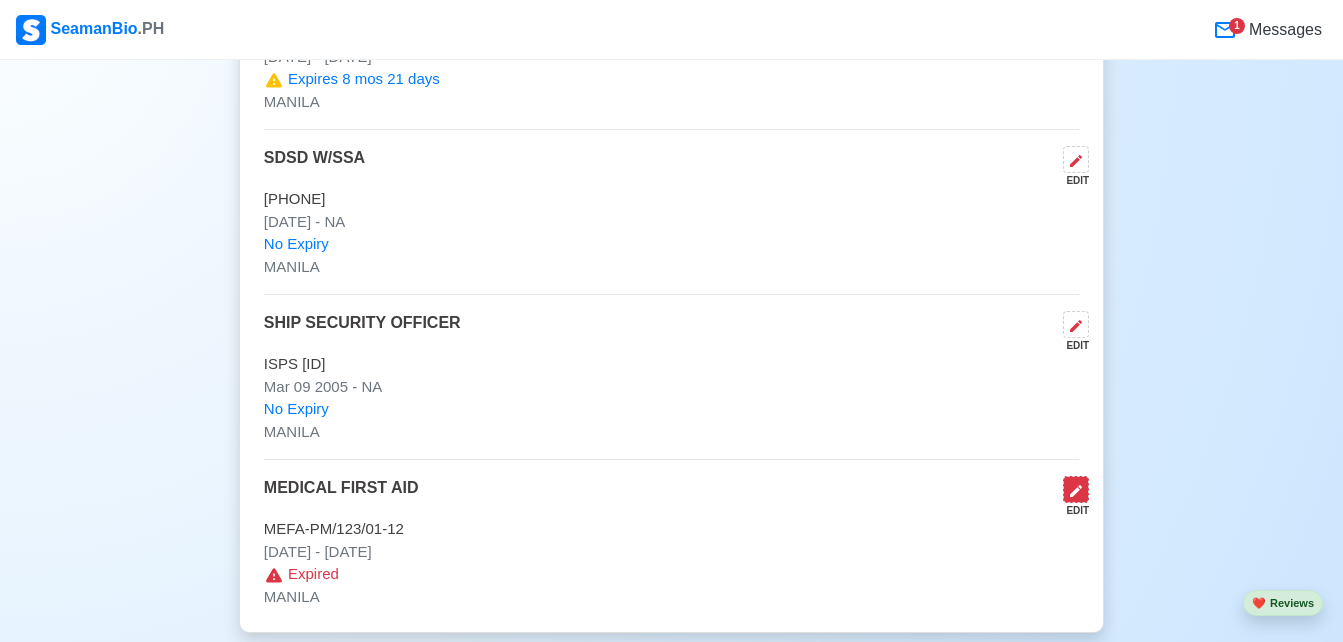 click 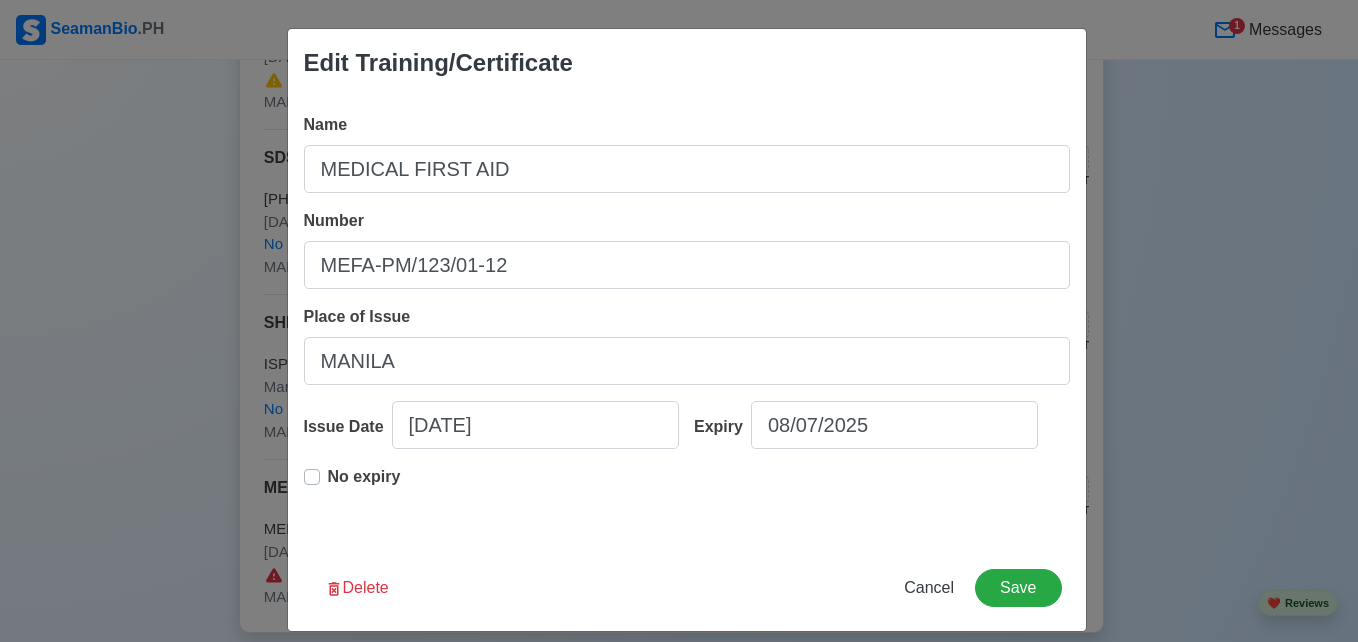 click on "No expiry" at bounding box center (364, 485) 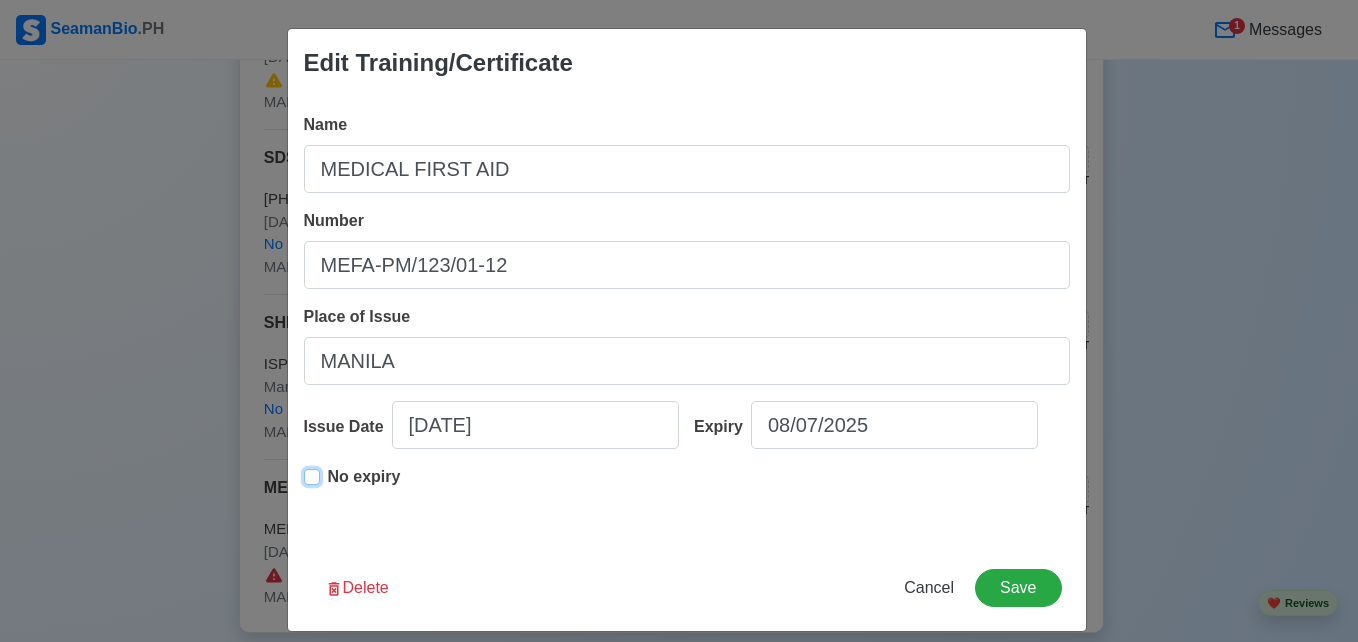 type on "[DATE]" 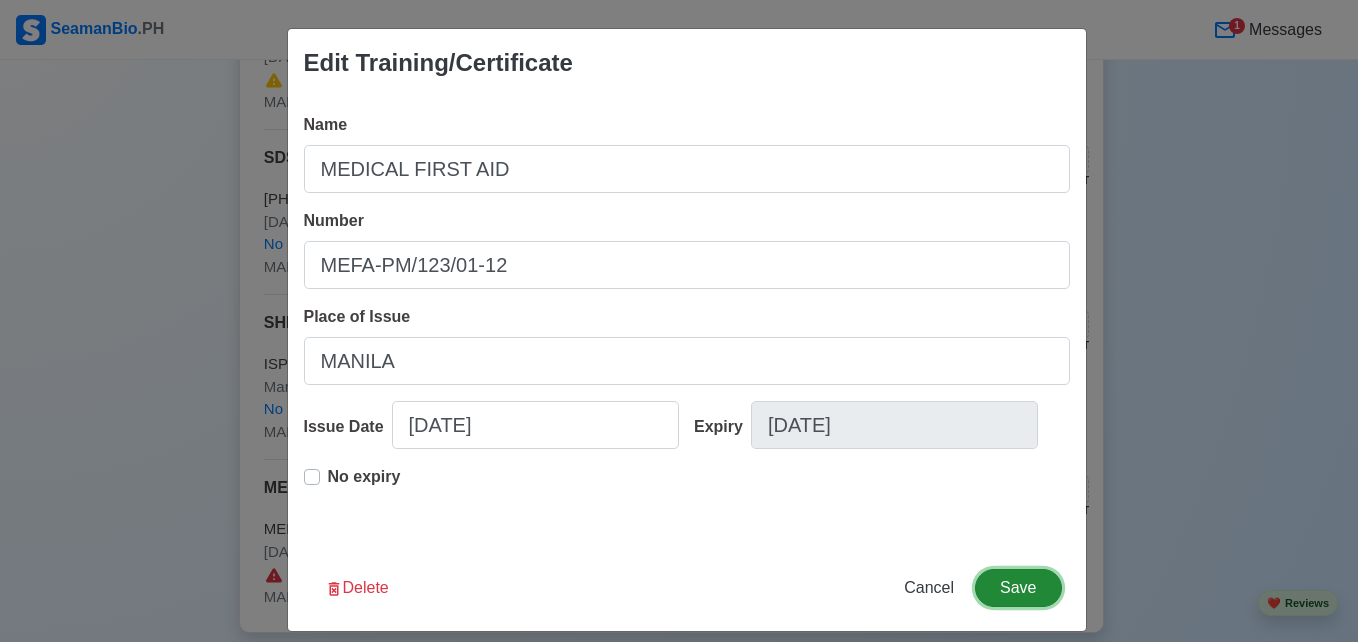 click on "Save" at bounding box center [1018, 588] 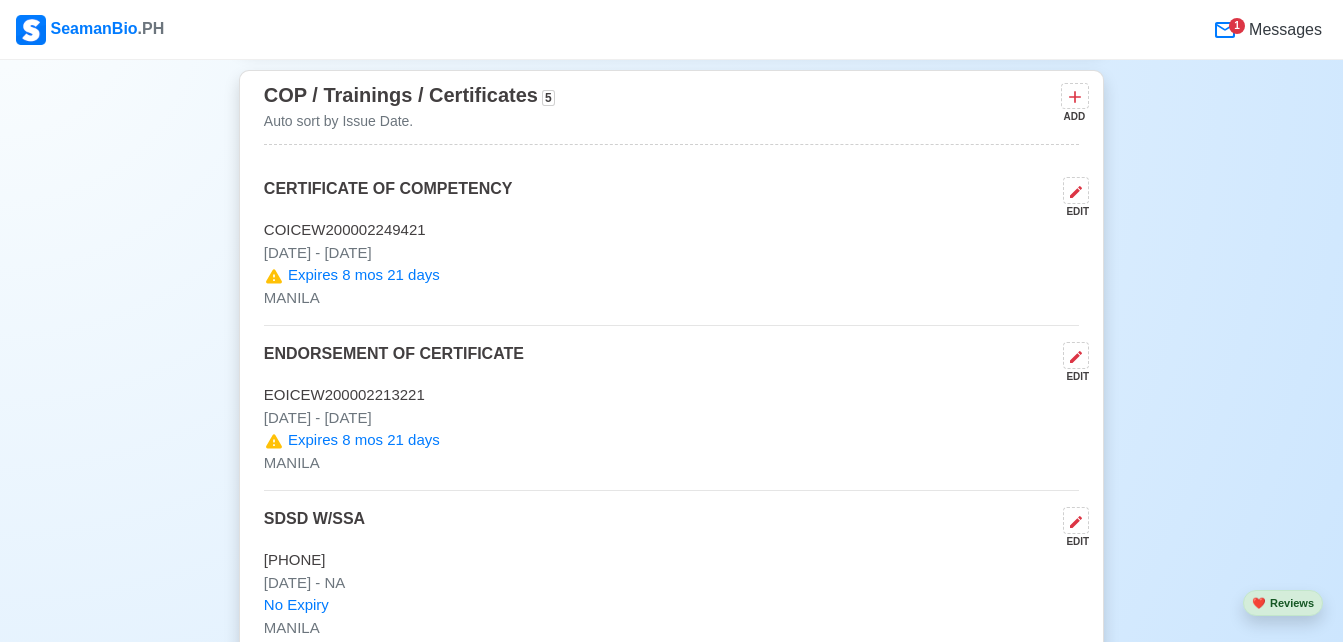 scroll, scrollTop: 2617, scrollLeft: 0, axis: vertical 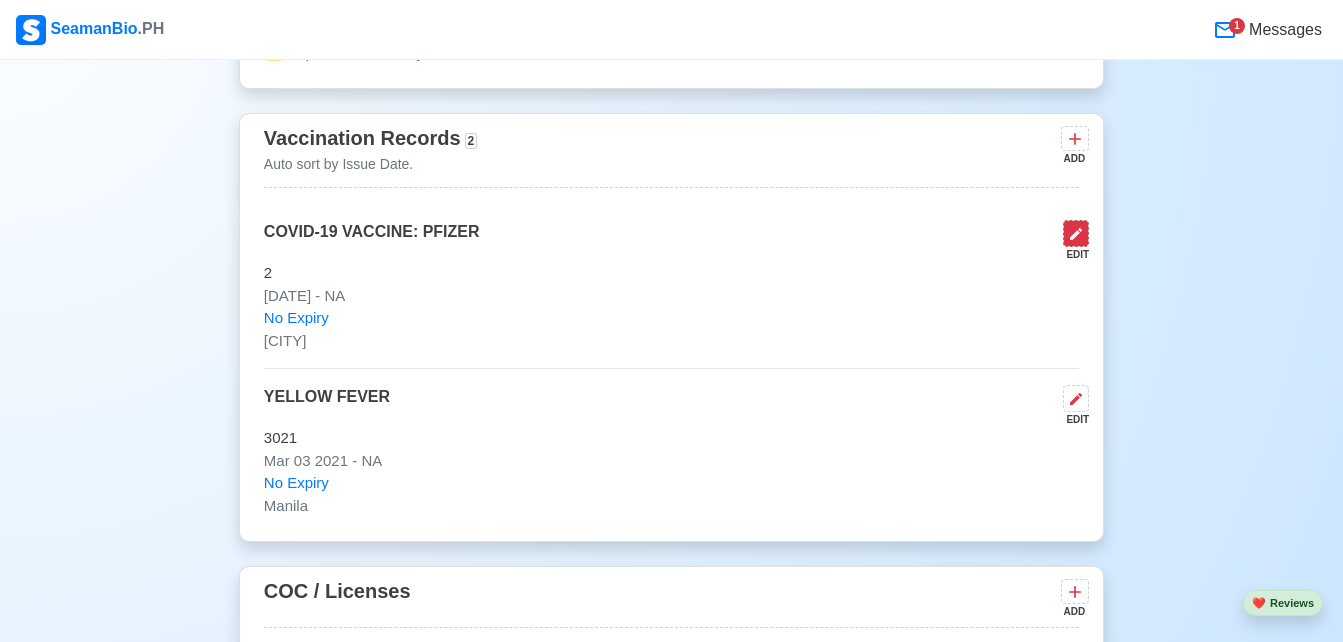 click 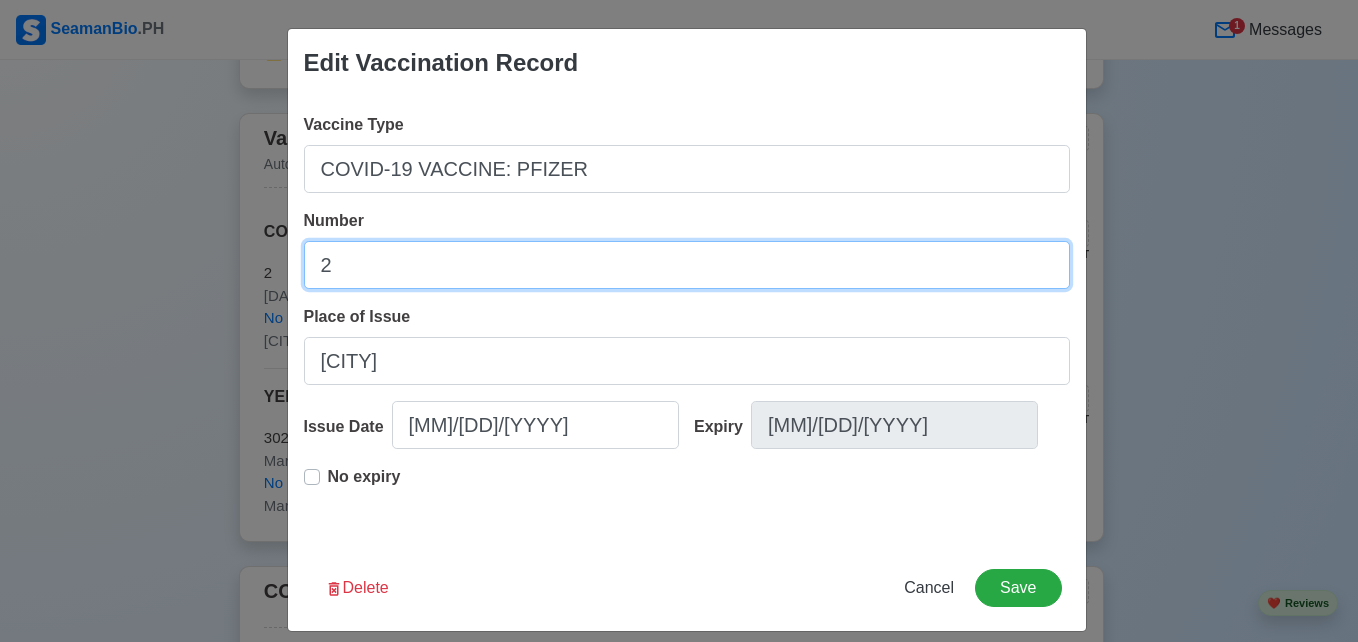 click on "2" at bounding box center [687, 265] 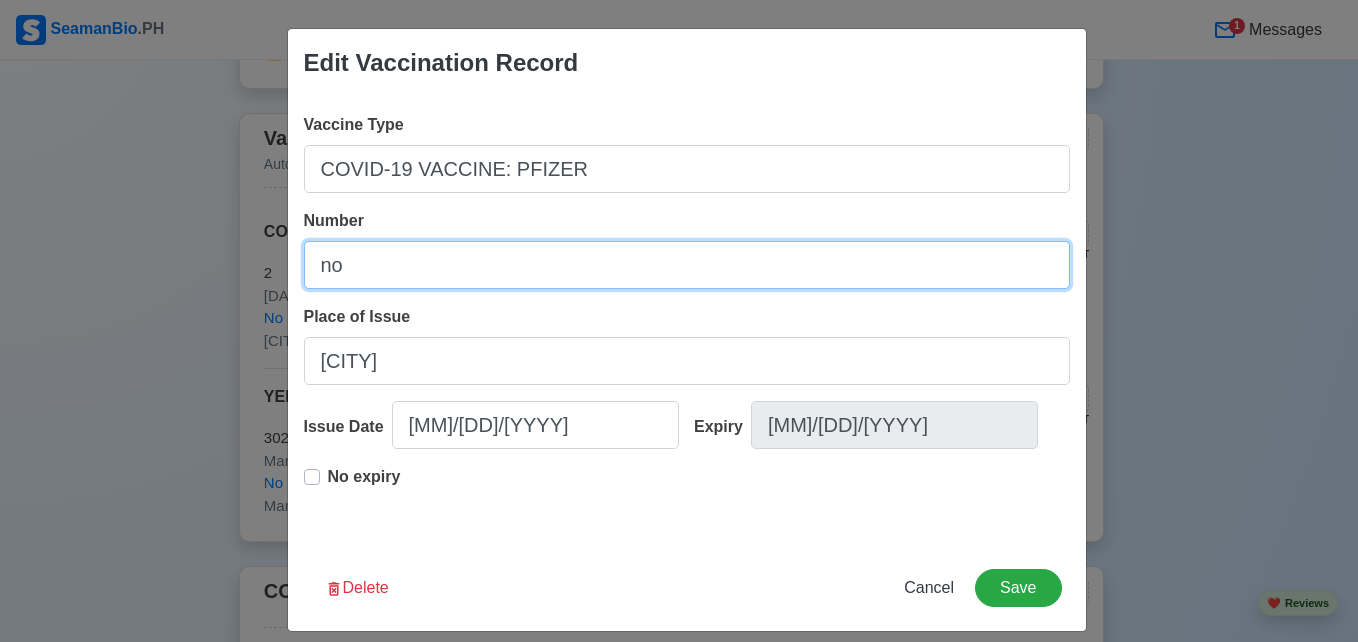 type on "n" 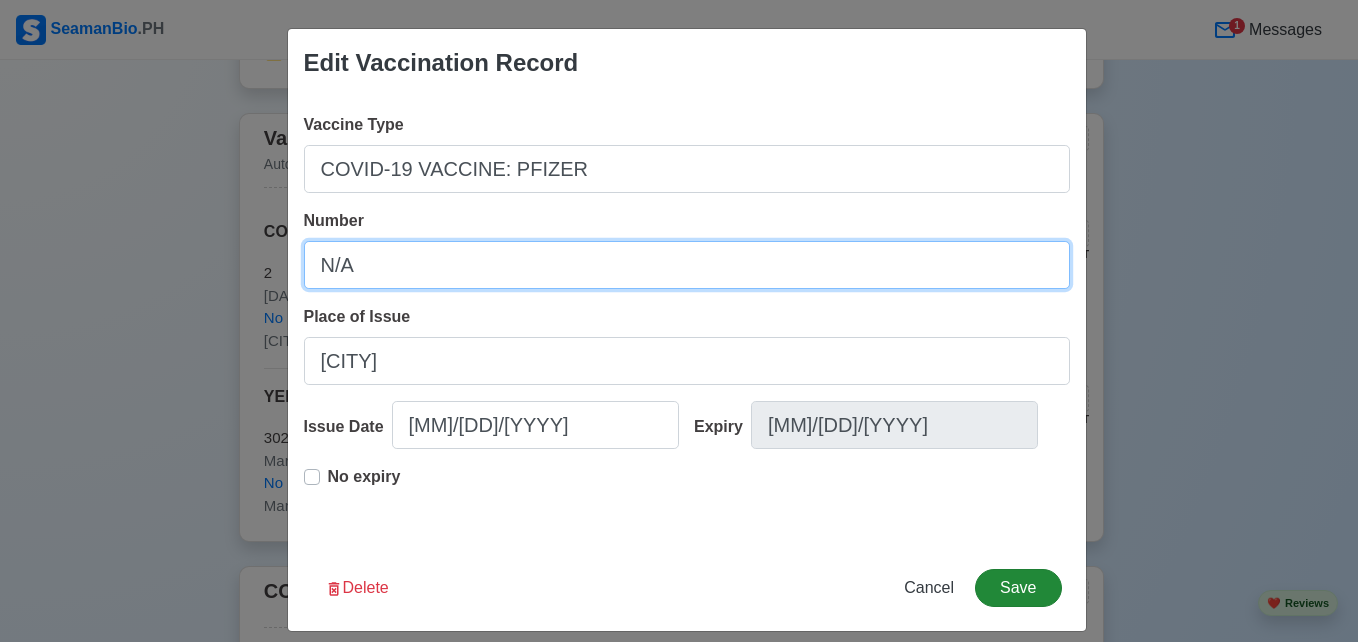 type on "N/A" 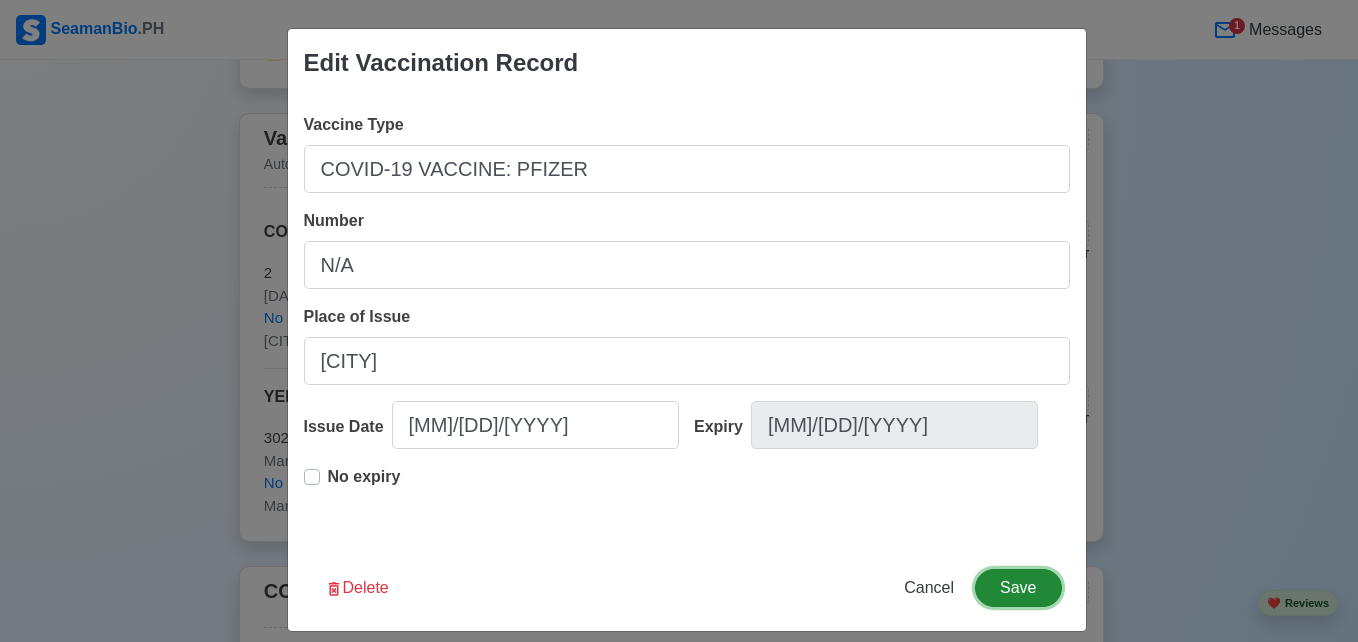 click on "Save" at bounding box center (1018, 588) 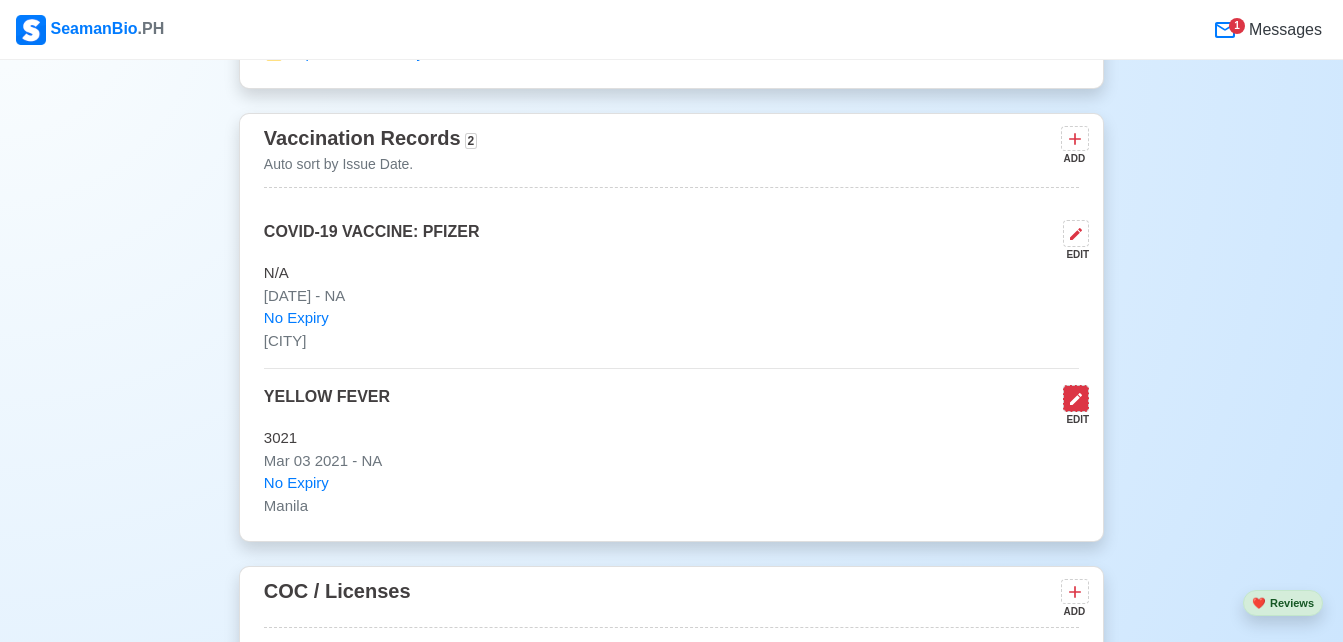 click 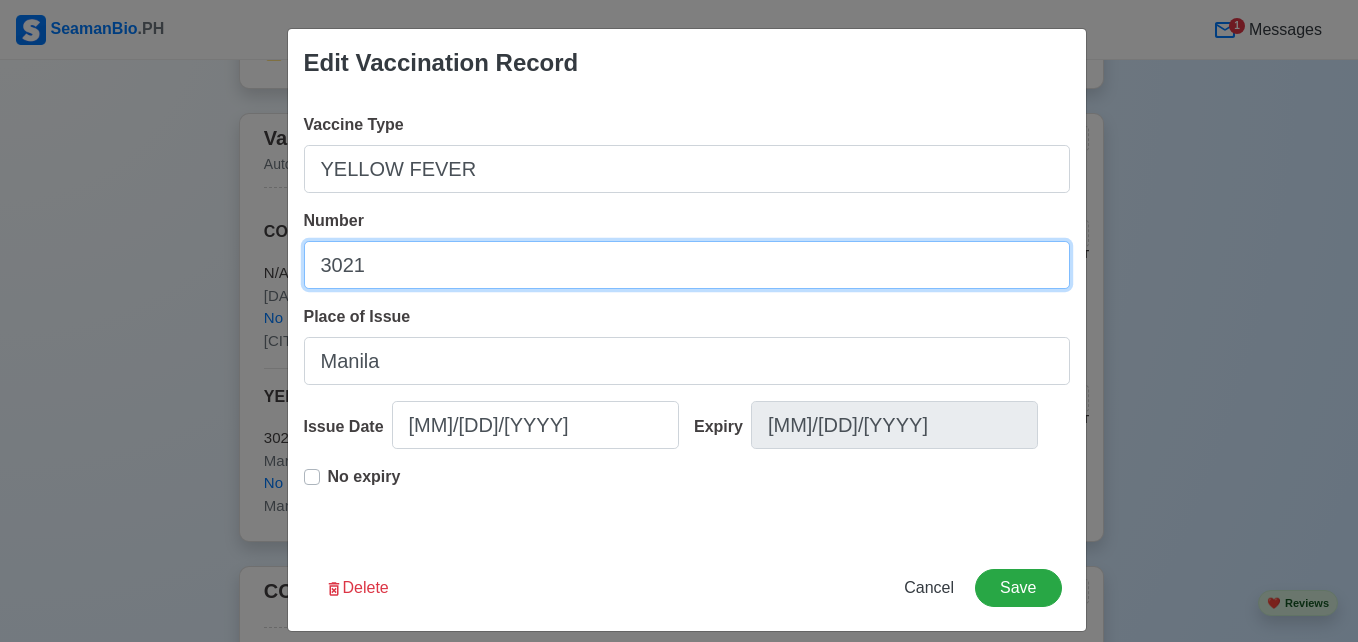 click on "3021" at bounding box center (687, 265) 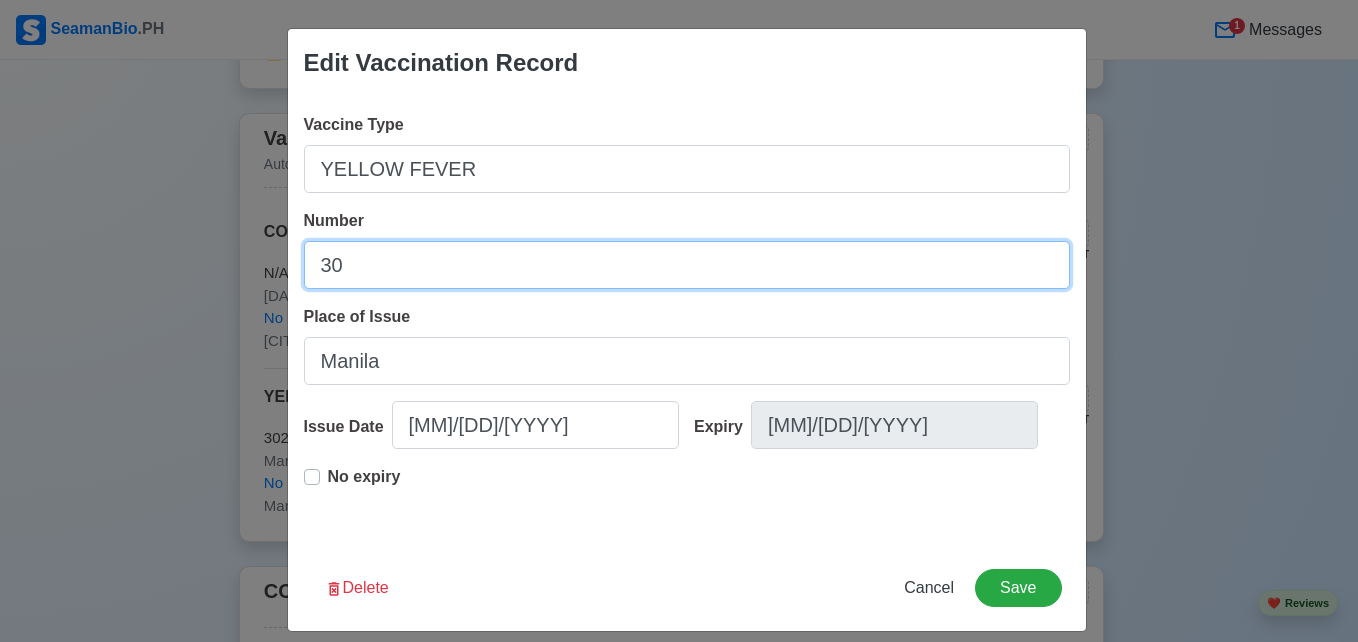 type on "3" 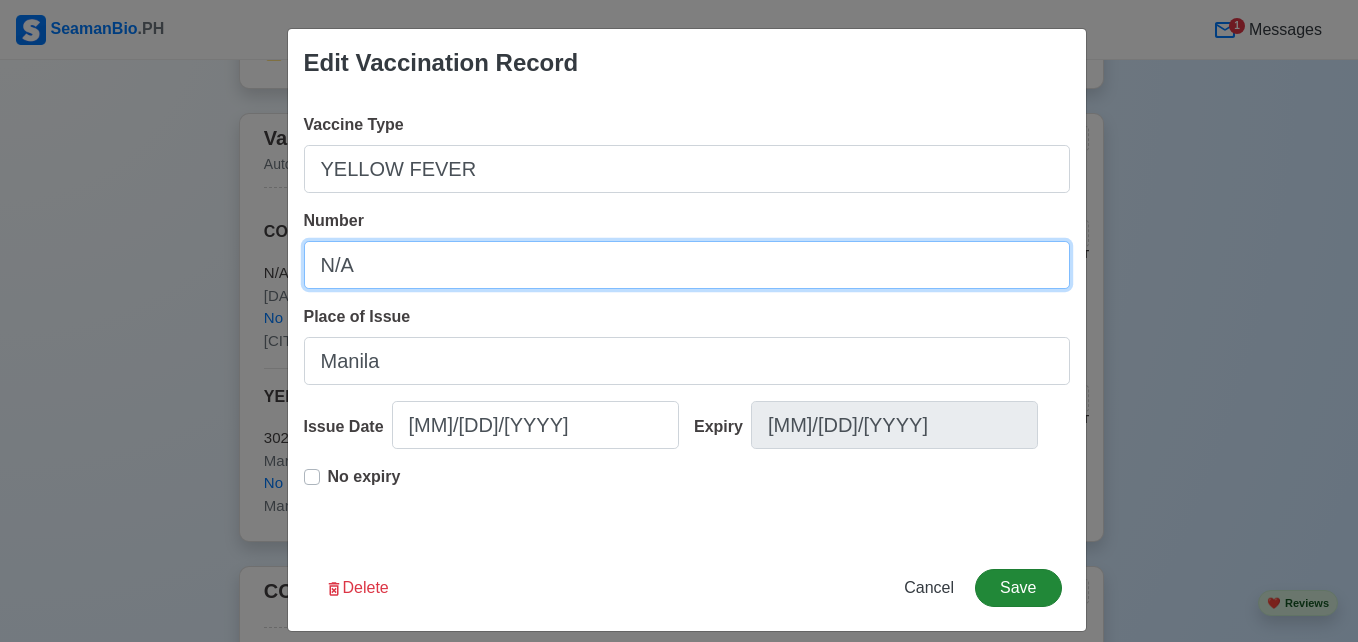 type on "N/A" 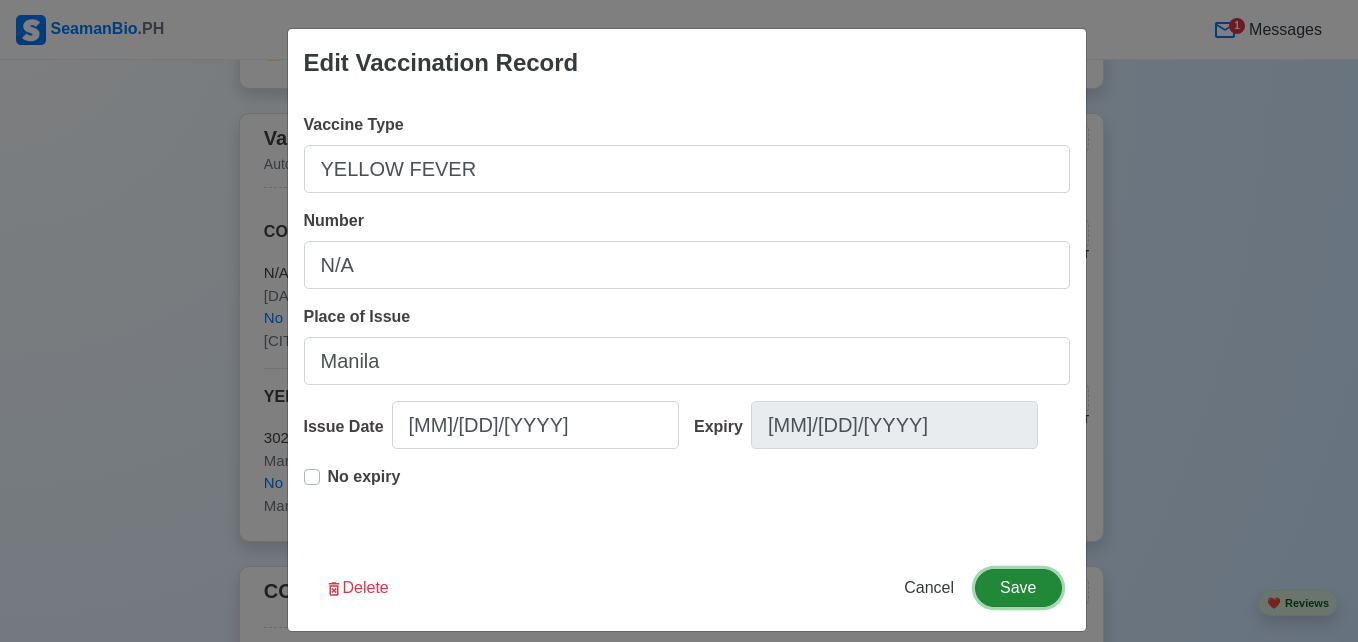 click on "Save" at bounding box center (1018, 588) 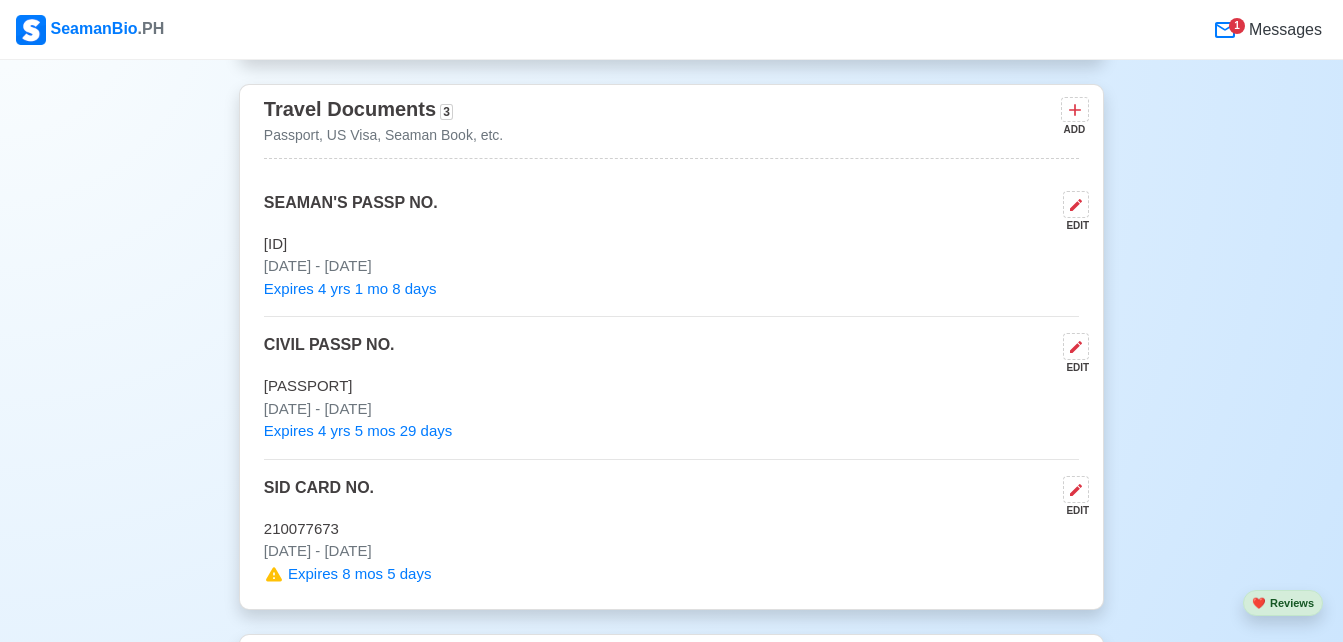 scroll, scrollTop: 1388, scrollLeft: 0, axis: vertical 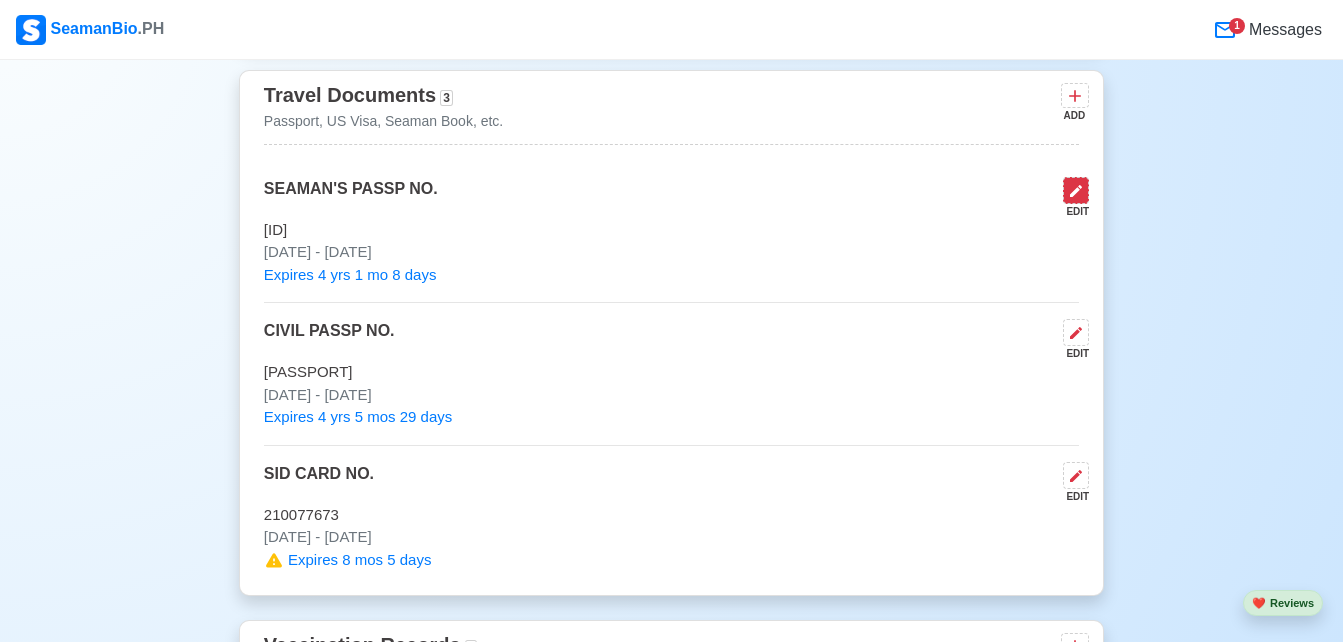 click 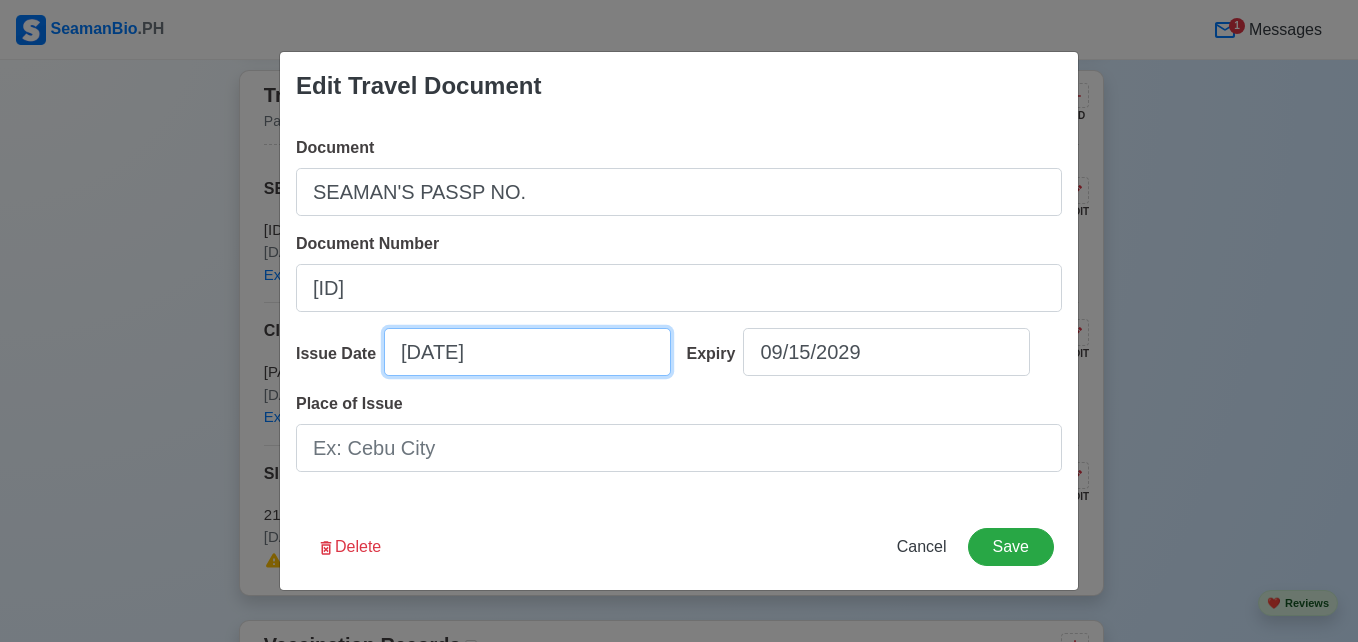 select on "****" 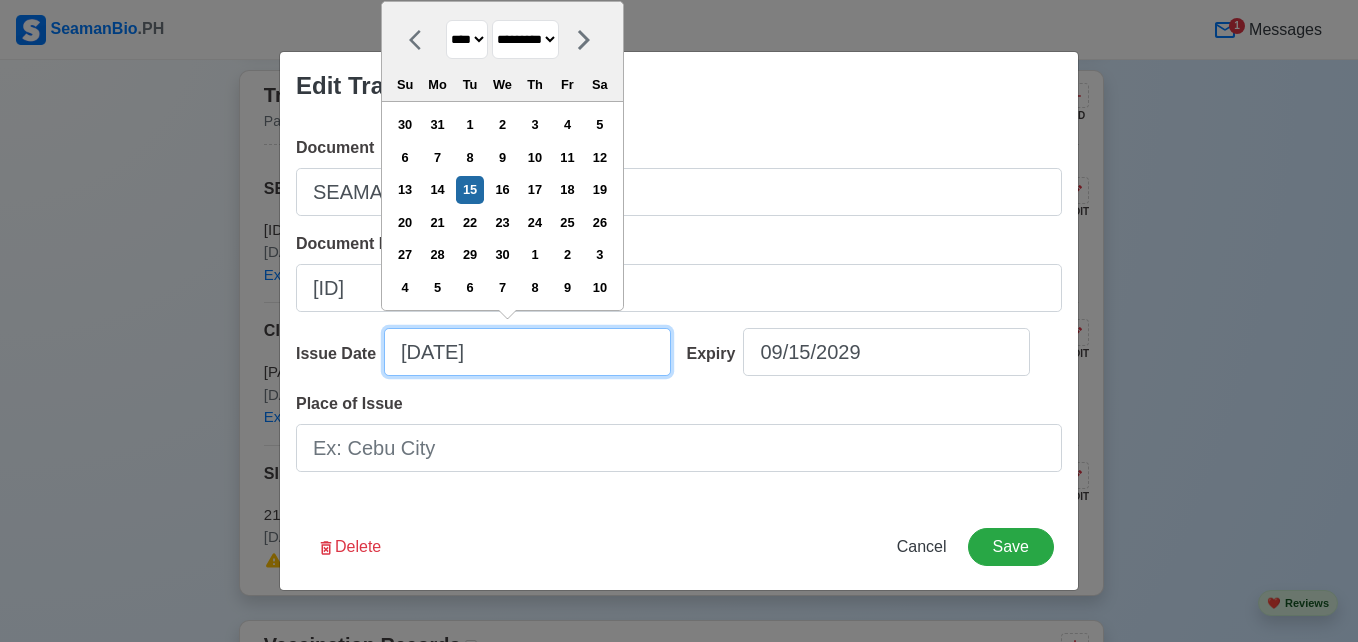 click on "[DATE]" at bounding box center (527, 352) 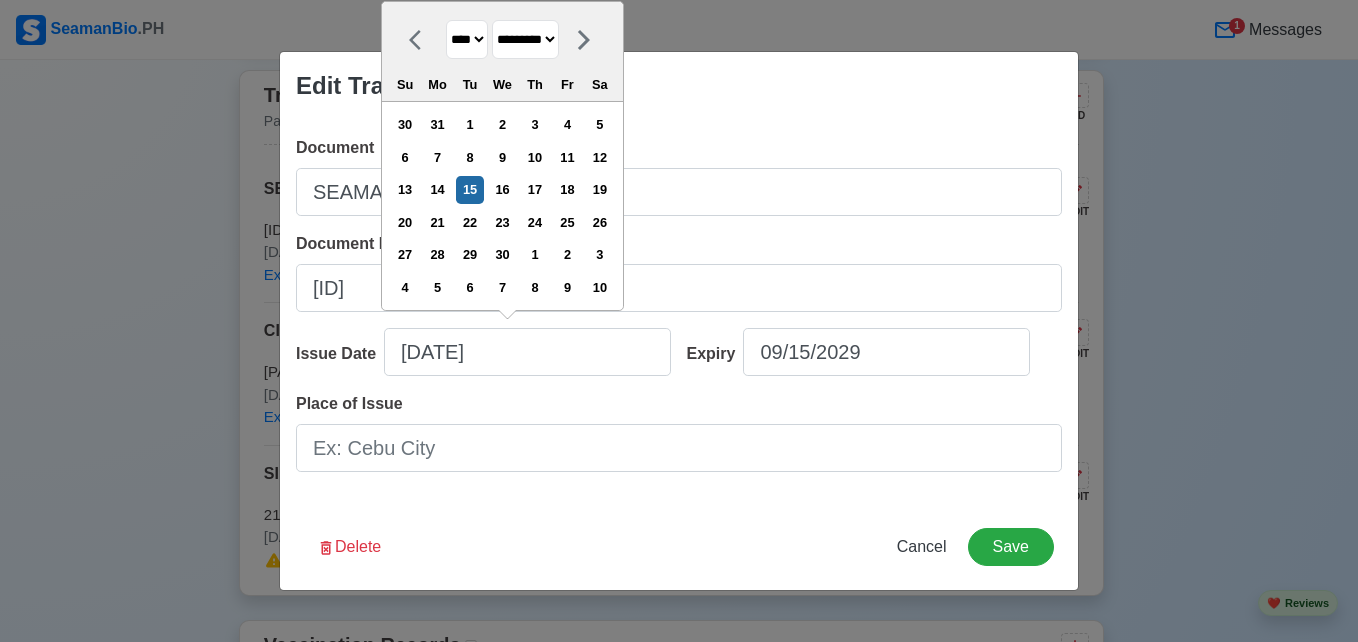 click on "**** **** **** **** **** **** **** **** **** **** **** **** **** **** **** **** **** **** **** **** **** **** **** **** **** **** **** **** **** **** **** **** **** **** **** **** **** **** **** **** **** **** **** **** **** **** **** **** **** **** **** **** **** **** **** **** **** **** **** **** **** **** **** **** **** **** **** **** **** **** **** **** **** **** **** **** **** **** **** **** **** **** **** **** **** **** **** **** **** **** **** **** **** **** **** **** **** **** **** **** **** **** **** **** **** ****" at bounding box center [467, 39] 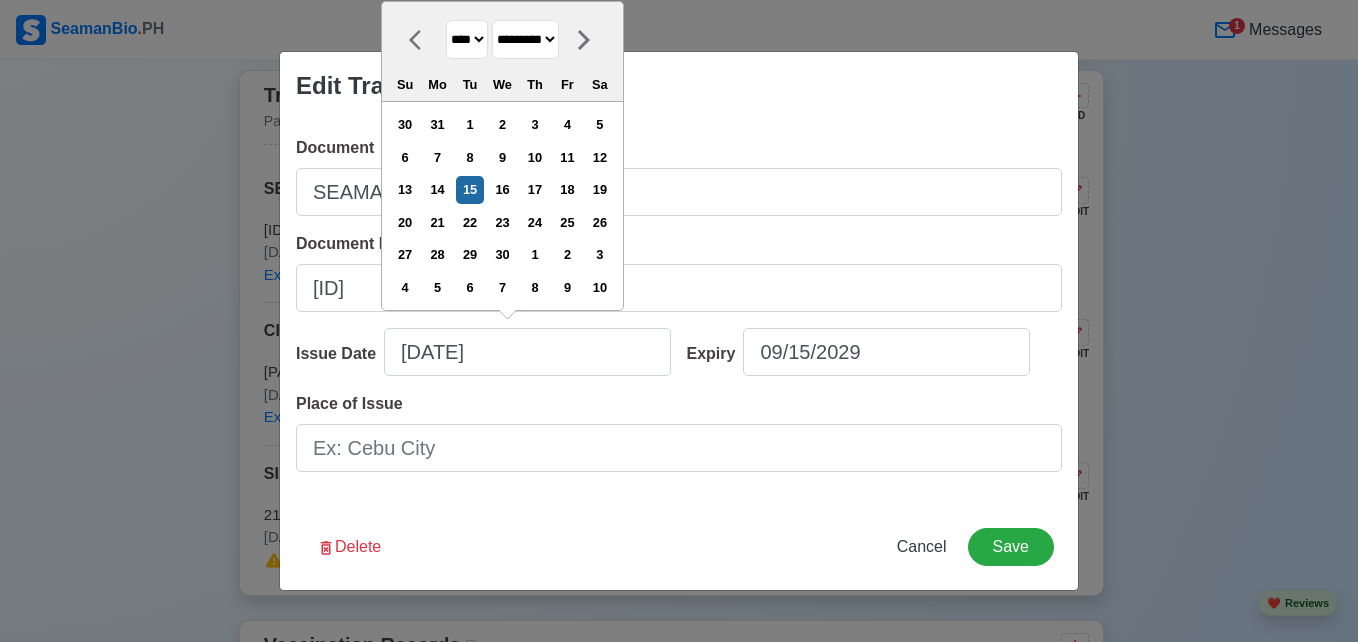 select on "****" 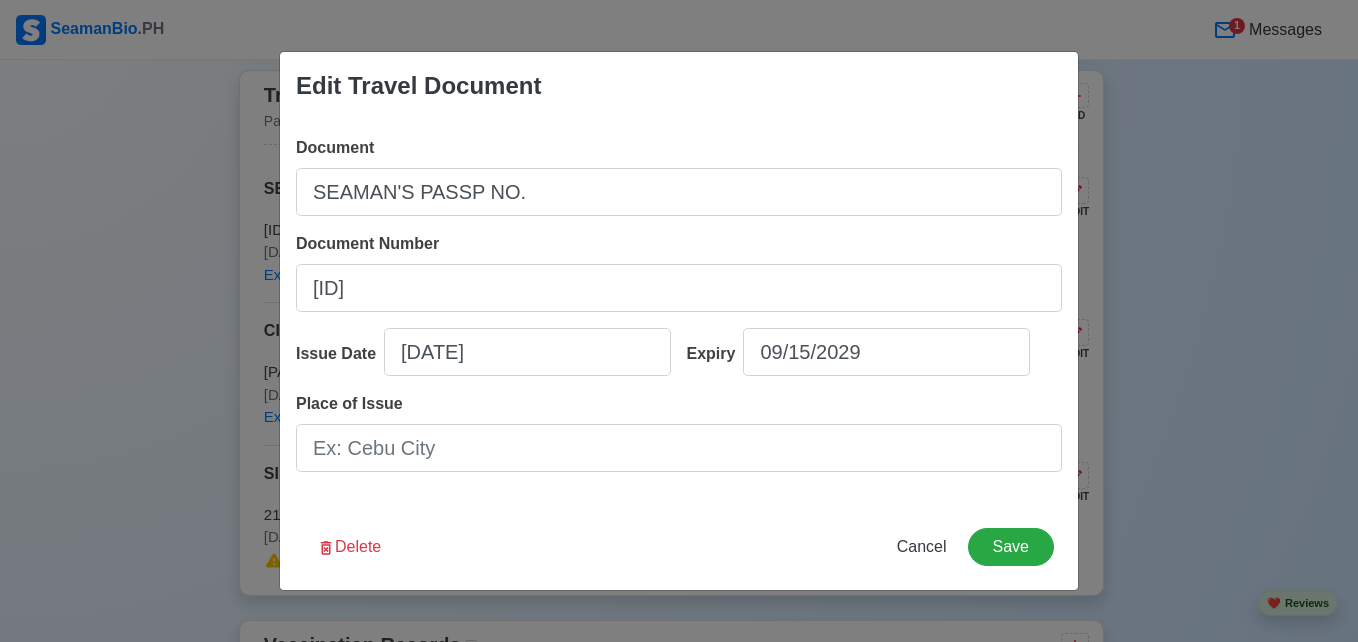 click on "Place of Issue" at bounding box center (679, 432) 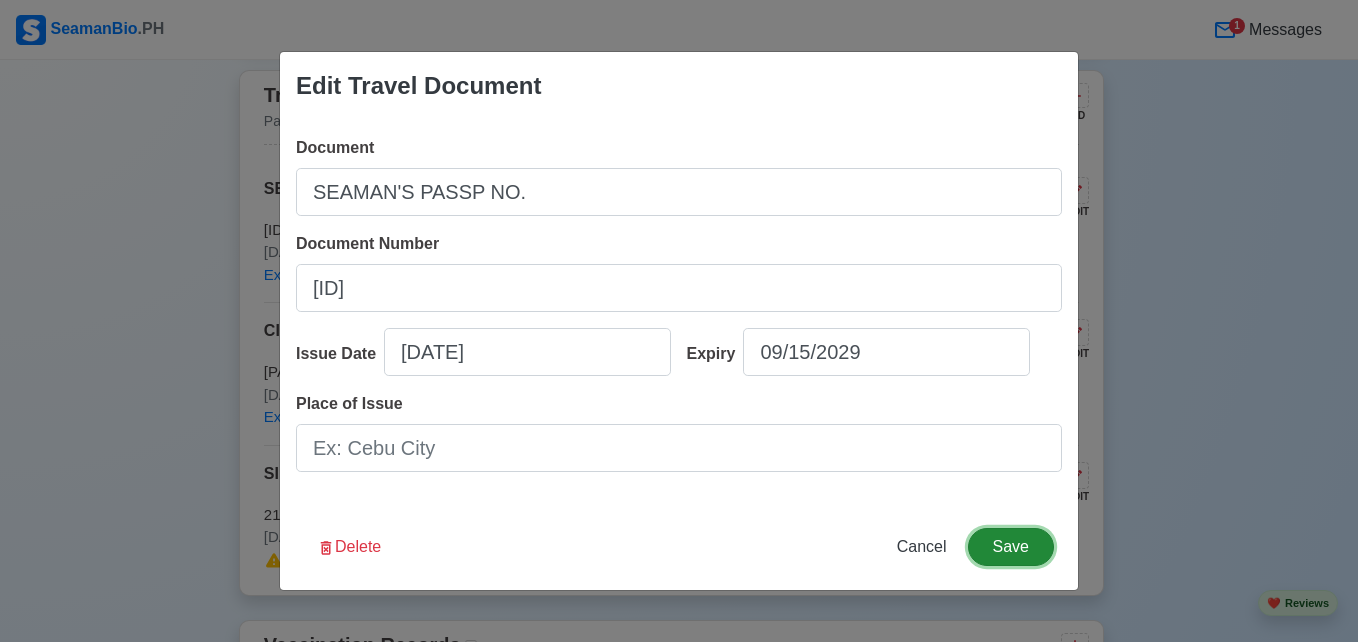 click on "Save" at bounding box center (1011, 547) 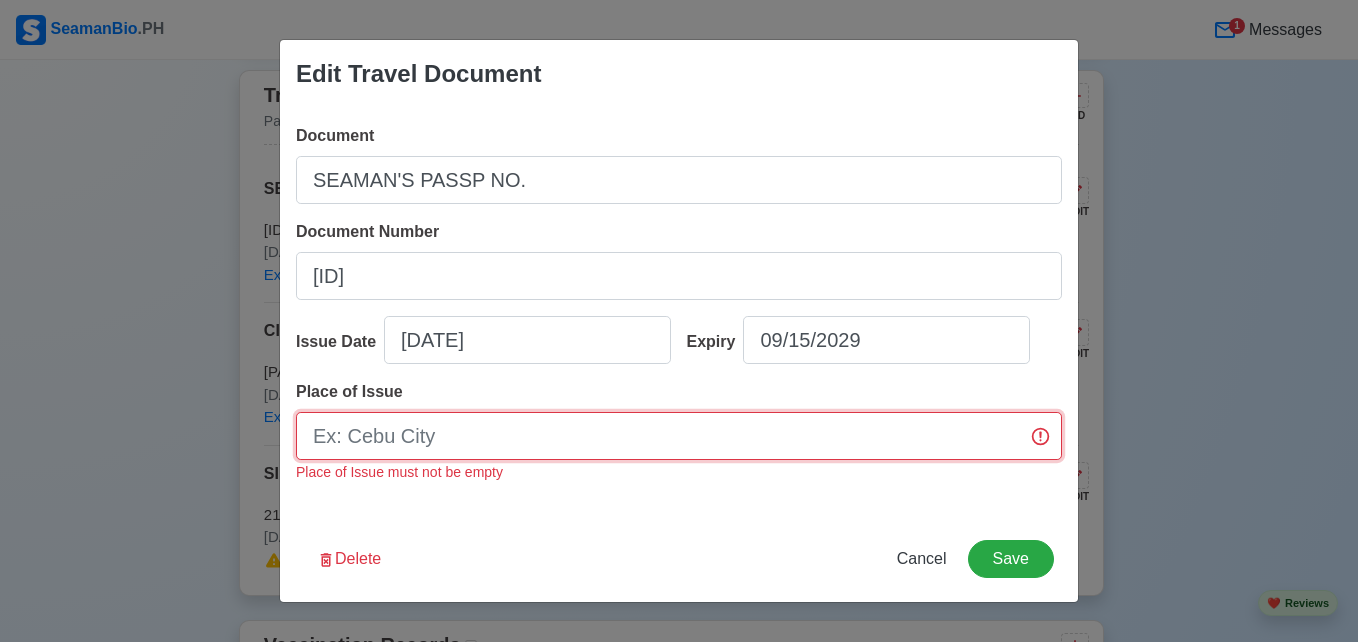 click on "Place of Issue" at bounding box center [679, 436] 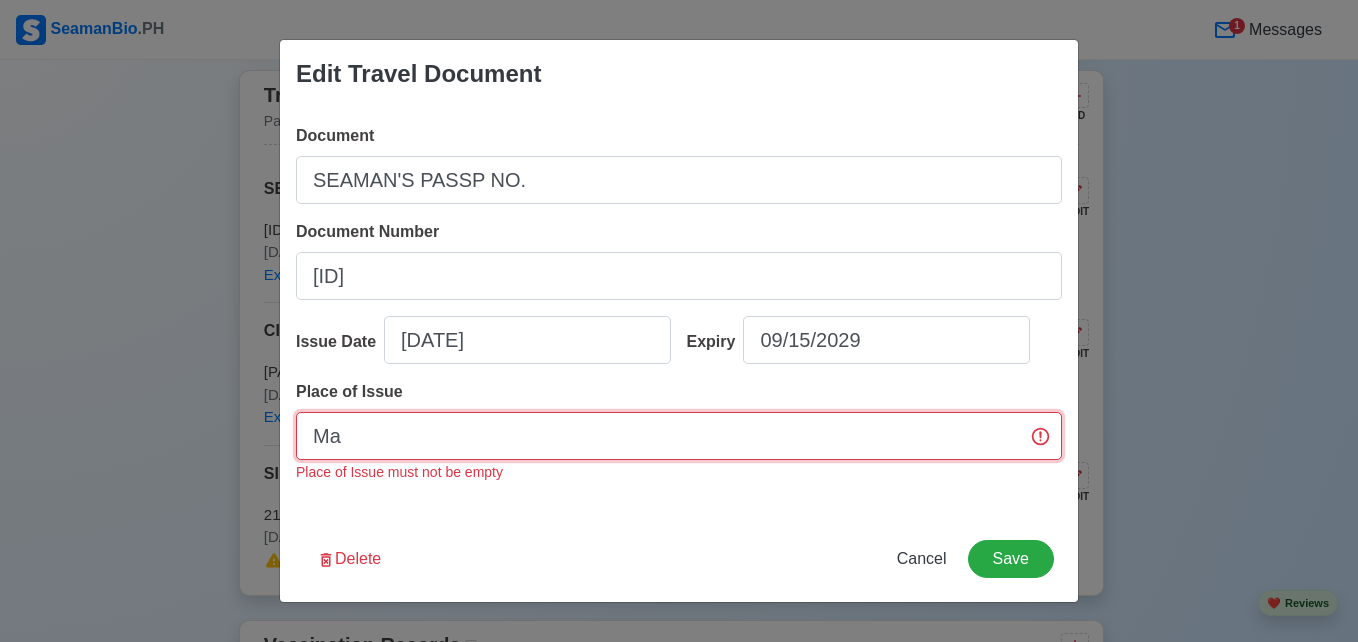 type on "M" 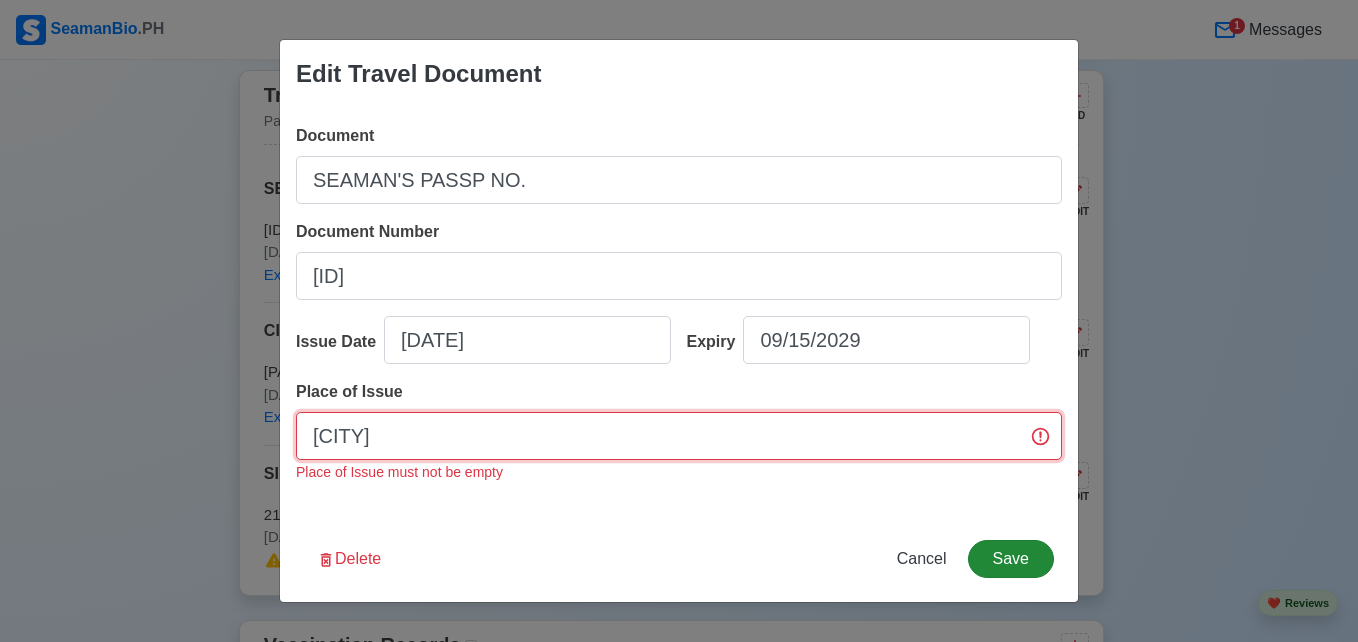 type on "[CITY]" 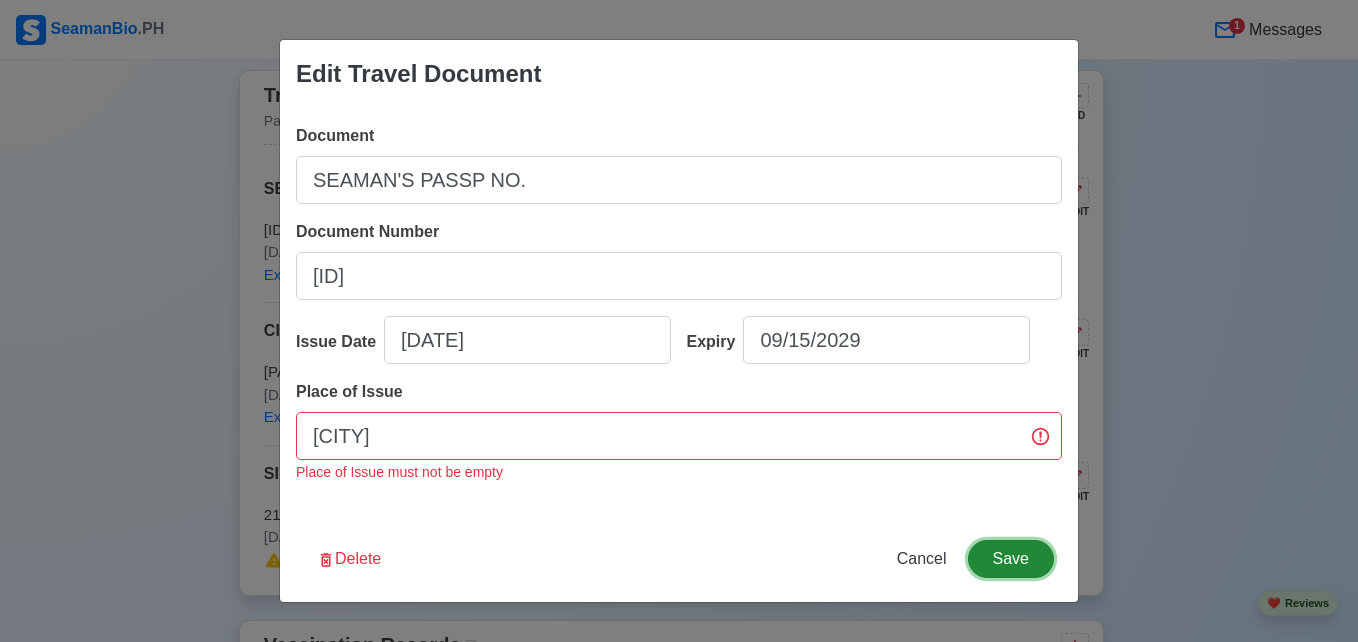 click on "Save" at bounding box center [1011, 559] 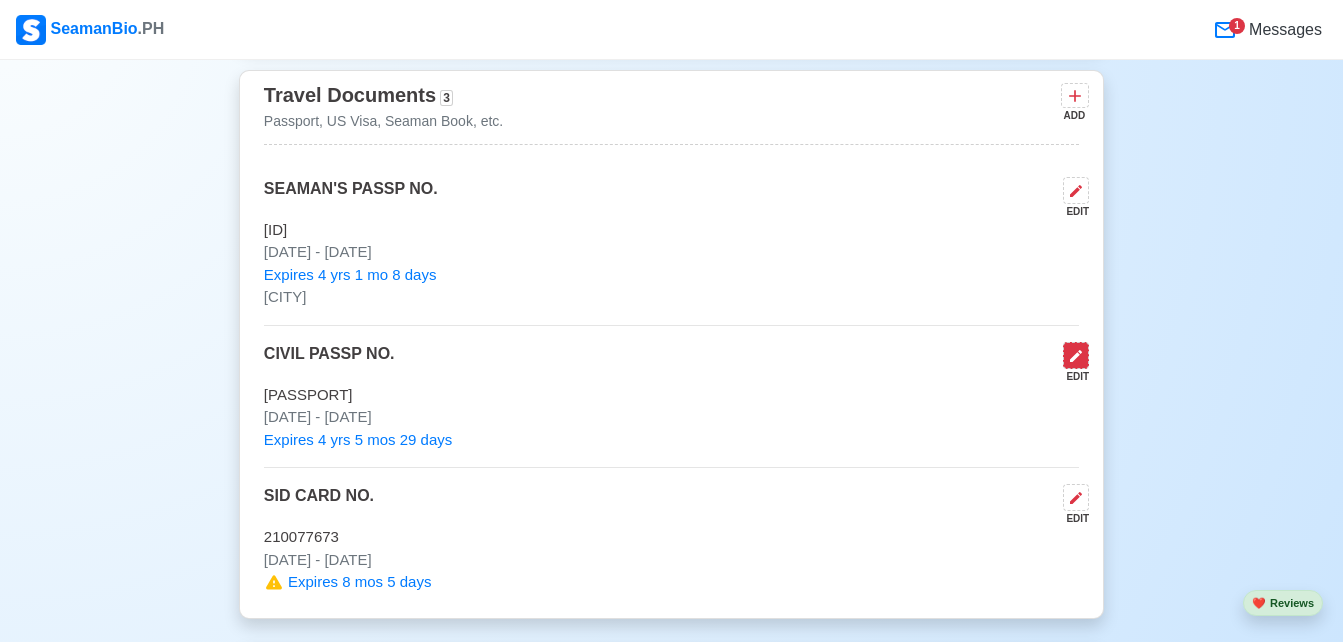 click 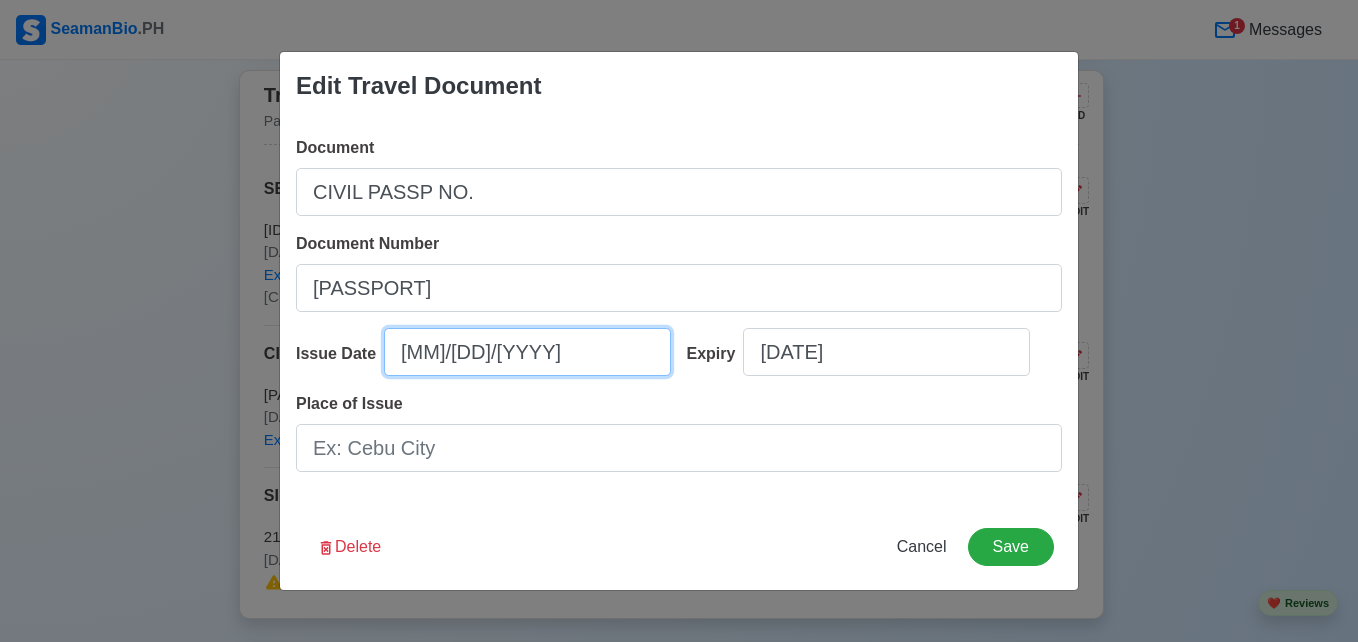 select on "****" 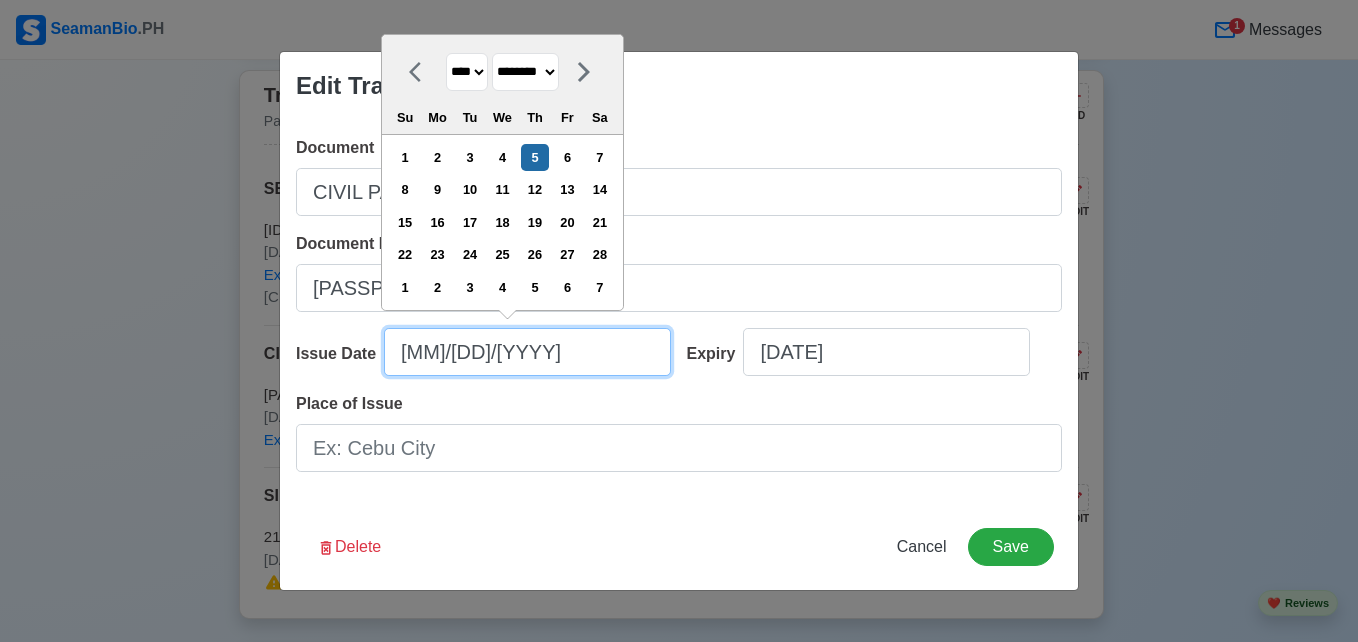 click on "[MM]/[DD]/[YYYY]" at bounding box center [527, 352] 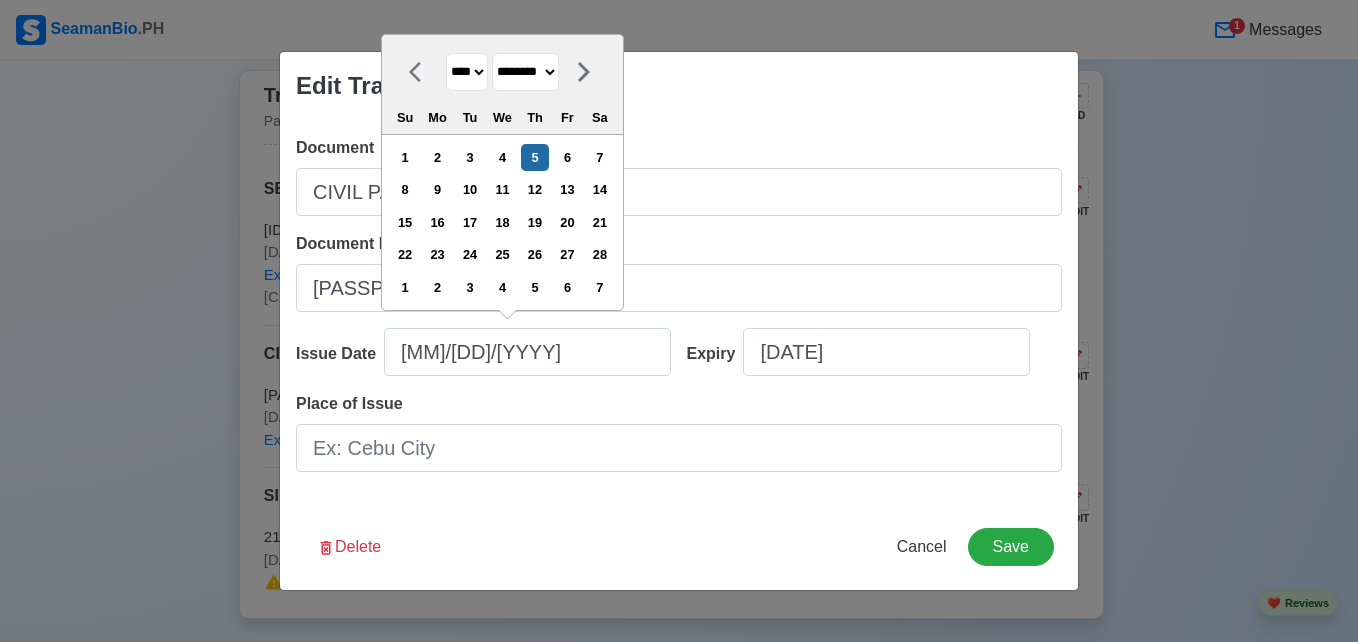 click on "**** **** **** **** **** **** **** **** **** **** **** **** **** **** **** **** **** **** **** **** **** **** **** **** **** **** **** **** **** **** **** **** **** **** **** **** **** **** **** **** **** **** **** **** **** **** **** **** **** **** **** **** **** **** **** **** **** **** **** **** **** **** **** **** **** **** **** **** **** **** **** **** **** **** **** **** **** **** **** **** **** **** **** **** **** **** **** **** **** **** **** **** **** **** **** **** **** **** **** **** **** **** **** **** **** ****" at bounding box center [467, 72] 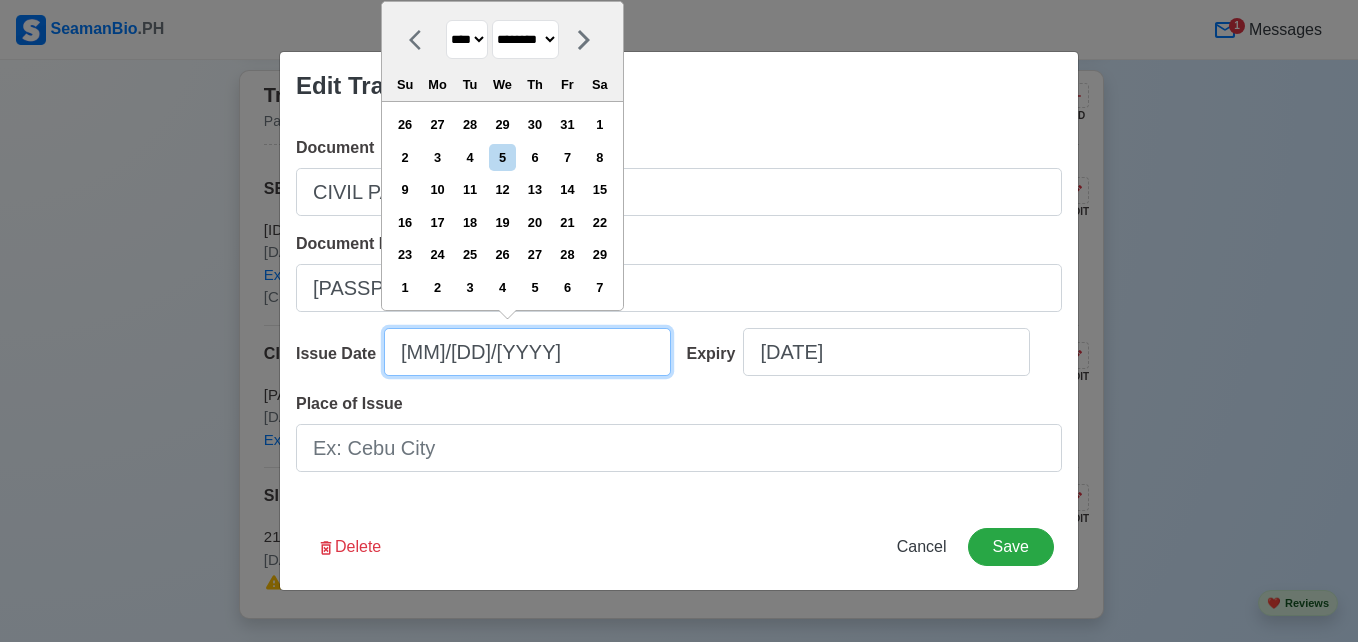 click on "[MM]/[DD]/[YYYY]" at bounding box center [527, 352] 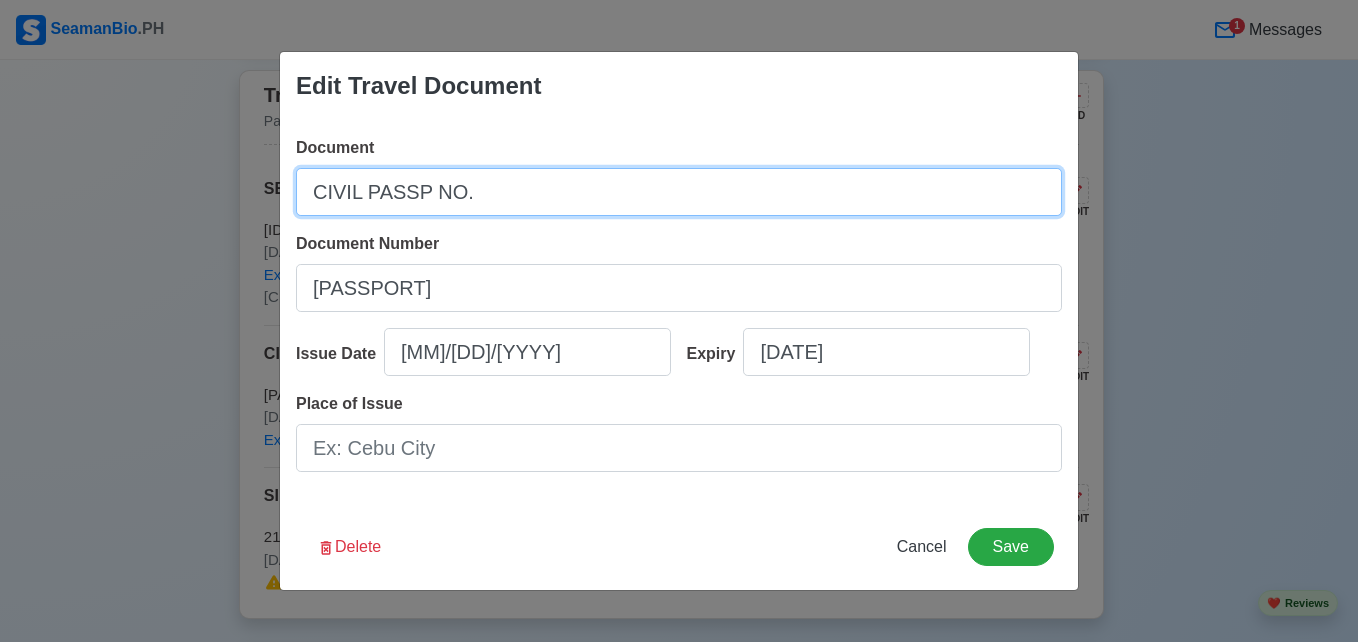 click on "CIVIL PASSP NO." at bounding box center [679, 192] 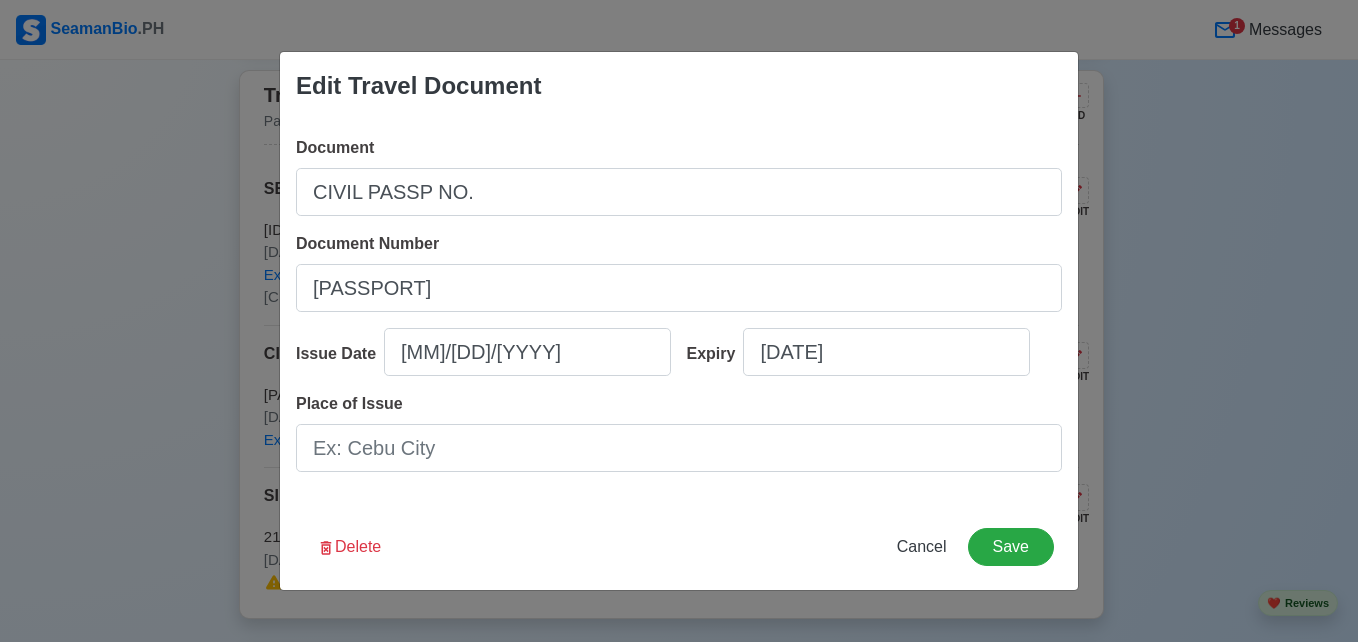 drag, startPoint x: 552, startPoint y: 318, endPoint x: 522, endPoint y: 363, distance: 54.08327 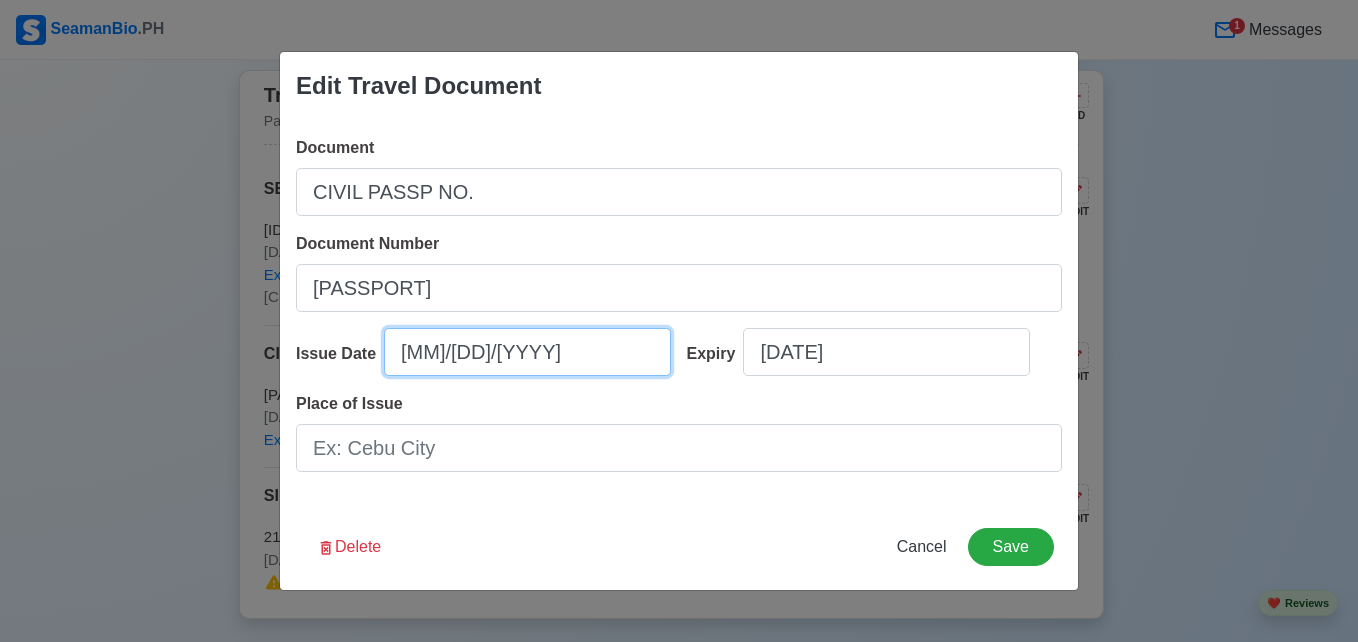 select on "****" 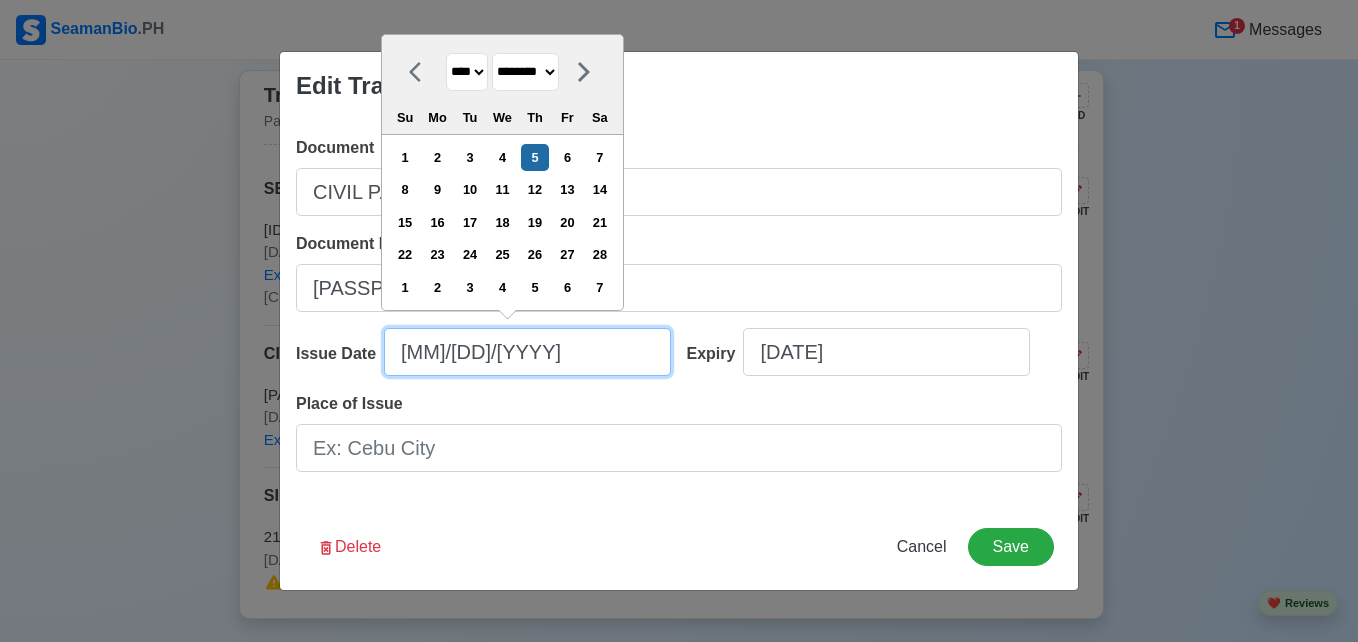 click on "[MM]/[DD]/[YYYY]" at bounding box center [527, 352] 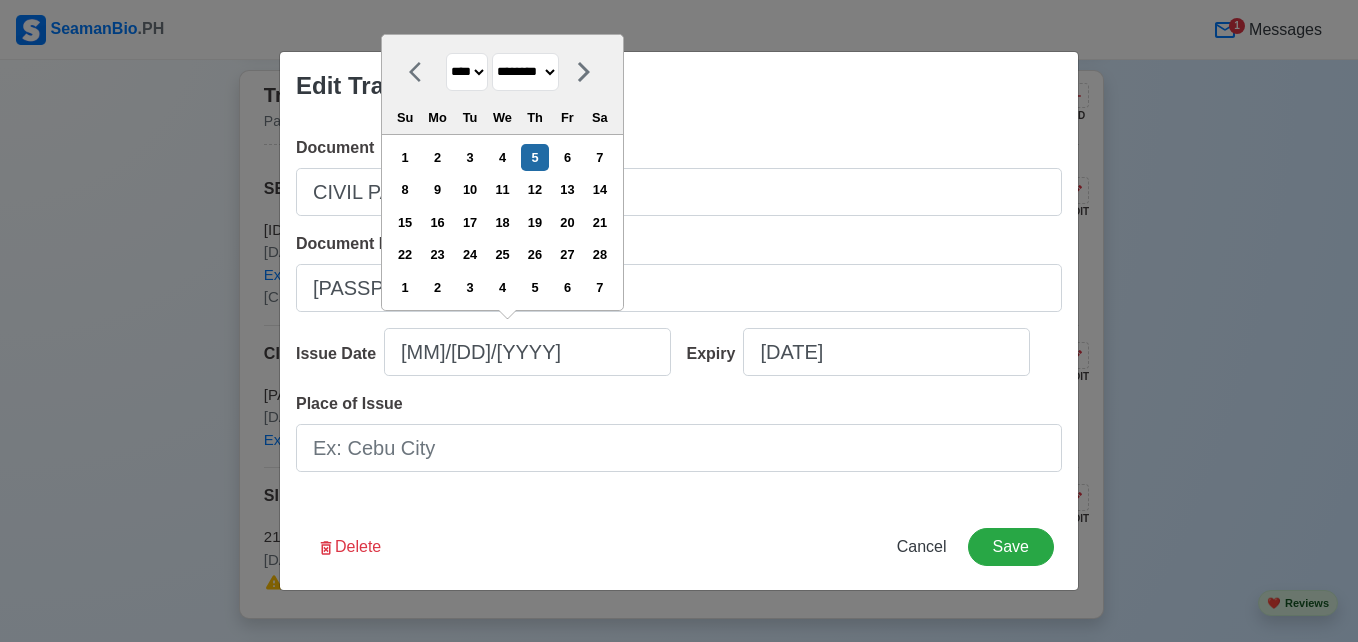 click on "**** **** **** **** **** **** **** **** **** **** **** **** **** **** **** **** **** **** **** **** **** **** **** **** **** **** **** **** **** **** **** **** **** **** **** **** **** **** **** **** **** **** **** **** **** **** **** **** **** **** **** **** **** **** **** **** **** **** **** **** **** **** **** **** **** **** **** **** **** **** **** **** **** **** **** **** **** **** **** **** **** **** **** **** **** **** **** **** **** **** **** **** **** **** **** **** **** **** **** **** **** **** **** **** **** ****" at bounding box center [467, 72] 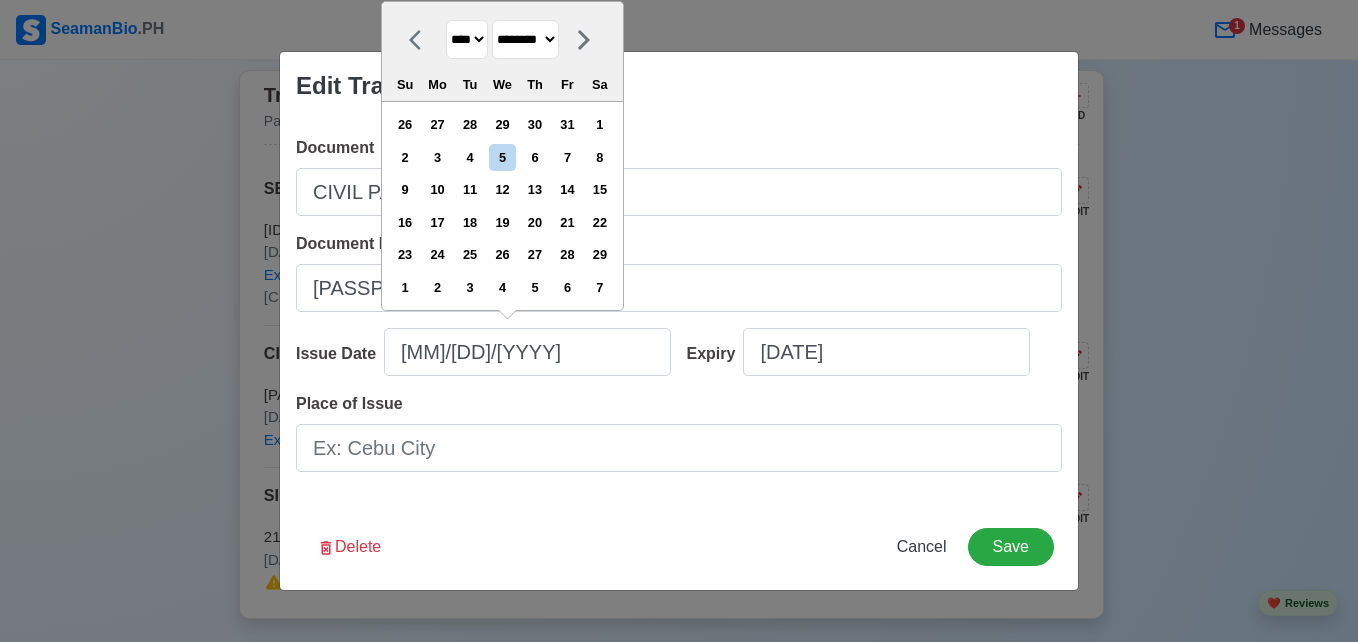 click on "**** **** **** **** **** **** **** **** **** **** **** **** **** **** **** **** **** **** **** **** **** **** **** **** **** **** **** **** **** **** **** **** **** **** **** **** **** **** **** **** **** **** **** **** **** **** **** **** **** **** **** **** **** **** **** **** **** **** **** **** **** **** **** **** **** **** **** **** **** **** **** **** **** **** **** **** **** **** **** **** **** **** **** **** **** **** **** **** **** **** **** **** **** **** **** **** **** **** **** **** **** **** **** **** **** ****" at bounding box center (467, 39) 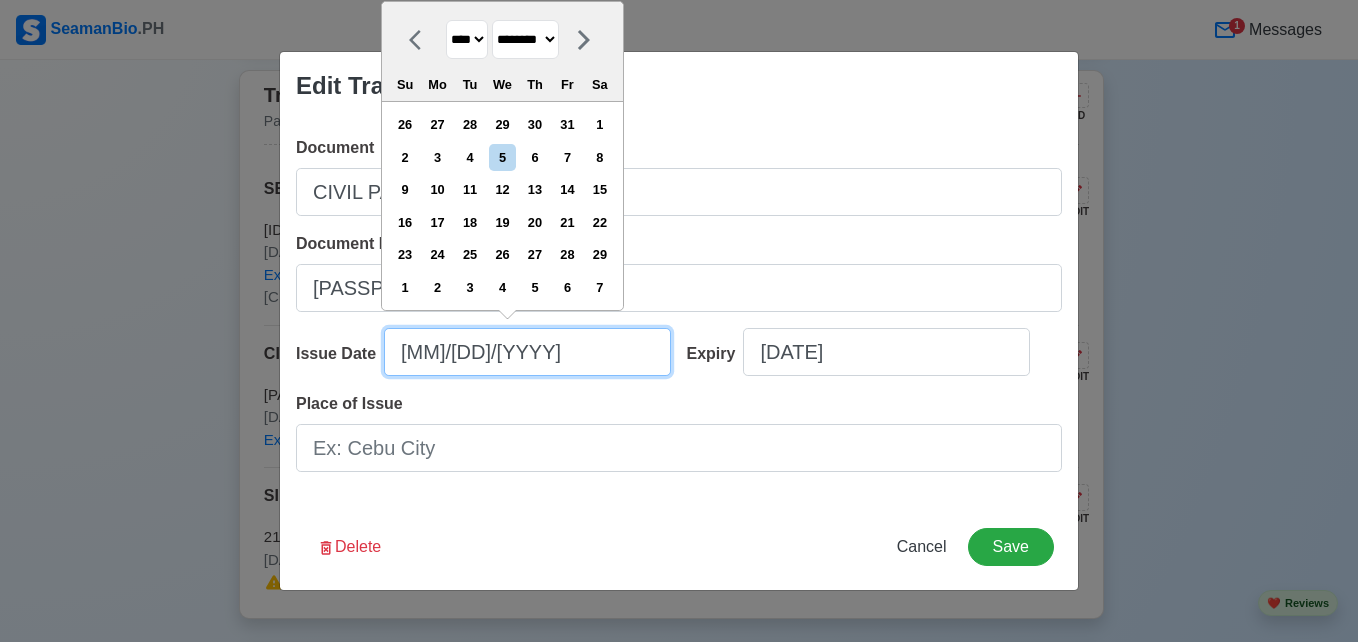 click on "[MM]/[DD]/[YYYY]" at bounding box center [527, 352] 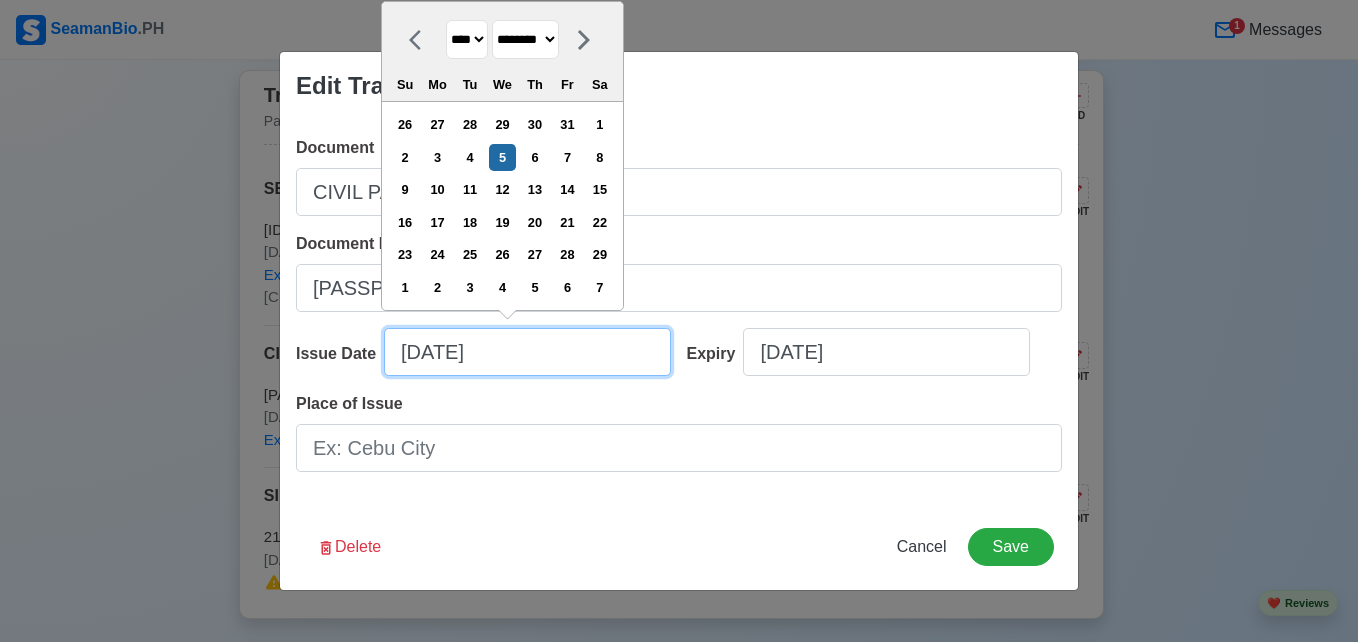 type on "[DATE]" 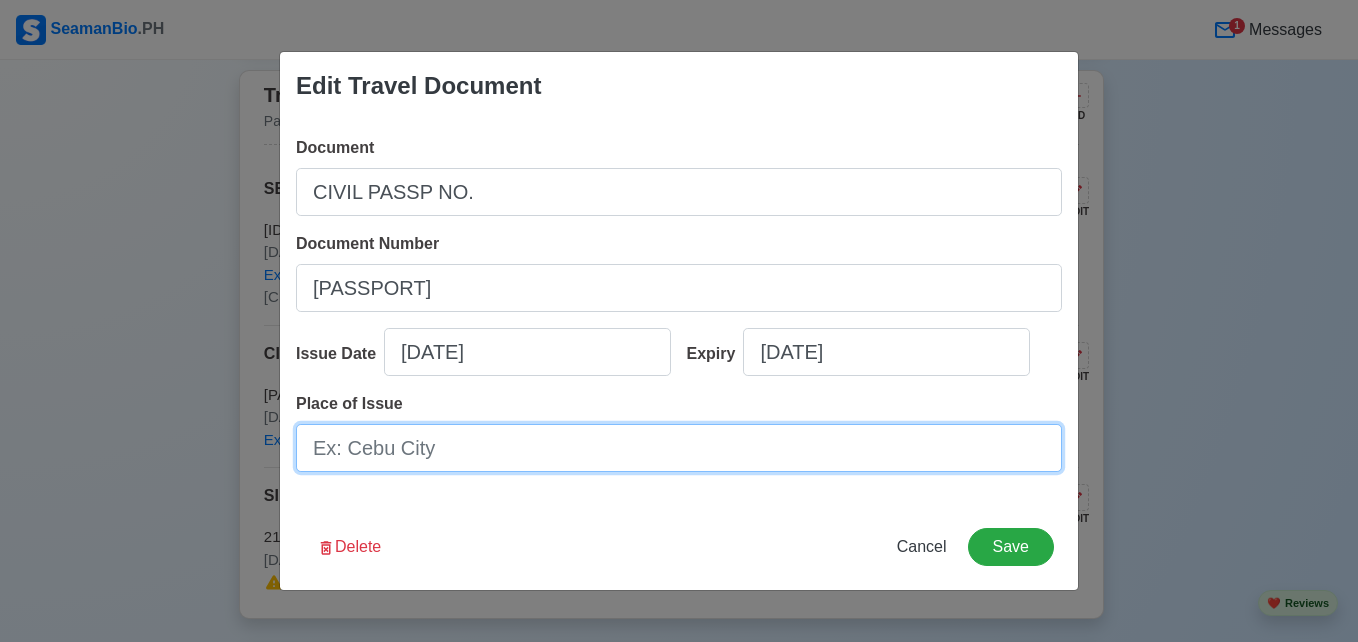 click on "Place of Issue" at bounding box center [679, 448] 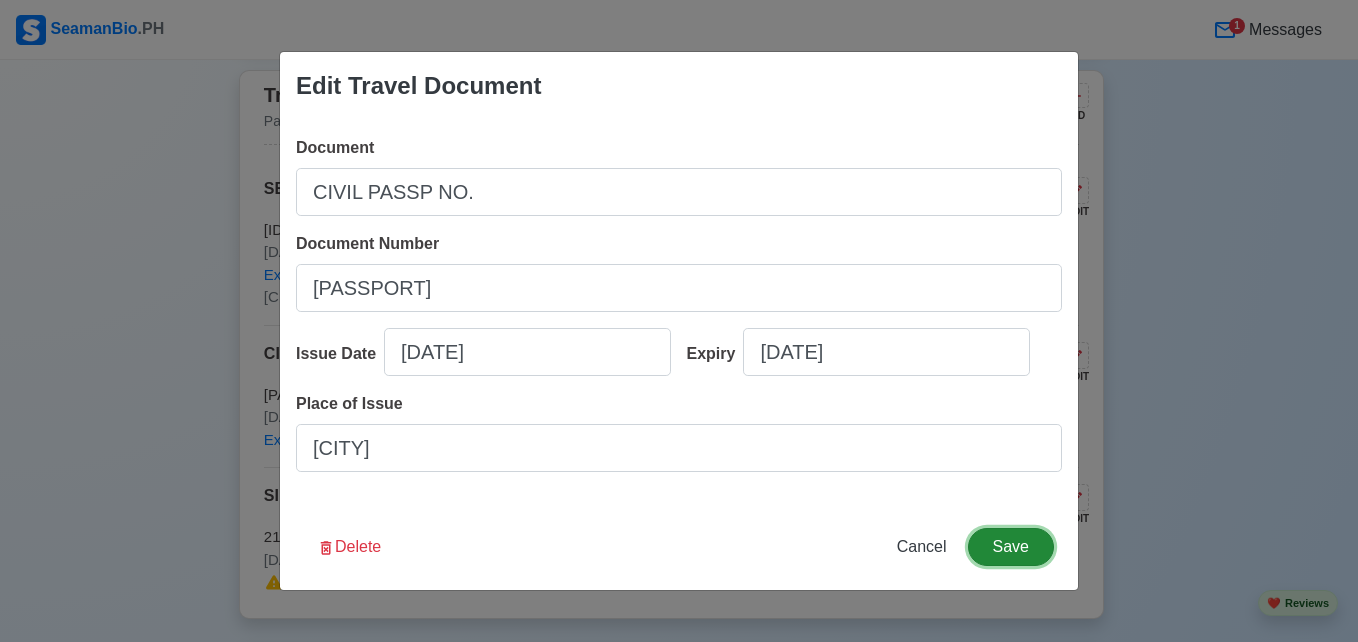 click on "Save" at bounding box center (1011, 547) 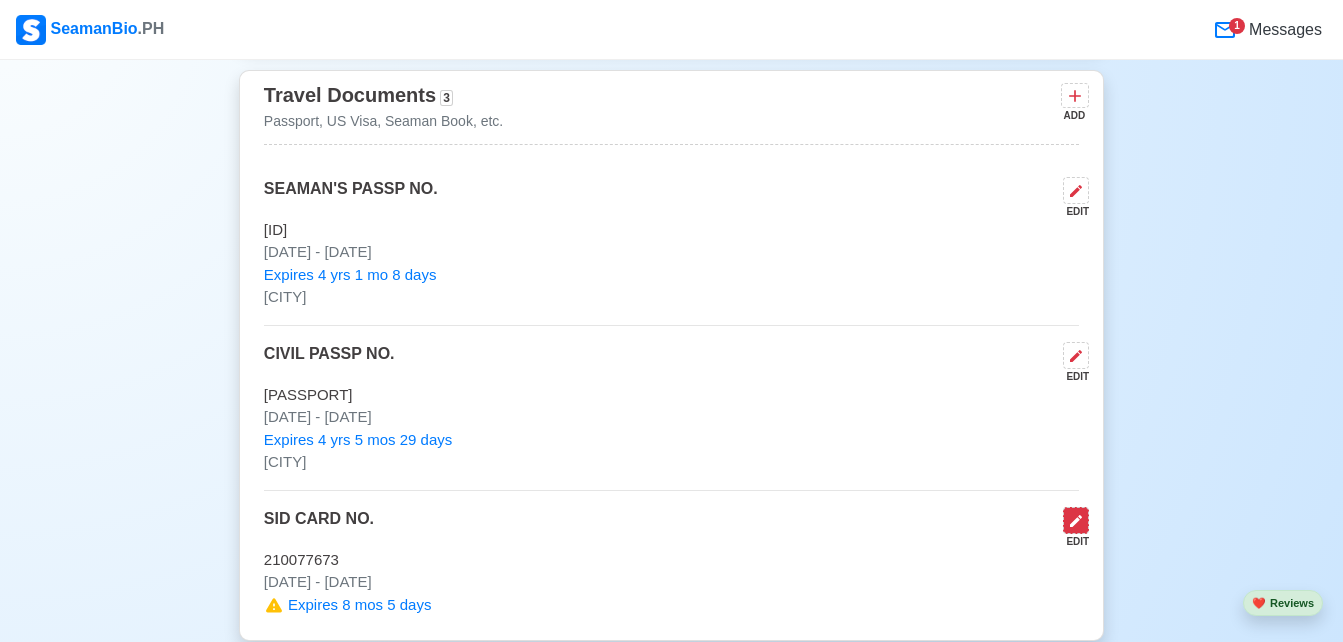 click 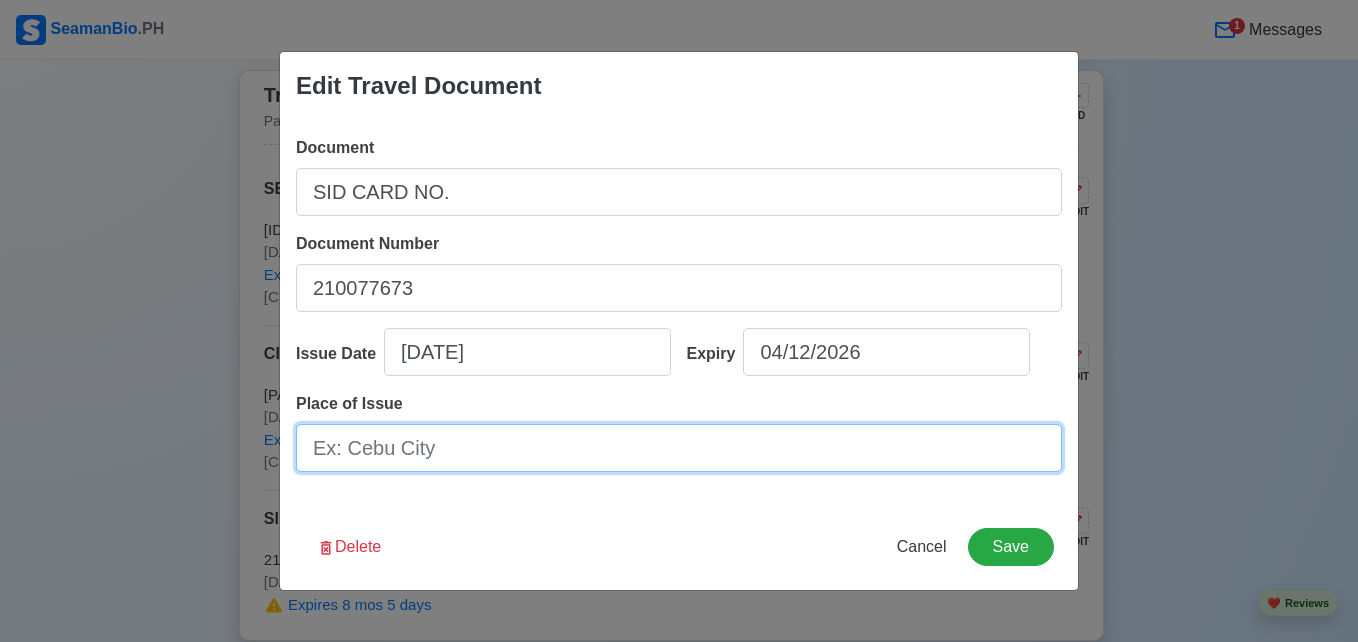 click on "Place of Issue" at bounding box center [679, 448] 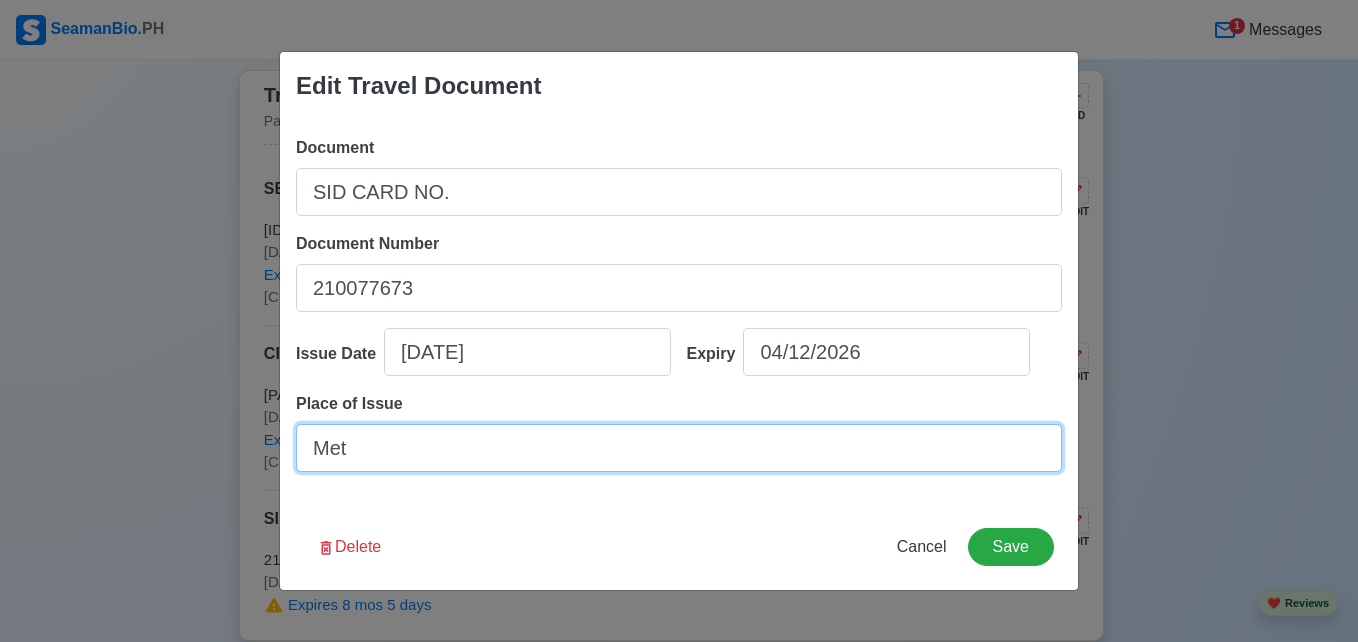 type on "[CITY]" 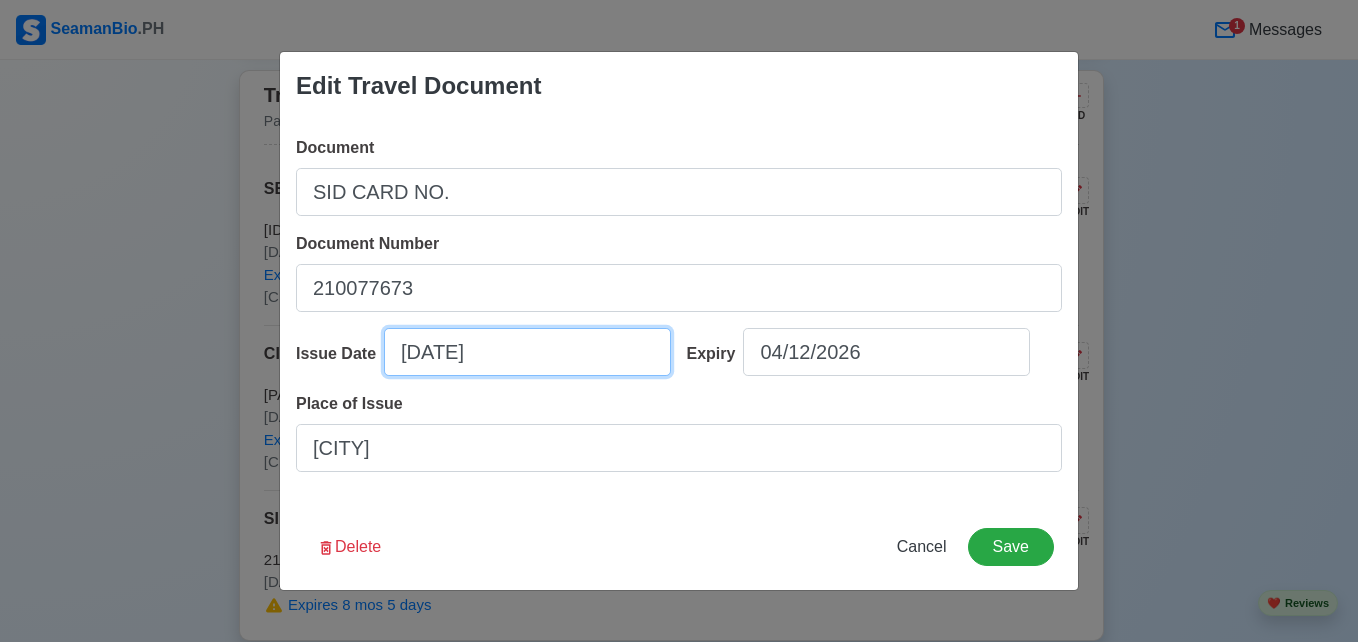 select on "****" 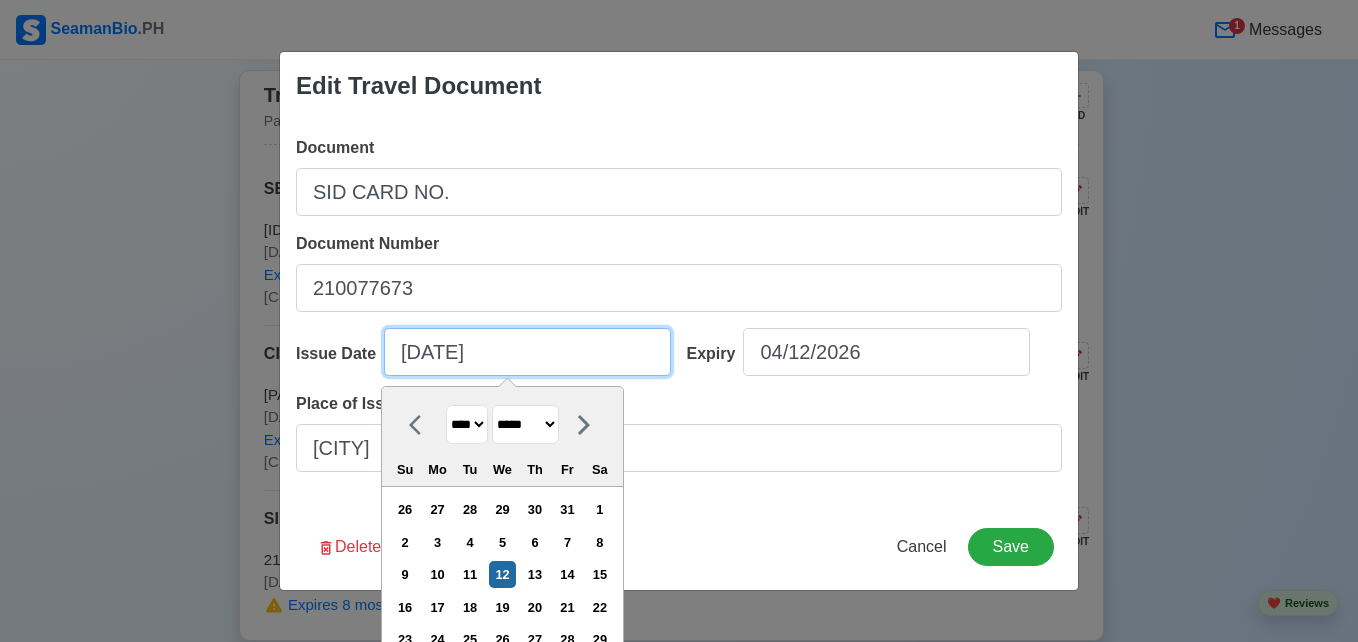 click on "[DATE]" at bounding box center (527, 352) 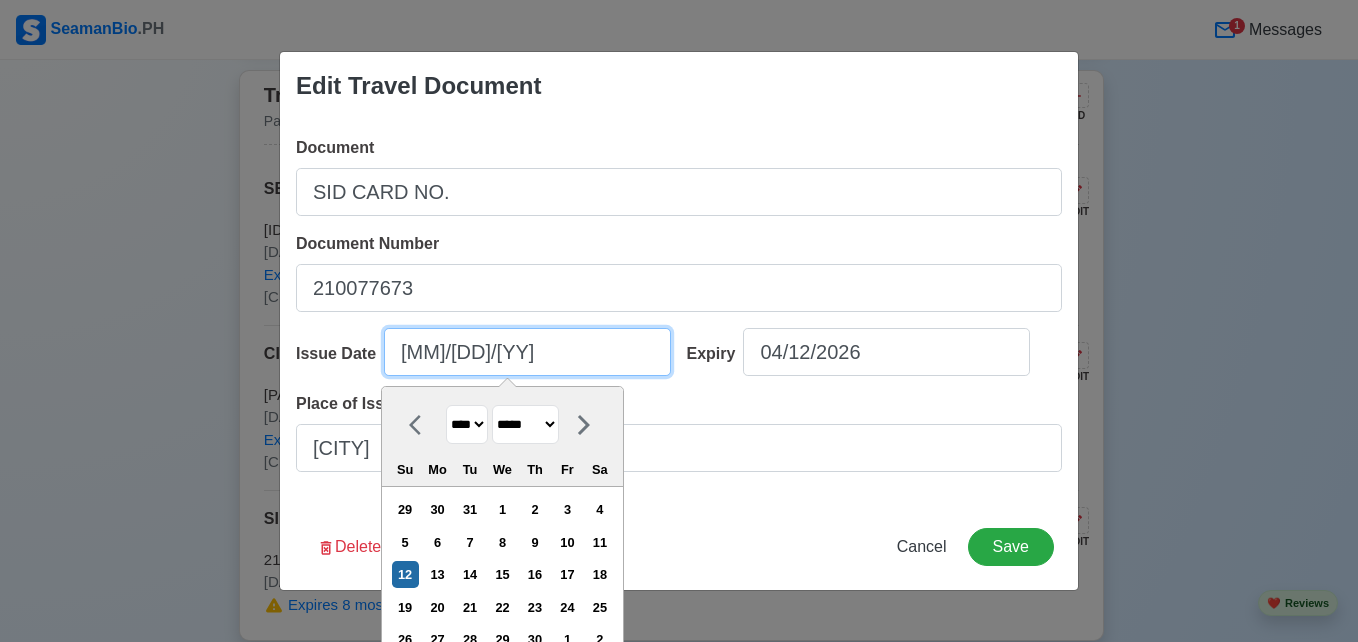 type on "[MM]/[DD]/[YYYY]" 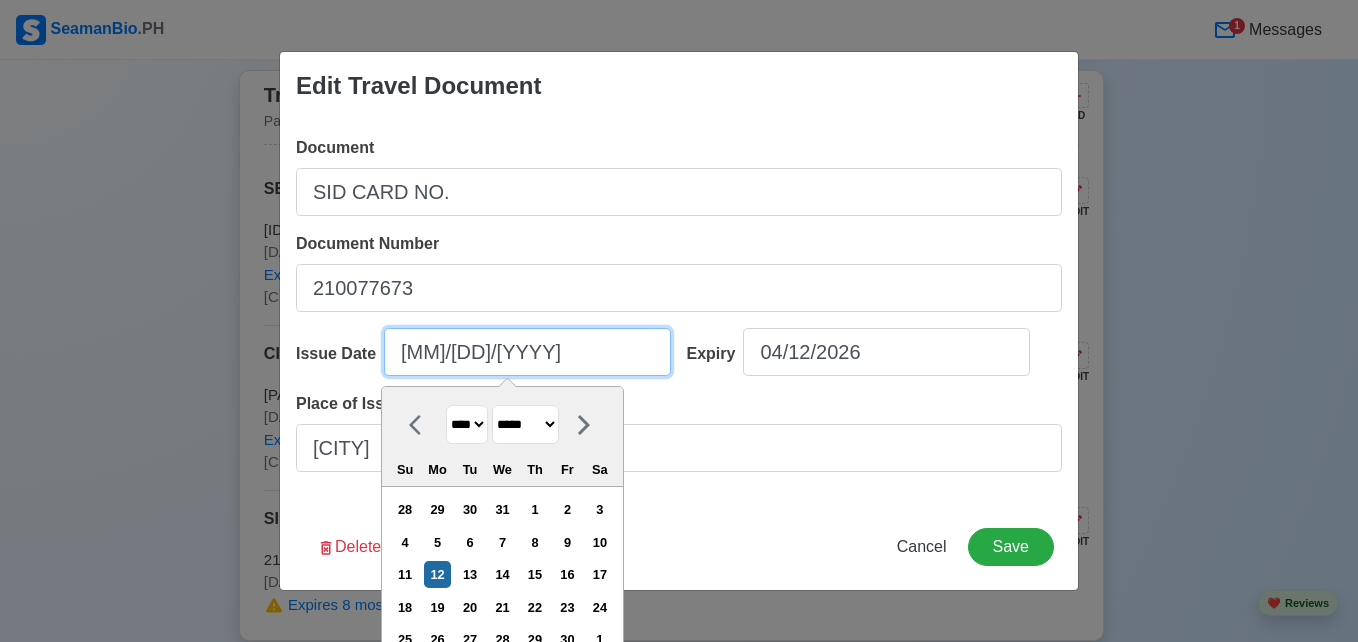 type on "[MM]/[DD]/[YYYY]" 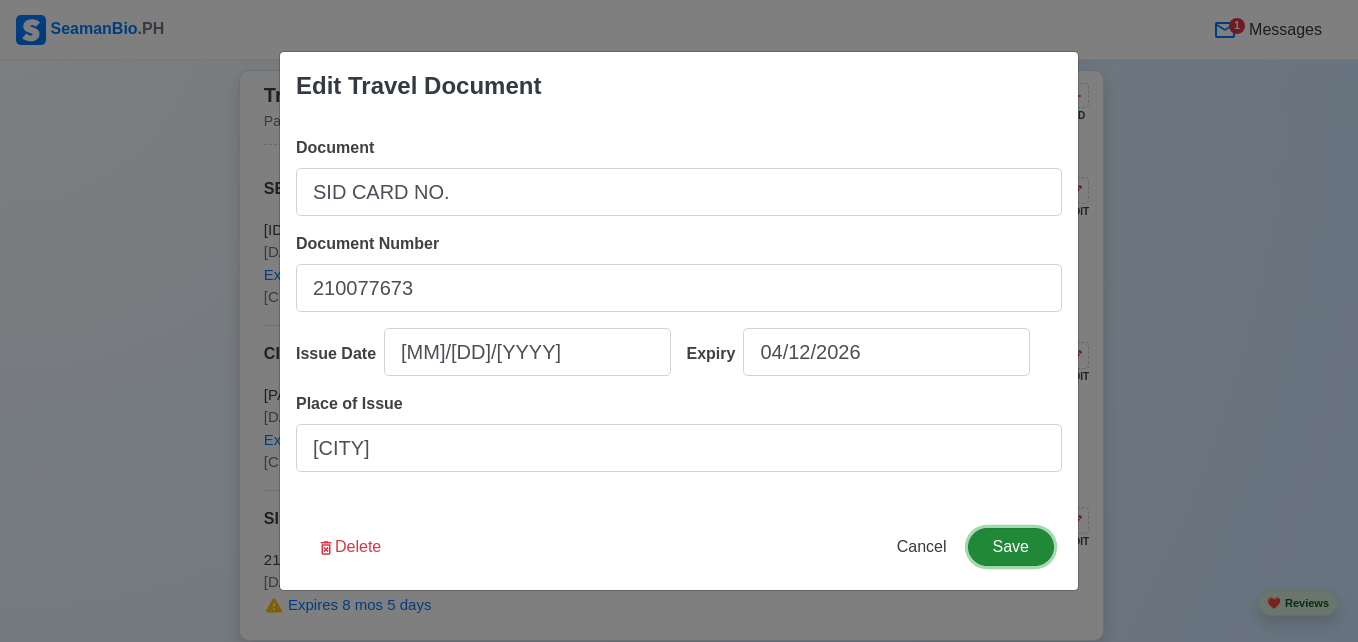 click on "Save" at bounding box center [1011, 547] 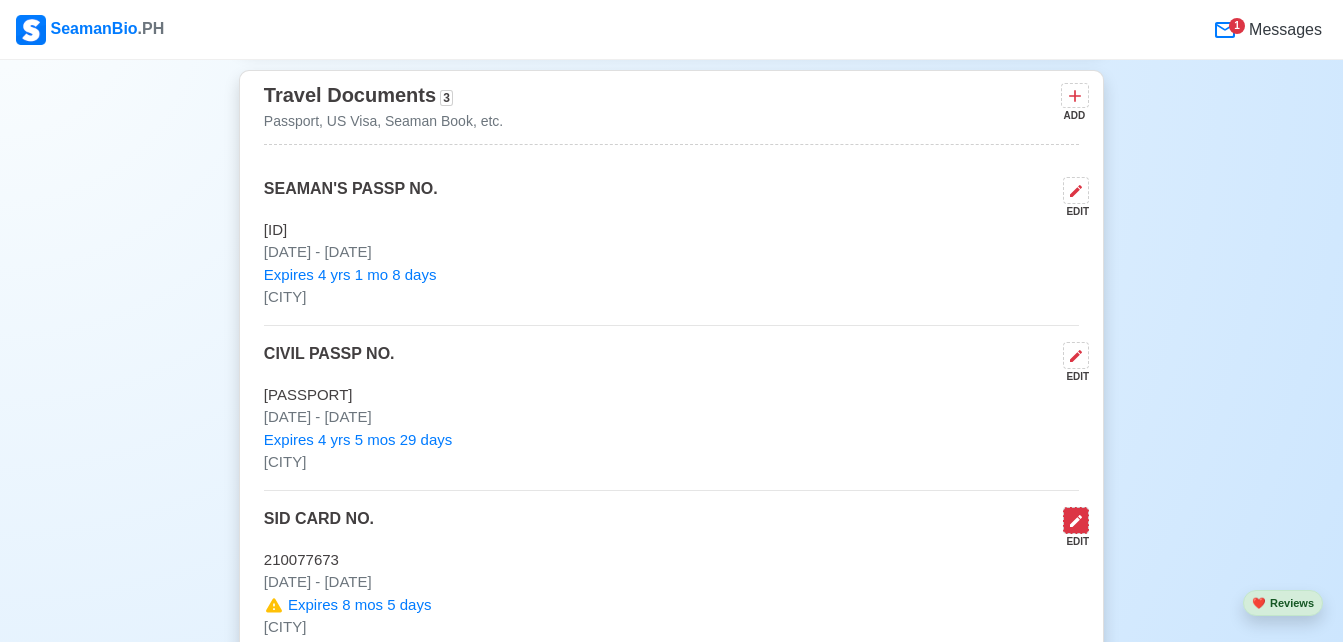 click 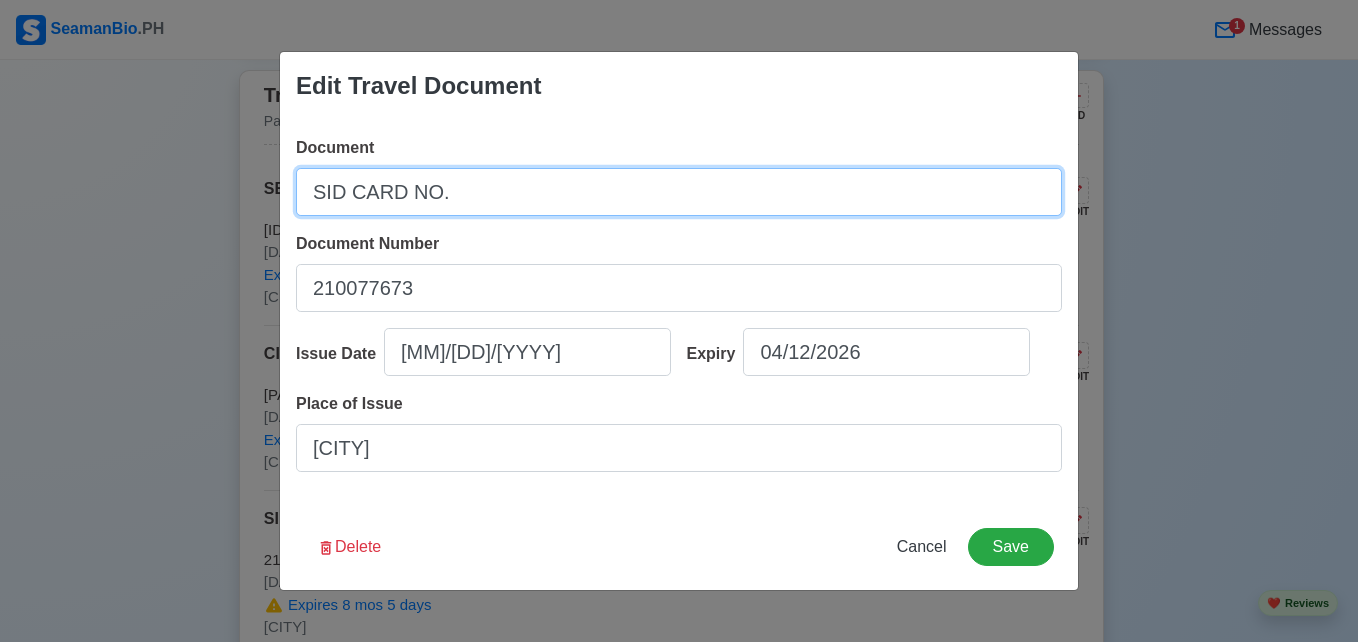 click on "SID CARD NO." at bounding box center [679, 192] 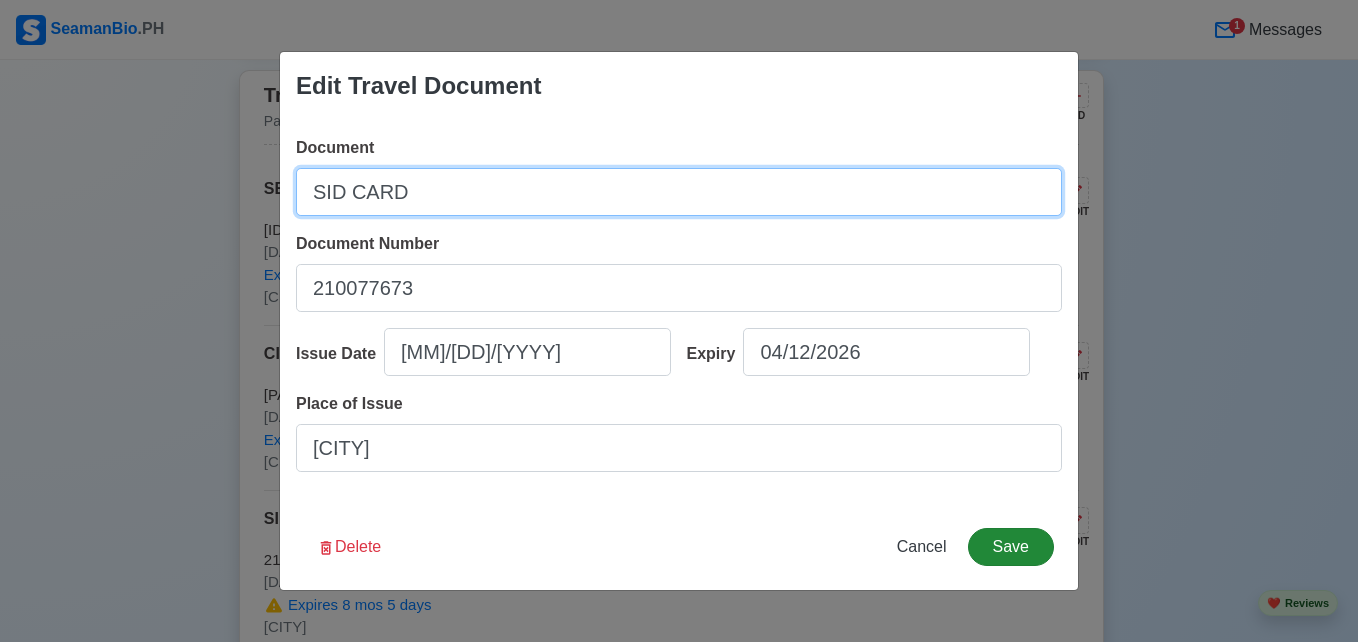 type on "SID CARD" 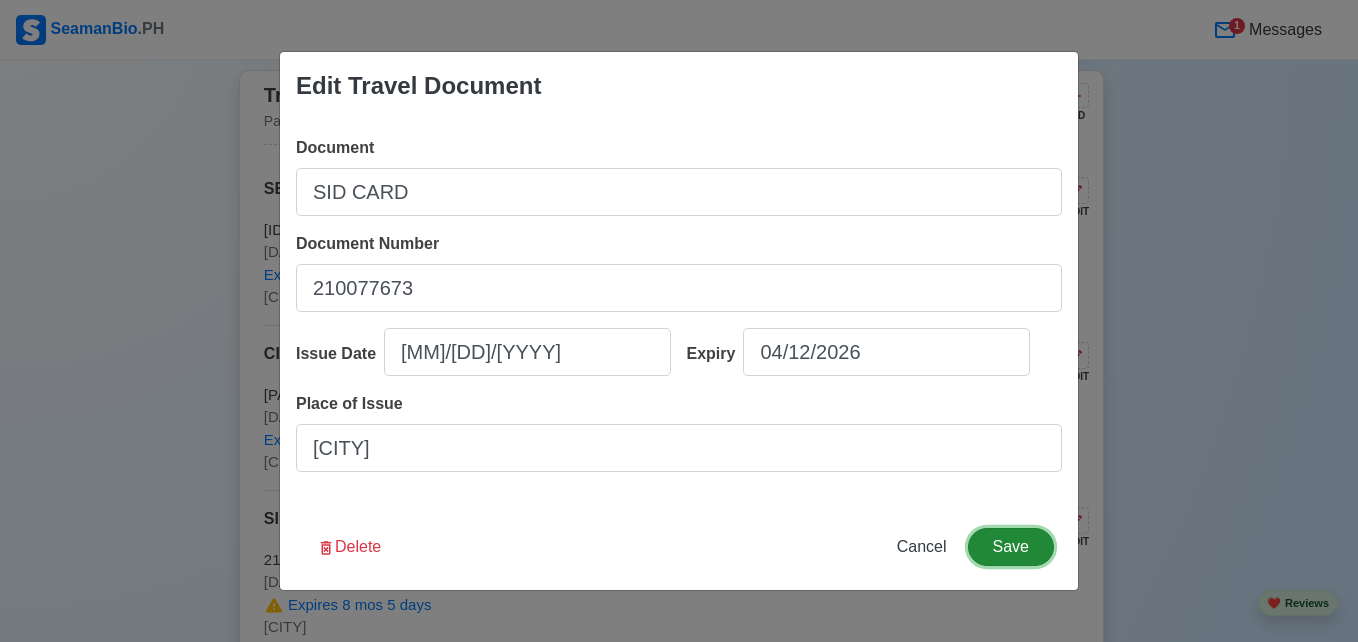 click on "Save" at bounding box center [1011, 547] 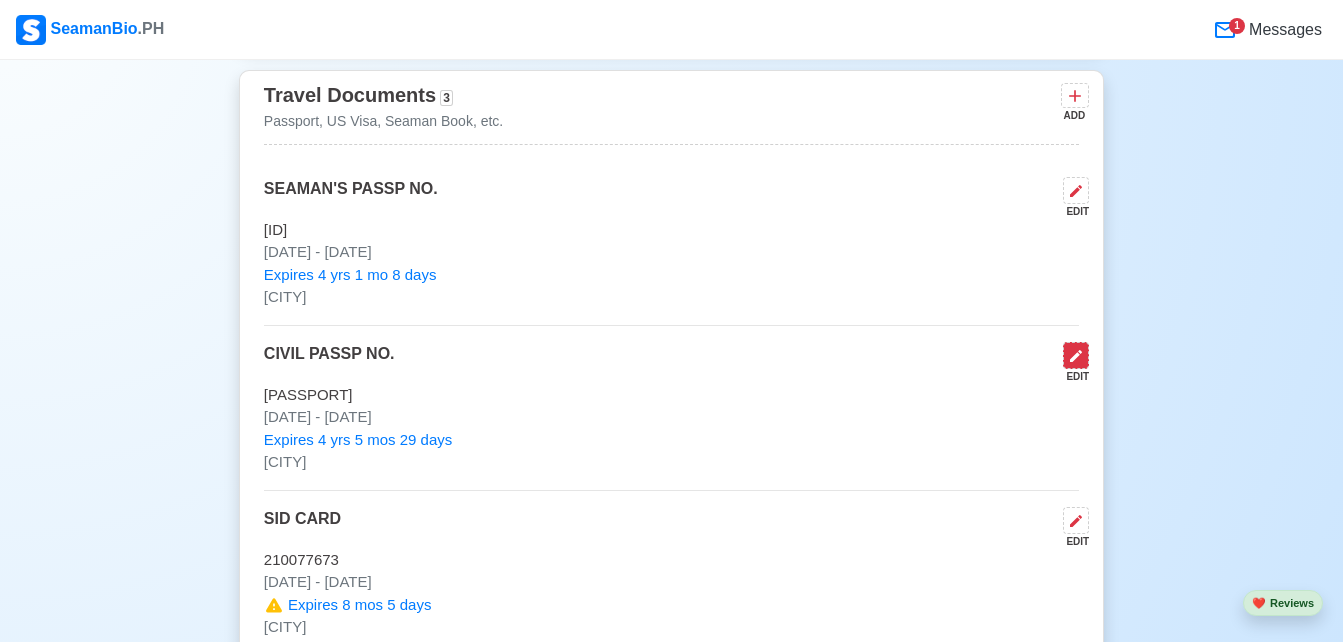 click 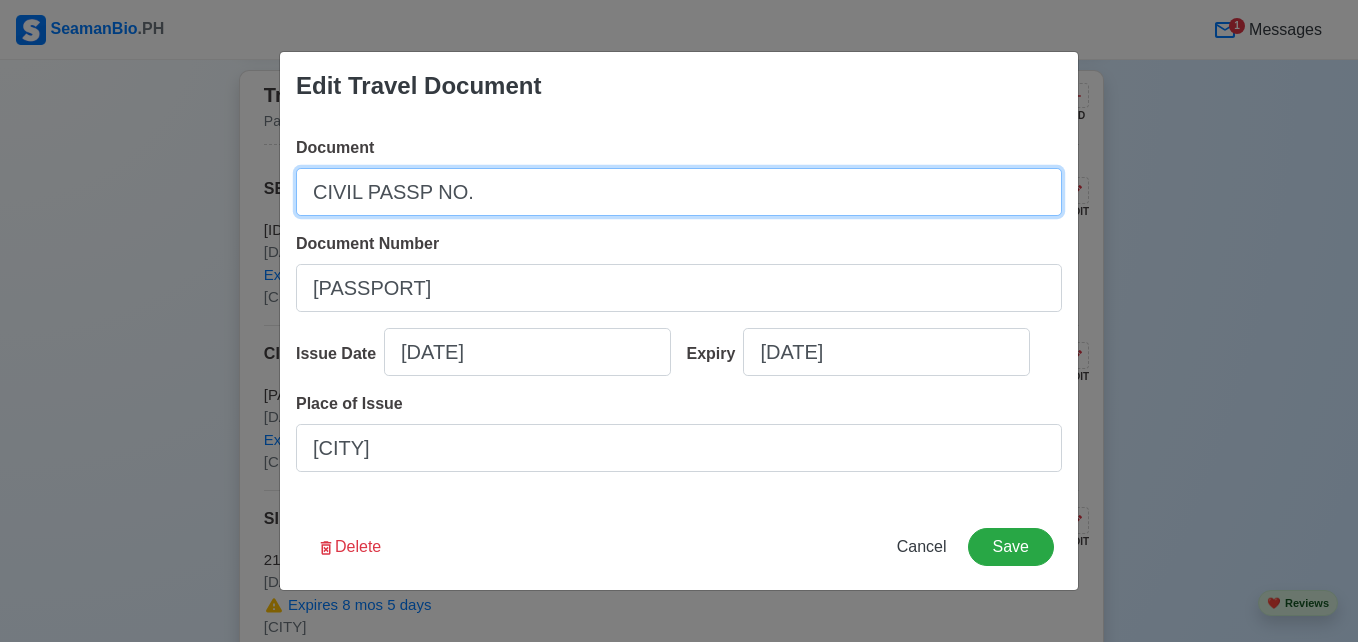 click on "CIVIL PASSP NO." at bounding box center (679, 192) 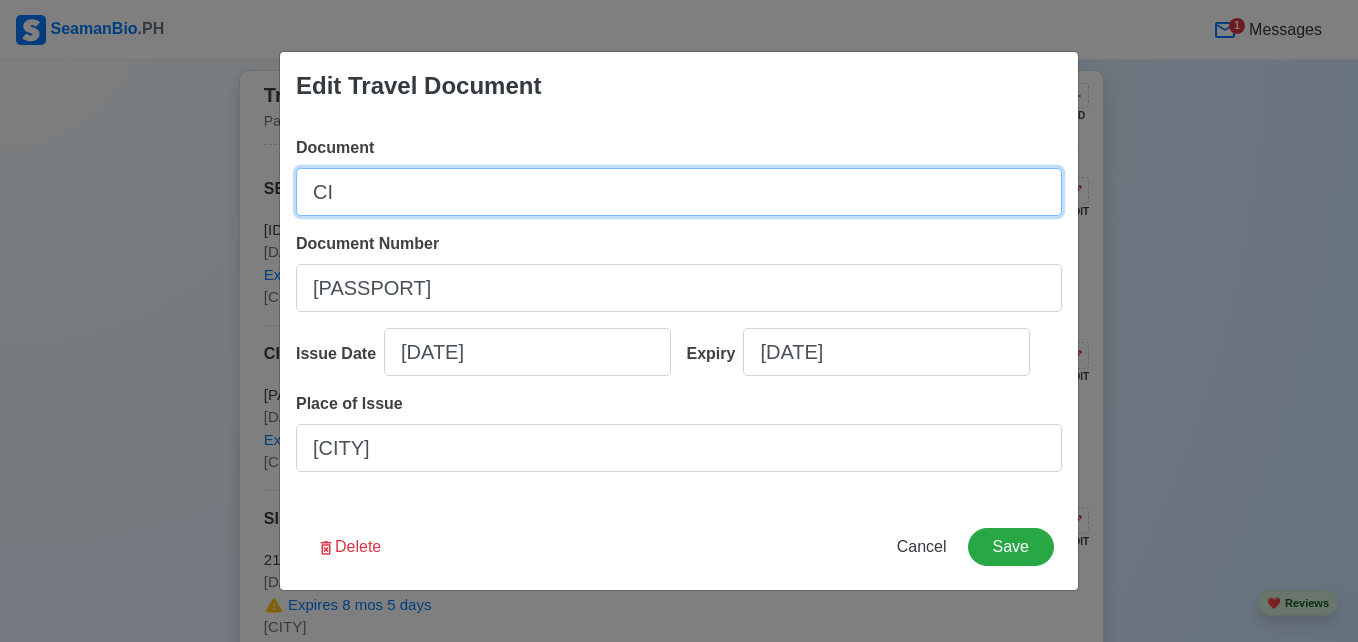 type on "C" 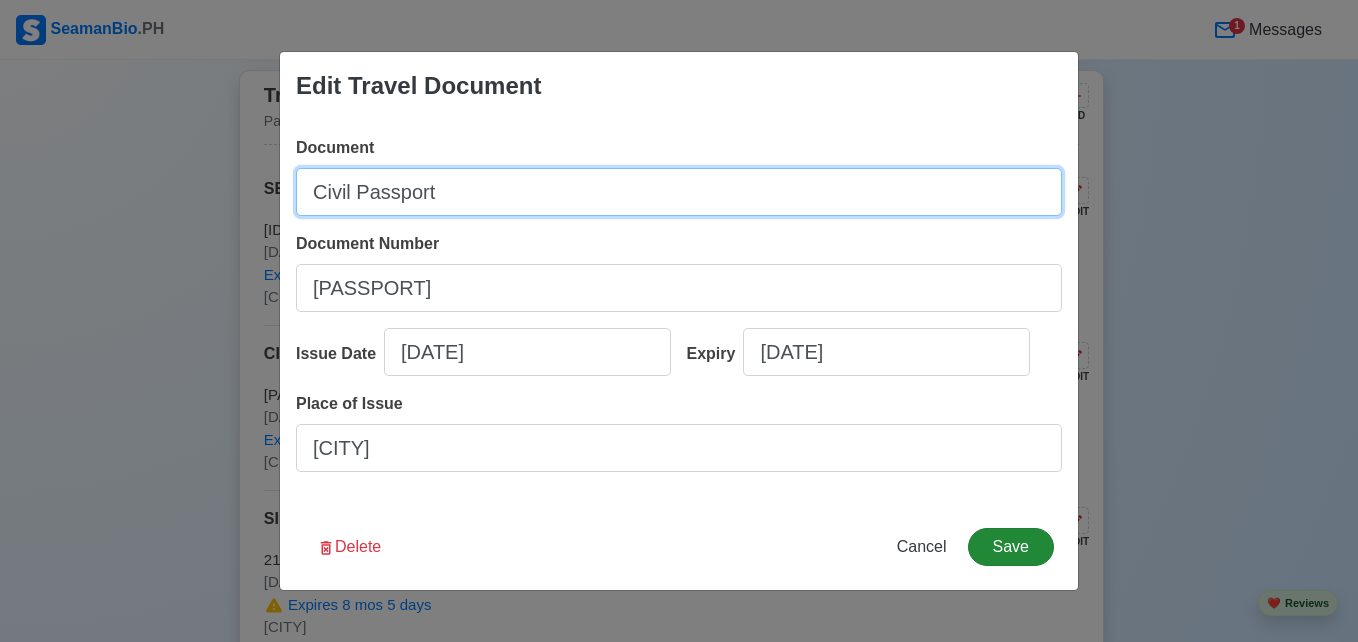 type on "Civil Passport" 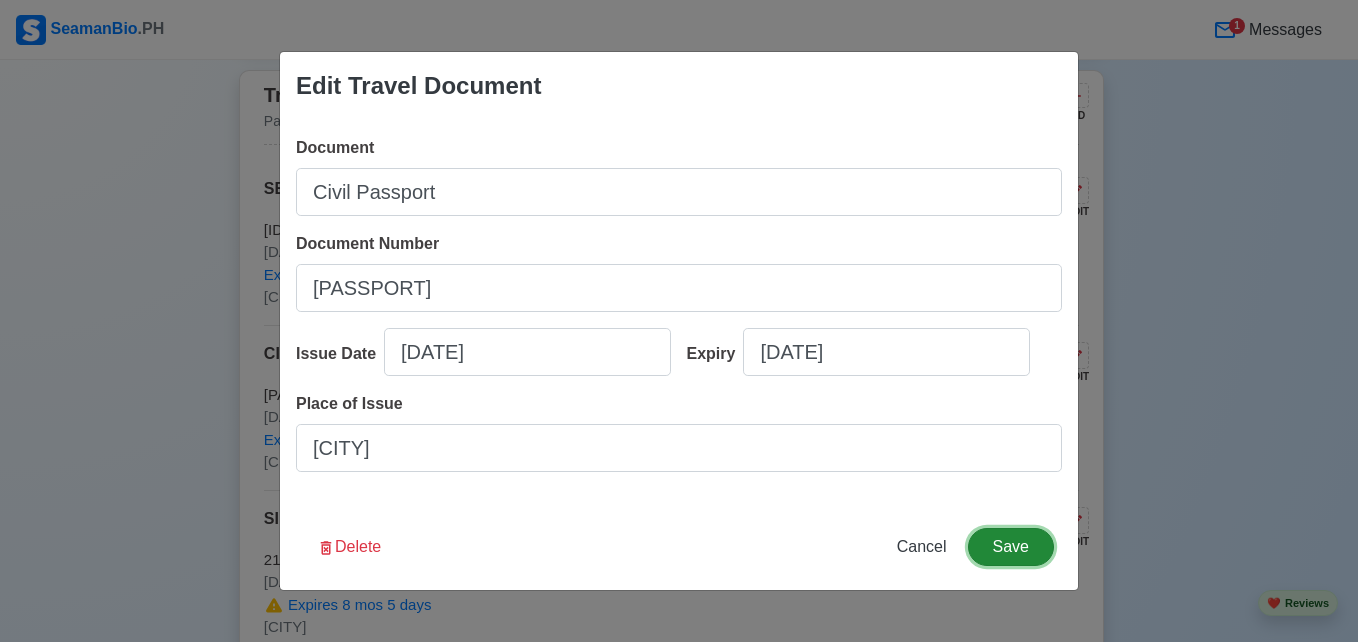 click on "Save" at bounding box center [1011, 547] 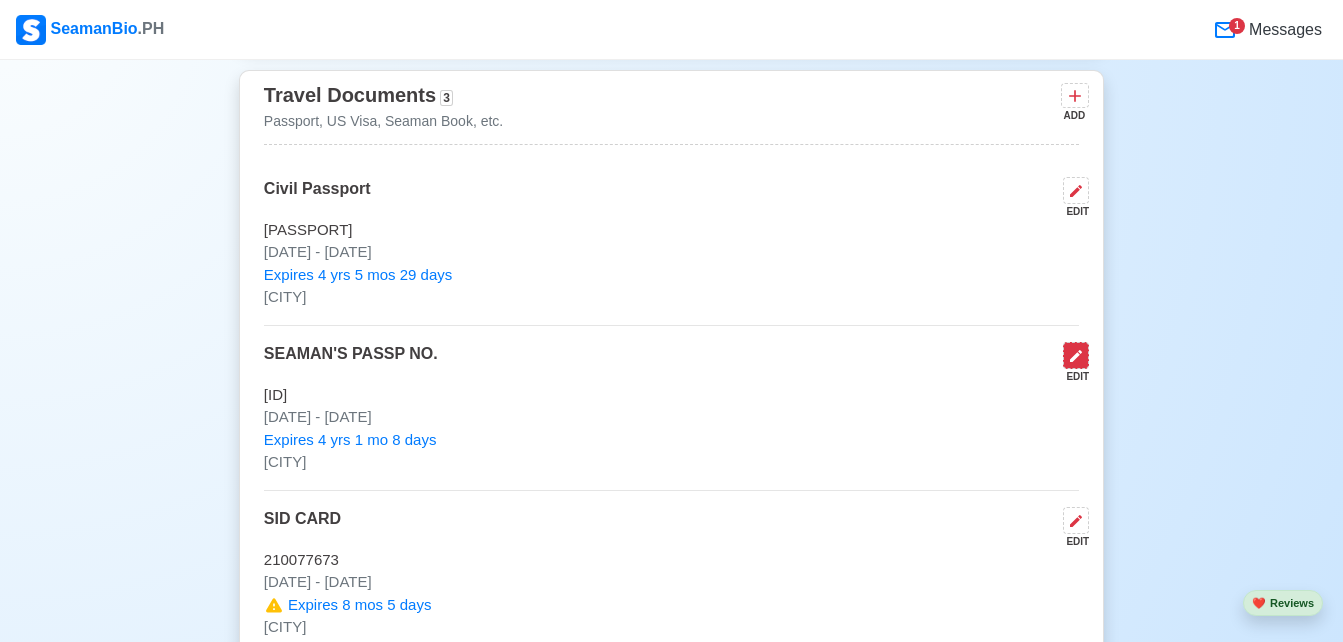 click at bounding box center [1076, 355] 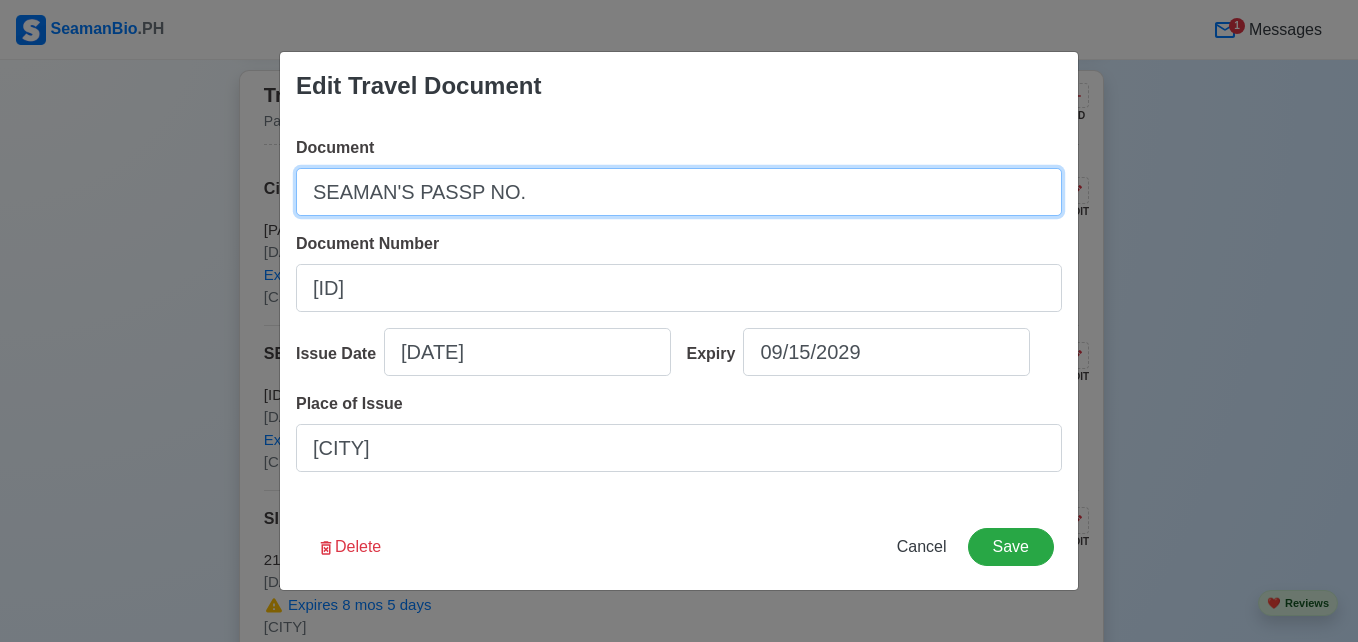click on "SEAMAN'S PASSP NO." at bounding box center [679, 192] 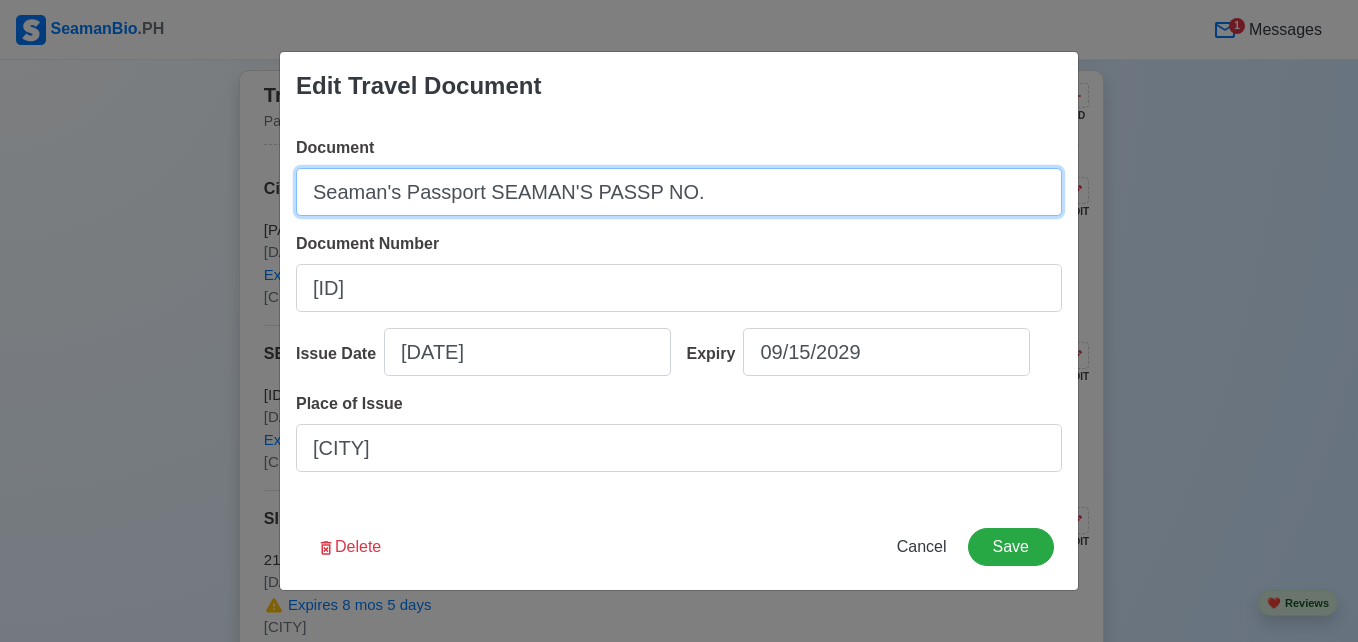 drag, startPoint x: 700, startPoint y: 204, endPoint x: 482, endPoint y: 210, distance: 218.08255 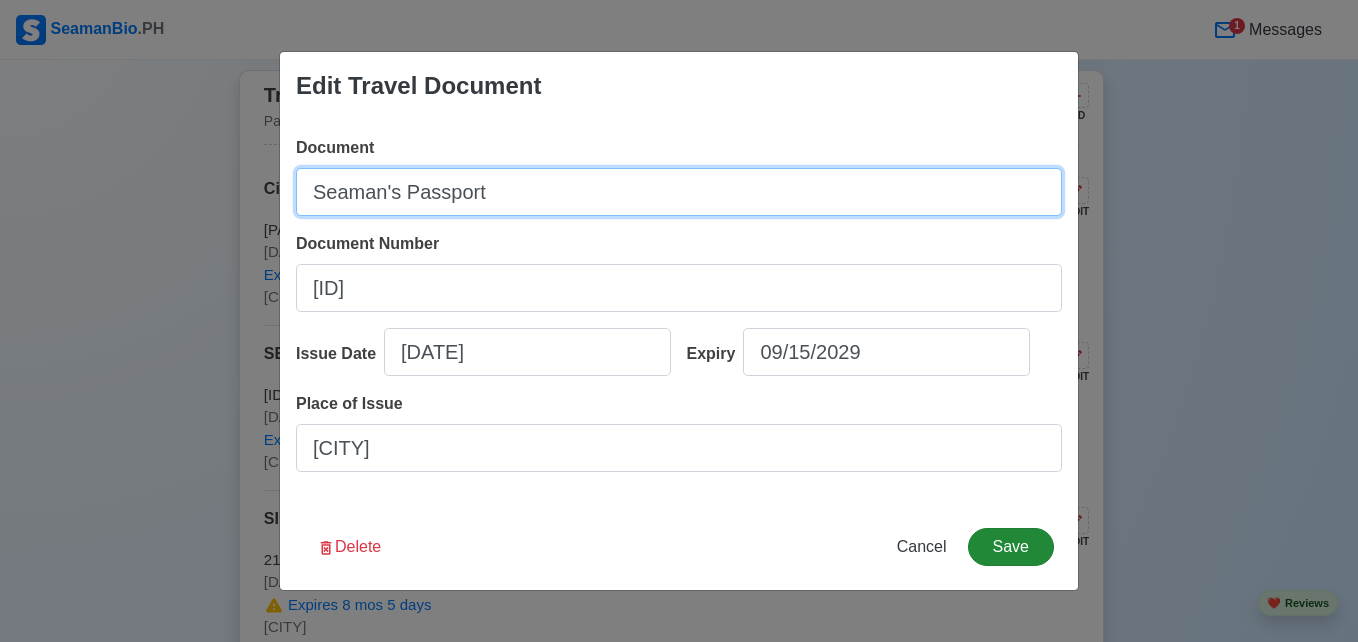 type on "Seaman's Passport" 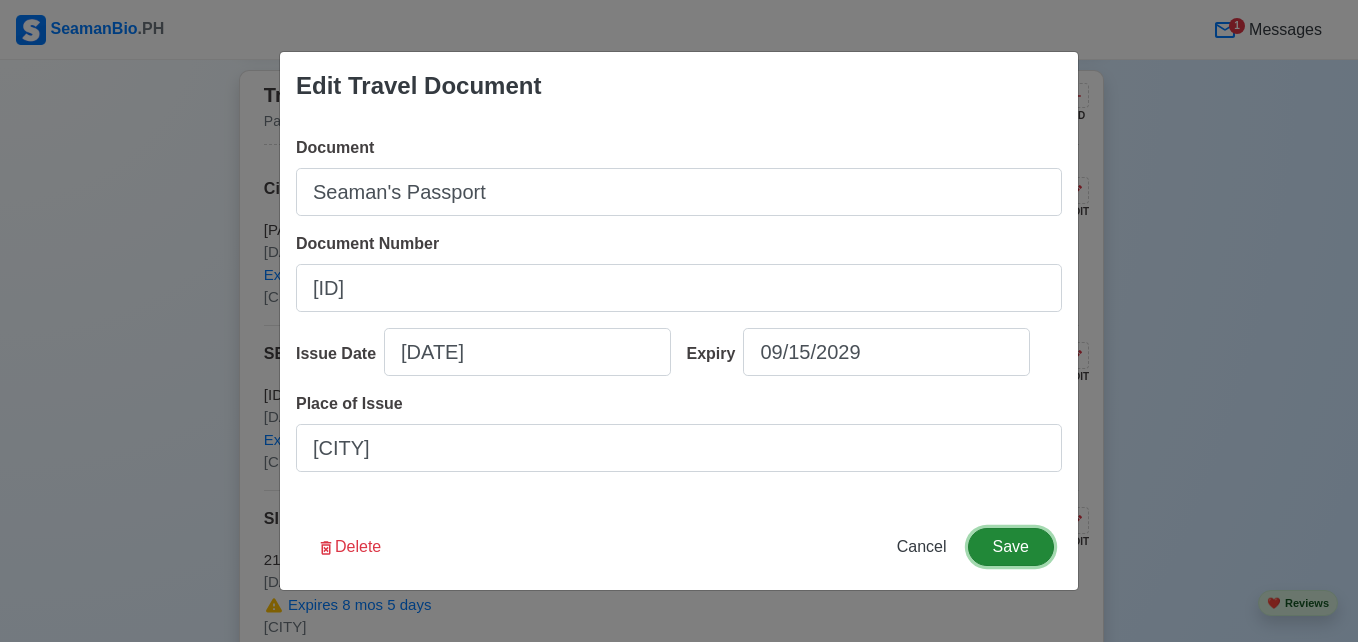 click on "Save" at bounding box center (1011, 547) 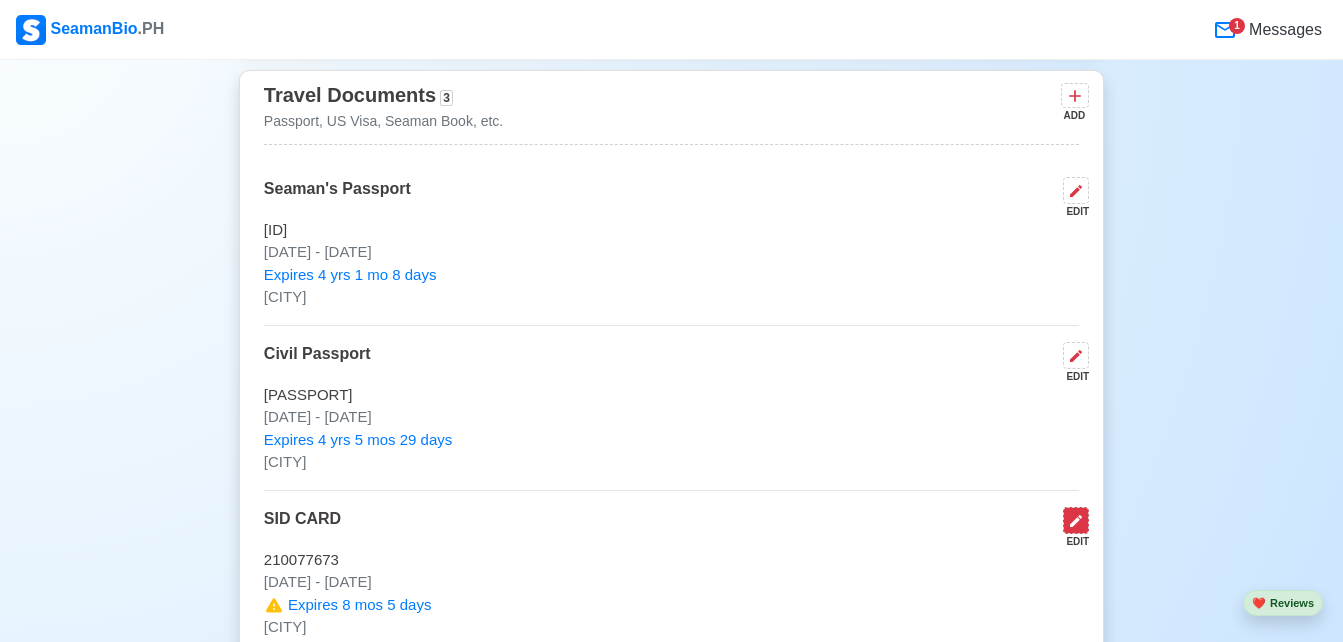 click 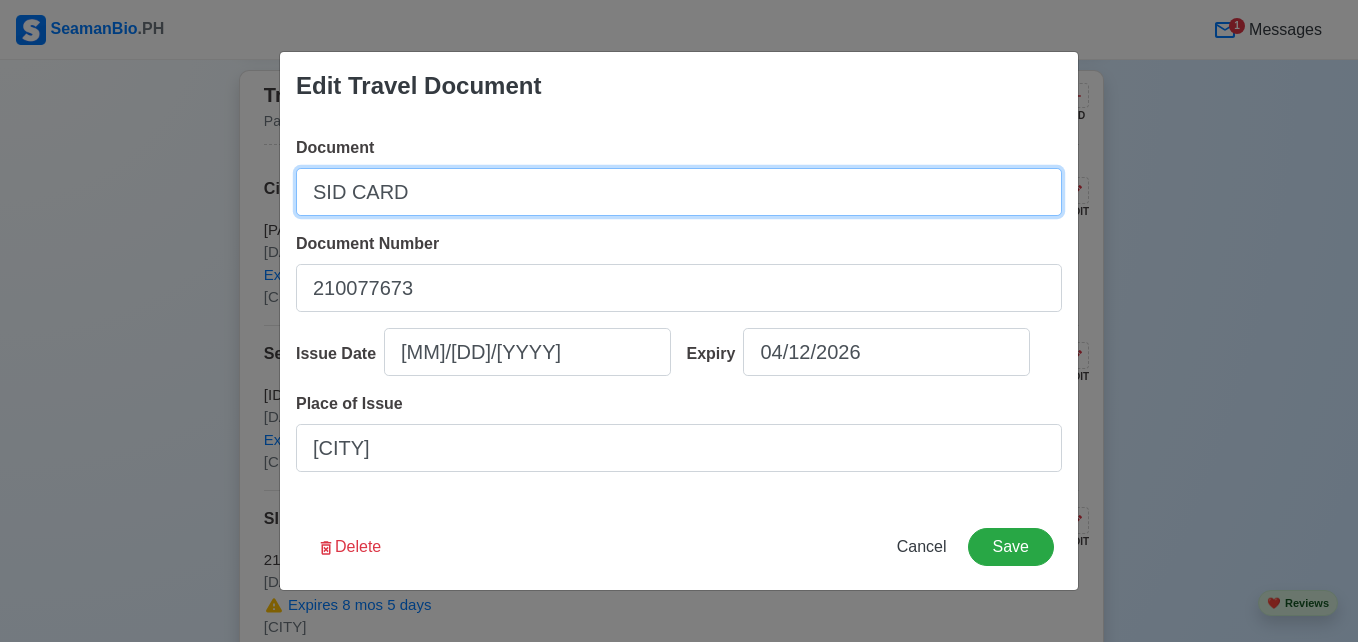 click on "SID CARD" at bounding box center (679, 192) 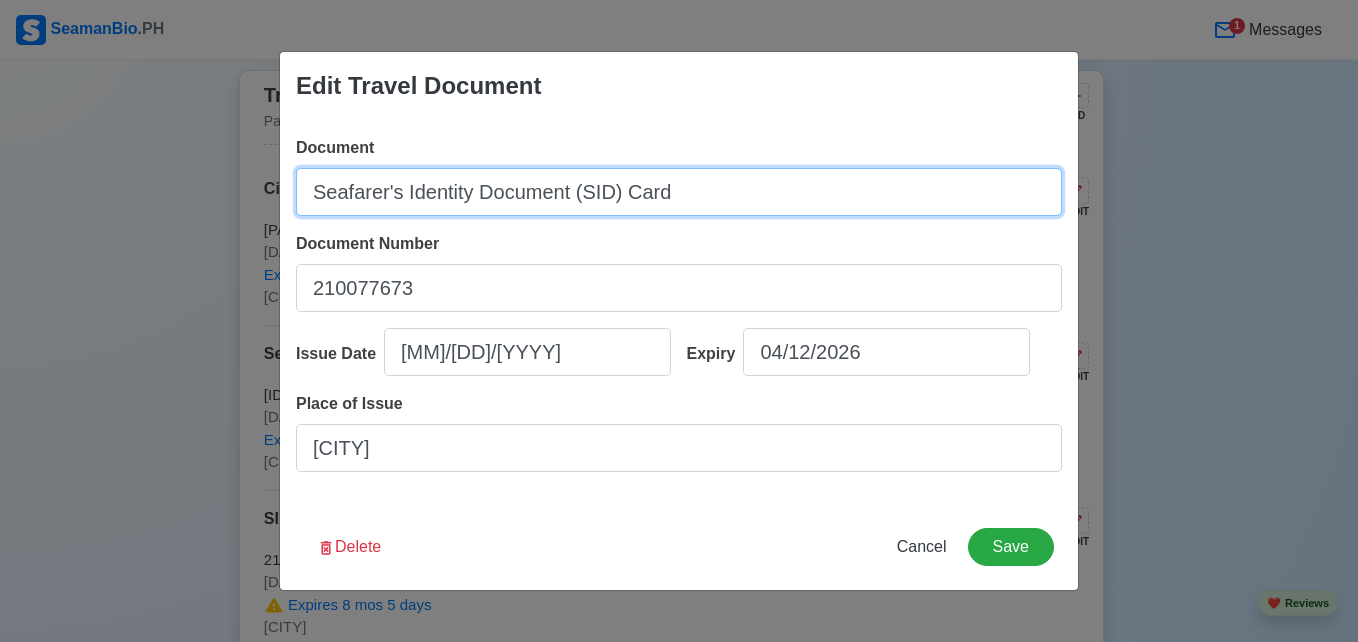 type on "Seafarer's Identity Document (SID) Card" 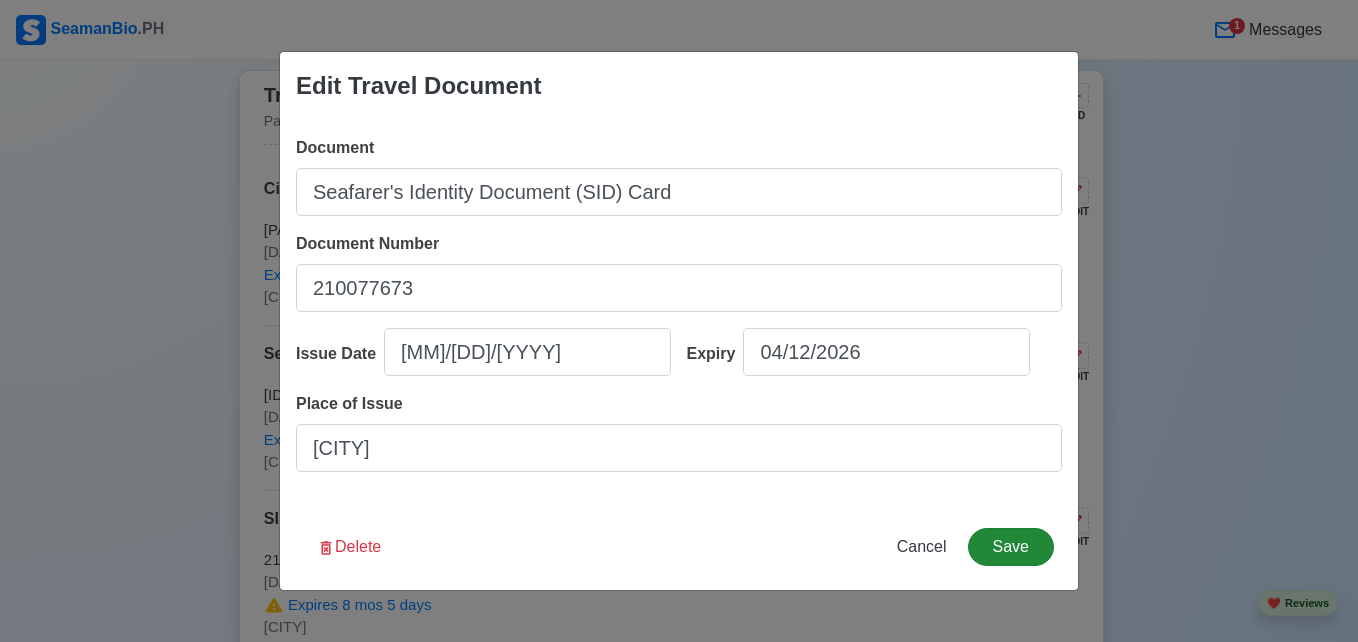 drag, startPoint x: 1006, startPoint y: 583, endPoint x: 1014, endPoint y: 535, distance: 48.6621 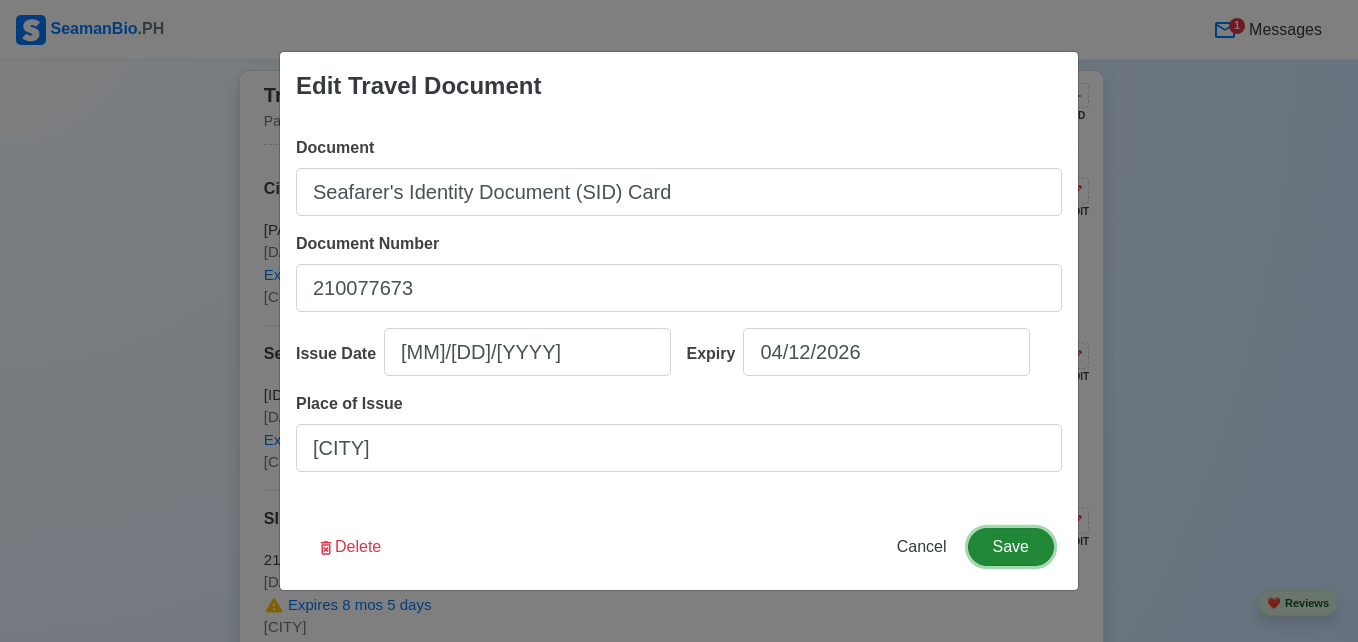 click on "Save" at bounding box center [1011, 547] 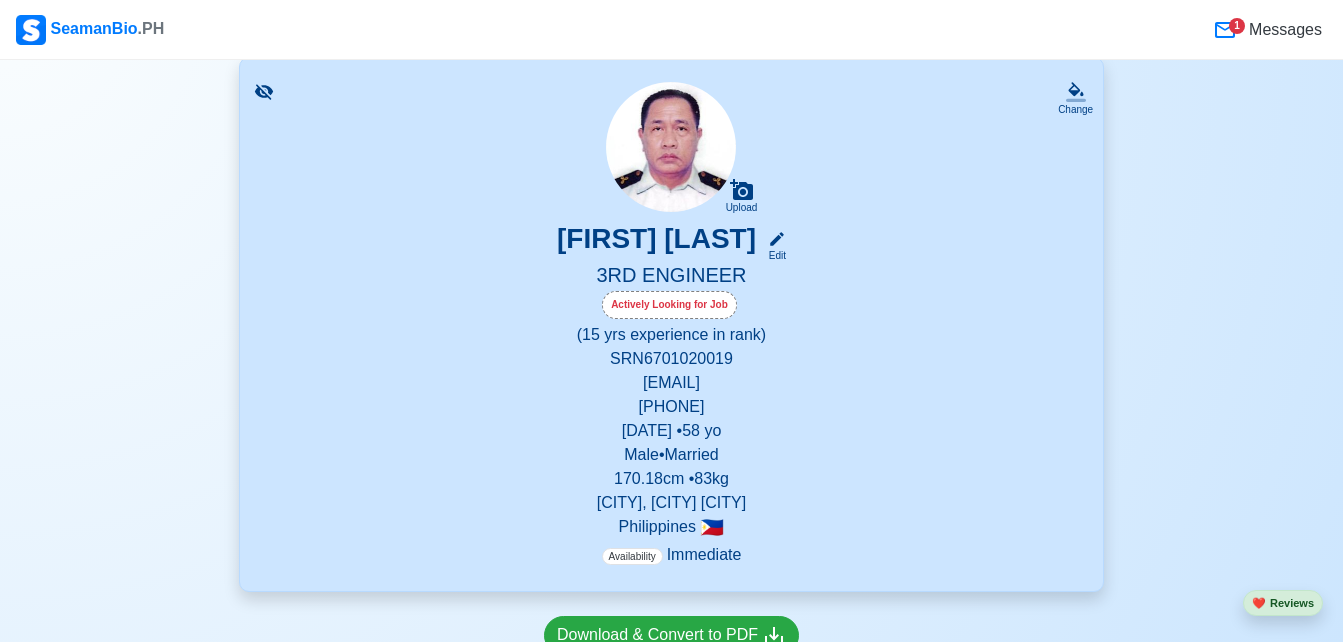 scroll, scrollTop: 0, scrollLeft: 0, axis: both 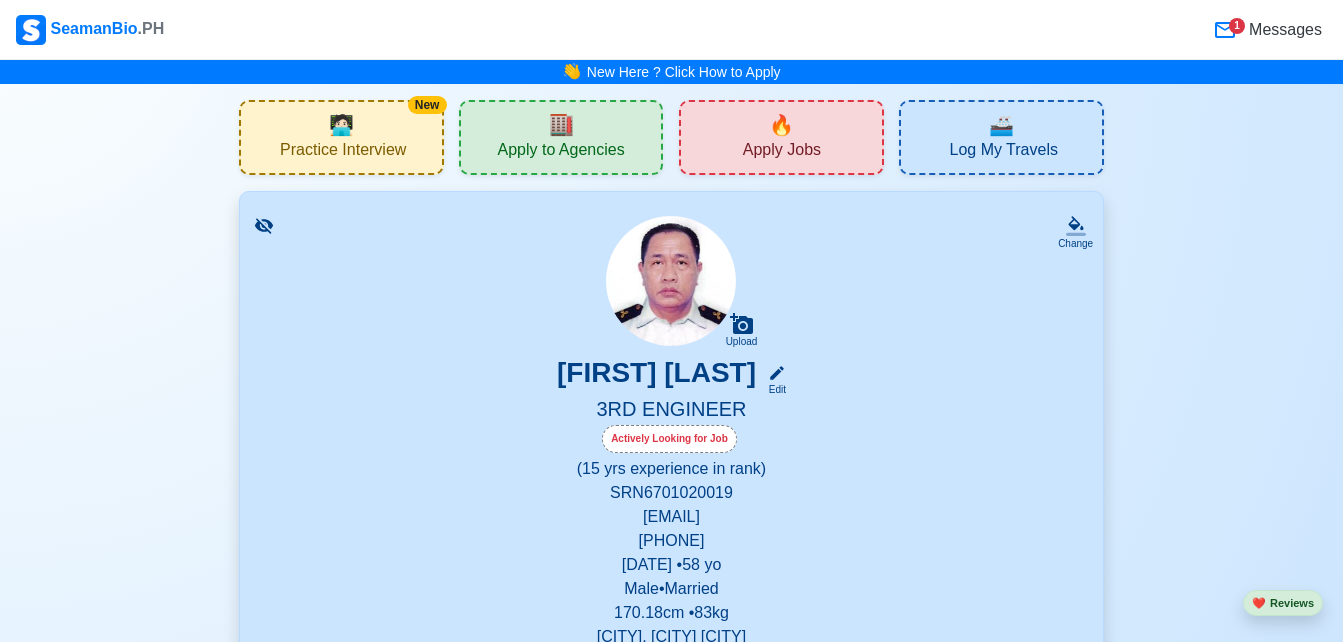 click on "🔥 Apply Jobs" at bounding box center (781, 137) 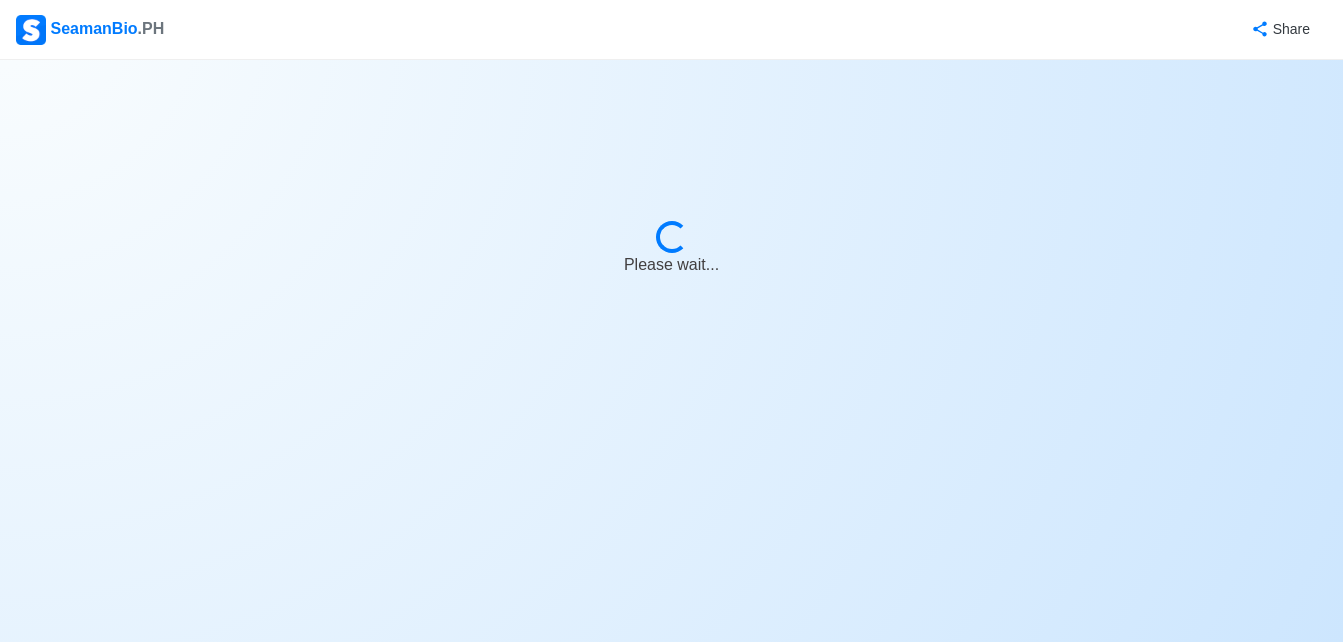 select on "3rd Engineer" 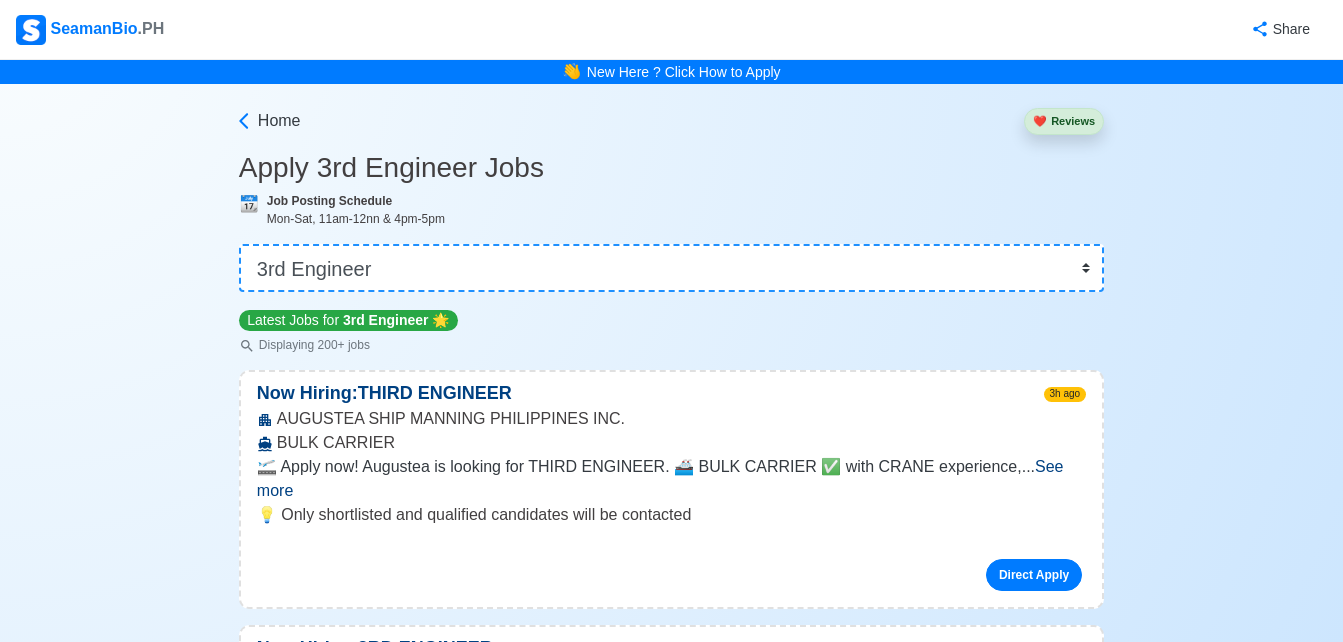 click on "See more" at bounding box center [660, 478] 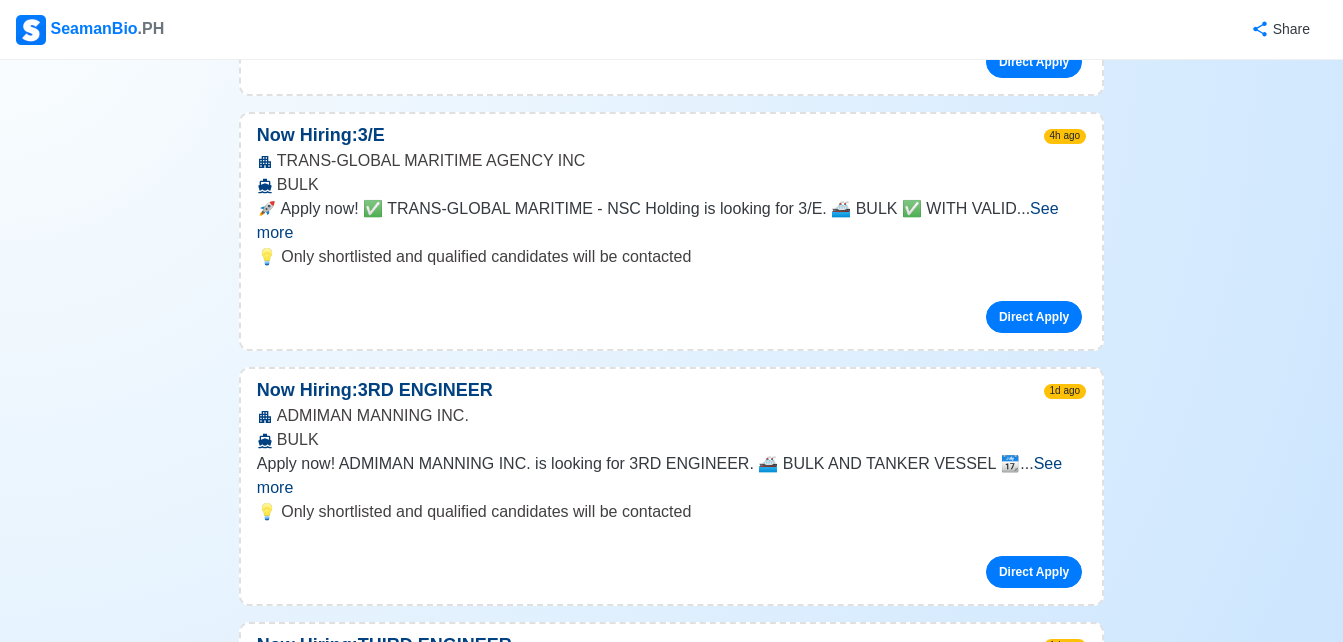 scroll, scrollTop: 484, scrollLeft: 0, axis: vertical 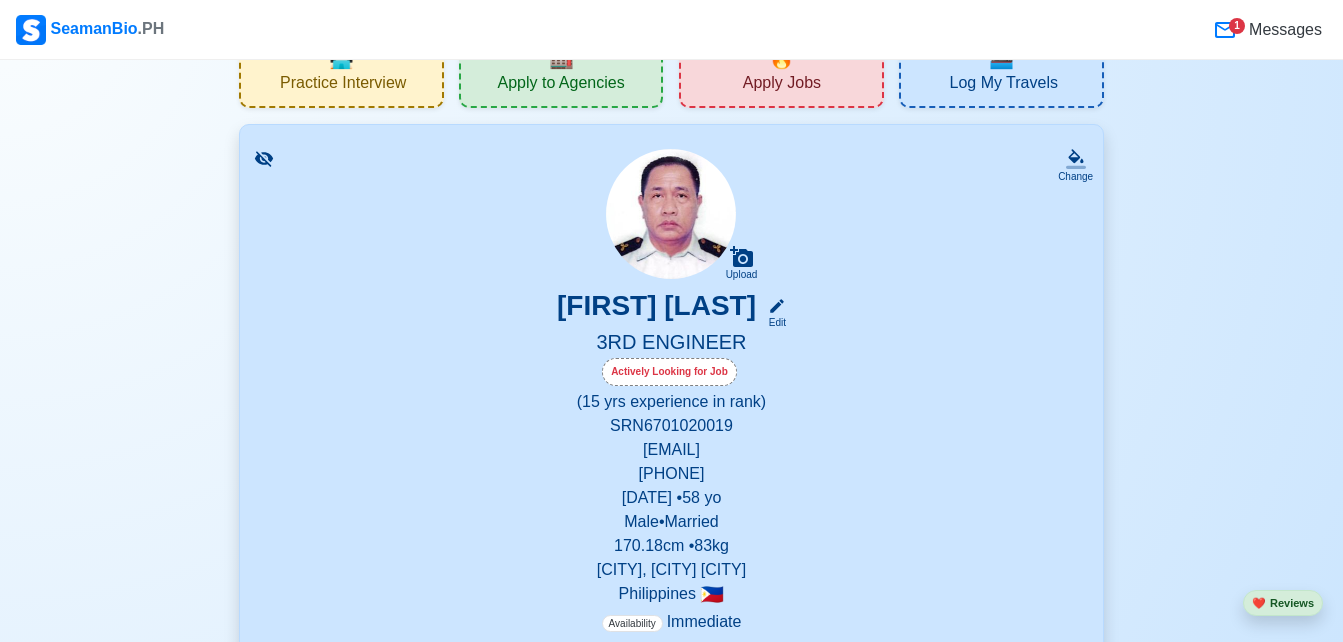 click on "Messages" at bounding box center [1283, 30] 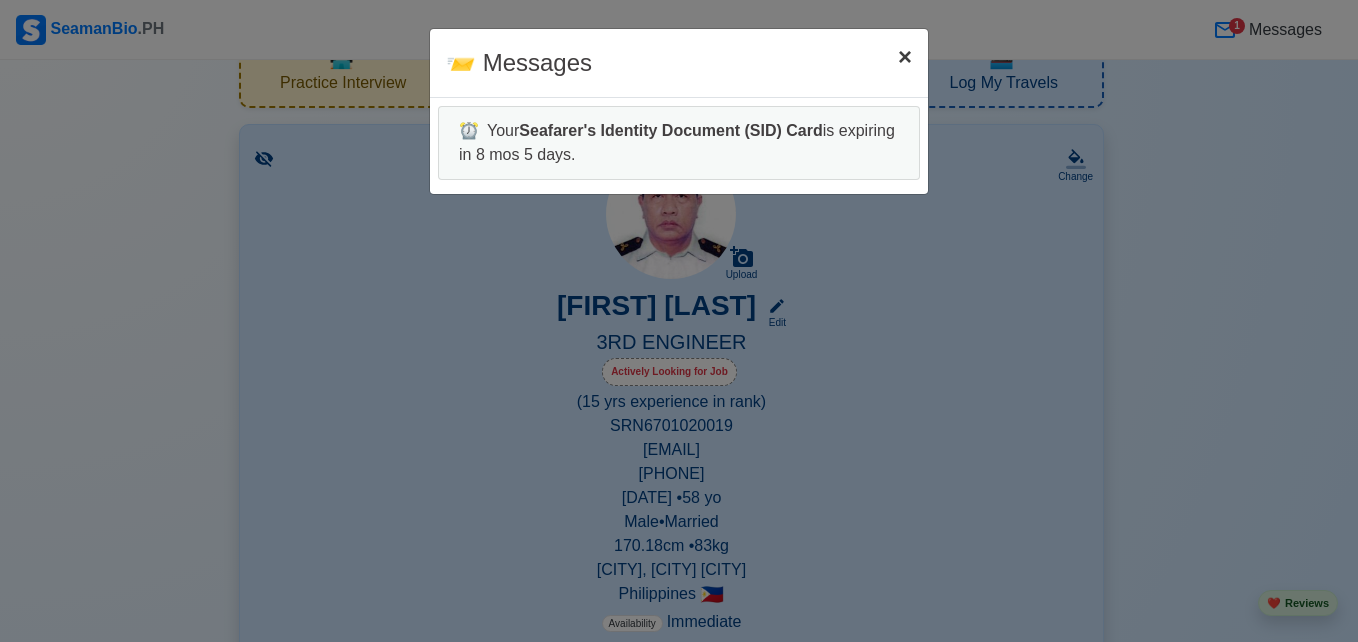 click on "×" at bounding box center (905, 56) 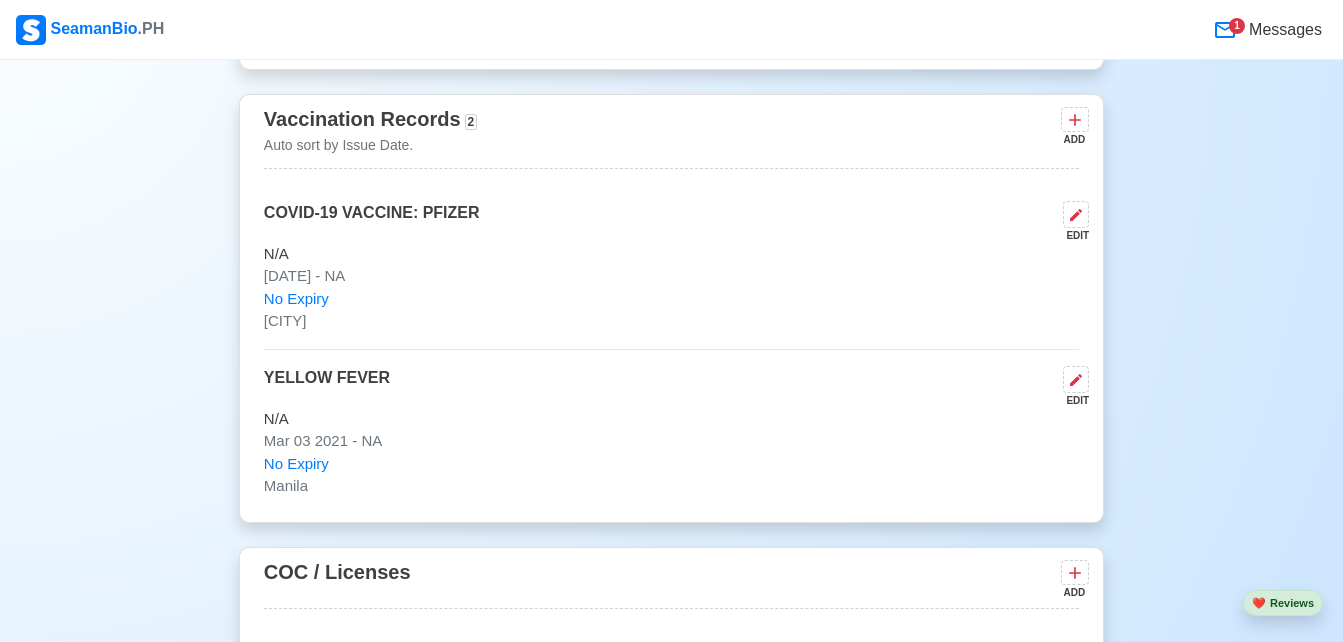 scroll, scrollTop: 1995, scrollLeft: 0, axis: vertical 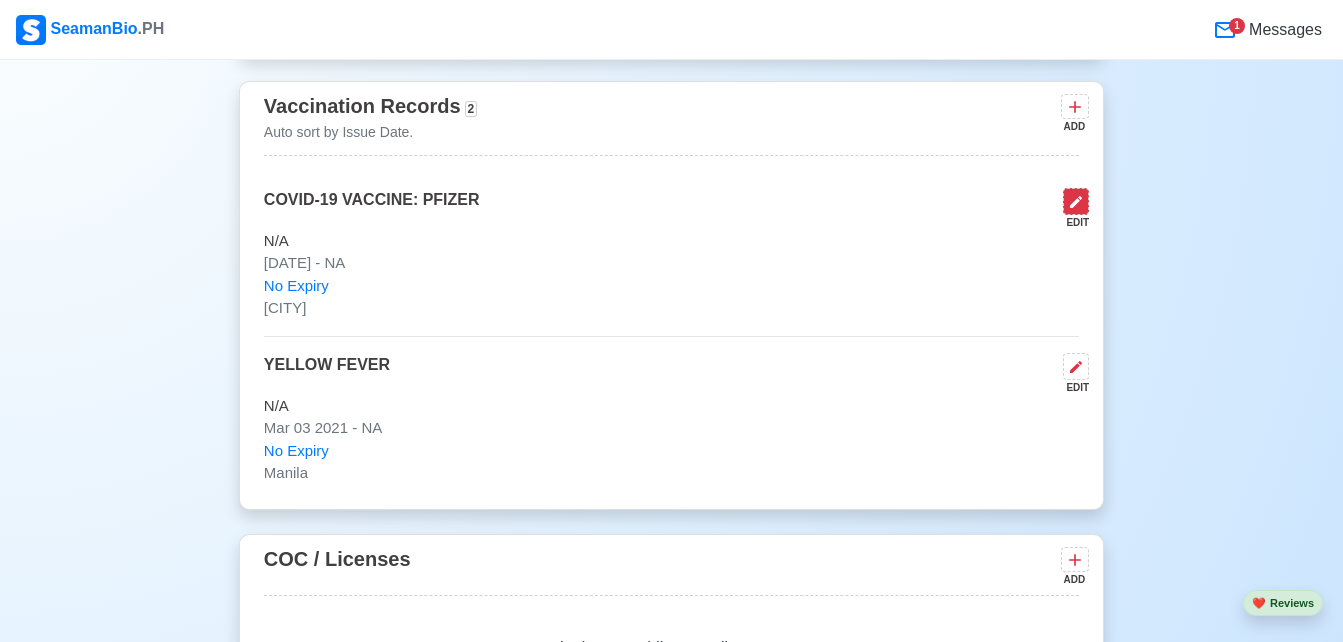 click 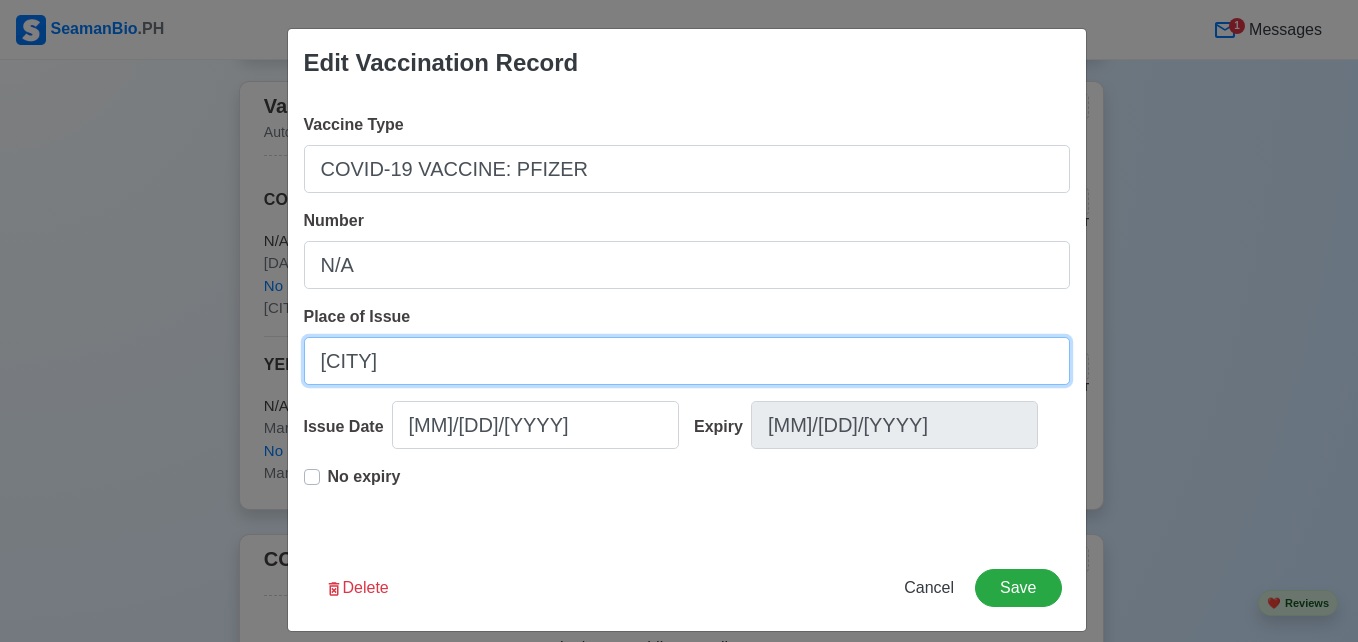 click on "[CITY]" at bounding box center (687, 361) 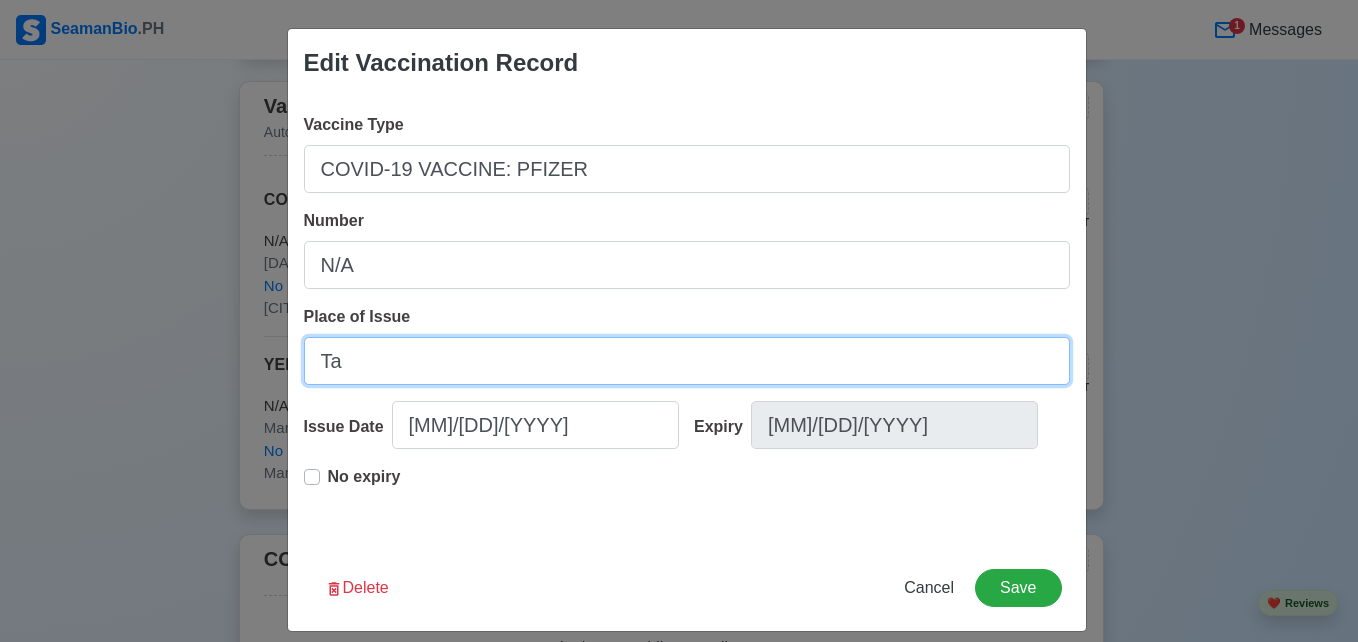 type on "T" 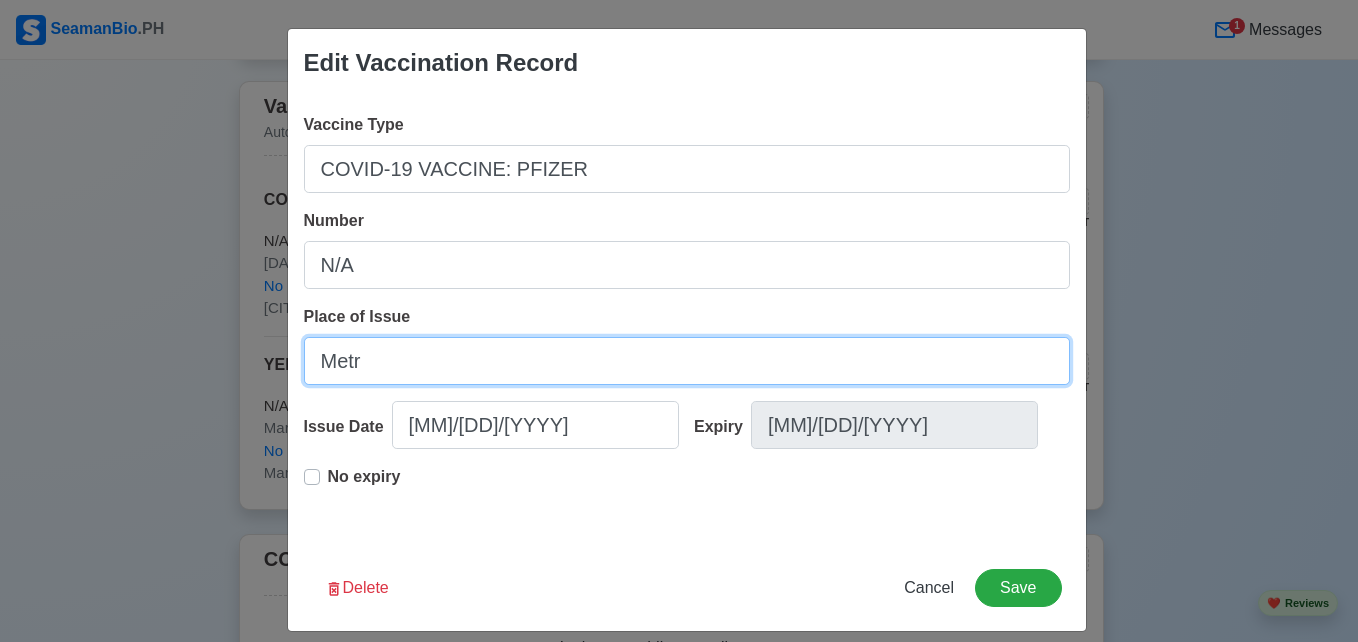 type on "[CITY]" 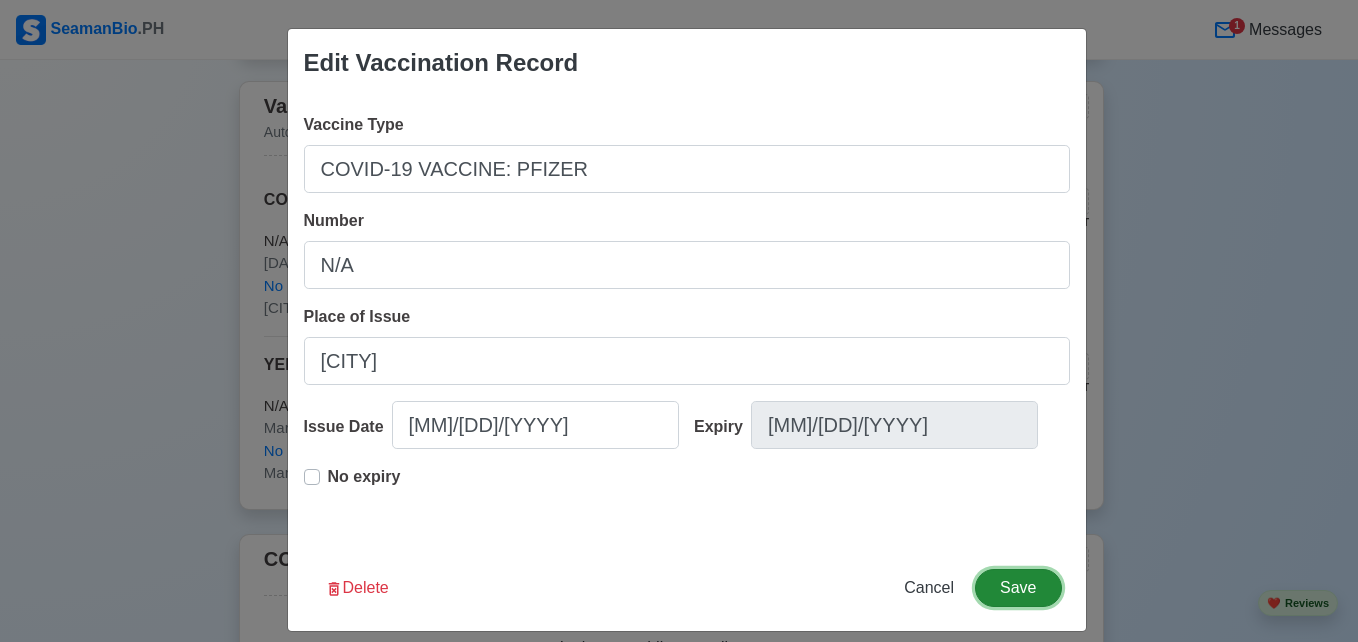 click on "Save" at bounding box center [1018, 588] 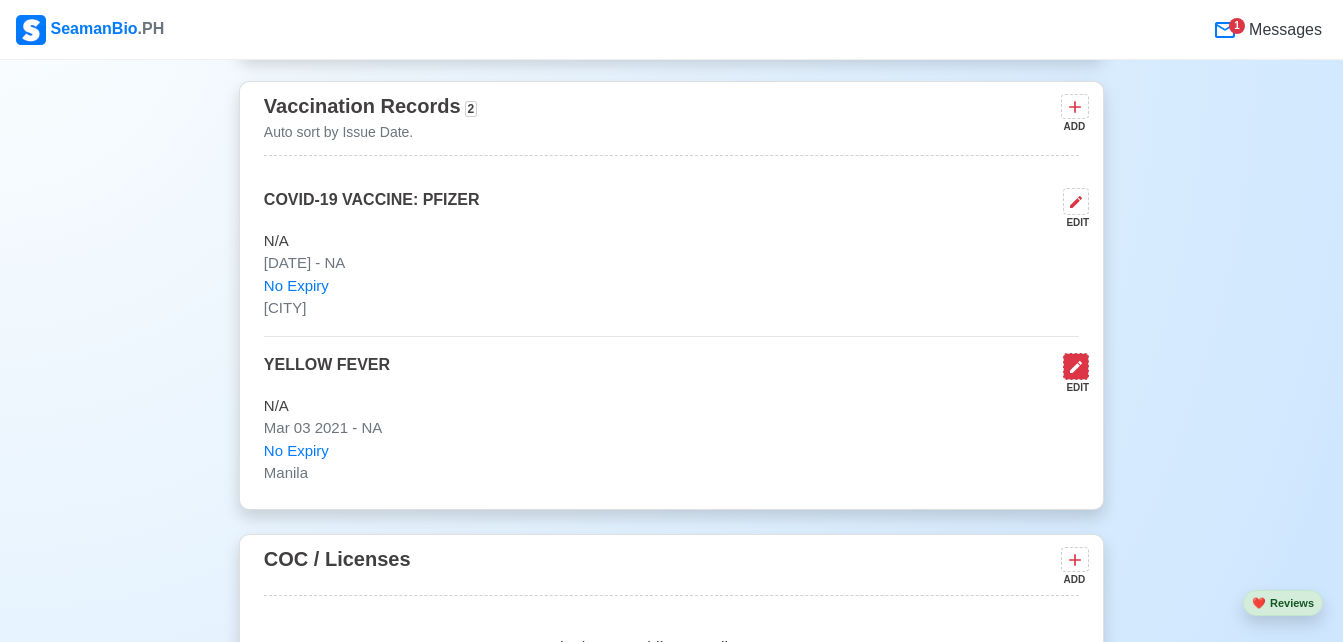 click 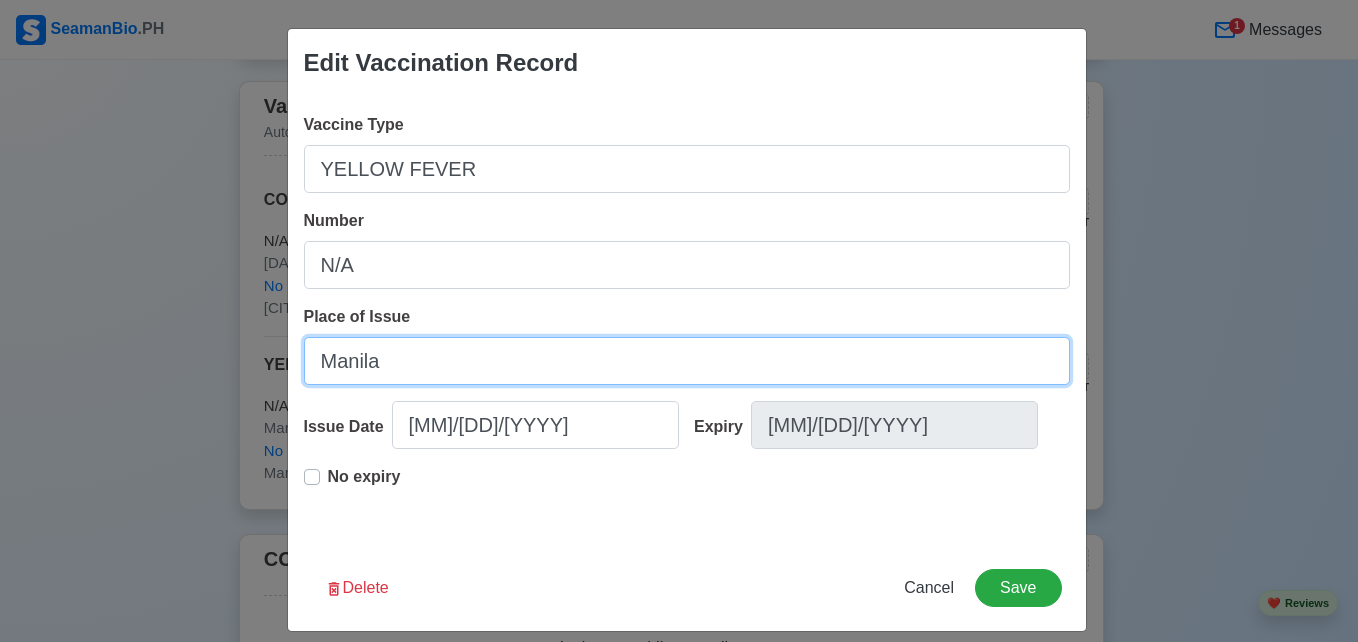 click on "Manila" at bounding box center [687, 361] 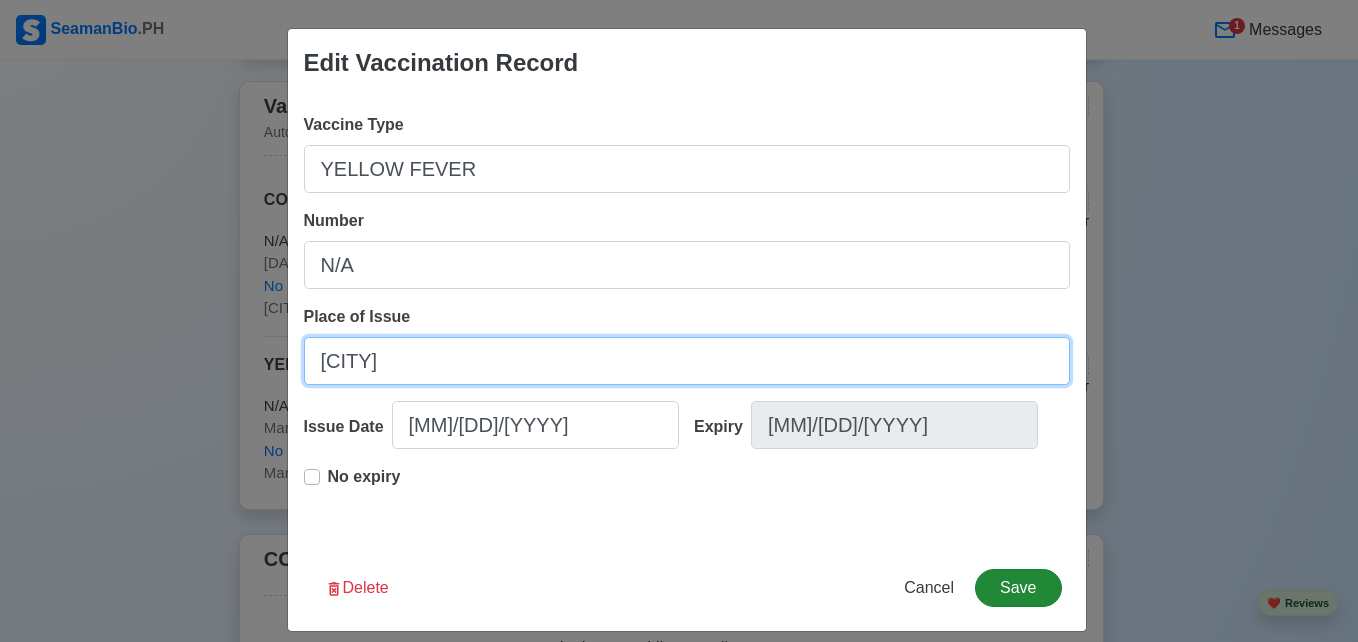 type on "[CITY]" 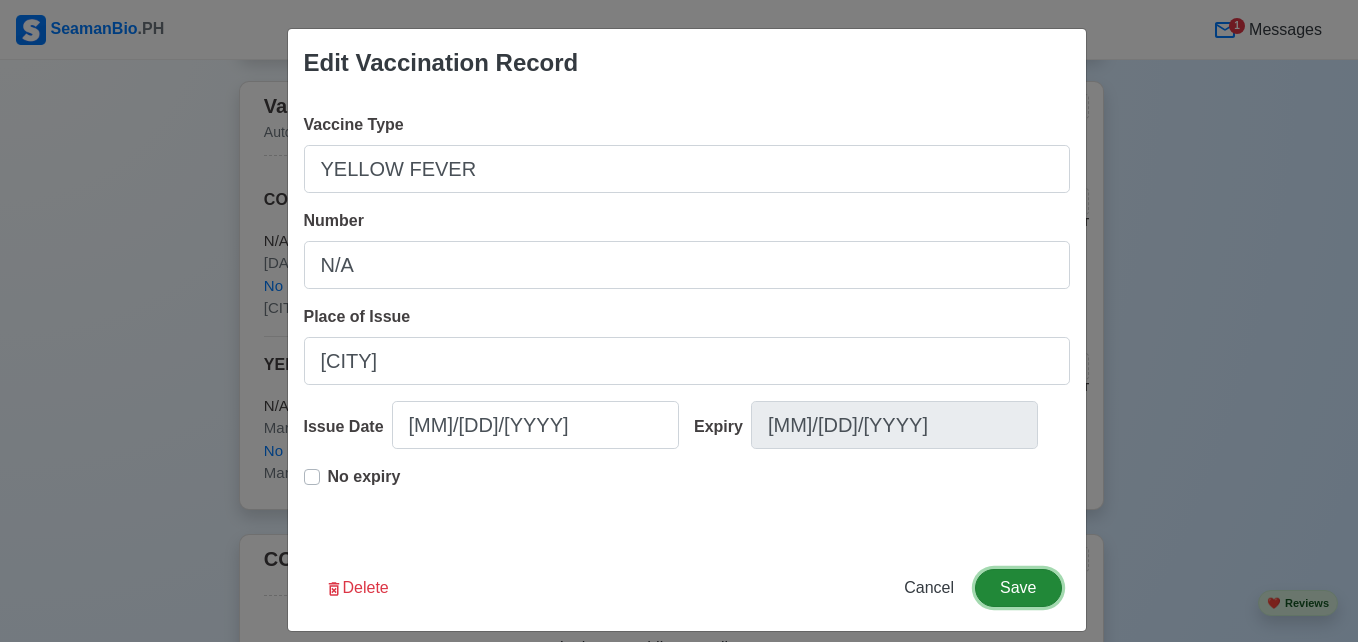 click on "Save" at bounding box center [1018, 588] 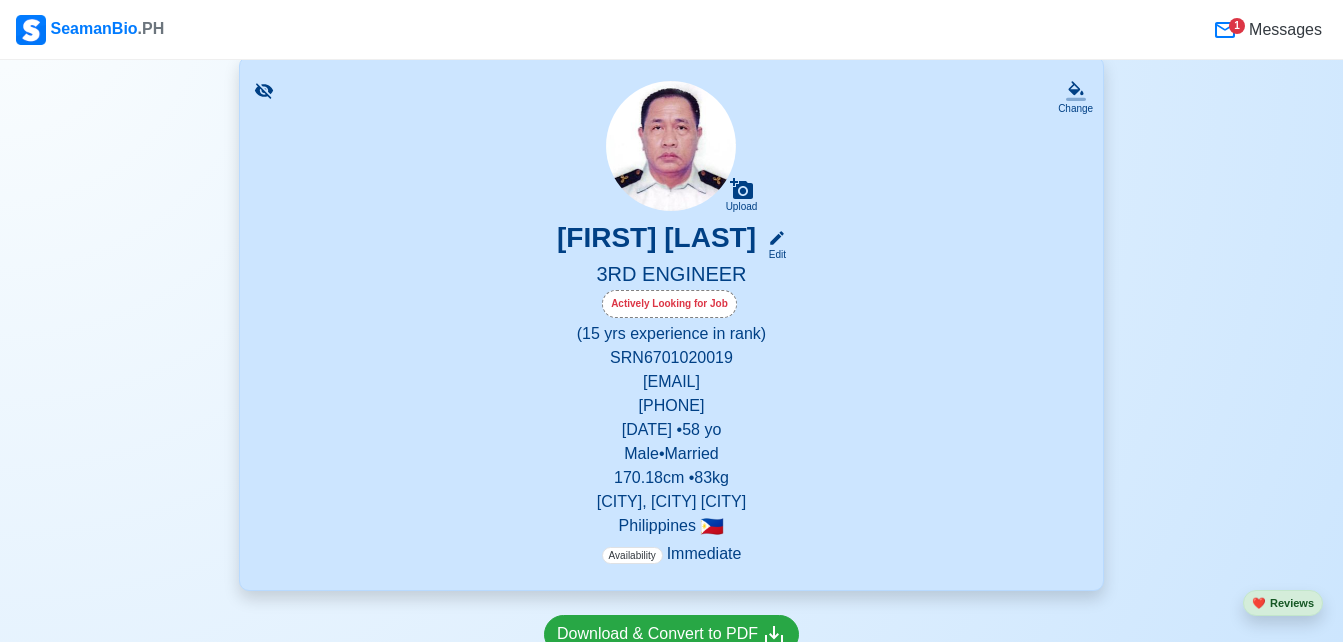 scroll, scrollTop: 0, scrollLeft: 0, axis: both 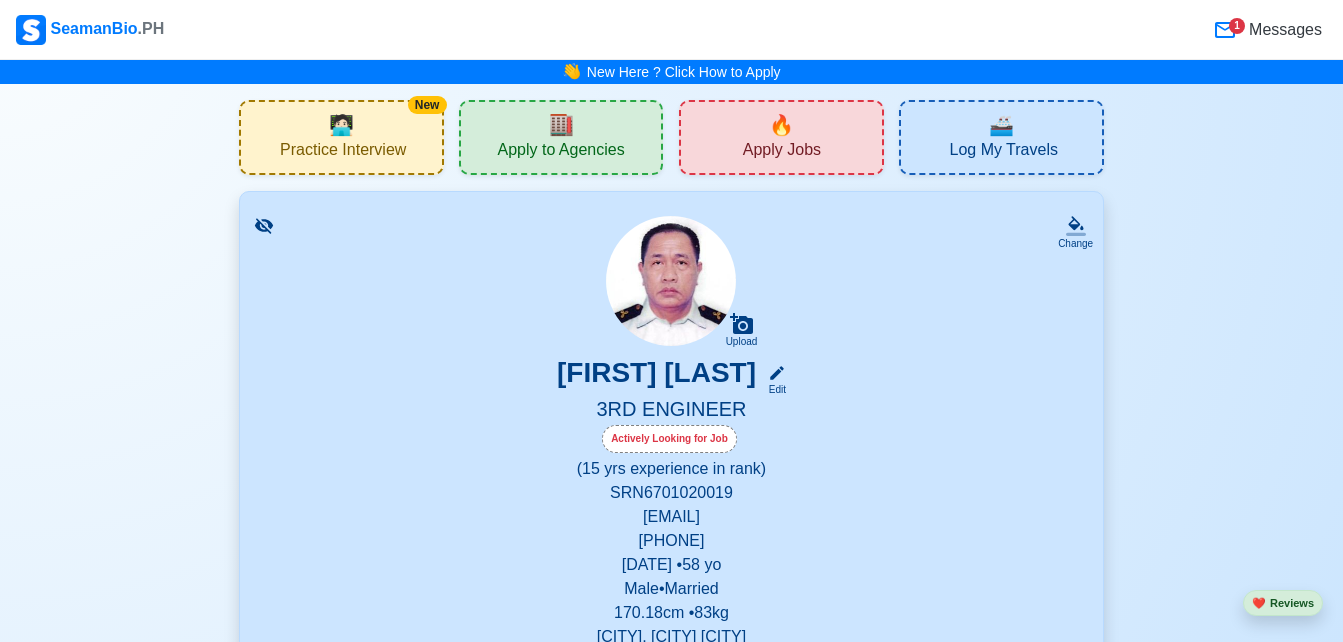 click on "Apply Jobs" at bounding box center (782, 152) 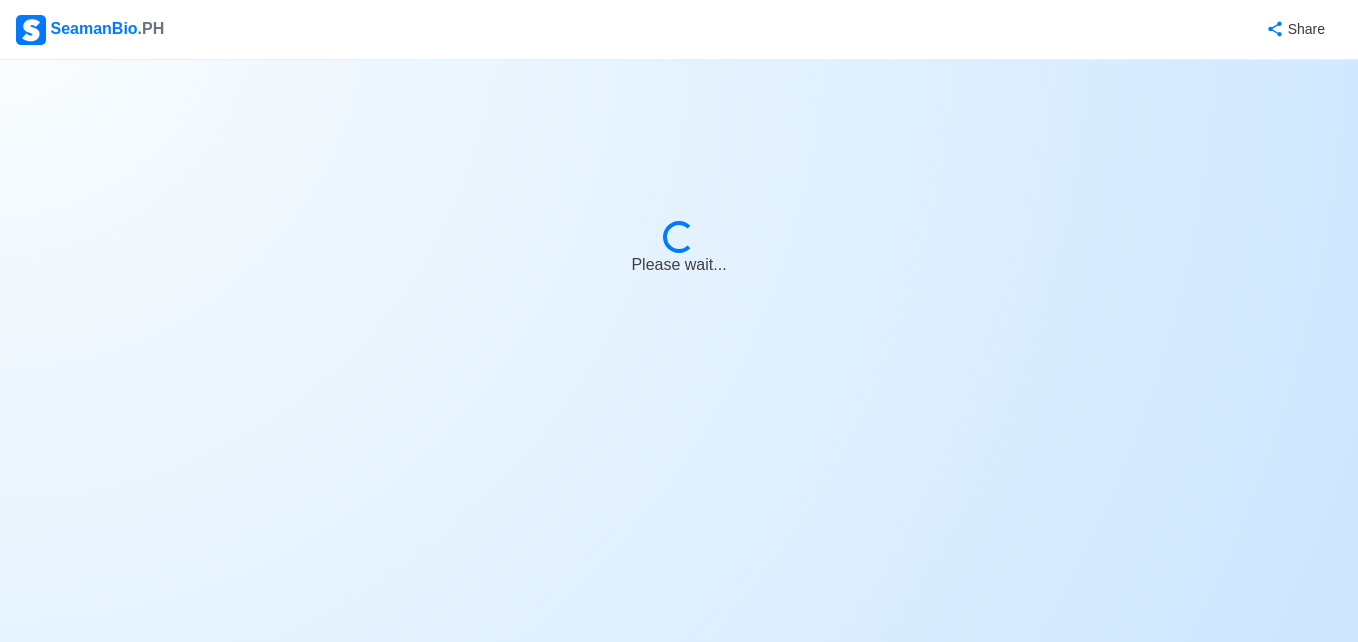 select on "3rd Engineer" 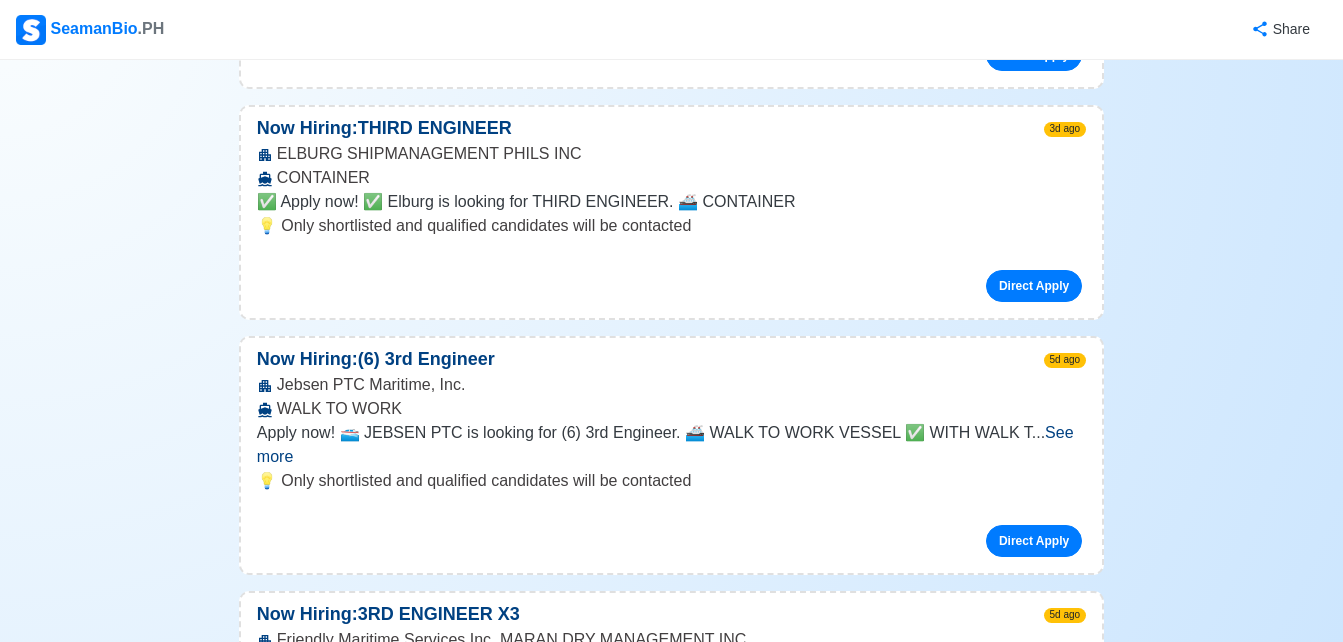 scroll, scrollTop: 2896, scrollLeft: 0, axis: vertical 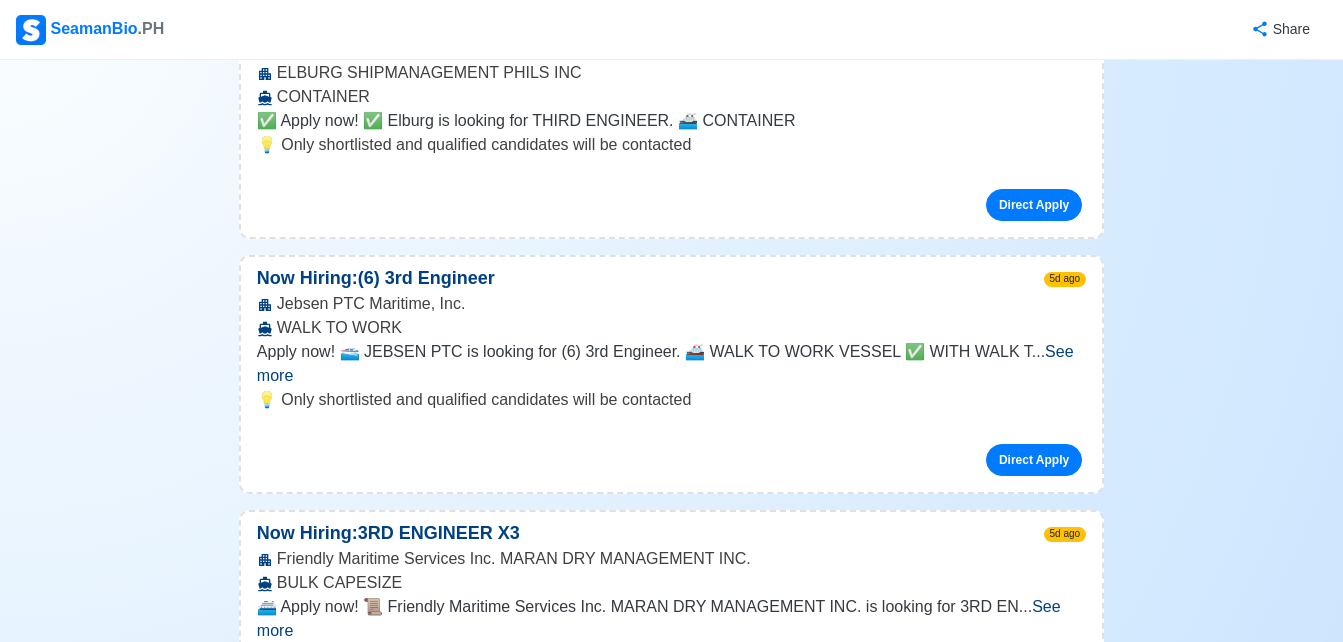 click on "See more" at bounding box center [659, 618] 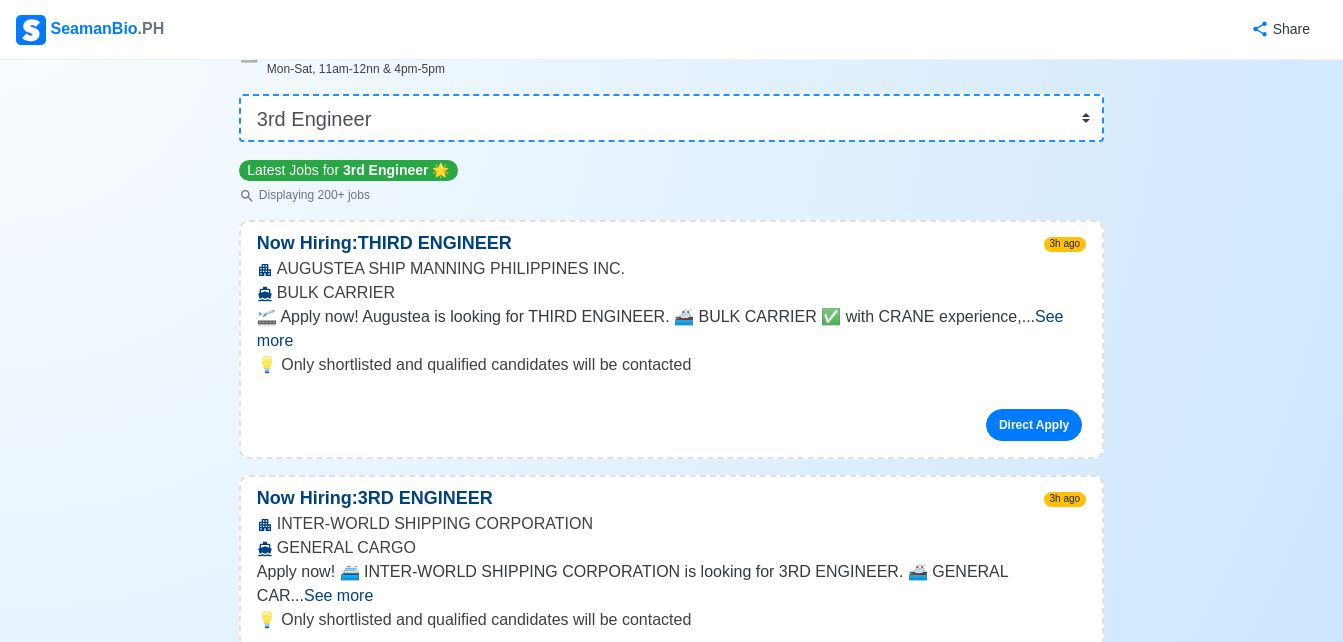 scroll, scrollTop: 69, scrollLeft: 0, axis: vertical 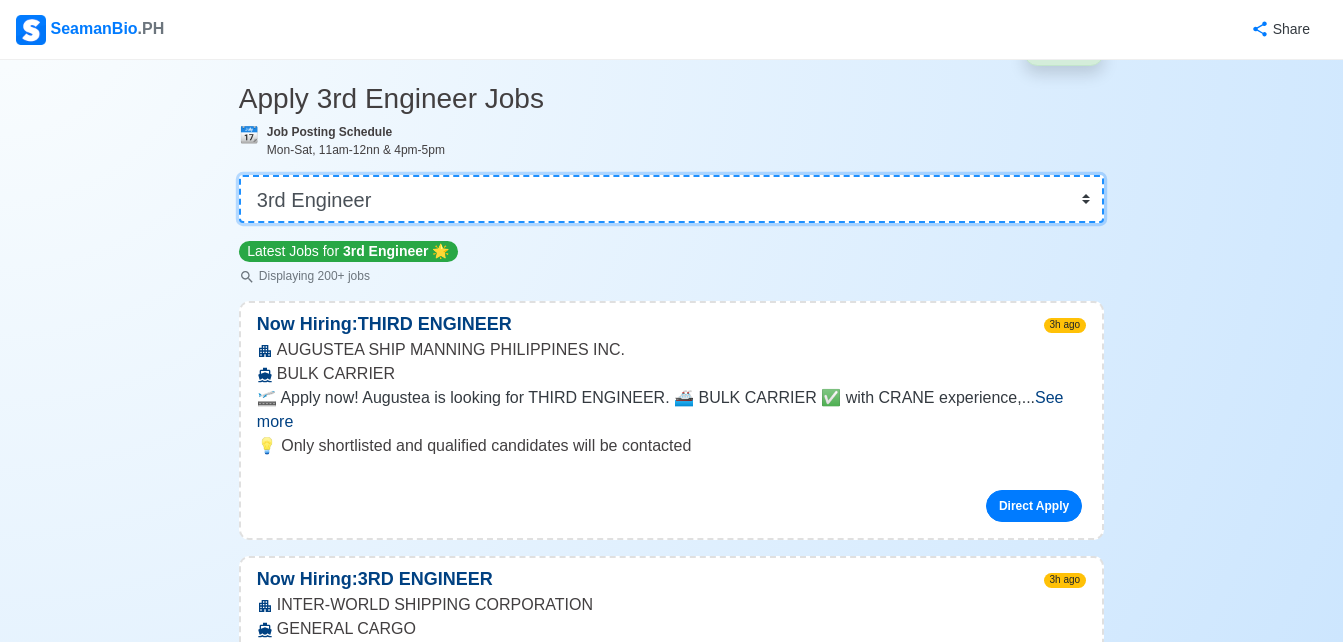 click on "👉 Select Rank or Position Master Chief Officer 2nd Officer 3rd Officer Junior Officer Chief Engineer 2nd Engineer 3rd Engineer 4th Engineer Gas Engineer Junior Engineer 1st Assistant Engineer 2nd Assistant Engineer 3rd Assistant Engineer ETO/ETR Electrician Electrical Engineer Oiler Fitter Welder Chief Cook Chef Cook Messman Wiper Rigger Ordinary Seaman Able Seaman Motorman Pumpman Bosun Cadet Reefer Mechanic Operator Repairman Painter Steward Waiter Others" at bounding box center [671, 199] 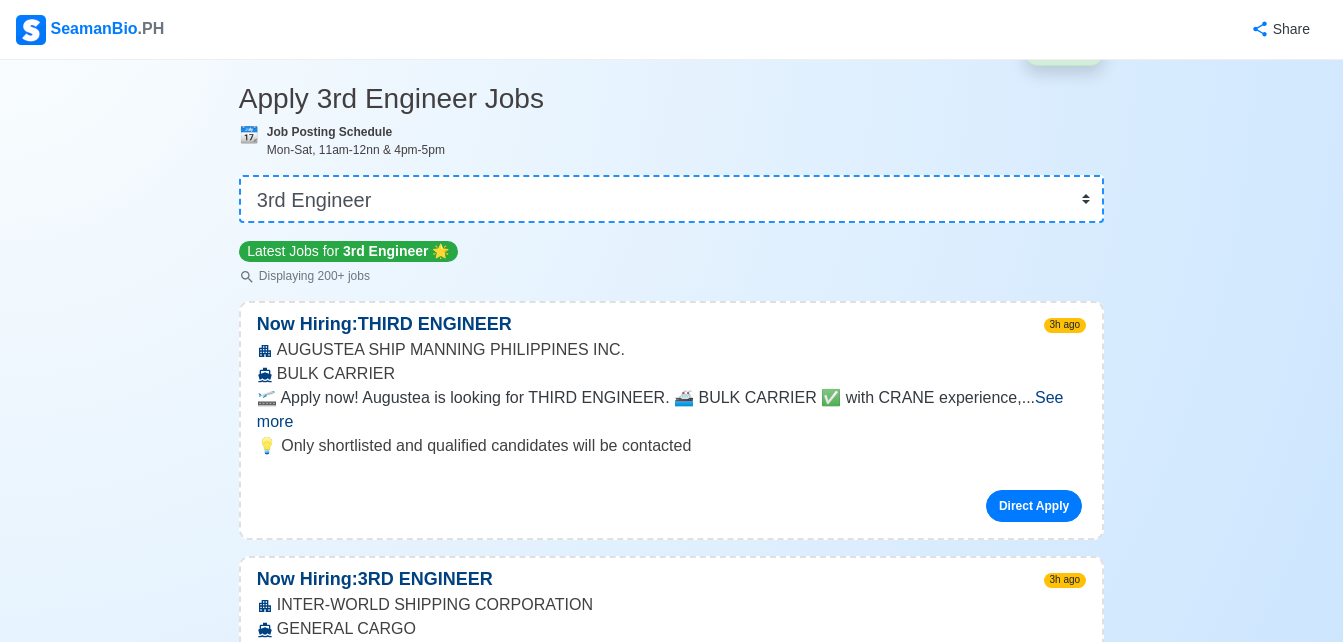 click on "Home ❤️ Reviews Apply 3rd Engineer Jobs 📆 Job Posting Schedule Mon-Sat, 11am-12nn & 4pm-5pm 👉 Select Rank or Position Master Chief Officer 2nd Officer 3rd Officer Junior Officer Chief Engineer 2nd Engineer 3rd Engineer 4th Engineer Gas Engineer Junior Engineer 1st Assistant Engineer 2nd Assistant Engineer 3rd Assistant Engineer ETO/ETR Electrician Electrical Engineer Oiler Fitter Welder Chief Cook Chef Cook Messman Wiper Rigger Ordinary Seaman Able Seaman Motorman Pumpman Bosun Cadet Reefer Mechanic Operator Repairman Painter Steward Waiter Others Latest Jobs for 3rd Engineer 🌟 Displaying 200+ jobs Now Hiring: THIRD ENGINEER 3h ago AUGUSTEA SHIP MANNING PHILIPPINES INC. BULK CARRIER 🛫 Apply now! Augustea is looking for THIRD ENGINEER. 🚢 BULK CARRIER ✅ with CRANE experience, ... See more ... See more 💡 Only shortlisted and qualified candidates will be contacted Direct Apply Now Hiring: 3RD ENGINEER 3h ago INTER-WORLD SHIPPING CORPORATION GENERAL CARGO ... See more ..." at bounding box center [671, 25715] 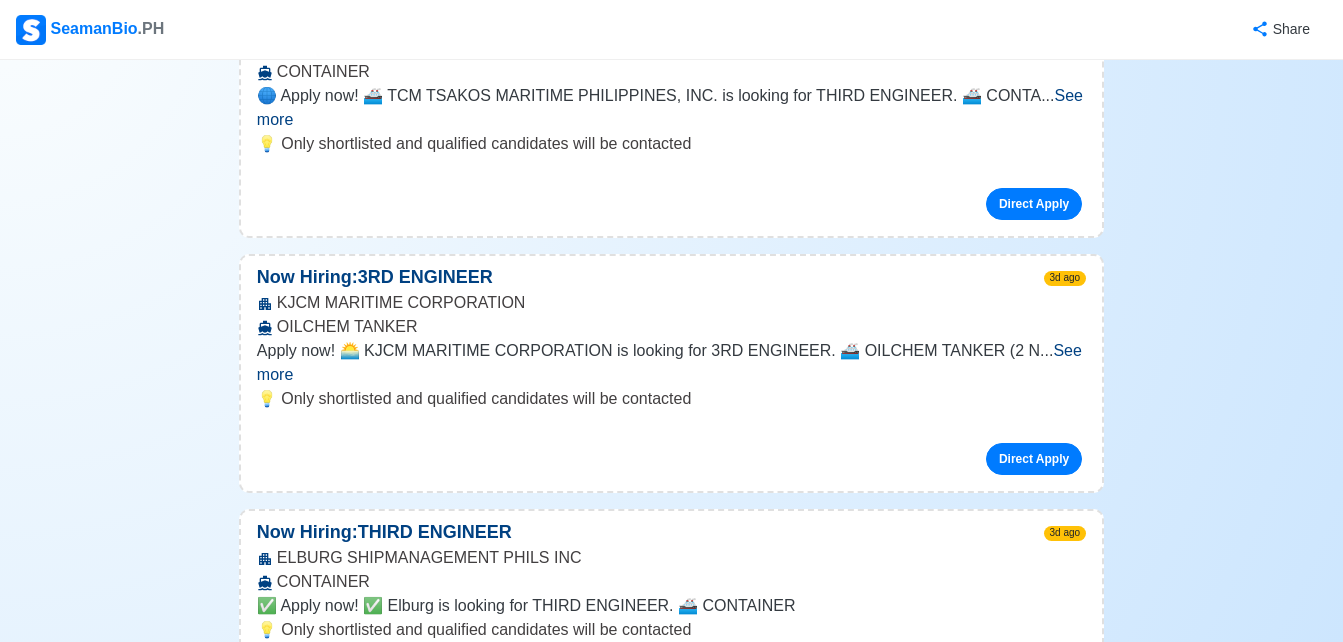 scroll, scrollTop: 2653, scrollLeft: 0, axis: vertical 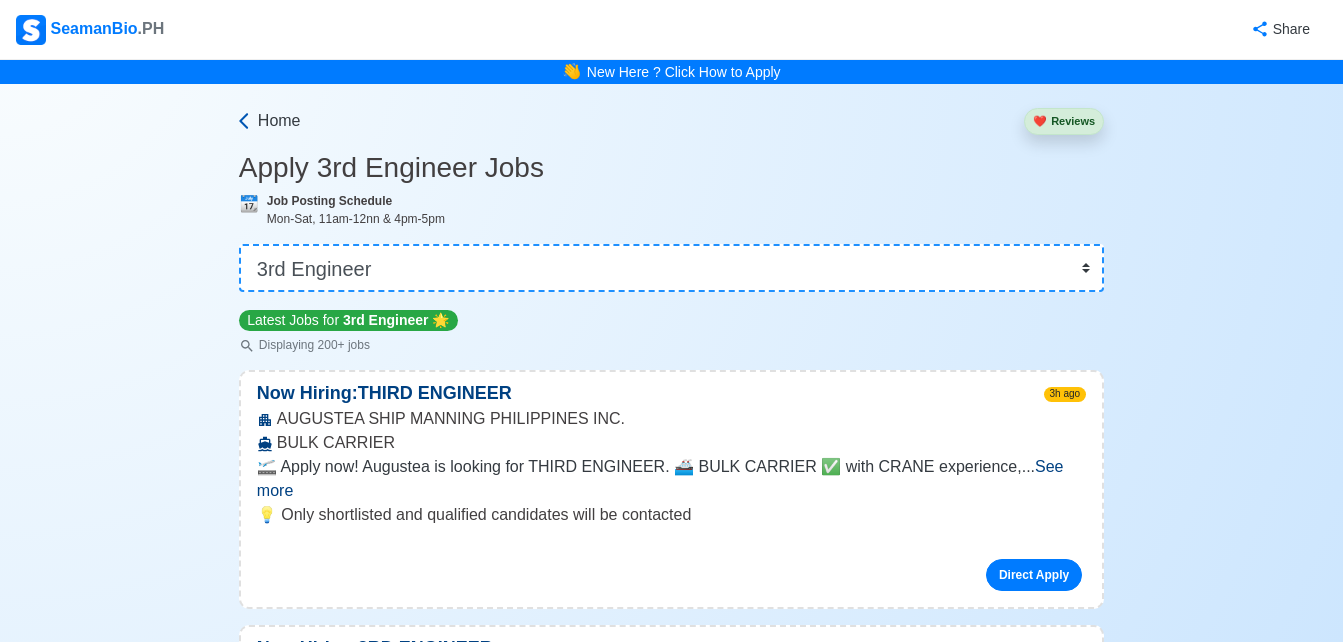 click on "Home" at bounding box center [279, 121] 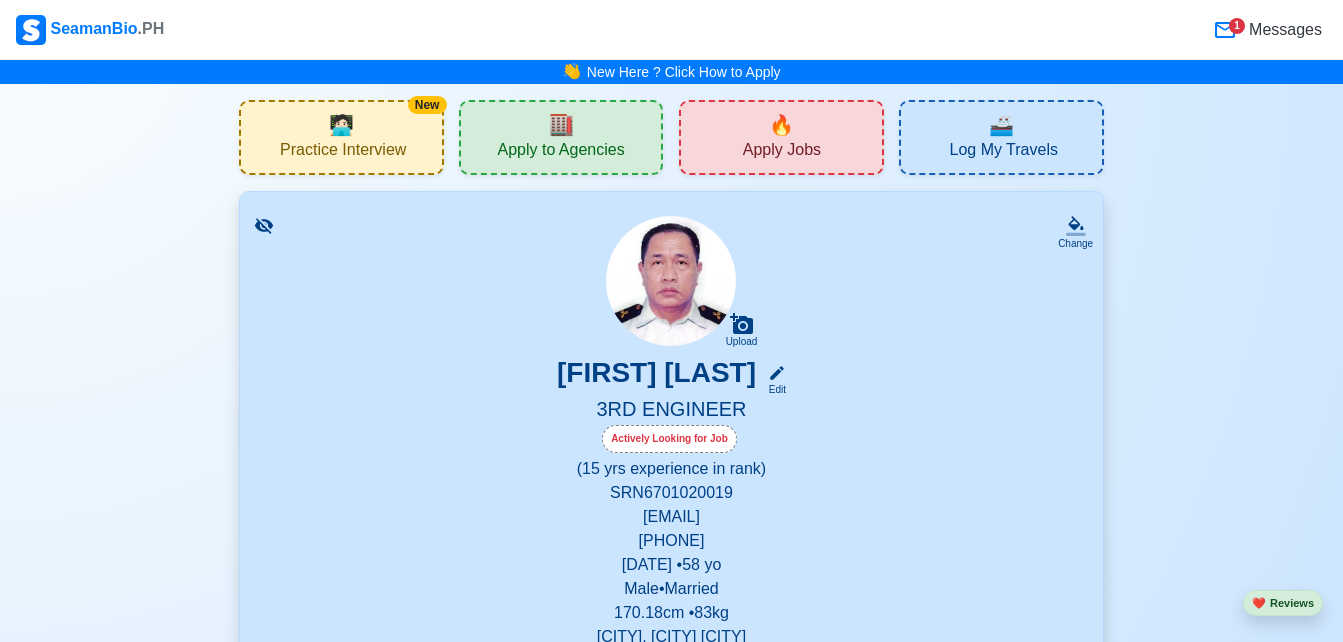 click on "Apply to Agencies" at bounding box center (560, 152) 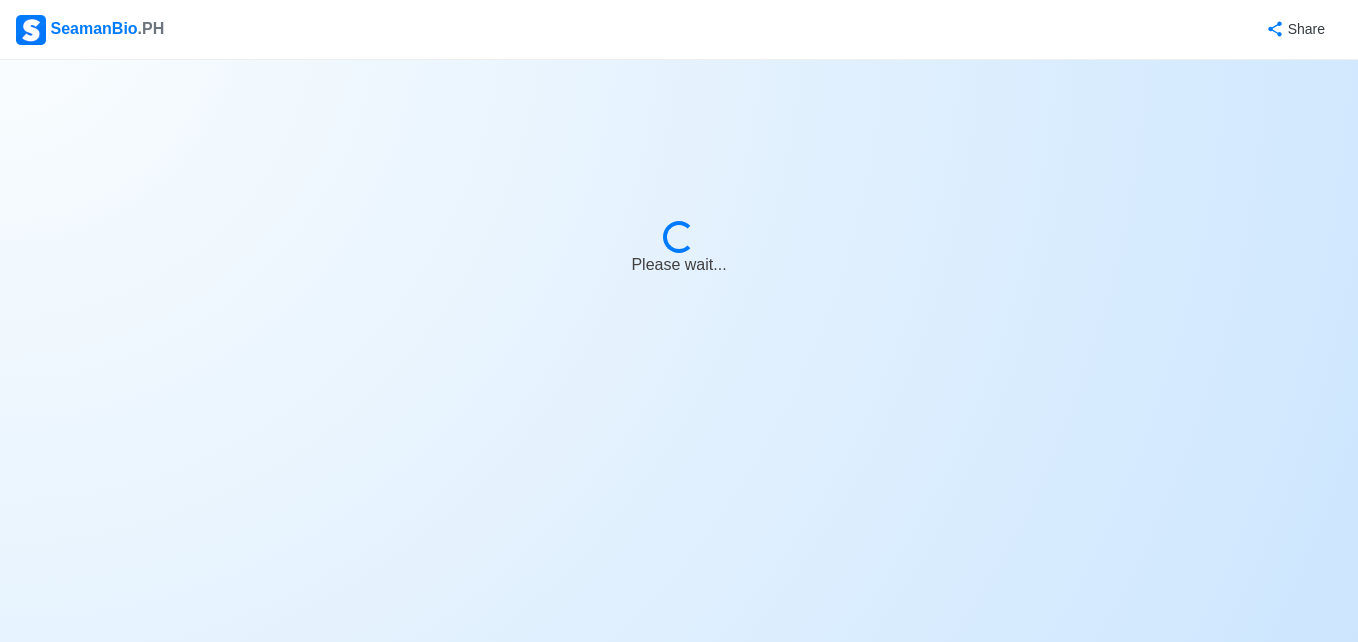 select on "3rd Engineer" 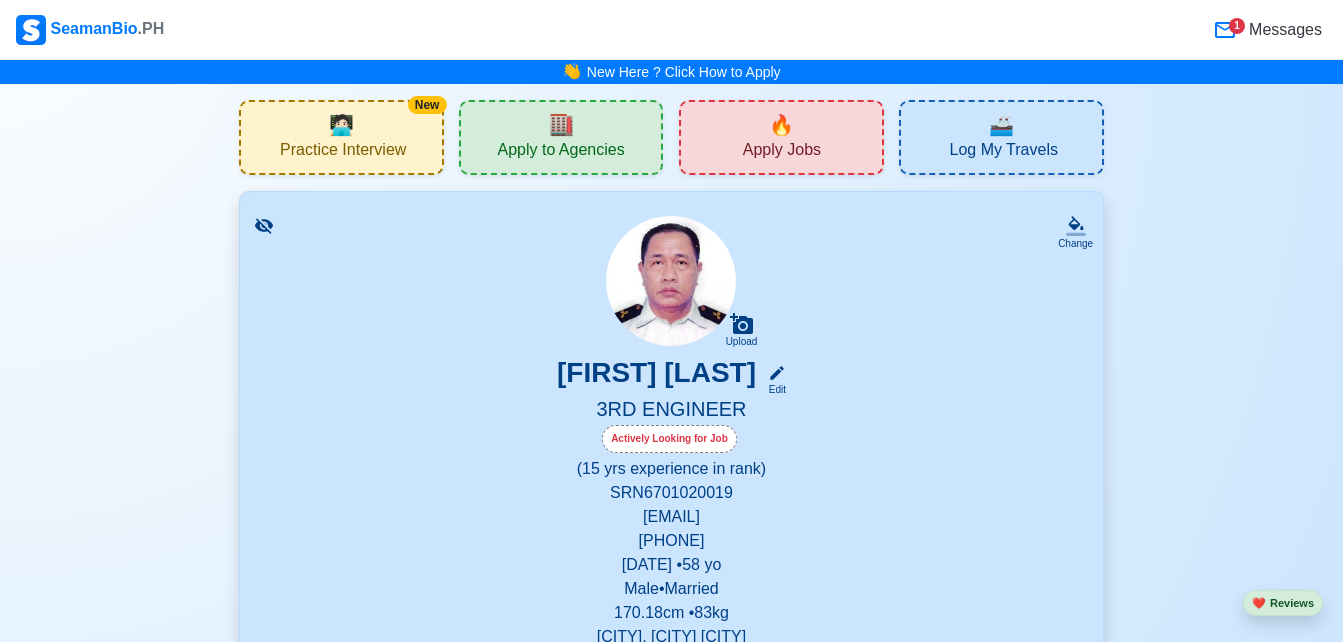 click on "🔥 Apply Jobs" at bounding box center (781, 137) 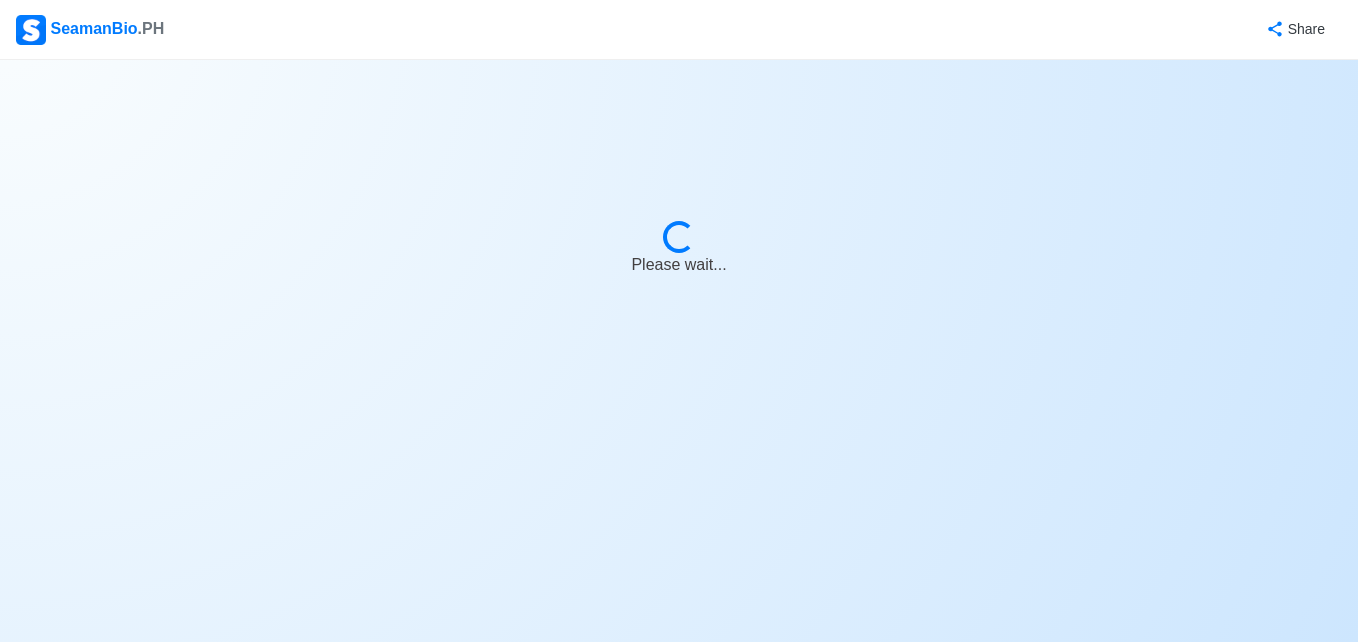 select on "3rd Engineer" 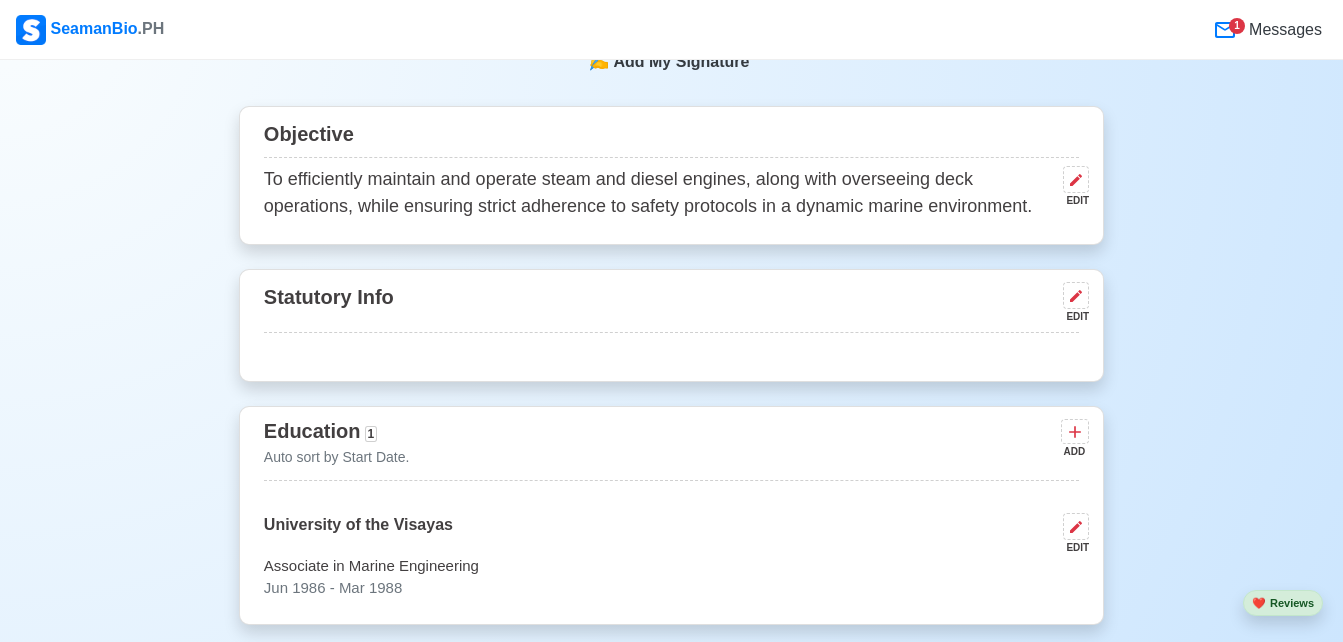 scroll, scrollTop: 768, scrollLeft: 0, axis: vertical 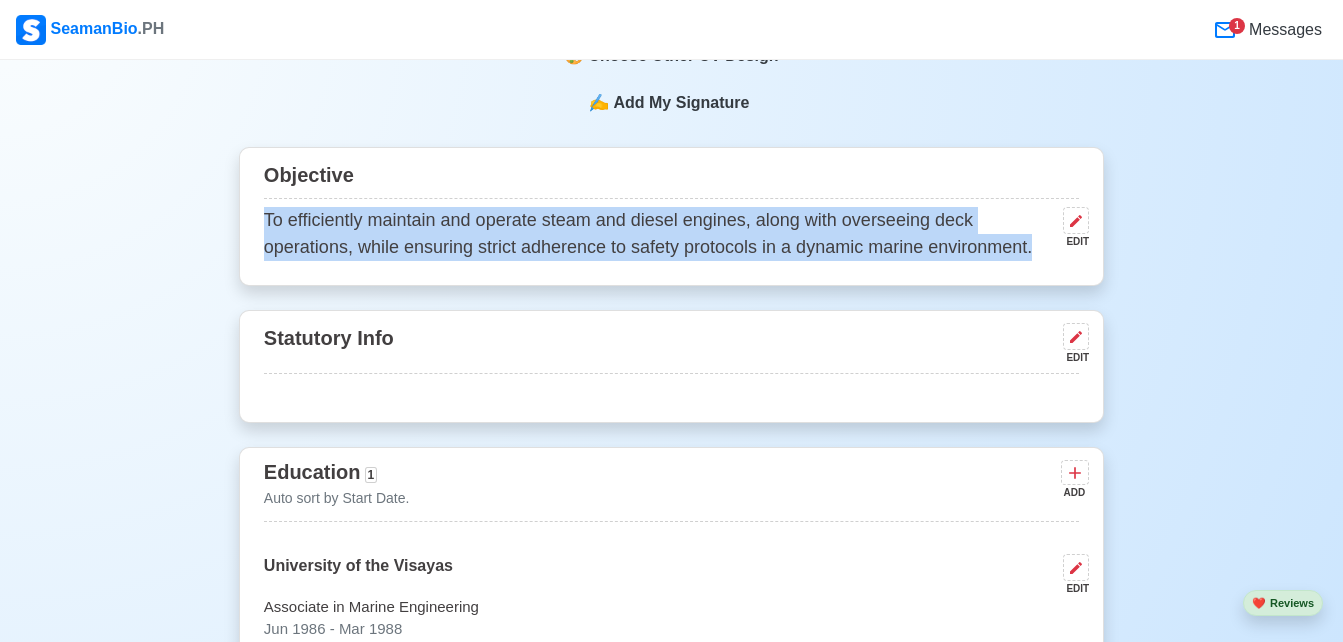 drag, startPoint x: 1037, startPoint y: 244, endPoint x: 265, endPoint y: 216, distance: 772.5076 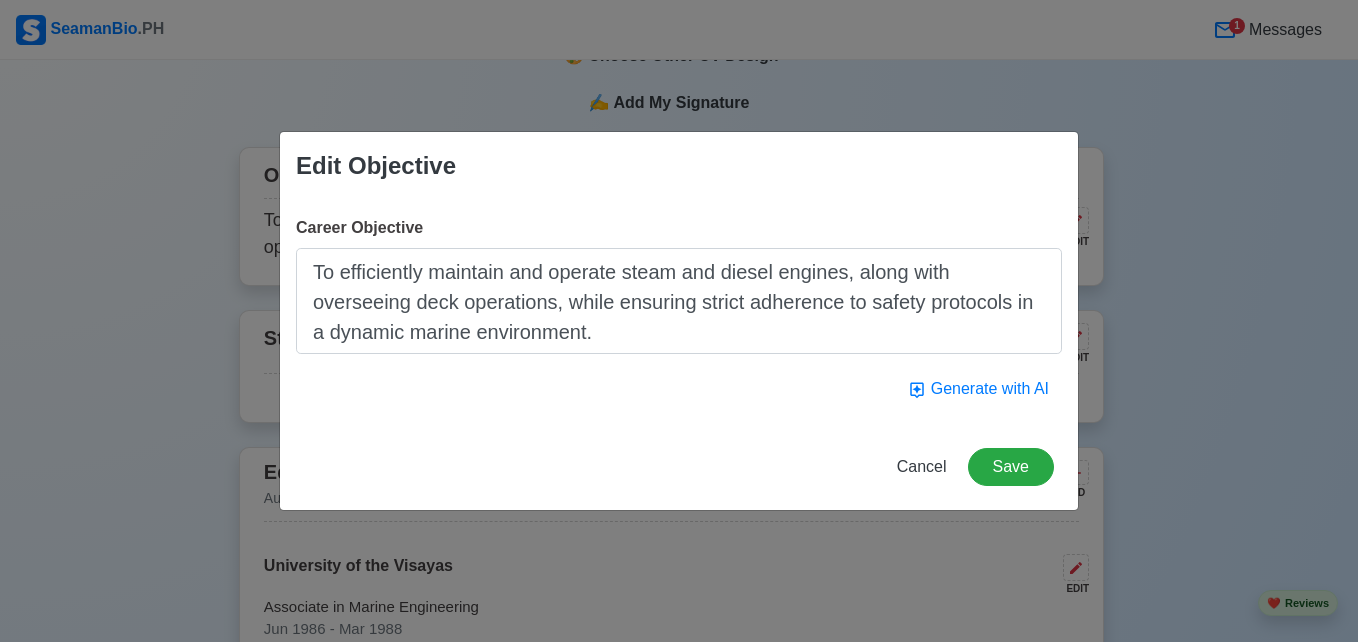 click on "Edit Objective Career Objective To efficiently maintain and operate steam and diesel engines, along with overseeing deck operations, while ensuring strict adherence to safety protocols in a dynamic marine environment.   Generate with AI   Cancel Save" at bounding box center (679, 321) 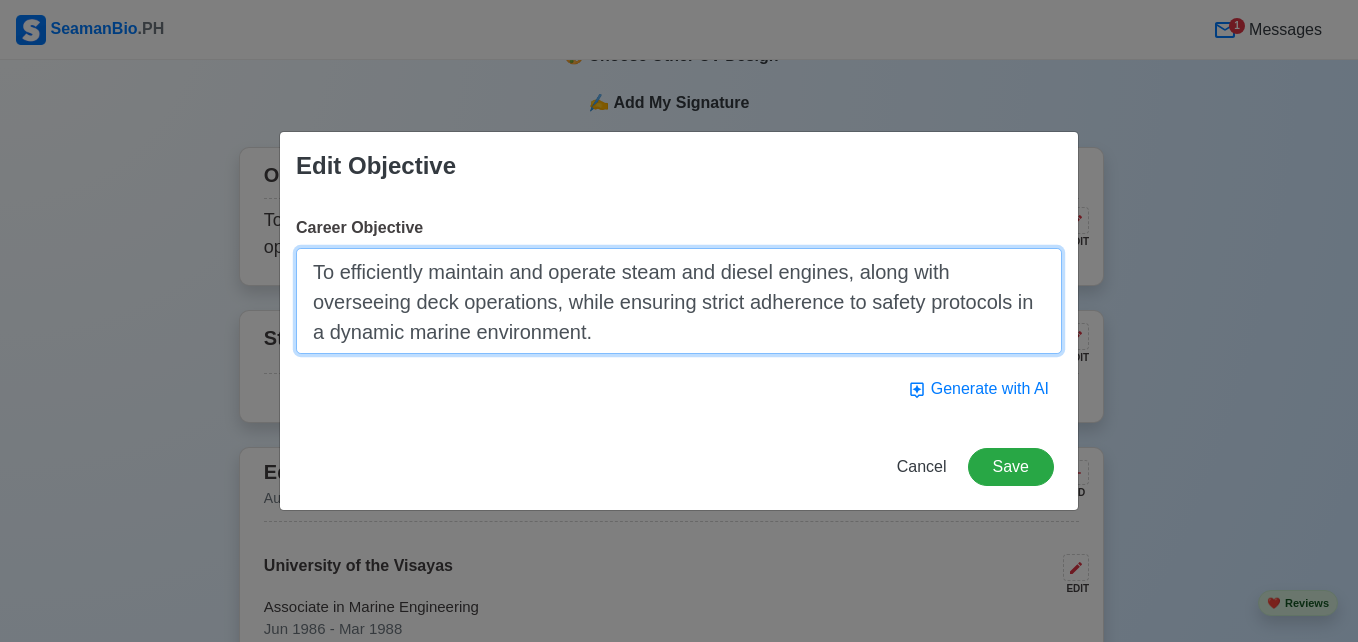 click on "To efficiently maintain and operate steam and diesel engines, along with overseeing deck operations, while ensuring strict adherence to safety protocols in a dynamic marine environment." at bounding box center (679, 301) 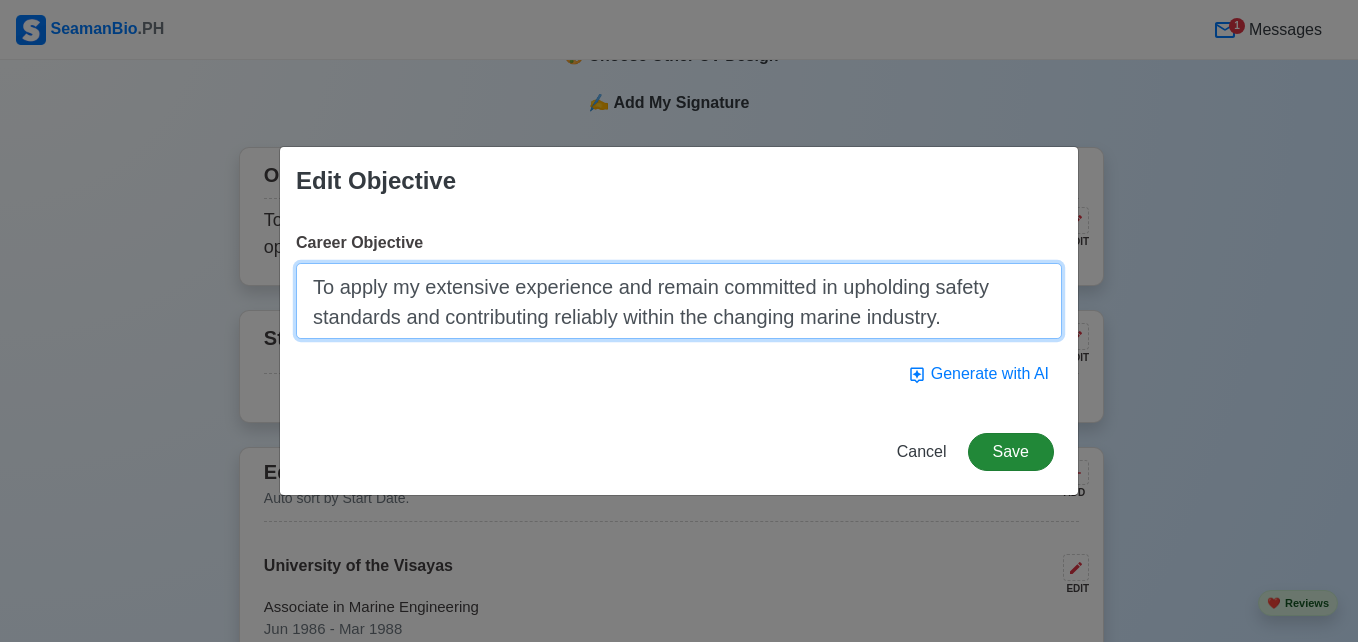 type on "To apply my extensive experience and remain committed in upholding safety standards and contributing reliably within the changing marine industry." 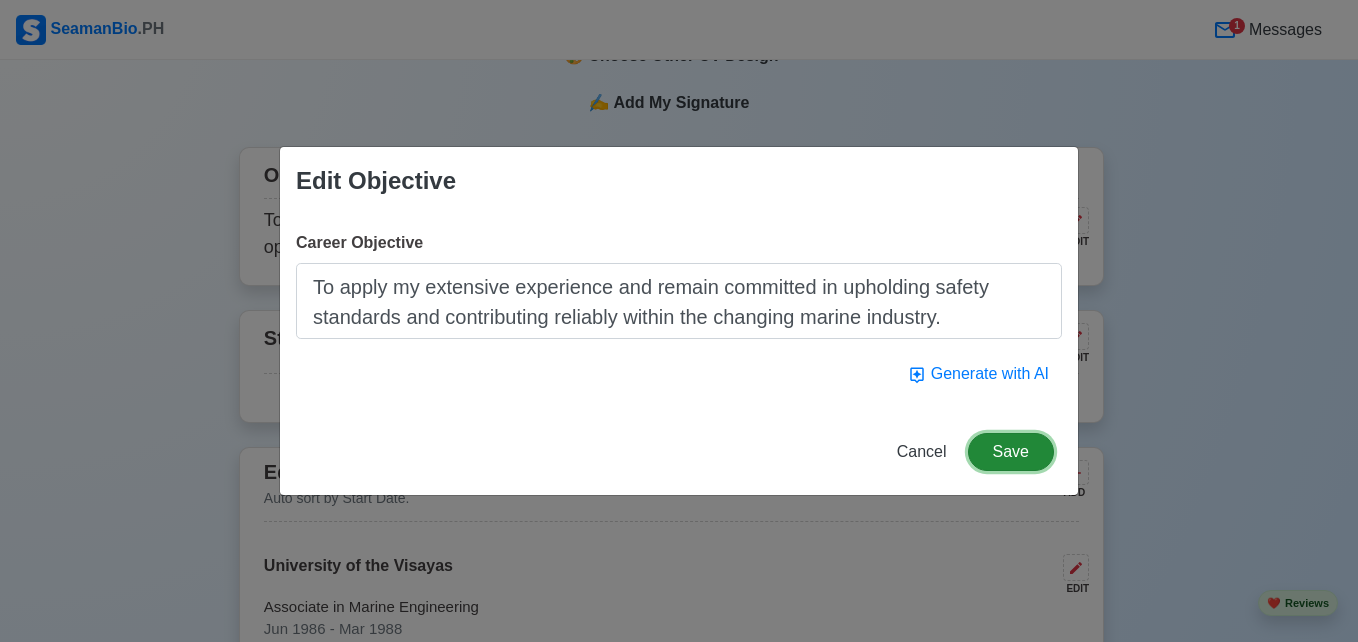 click on "Save" at bounding box center [1011, 452] 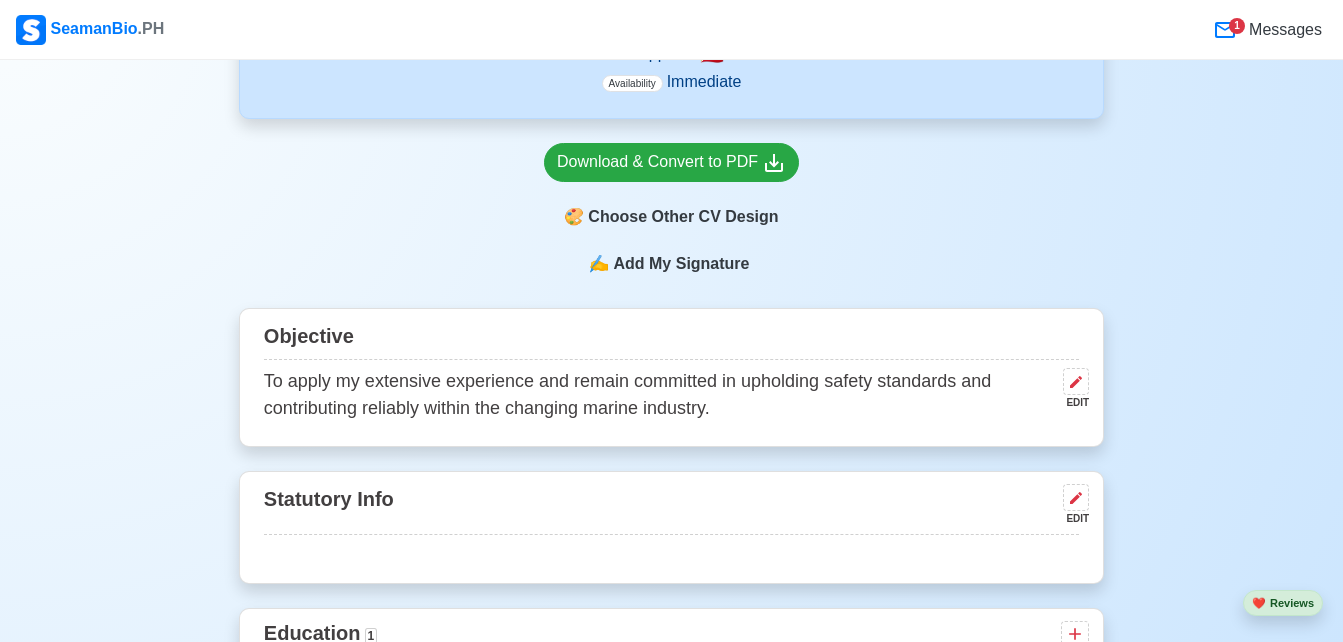 scroll, scrollTop: 593, scrollLeft: 0, axis: vertical 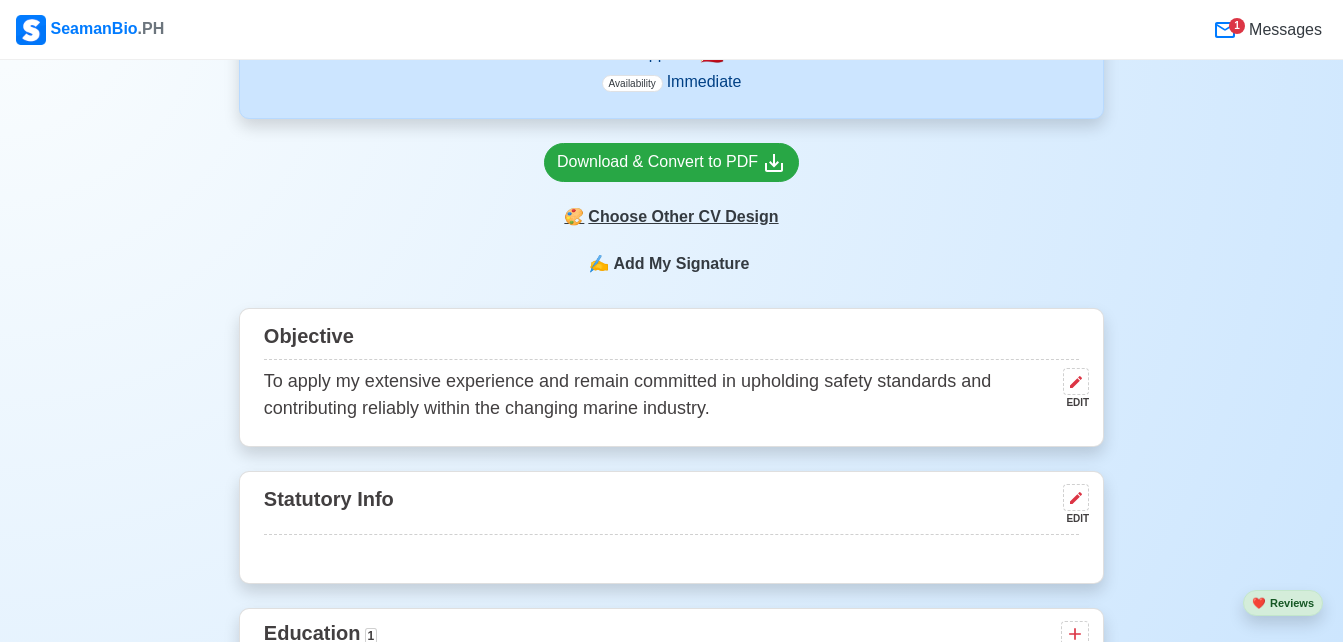 click on "🎨 Choose Other CV Design" at bounding box center [671, 217] 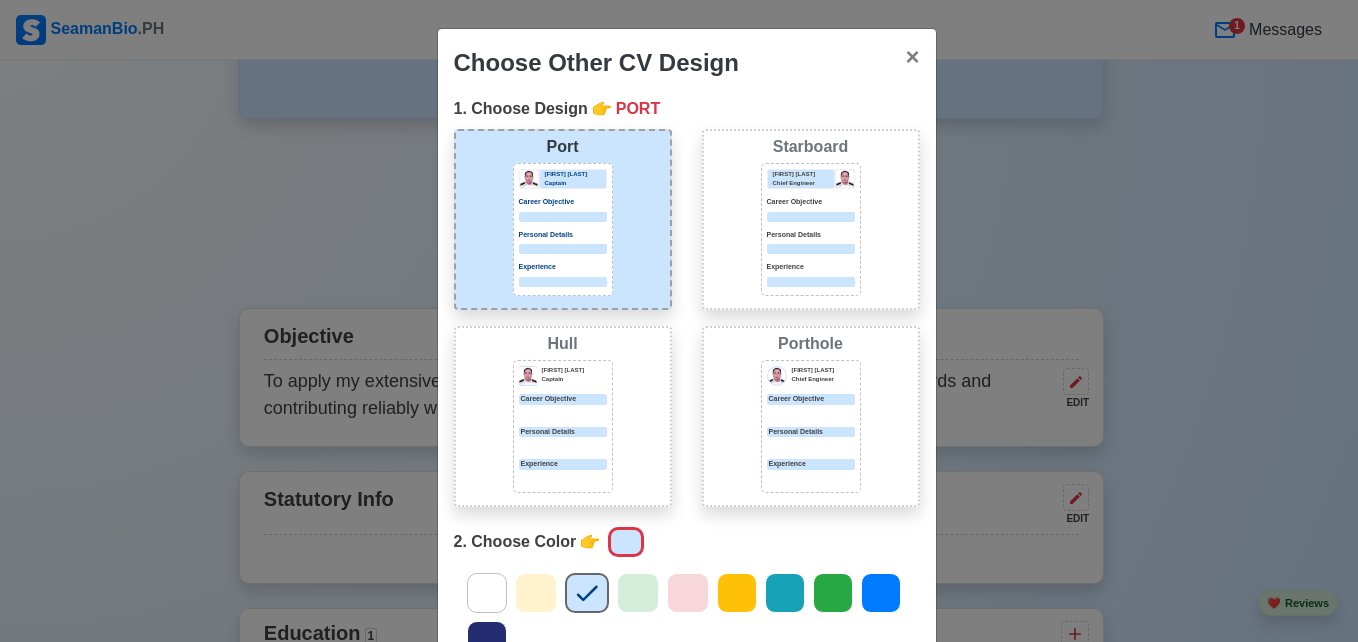 click 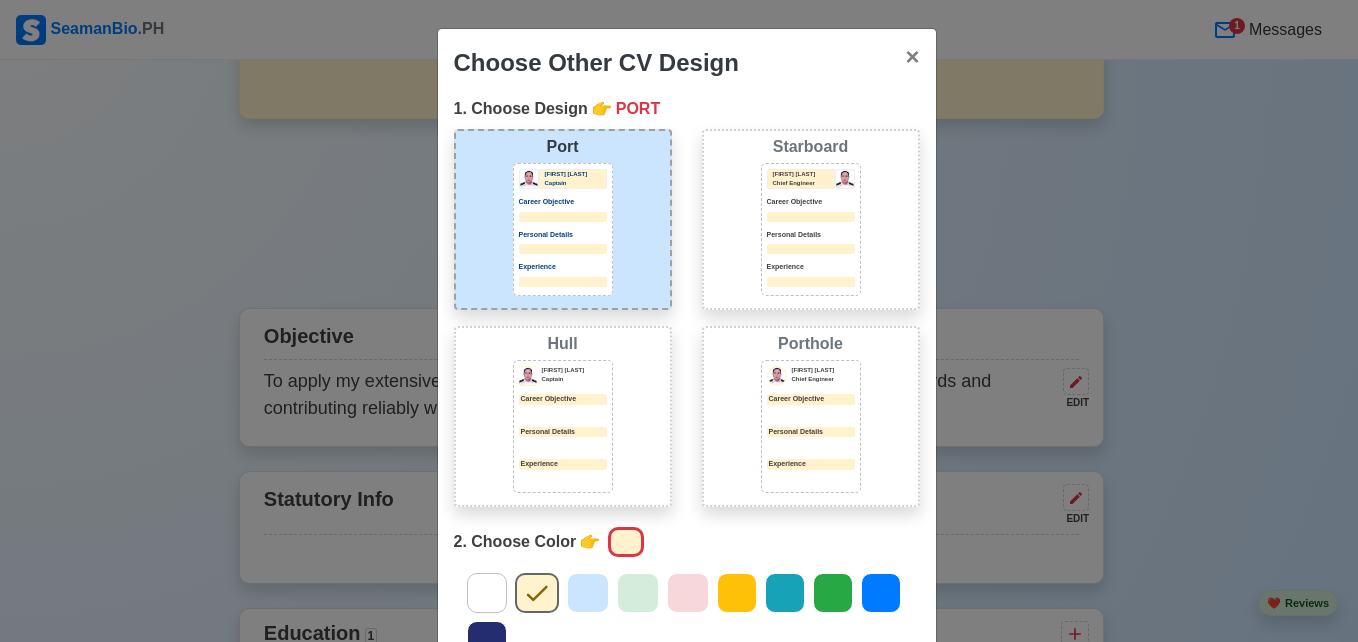 click 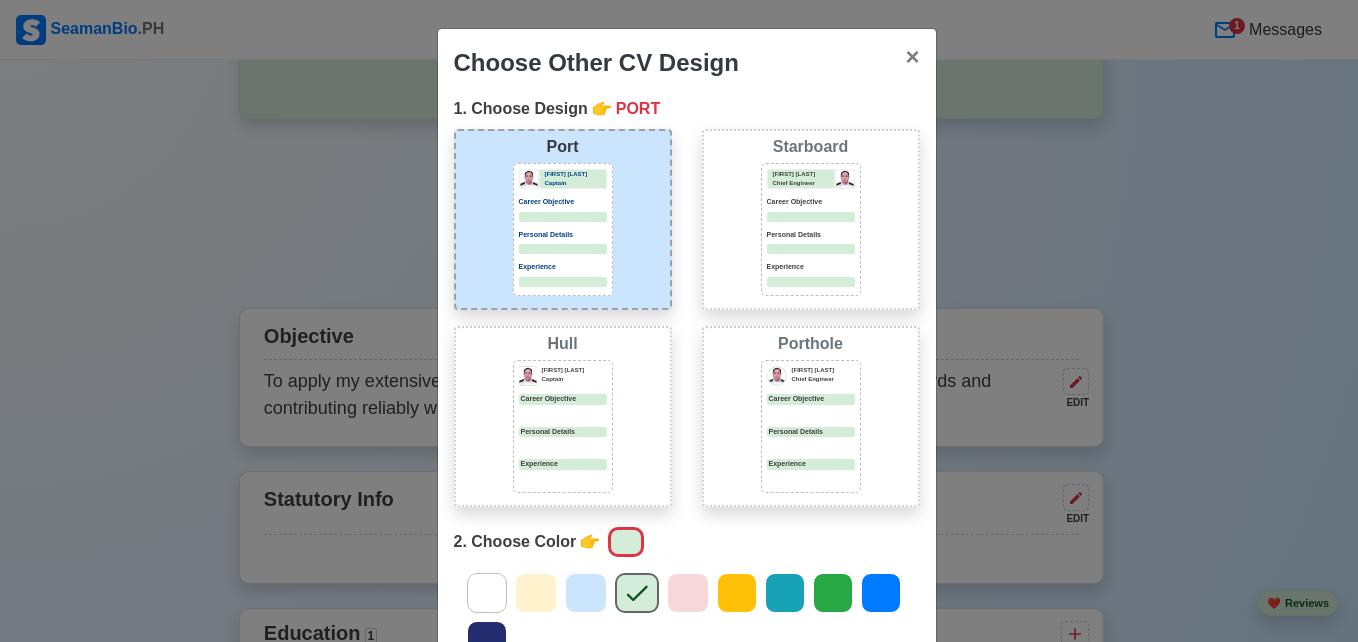 click 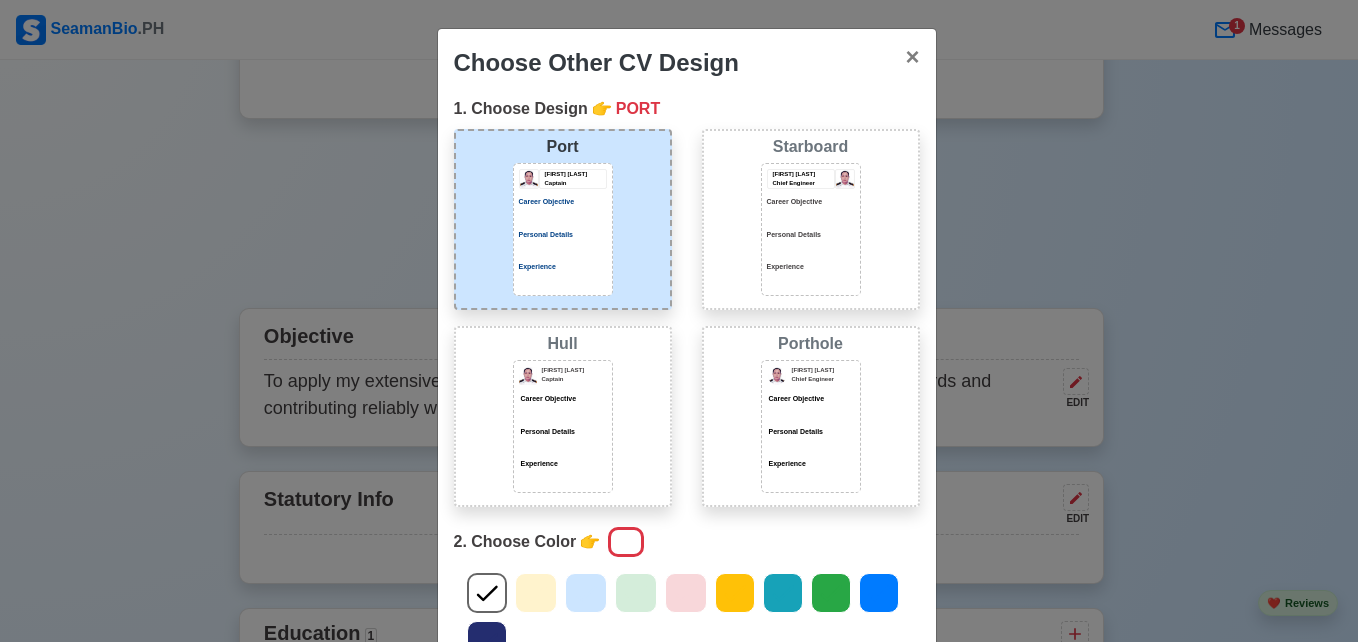 click on "Choose Other CV Design × Close 1. Choose Design 👉 PORT Port Donald Cris Captain Career Objective Personal Details Experience Starboard Jeffrey Gil Chief Engineer Career Objective Personal Details Experience Hull Donald Cris Captain Career Objective Personal Details Experience Porthole Jeffrey Gil Chief Engineer Career Objective Personal Details Experience 2. Choose Color 👉 3. Choose Paper Size 👉 SHORT Short Long A4 Download Now Close" at bounding box center [679, 321] 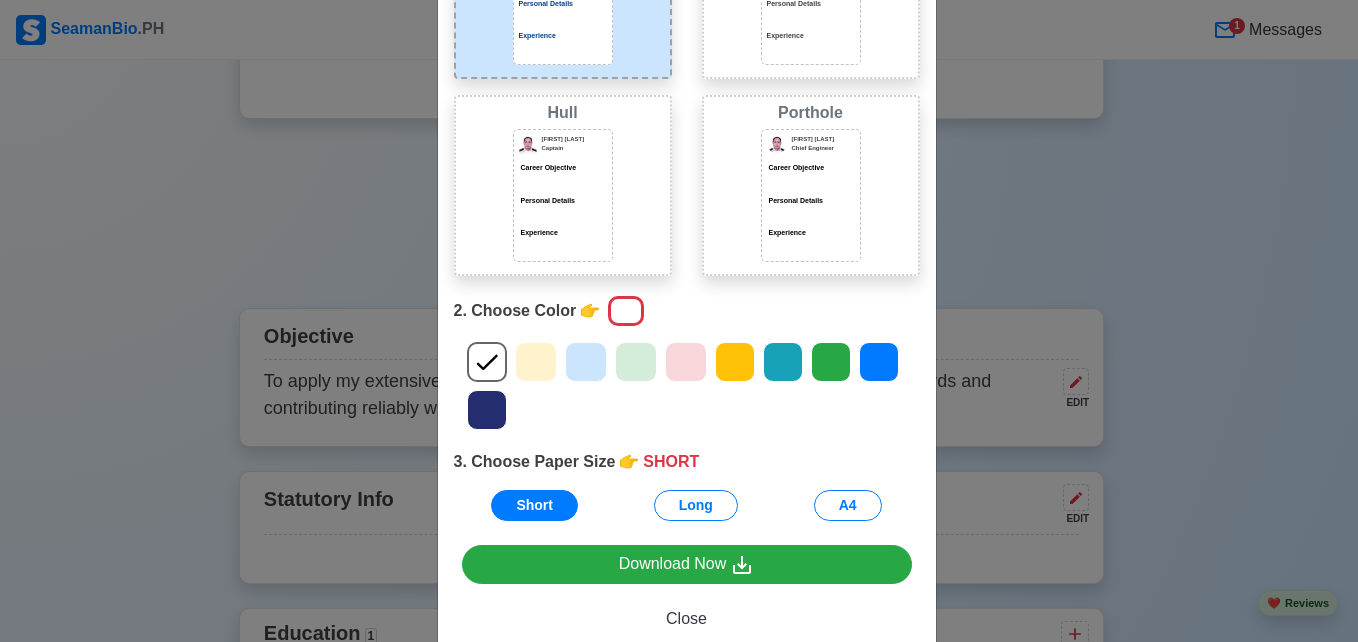 scroll, scrollTop: 225, scrollLeft: 0, axis: vertical 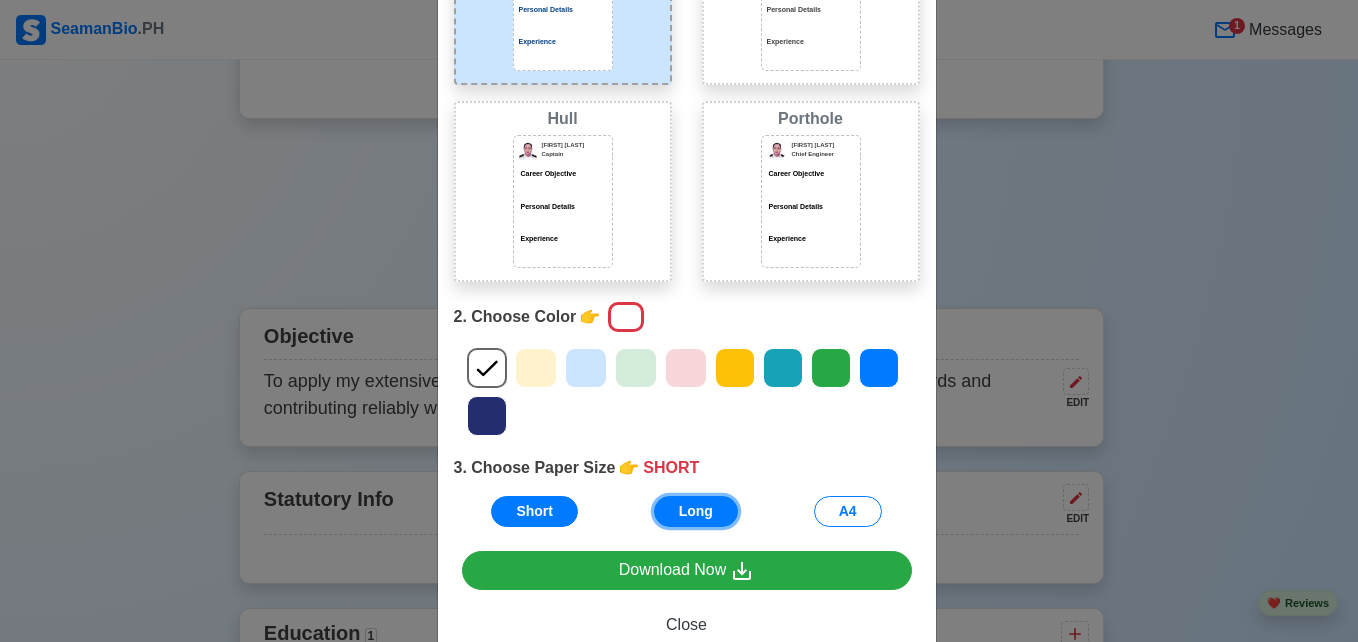 click on "Long" at bounding box center (696, 511) 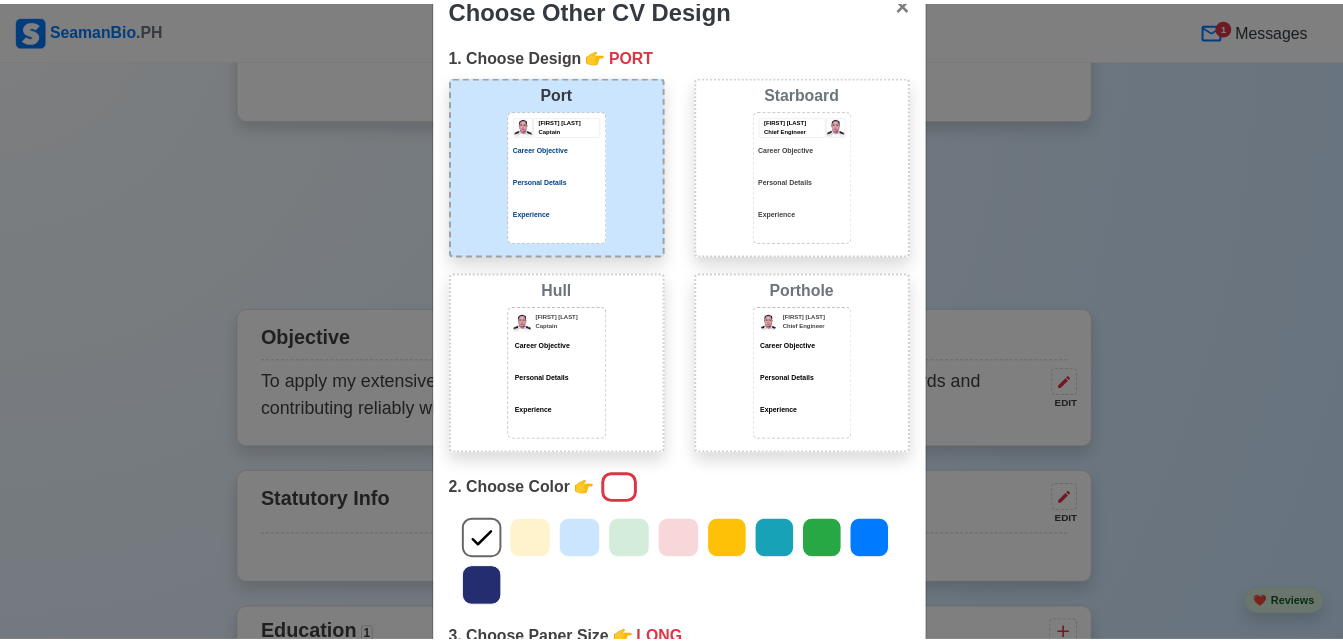 scroll, scrollTop: 50, scrollLeft: 0, axis: vertical 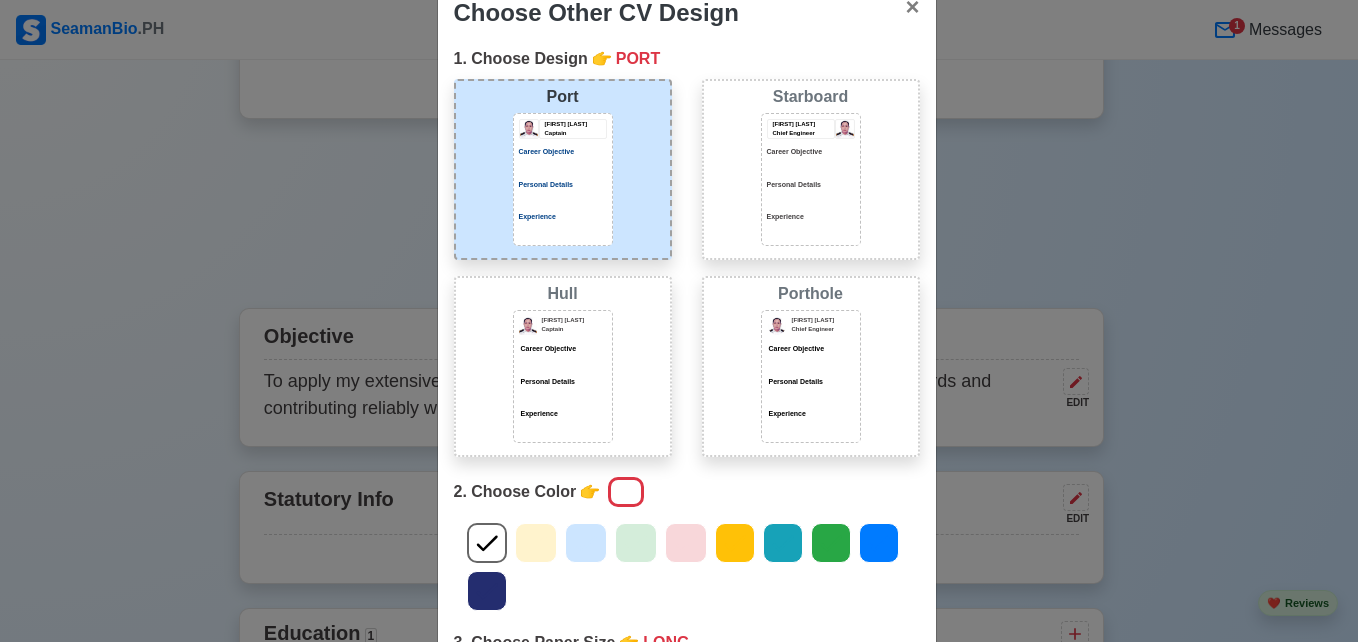 click on "Career Objective" at bounding box center (563, 152) 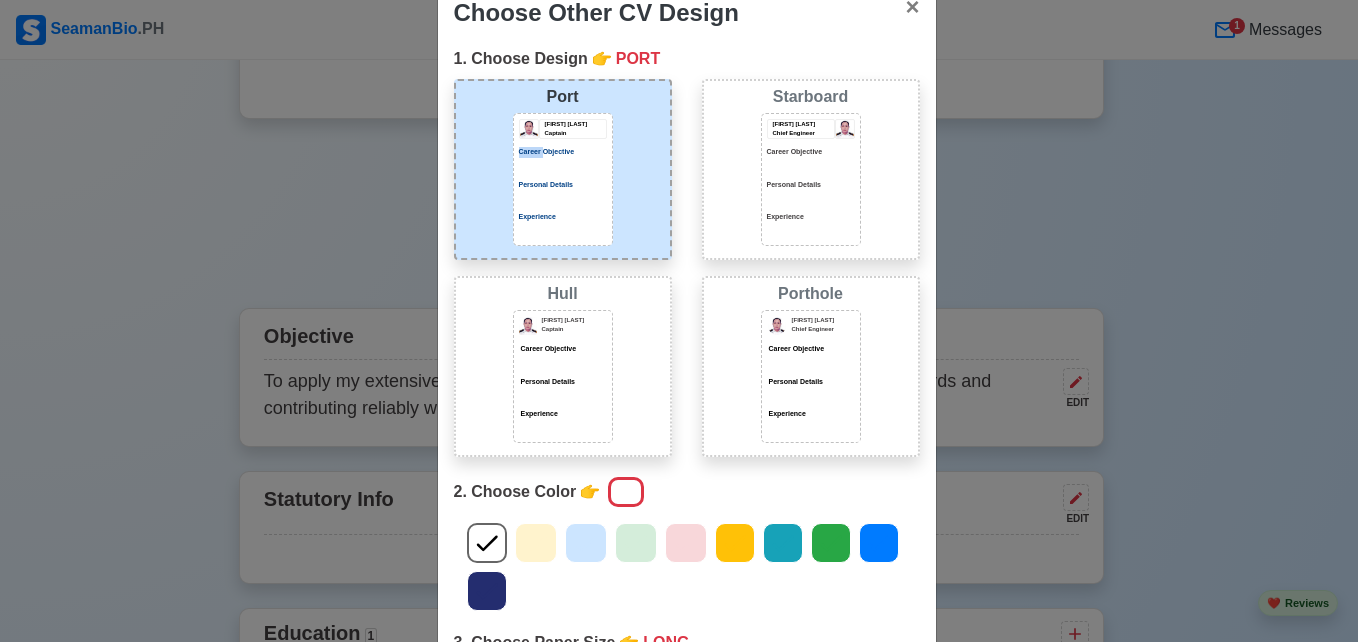 click on "Career Objective" at bounding box center (563, 152) 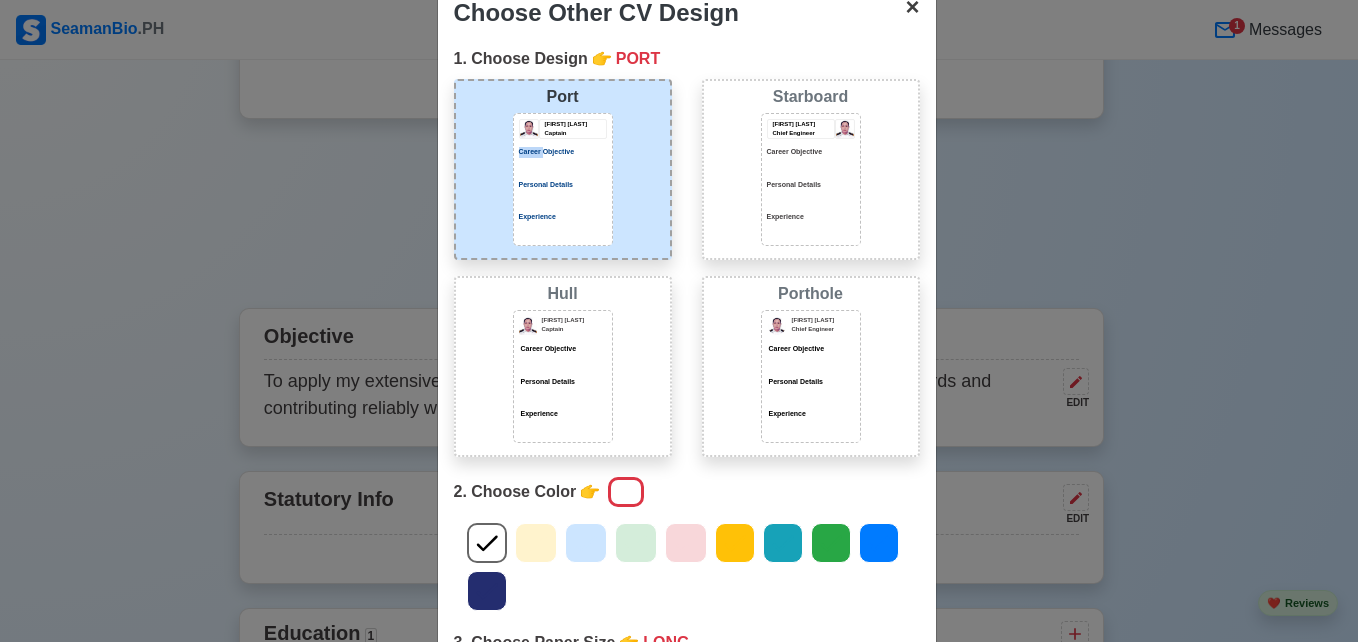 click on "×" at bounding box center (912, 6) 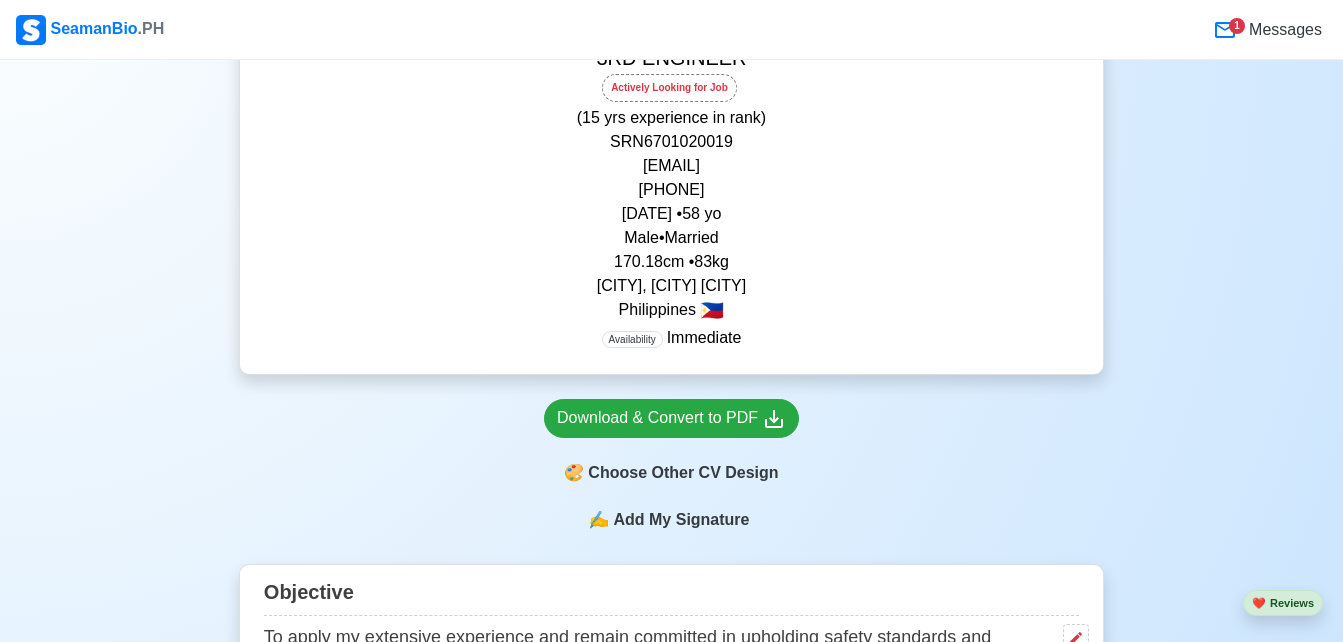 scroll, scrollTop: 377, scrollLeft: 0, axis: vertical 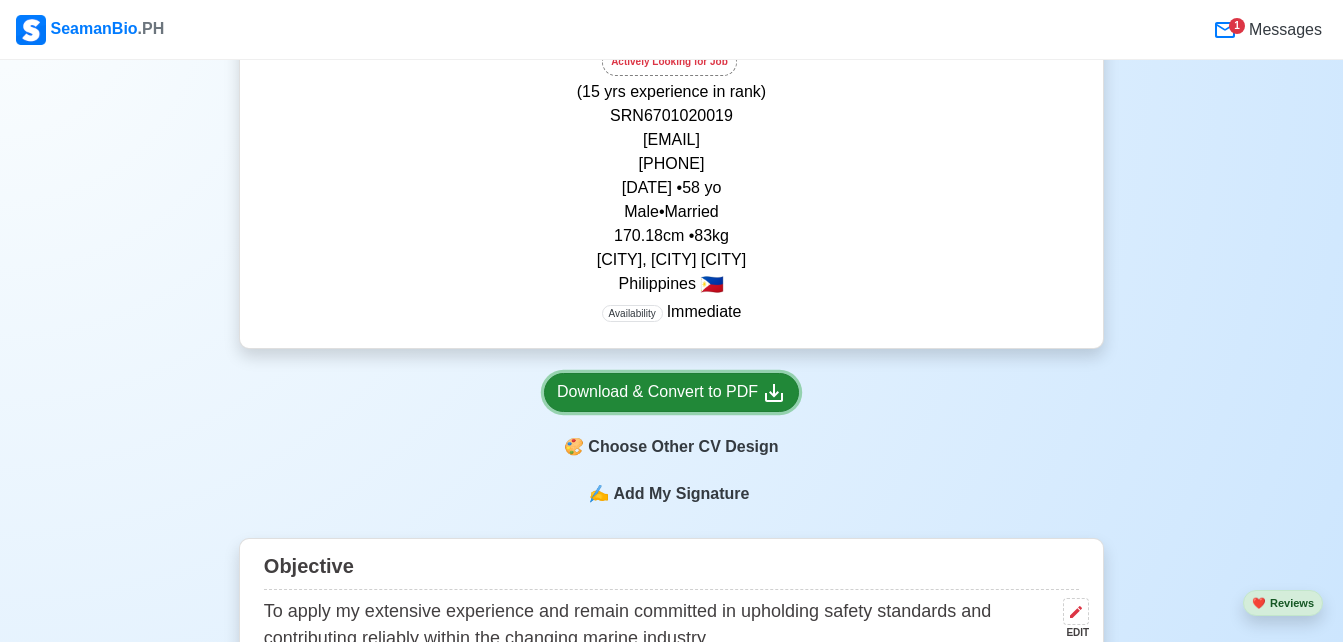 click on "Download & Convert to PDF" at bounding box center (671, 392) 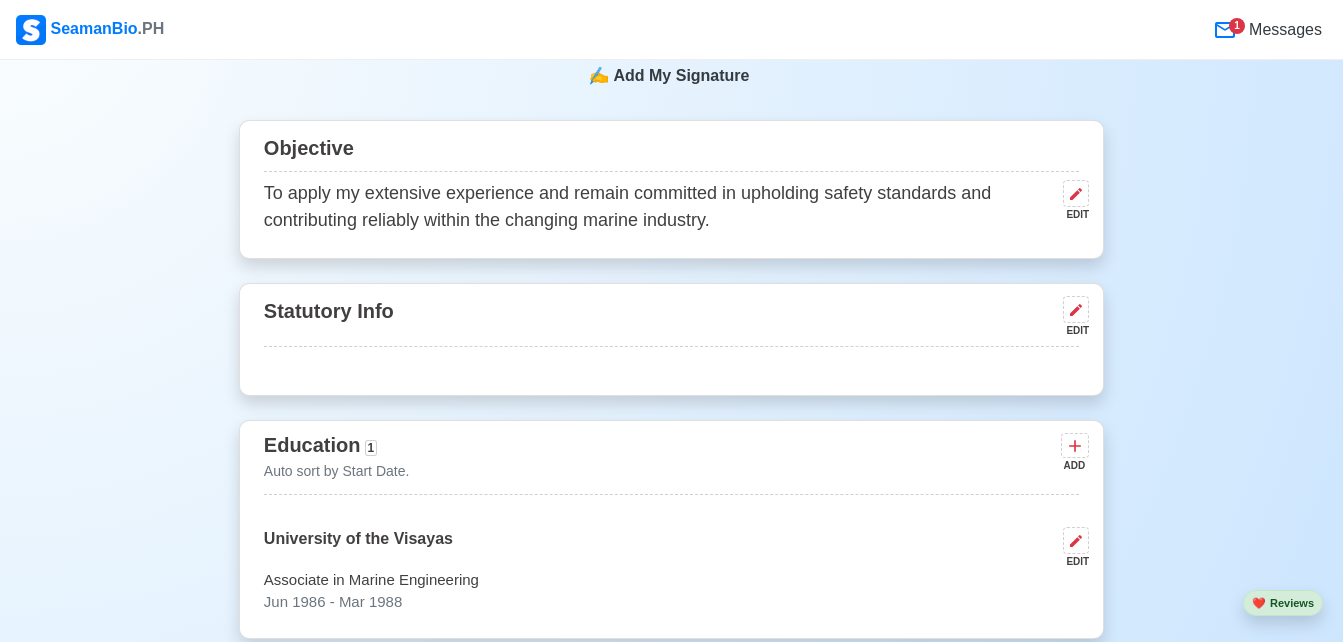 scroll, scrollTop: 809, scrollLeft: 0, axis: vertical 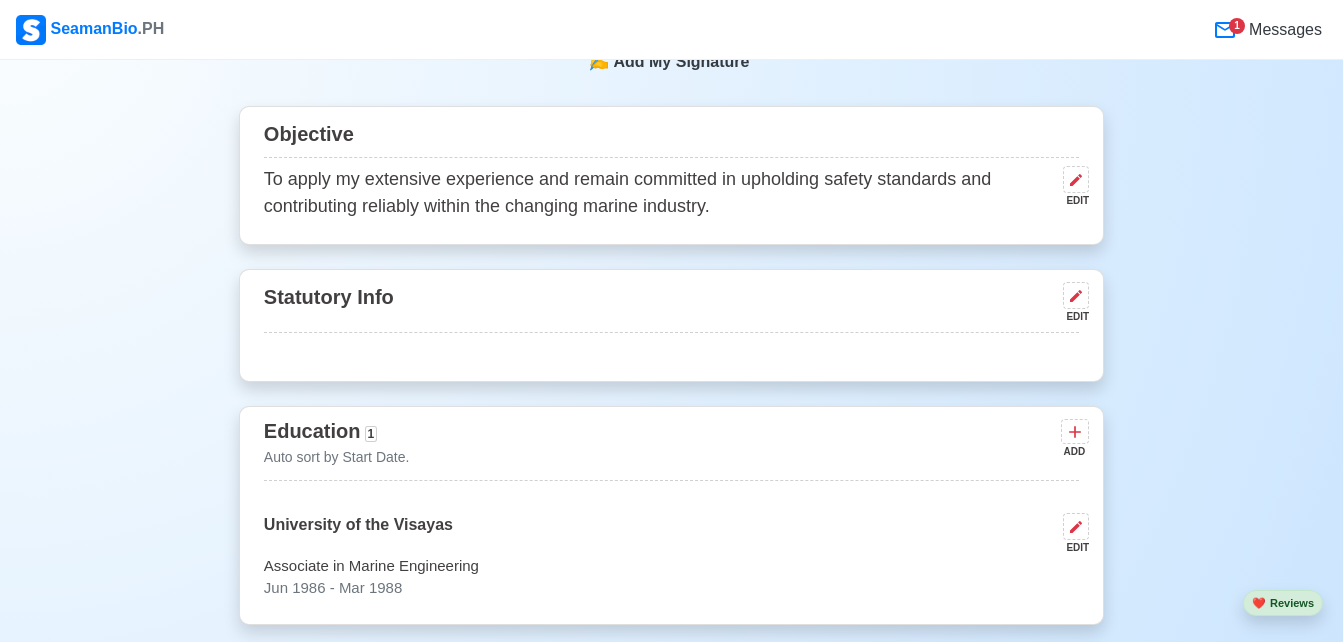 click on "Messages" at bounding box center [1283, 30] 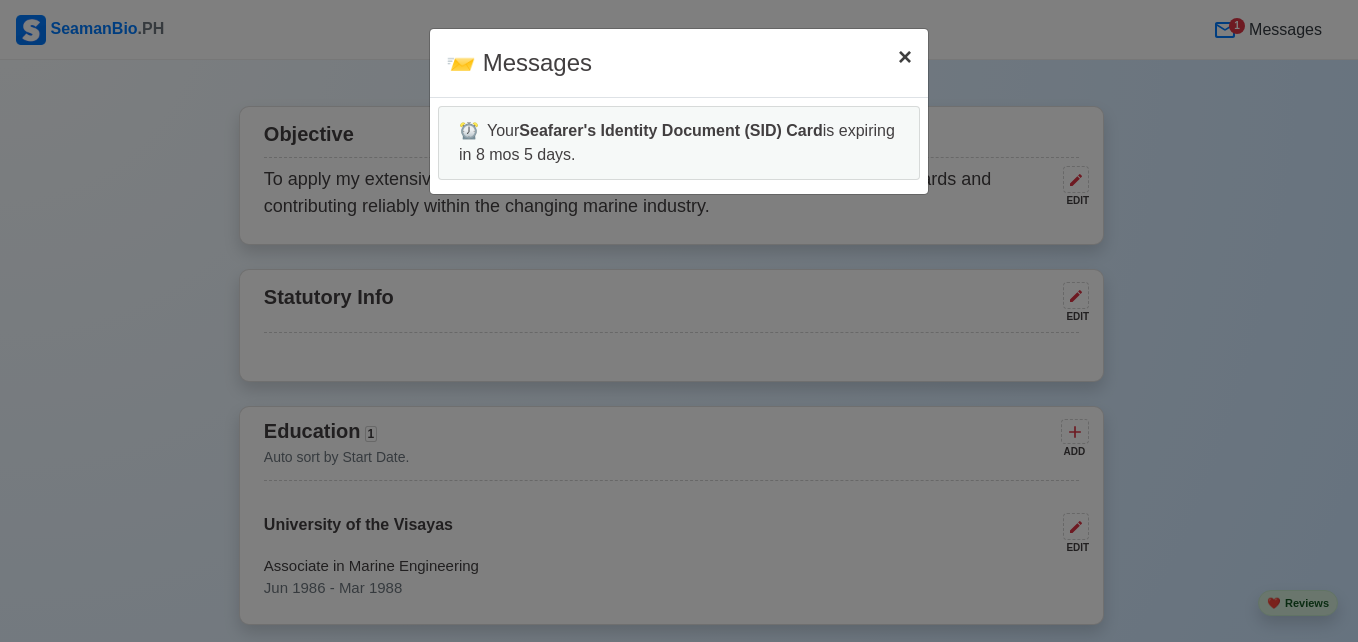 click on "×" at bounding box center (905, 56) 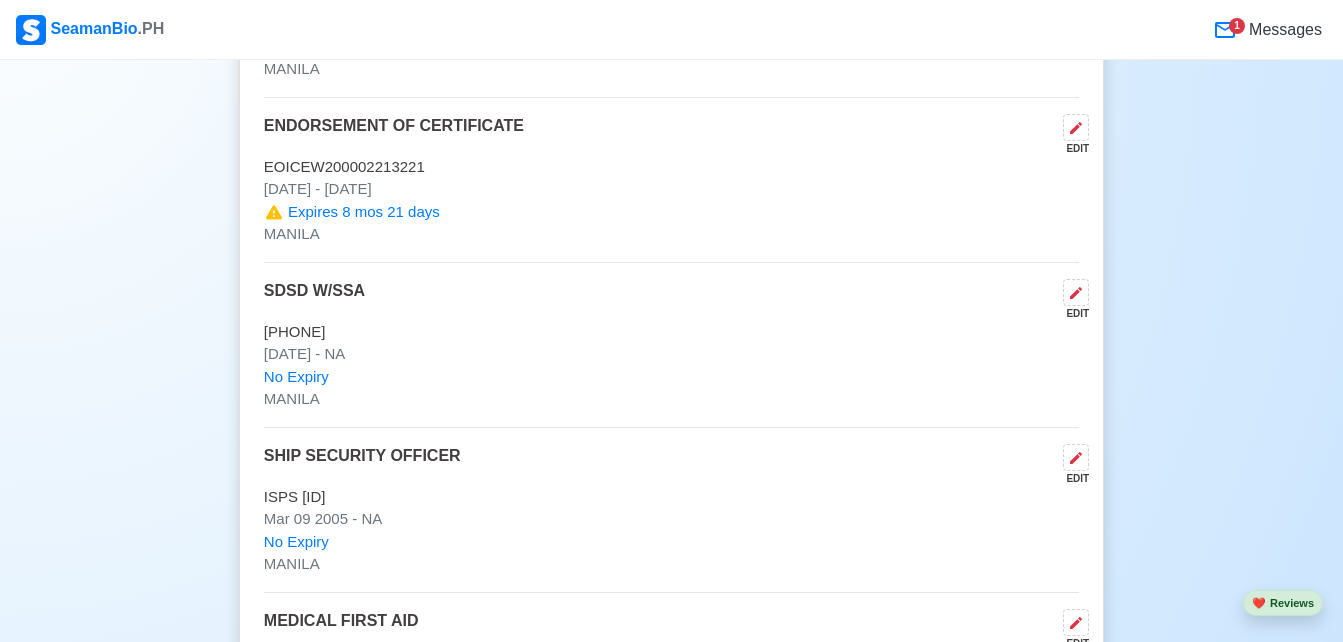 scroll, scrollTop: 2737, scrollLeft: 0, axis: vertical 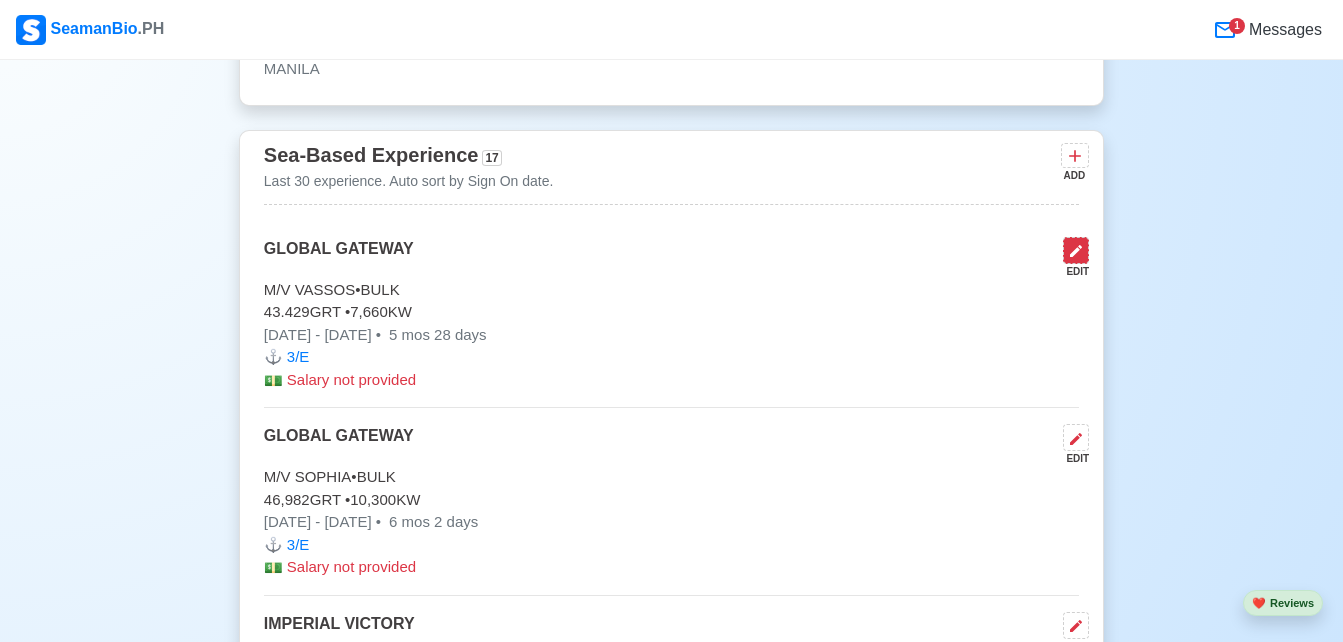 click 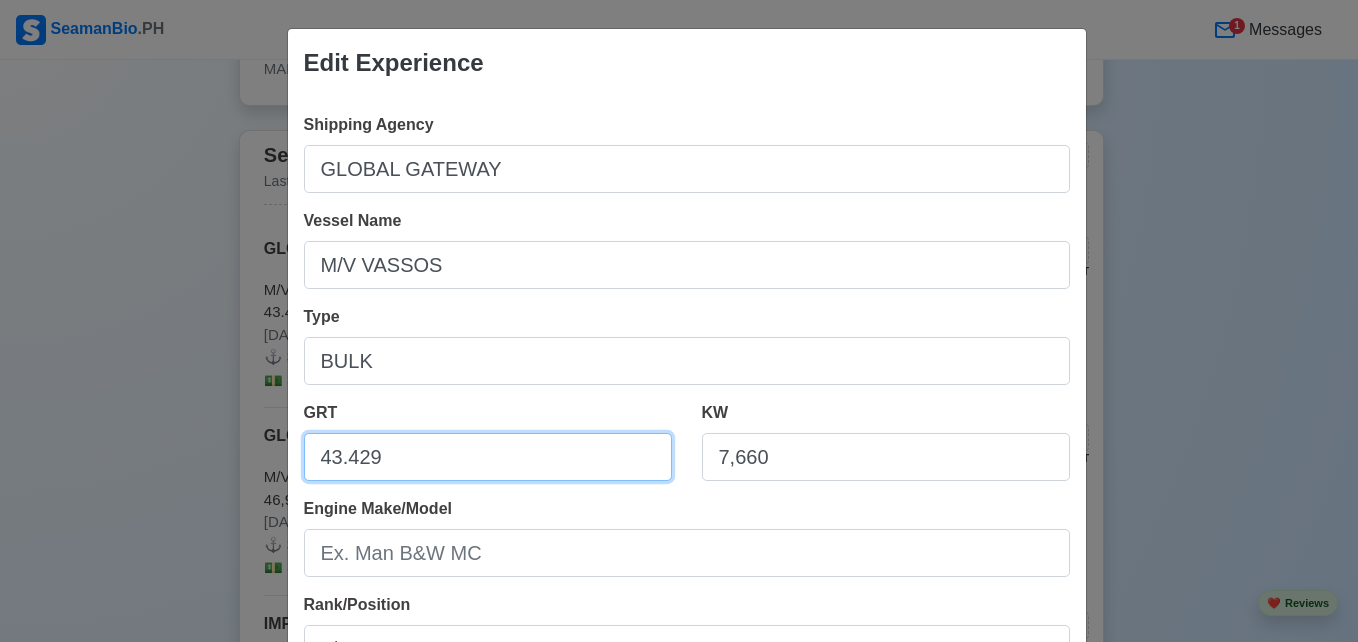click on "43.429" at bounding box center [488, 457] 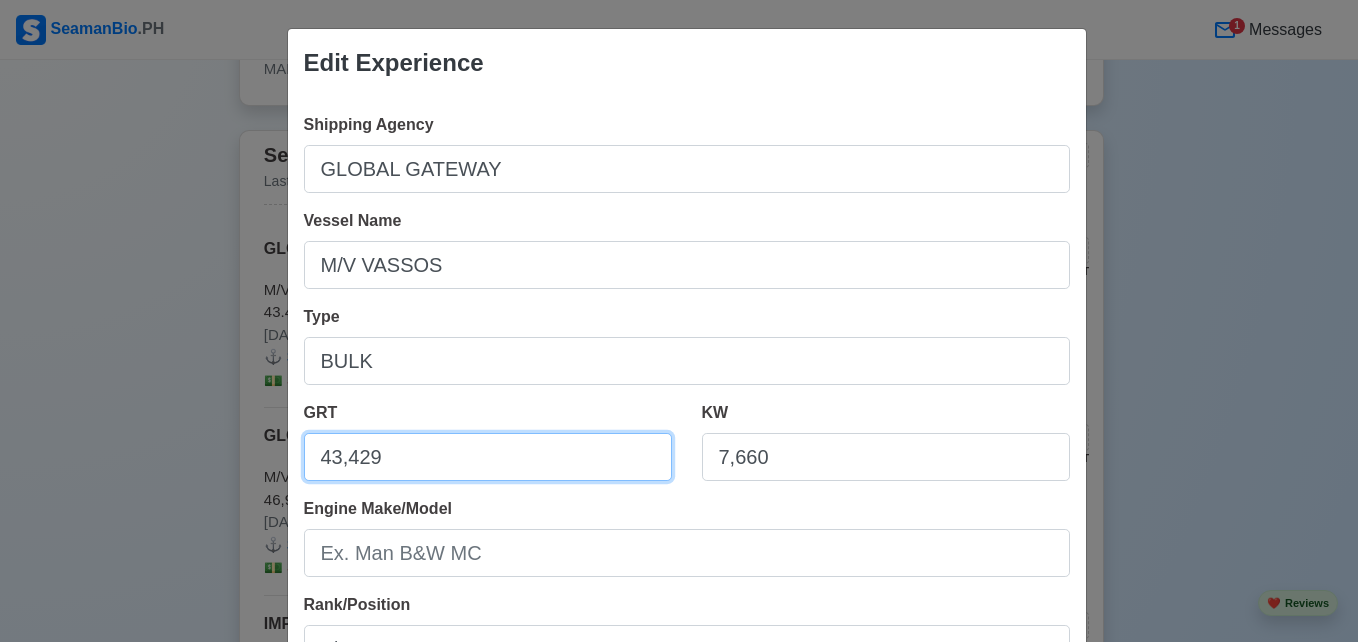 type on "43,429" 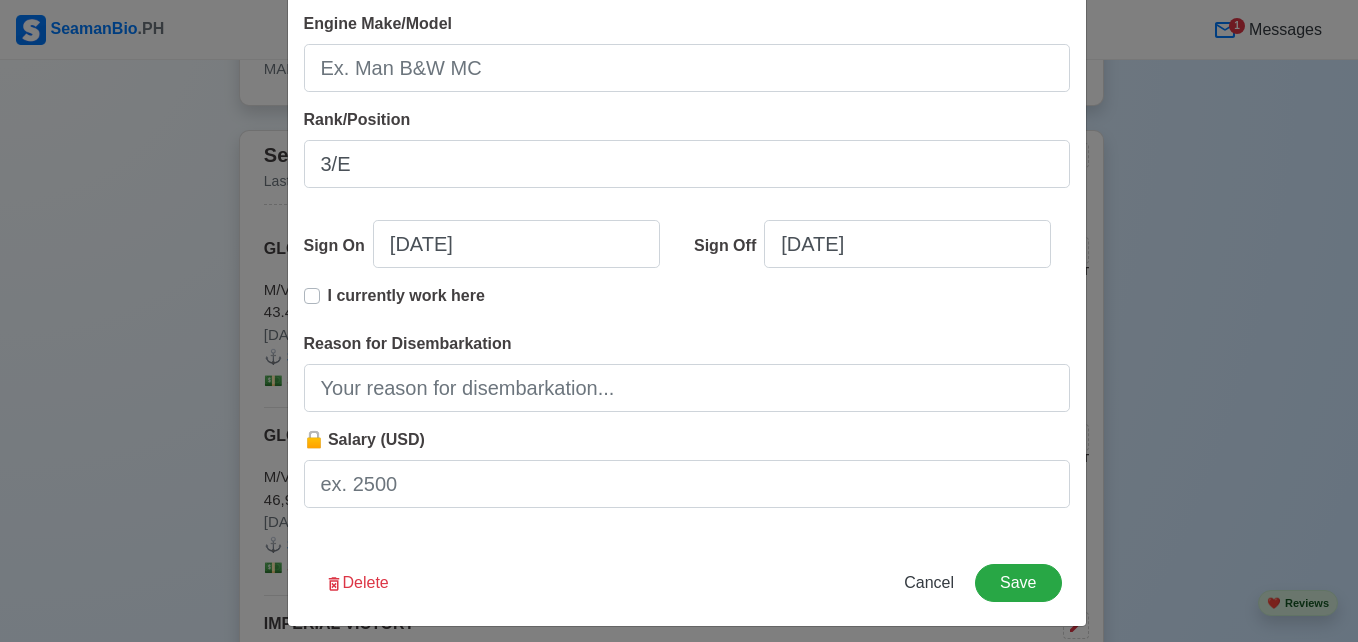 scroll, scrollTop: 498, scrollLeft: 0, axis: vertical 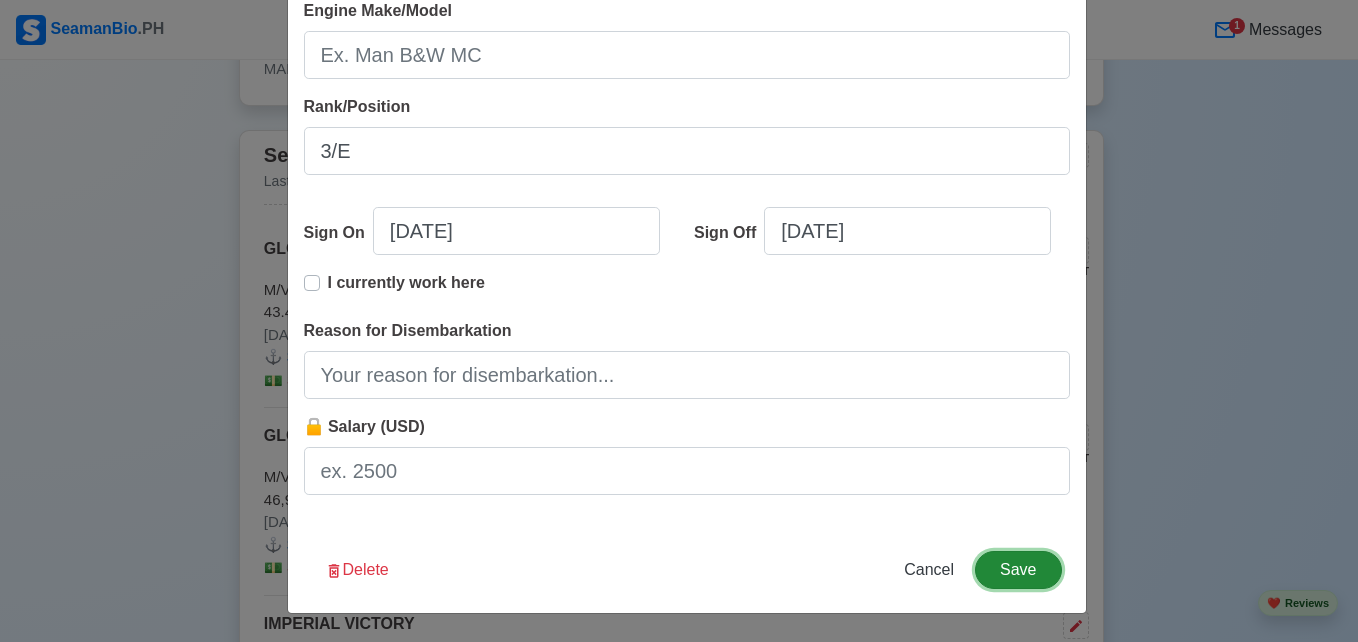 click on "Save" at bounding box center [1018, 570] 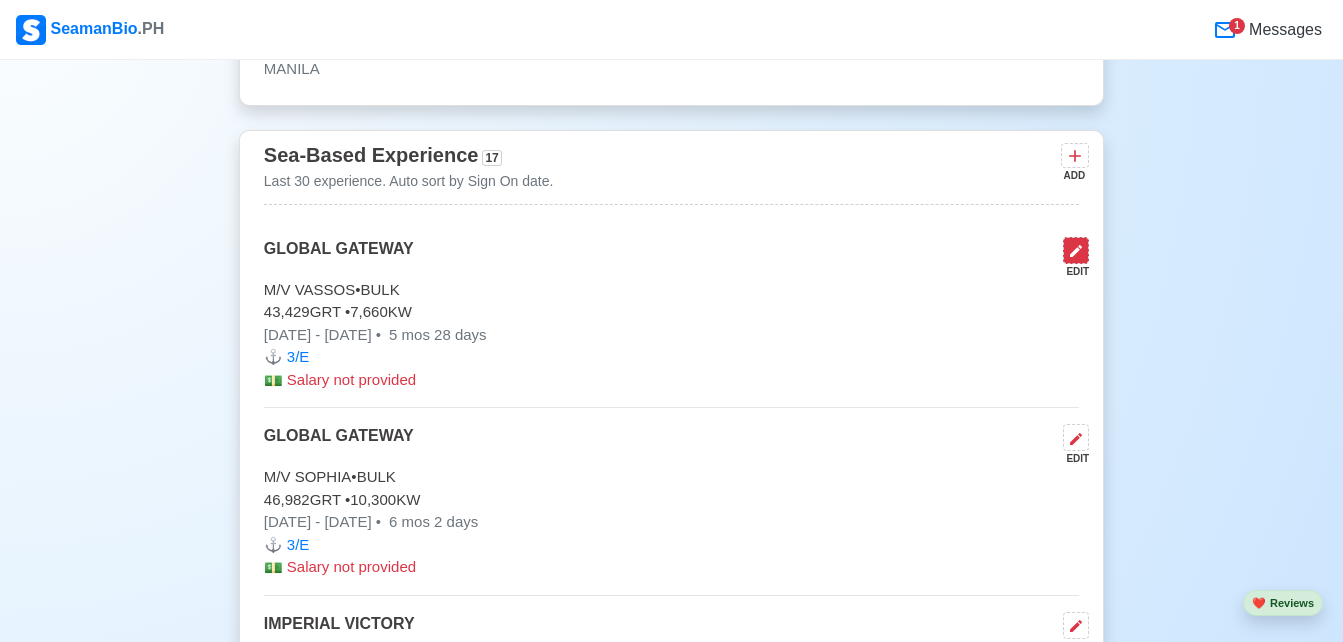 click 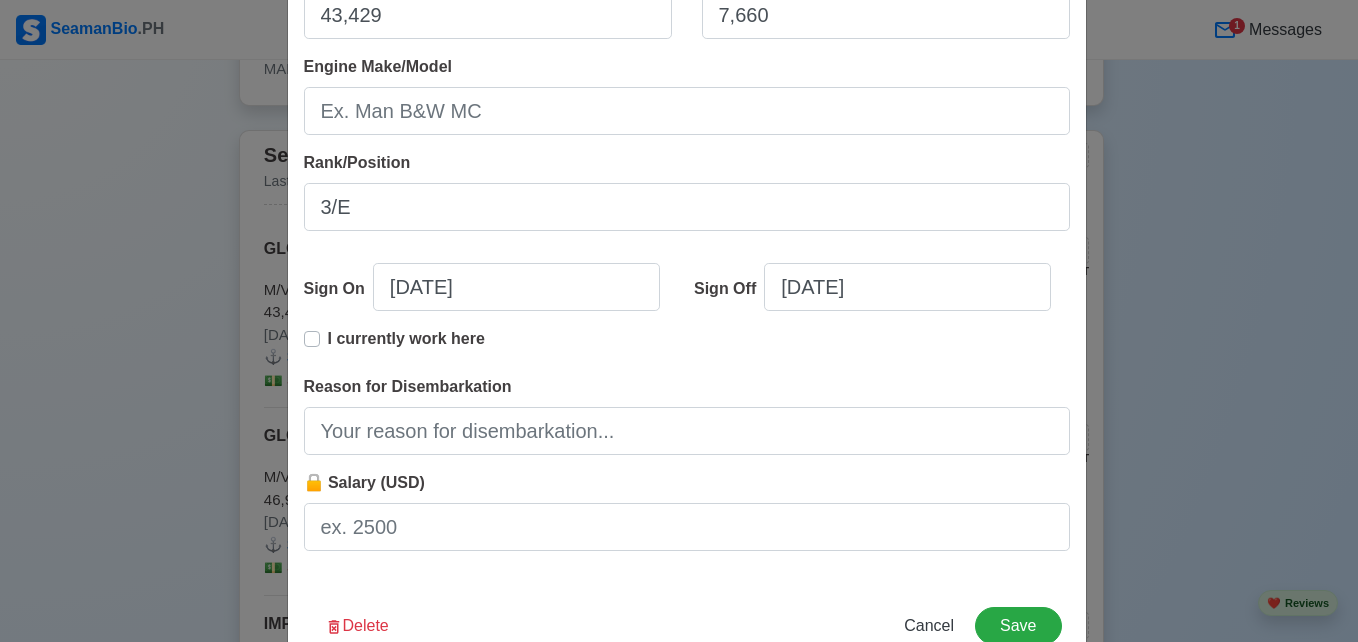 scroll, scrollTop: 444, scrollLeft: 0, axis: vertical 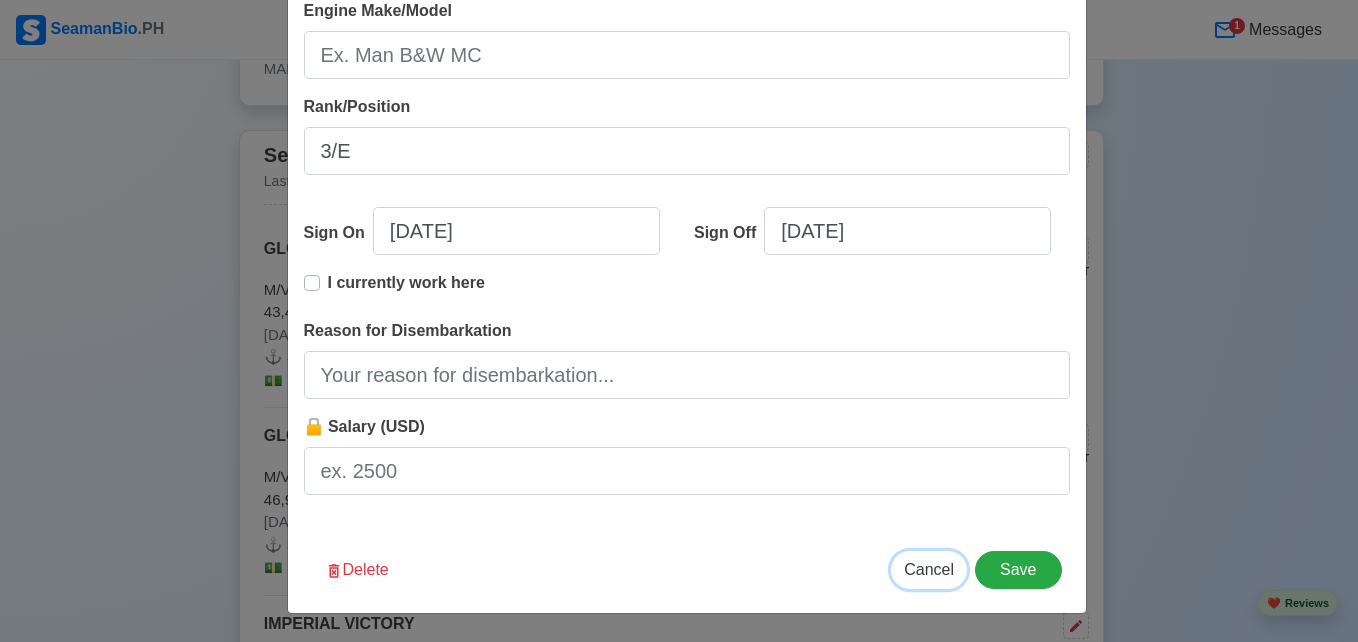 click on "Cancel" at bounding box center [929, 569] 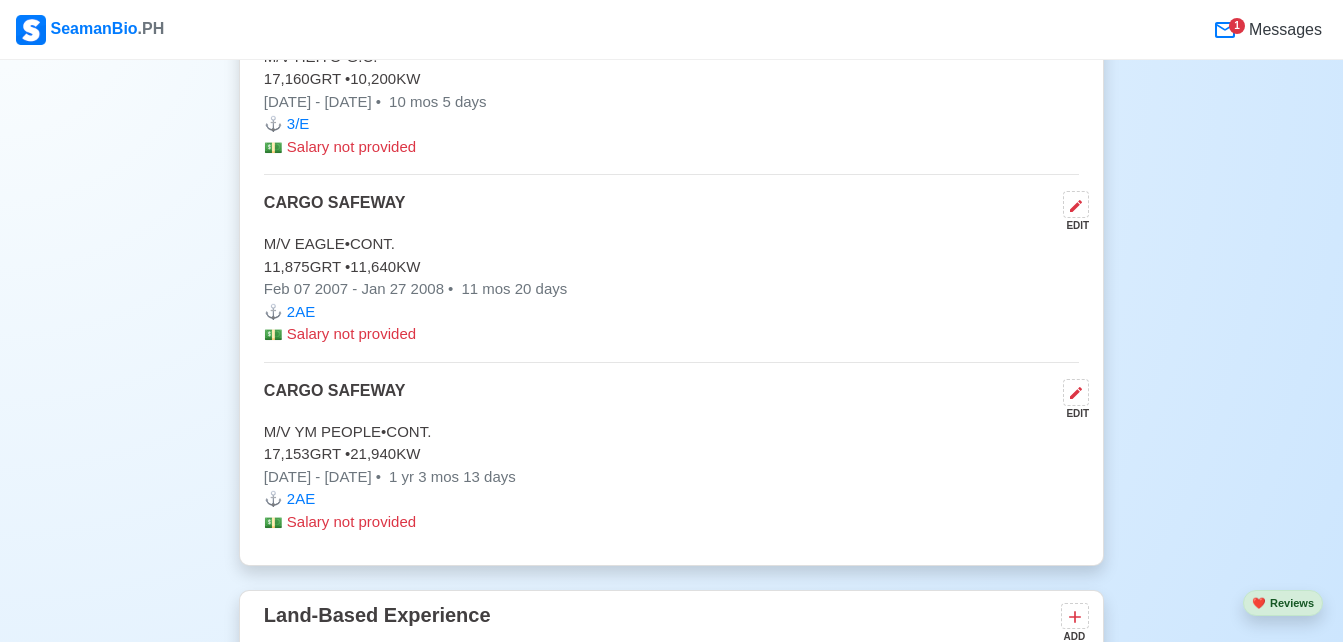 scroll, scrollTop: 6471, scrollLeft: 0, axis: vertical 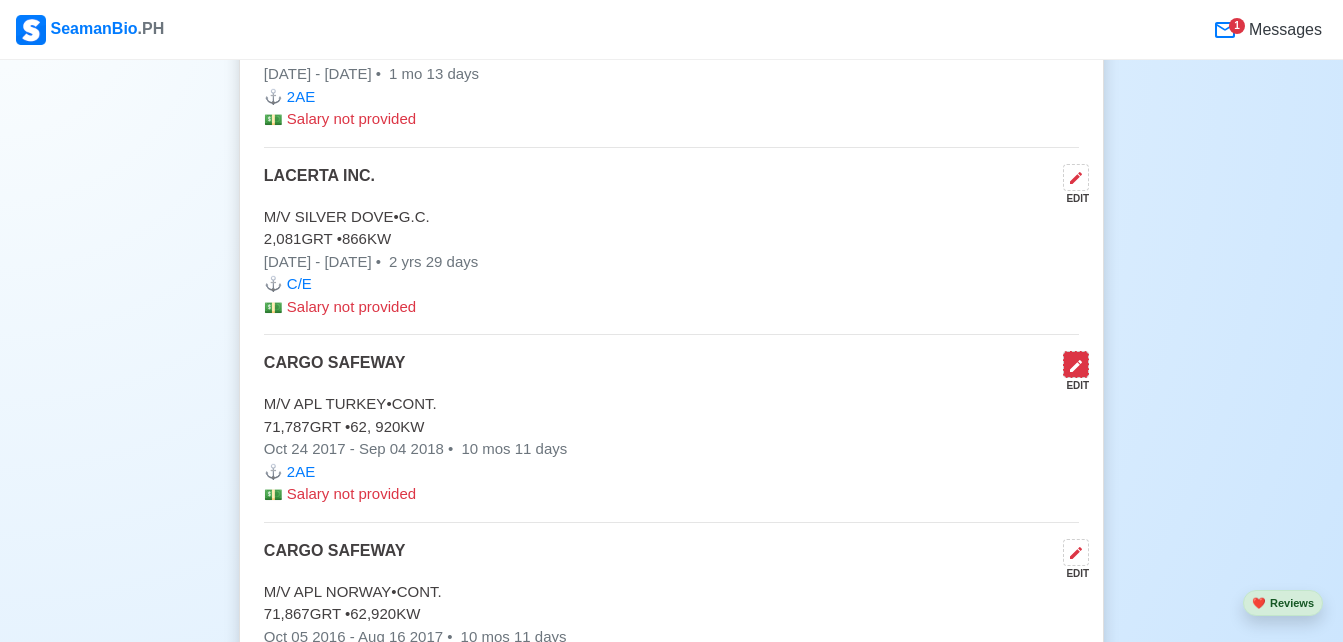 click 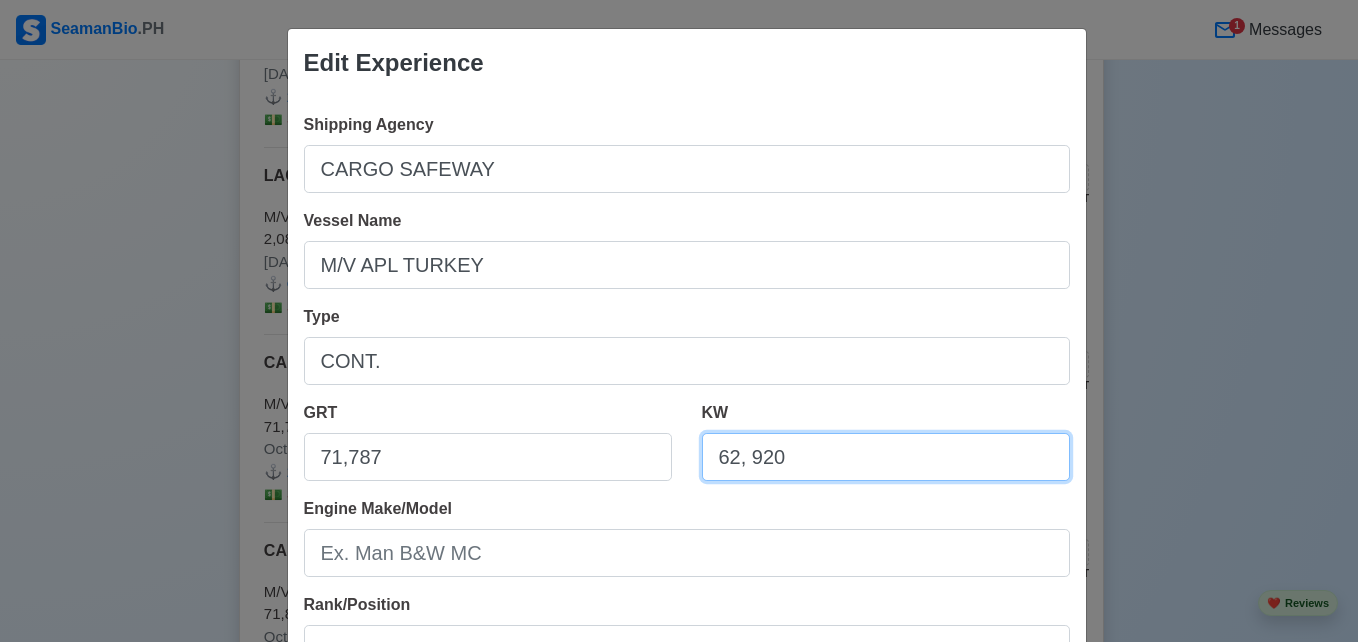 click on "62, 920" at bounding box center [886, 457] 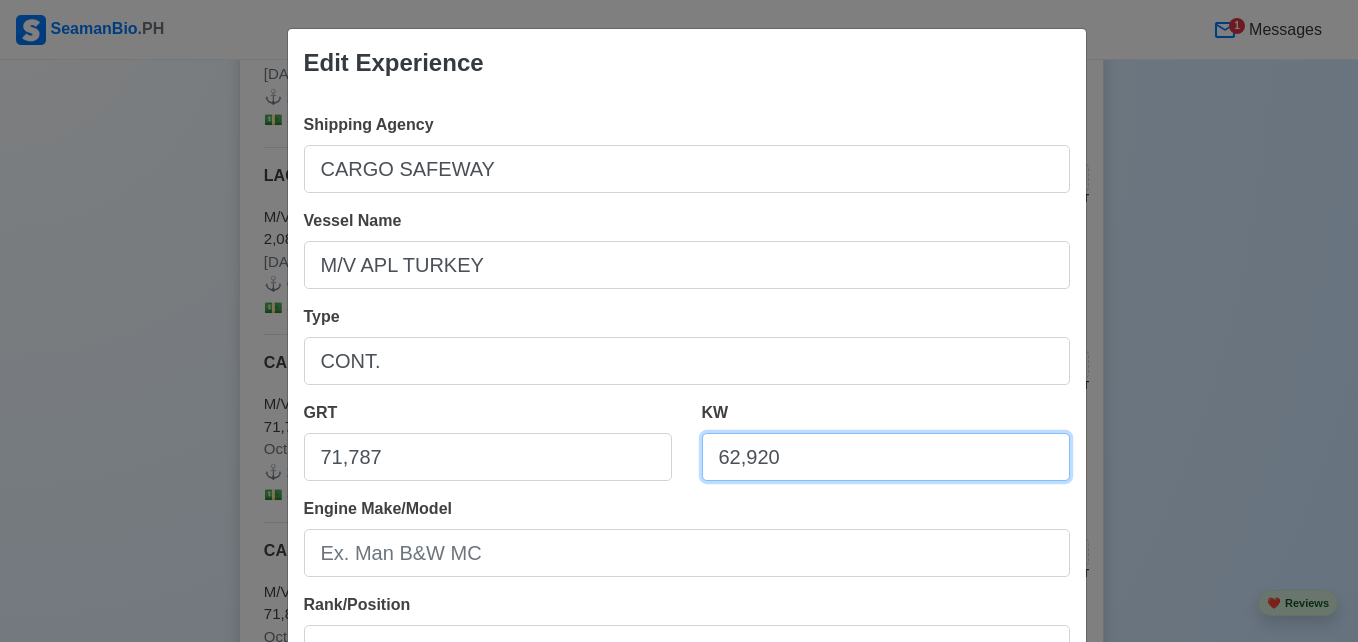 type on "62,920" 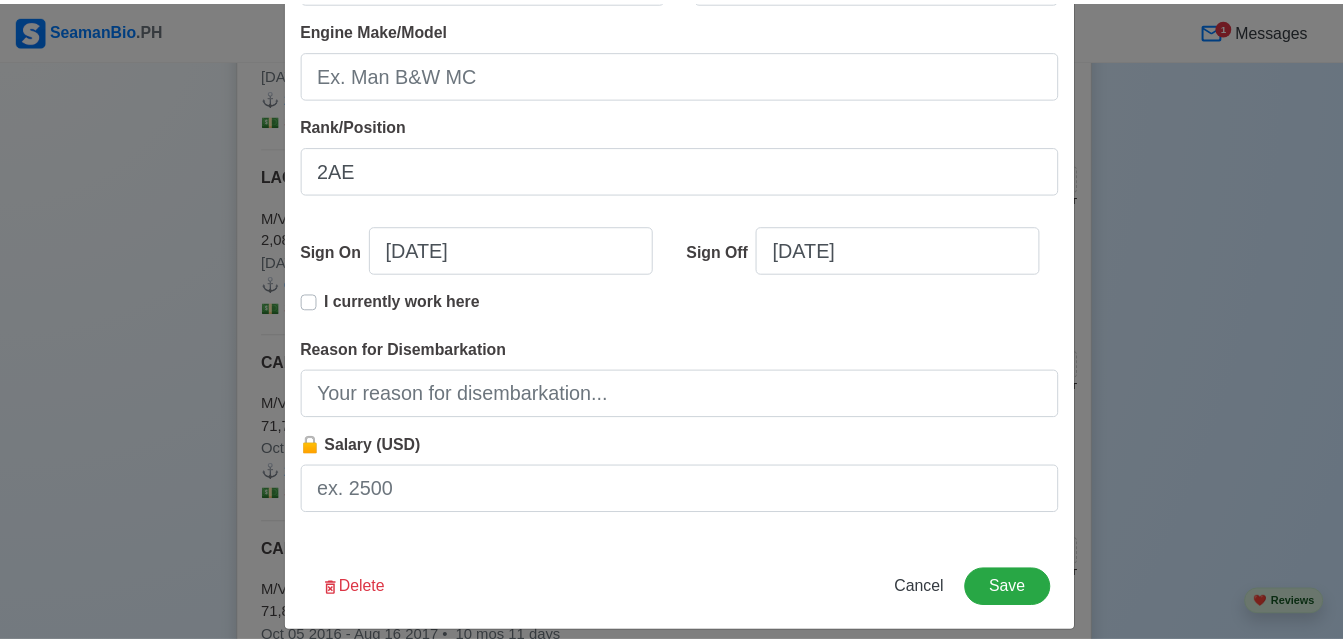 scroll, scrollTop: 498, scrollLeft: 0, axis: vertical 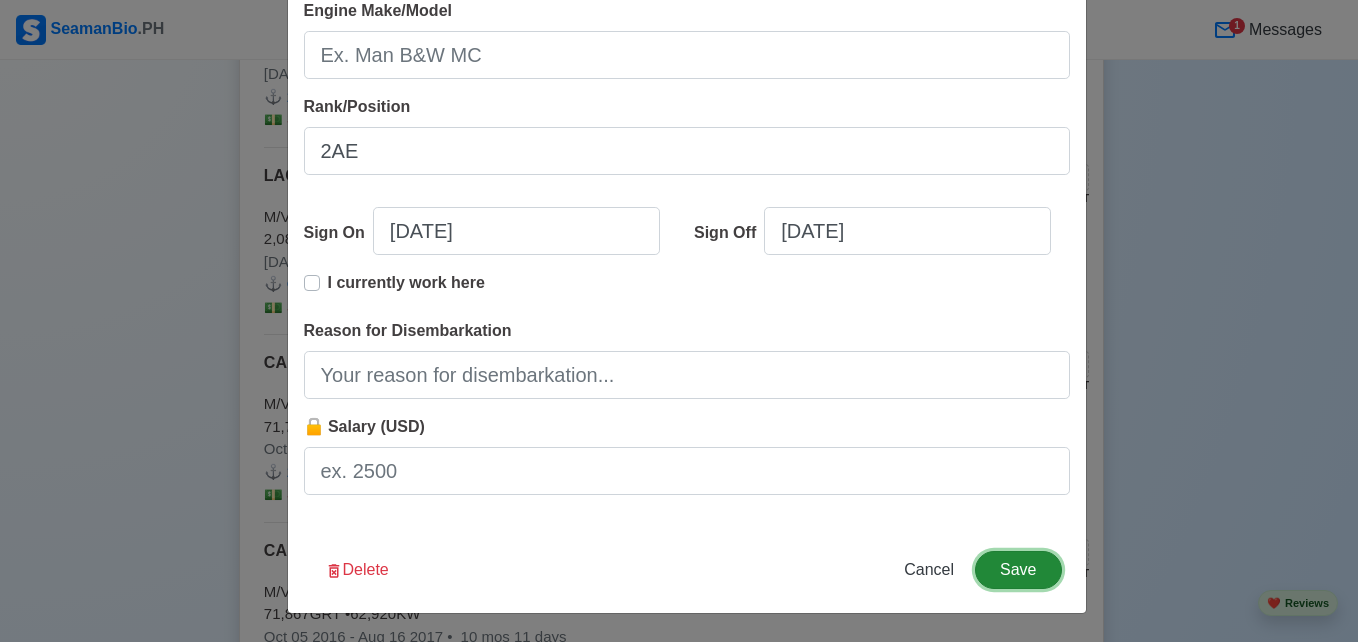 click on "Save" at bounding box center [1018, 570] 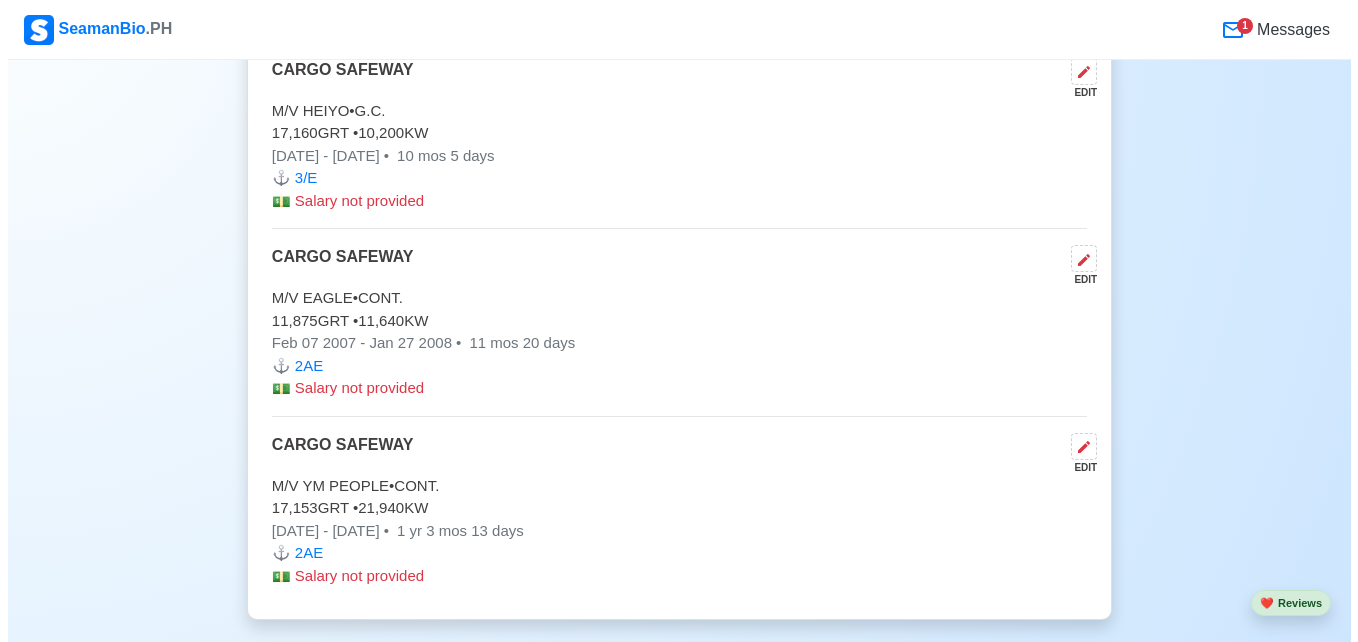 scroll, scrollTop: 6363, scrollLeft: 0, axis: vertical 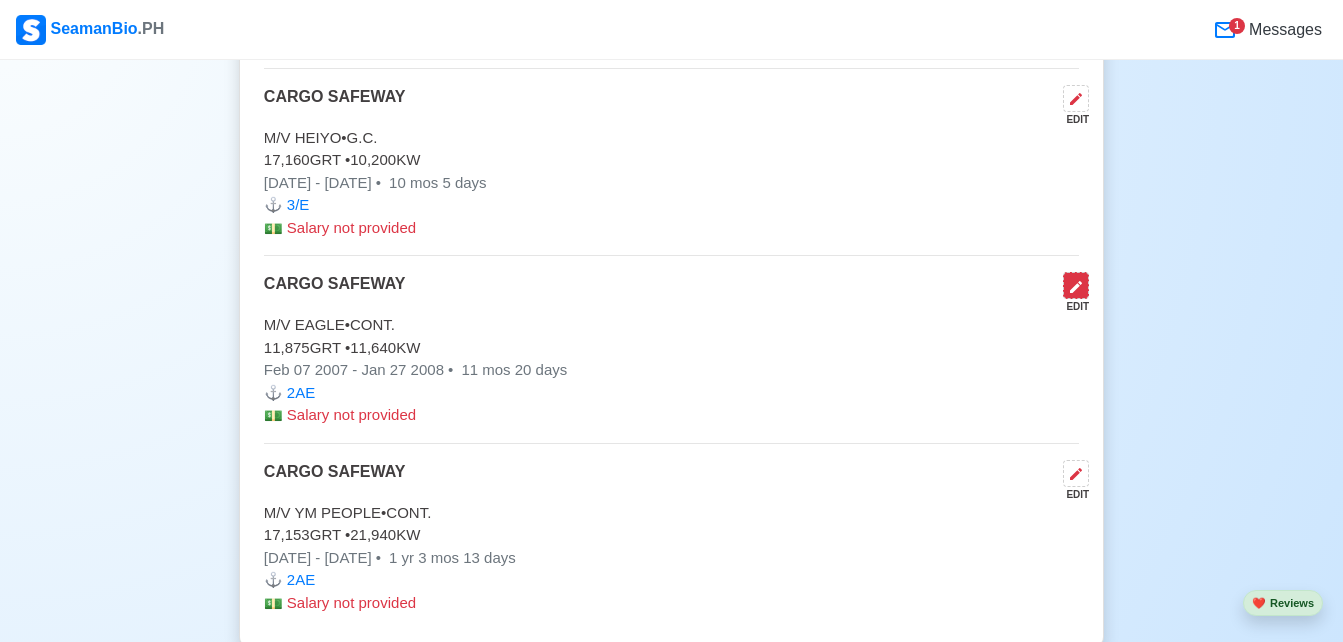 click 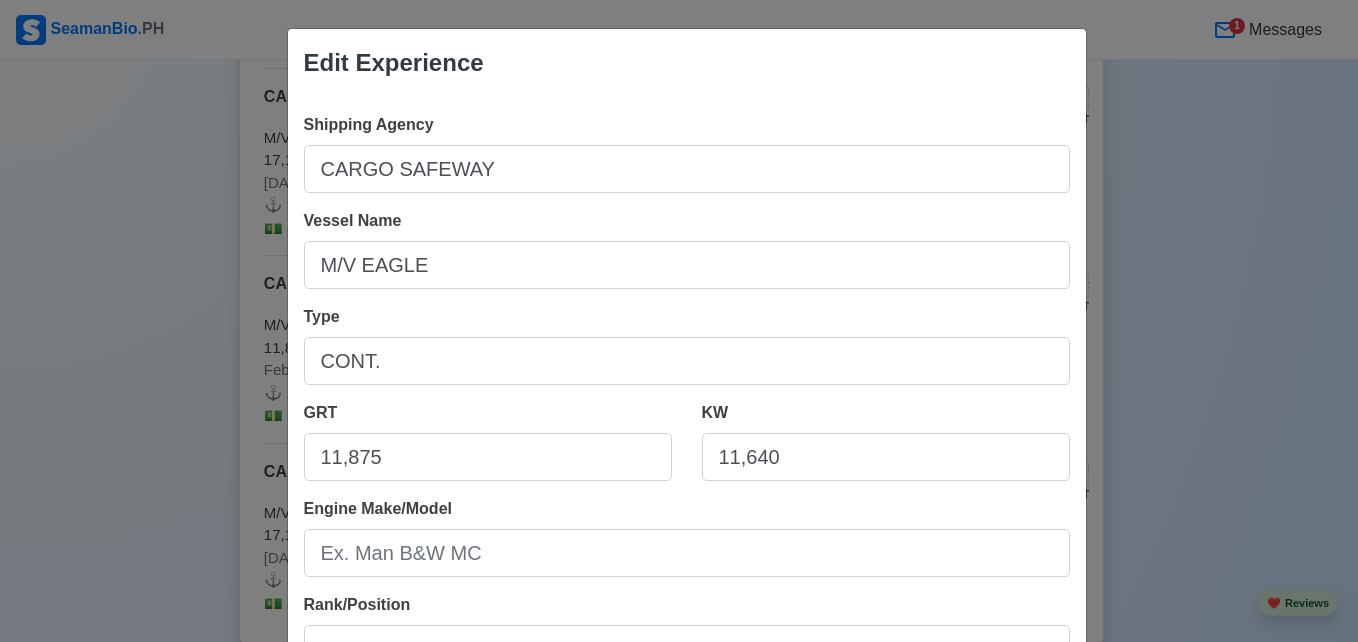 click on "Shipping Agency CARGO SAFEWAY Vessel Name M/V EAGLE Type CONT. GRT 11,875 KW 11,640 Engine Make/Model Rank/Position 2AE Sign On [MM]/[DD]/[YYYY] Sign Off [MM]/[DD]/[YYYY] I currently work here Reason for Disembarkation 🔒 Salary (USD)" at bounding box center [687, 561] 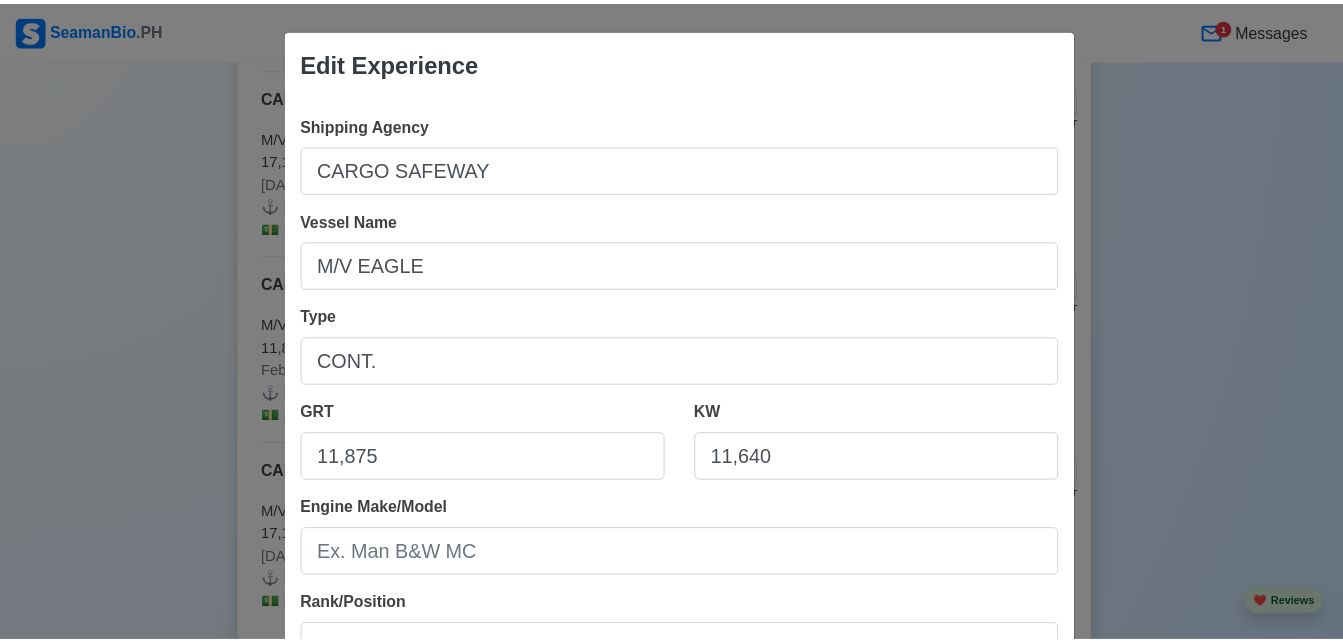 scroll, scrollTop: 498, scrollLeft: 0, axis: vertical 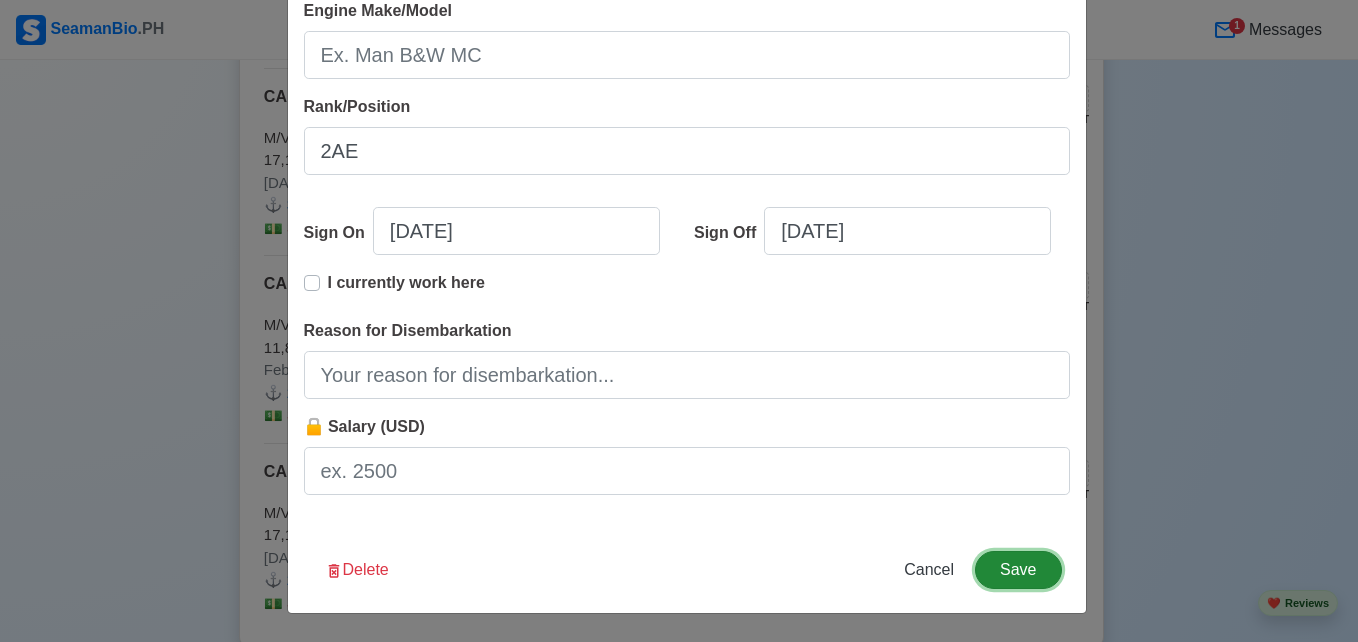 click on "Save" at bounding box center (1018, 570) 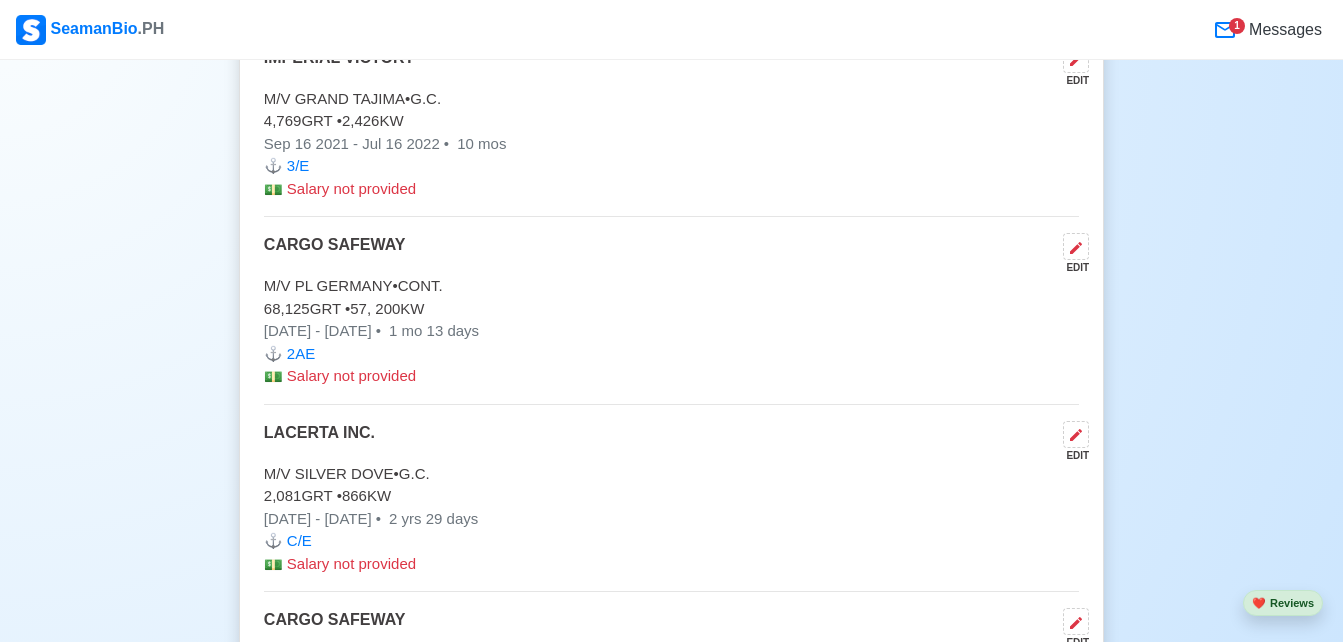 scroll, scrollTop: 4125, scrollLeft: 0, axis: vertical 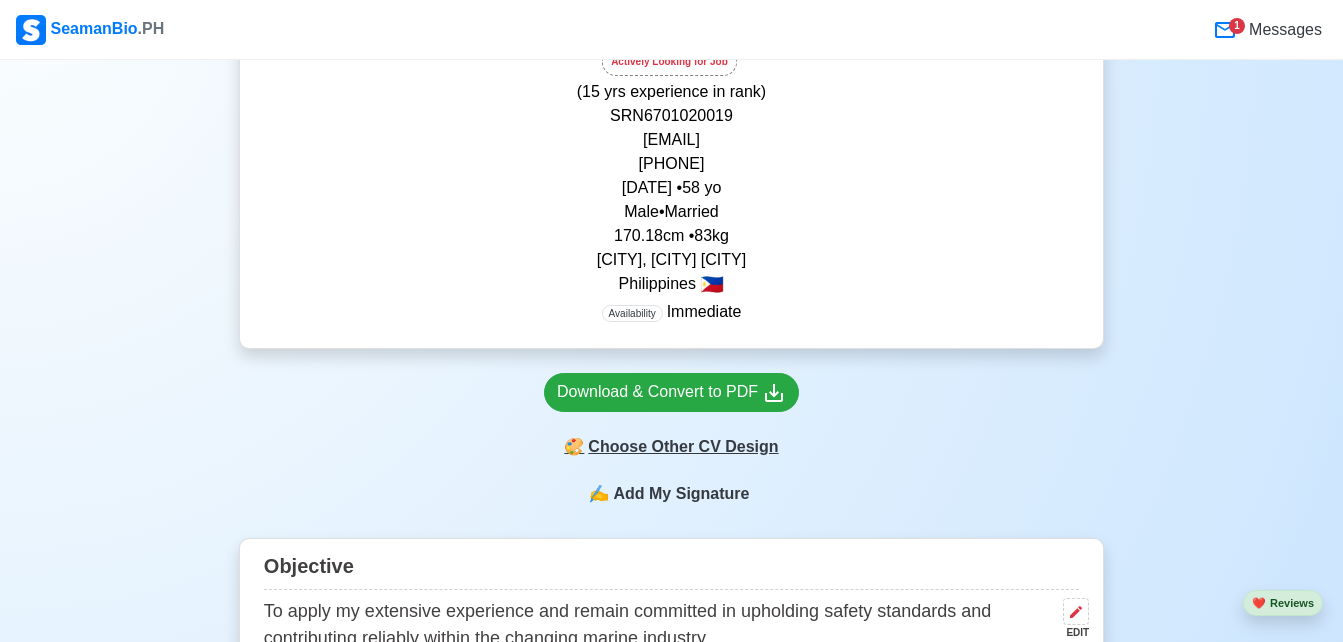 click on "🎨 Choose Other CV Design" at bounding box center [671, 447] 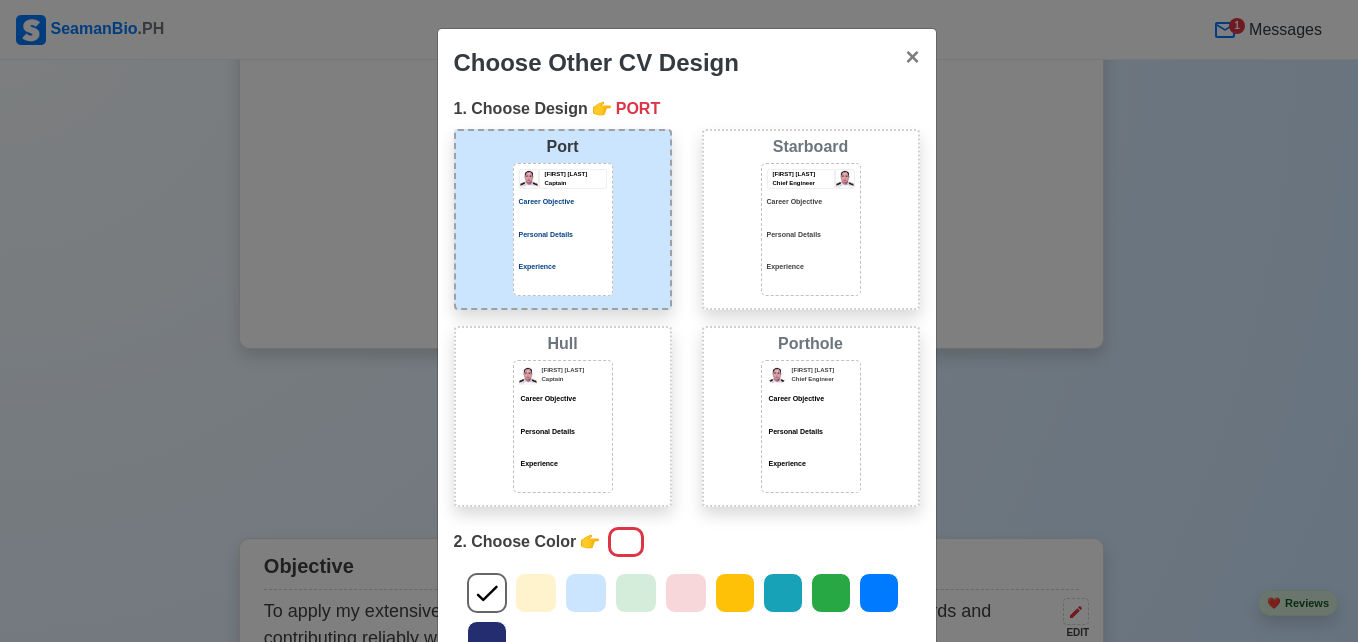 click 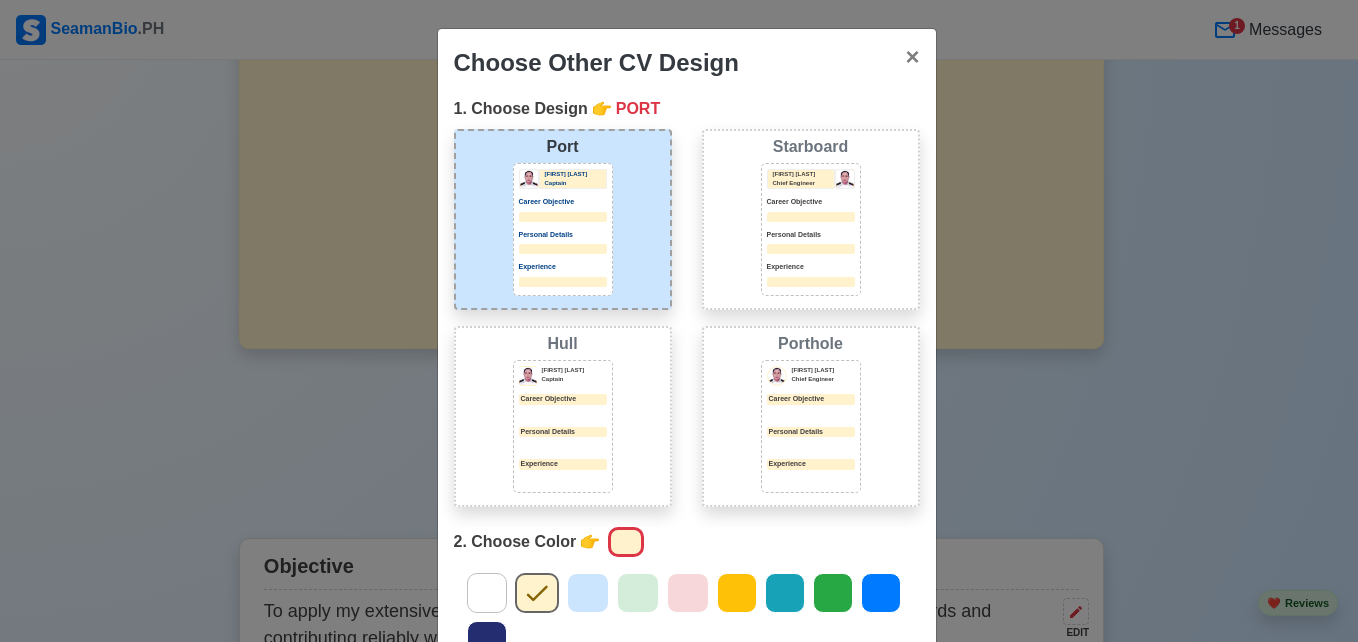 click 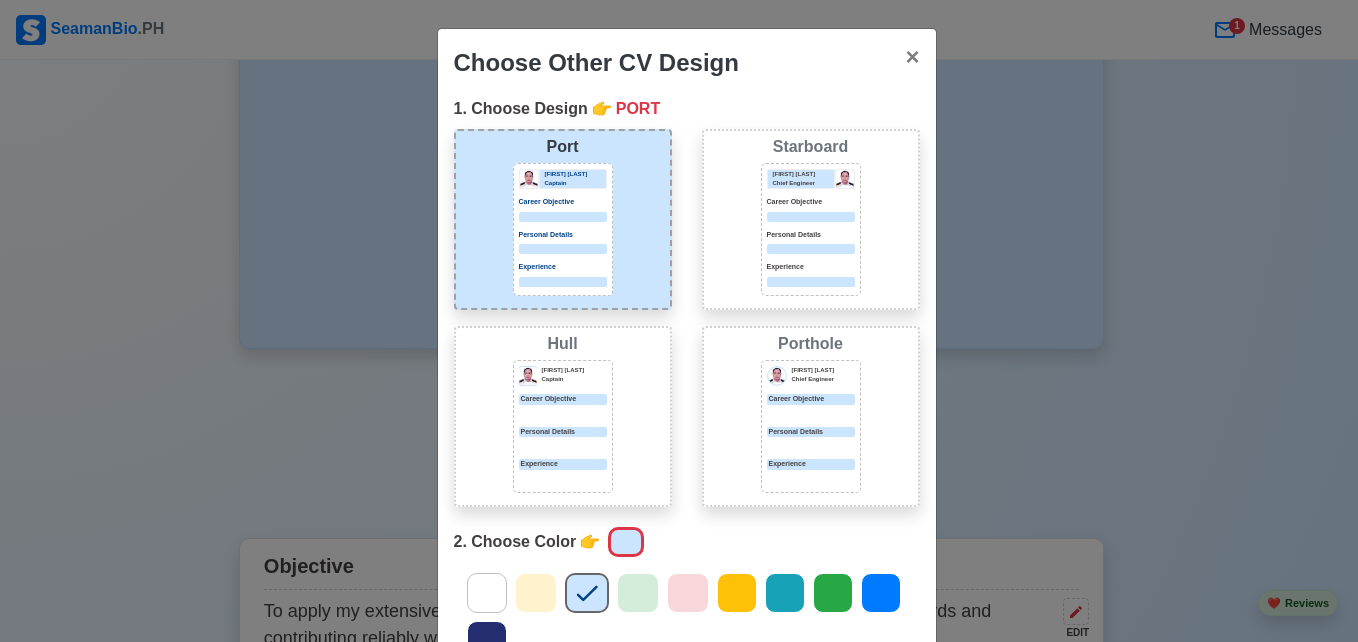 click 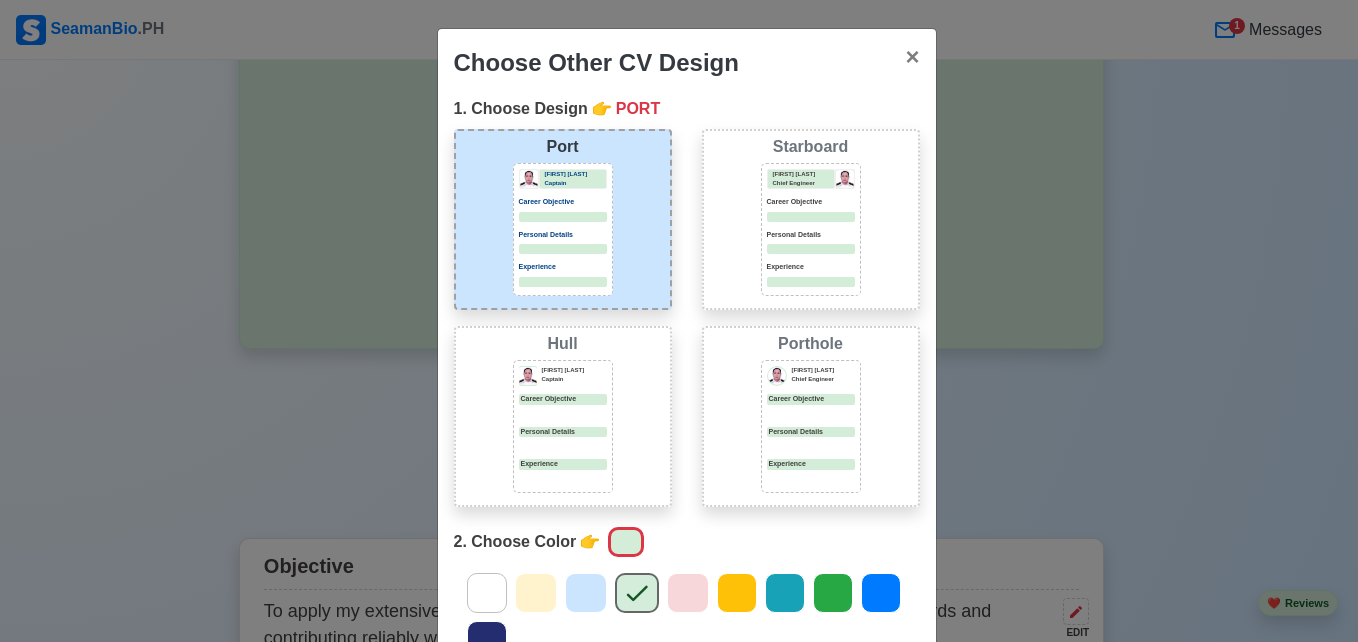 click 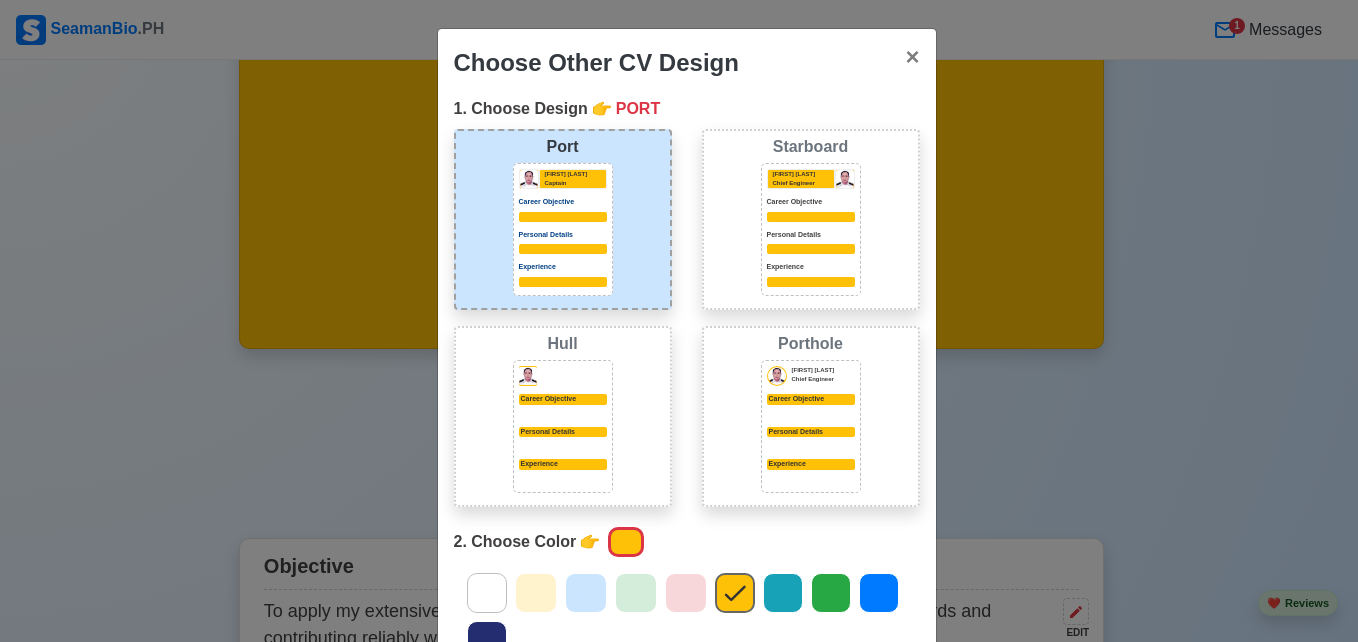 click at bounding box center (879, 593) 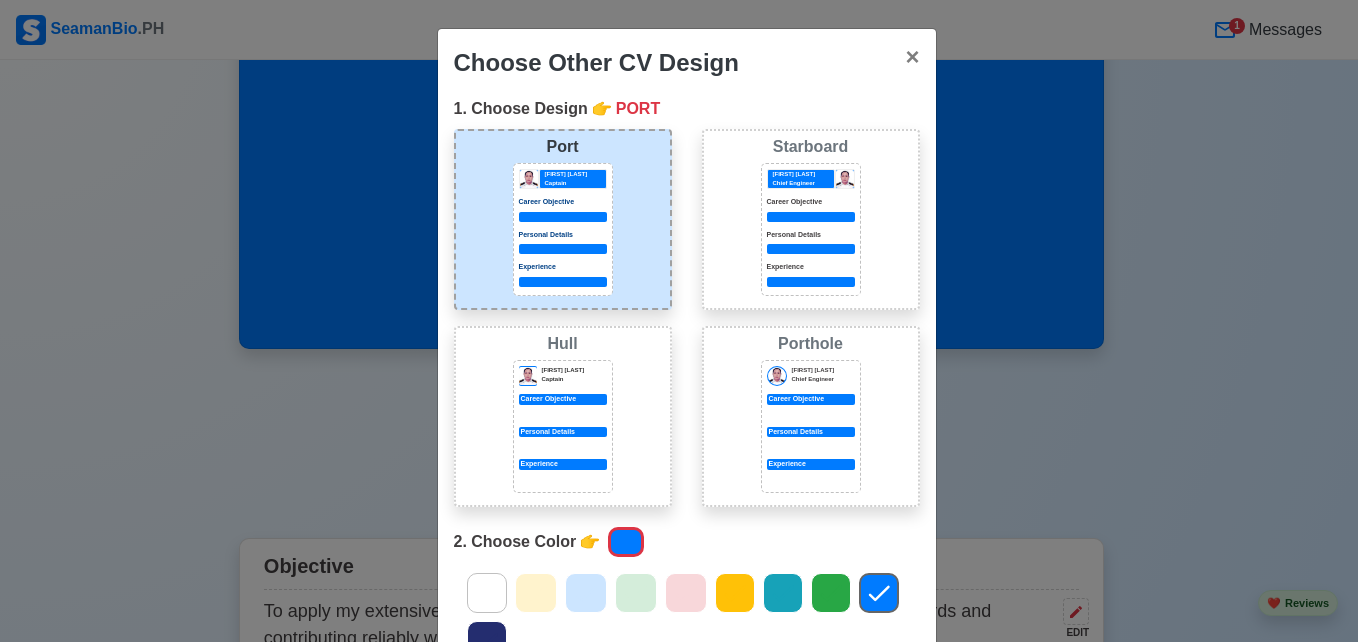 click at bounding box center [487, 641] 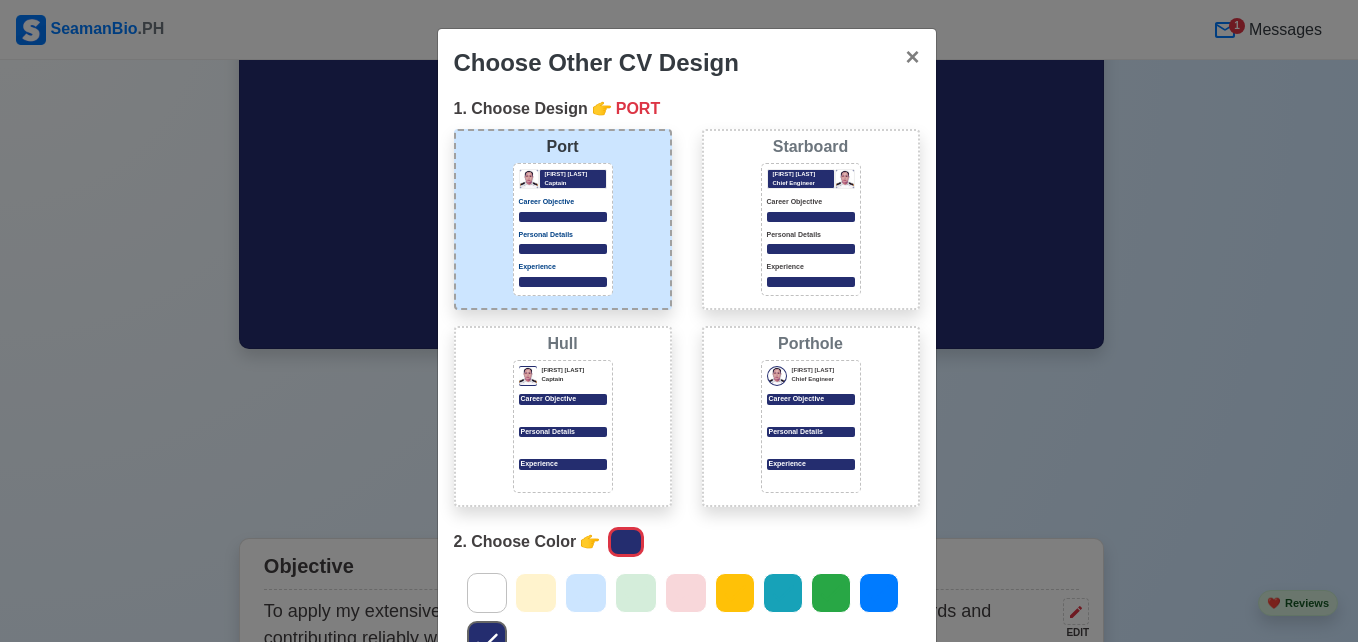 click 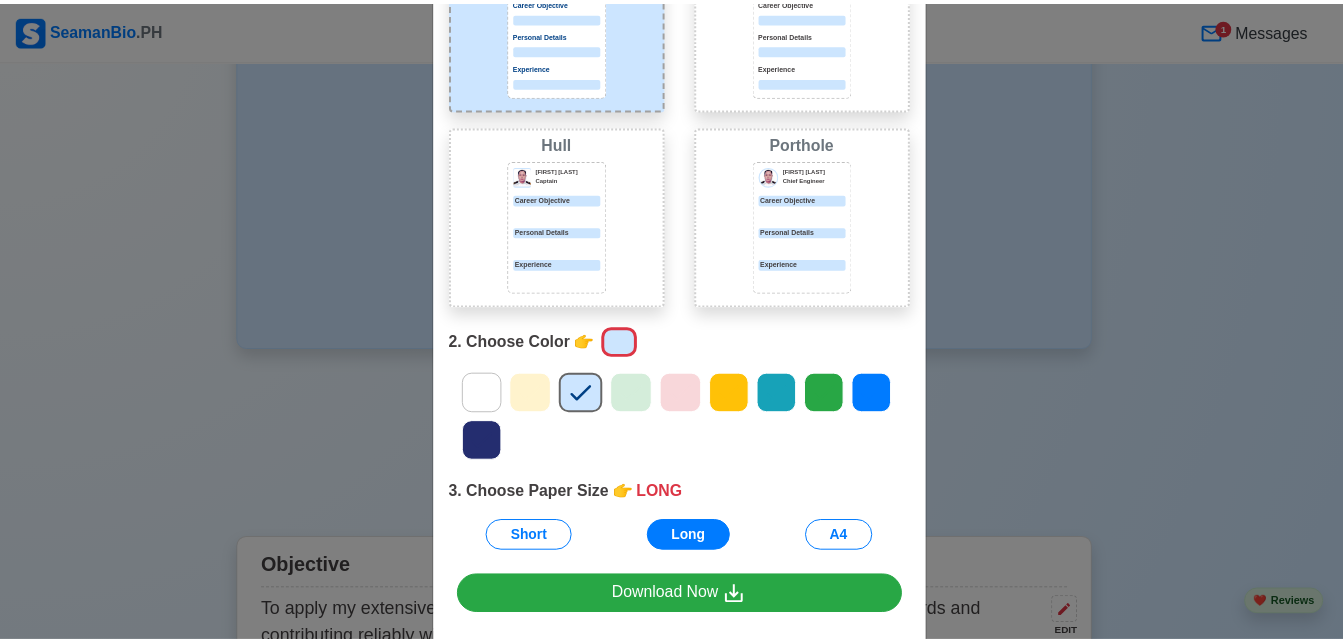 scroll, scrollTop: 281, scrollLeft: 0, axis: vertical 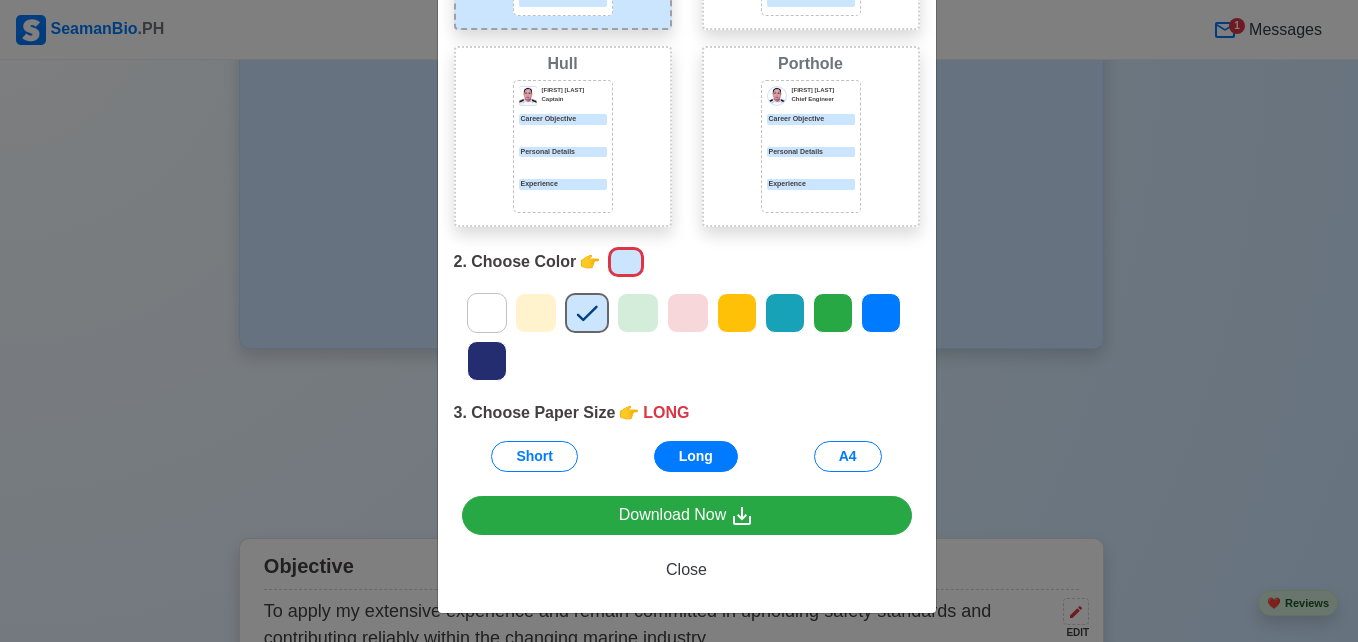drag, startPoint x: 1071, startPoint y: 457, endPoint x: 690, endPoint y: 580, distance: 400.36234 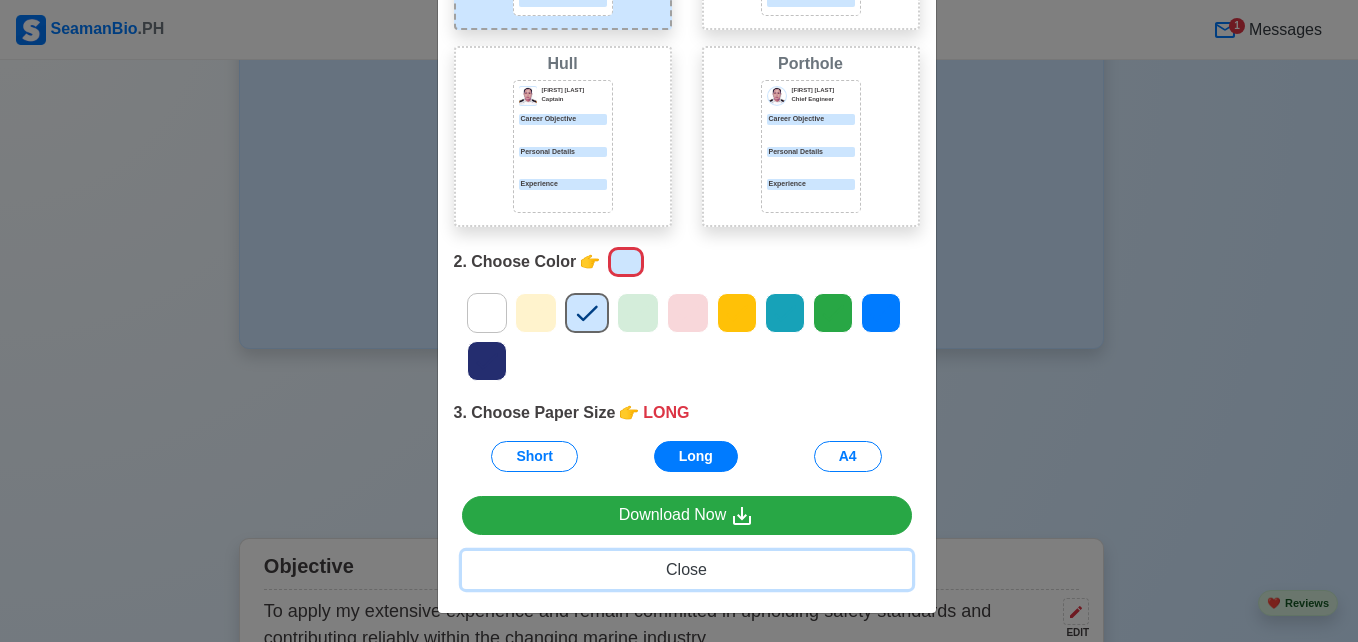 click on "Close" at bounding box center (687, 570) 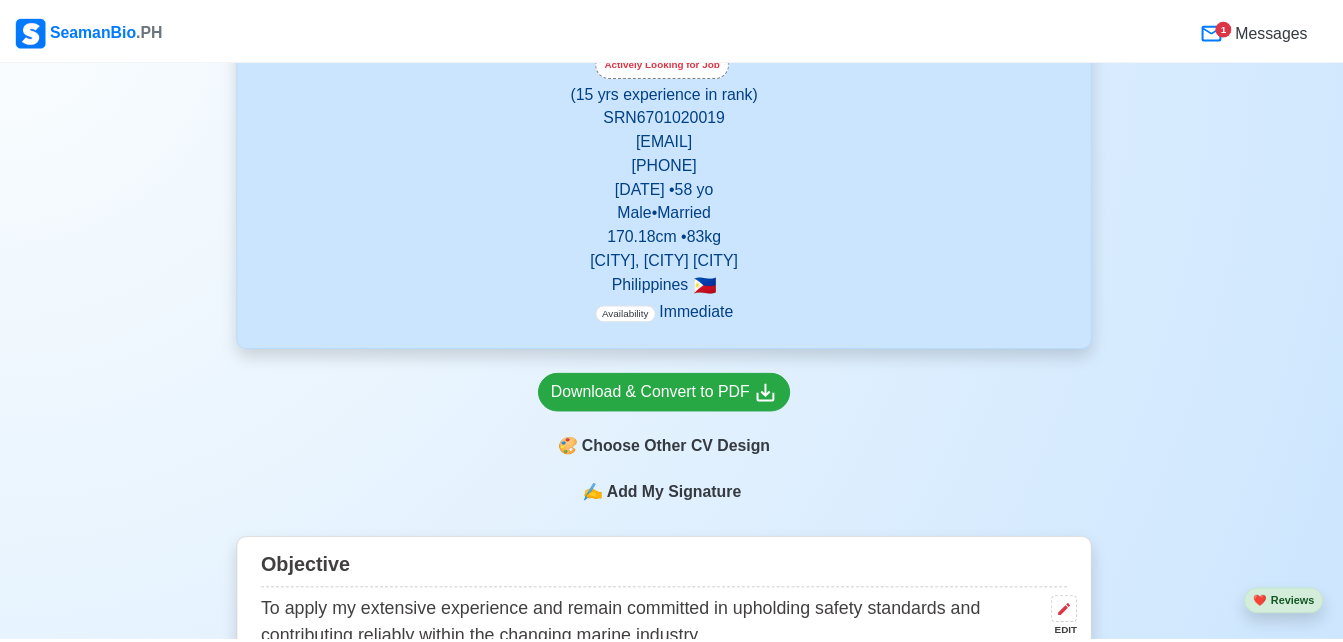 scroll, scrollTop: 0, scrollLeft: 0, axis: both 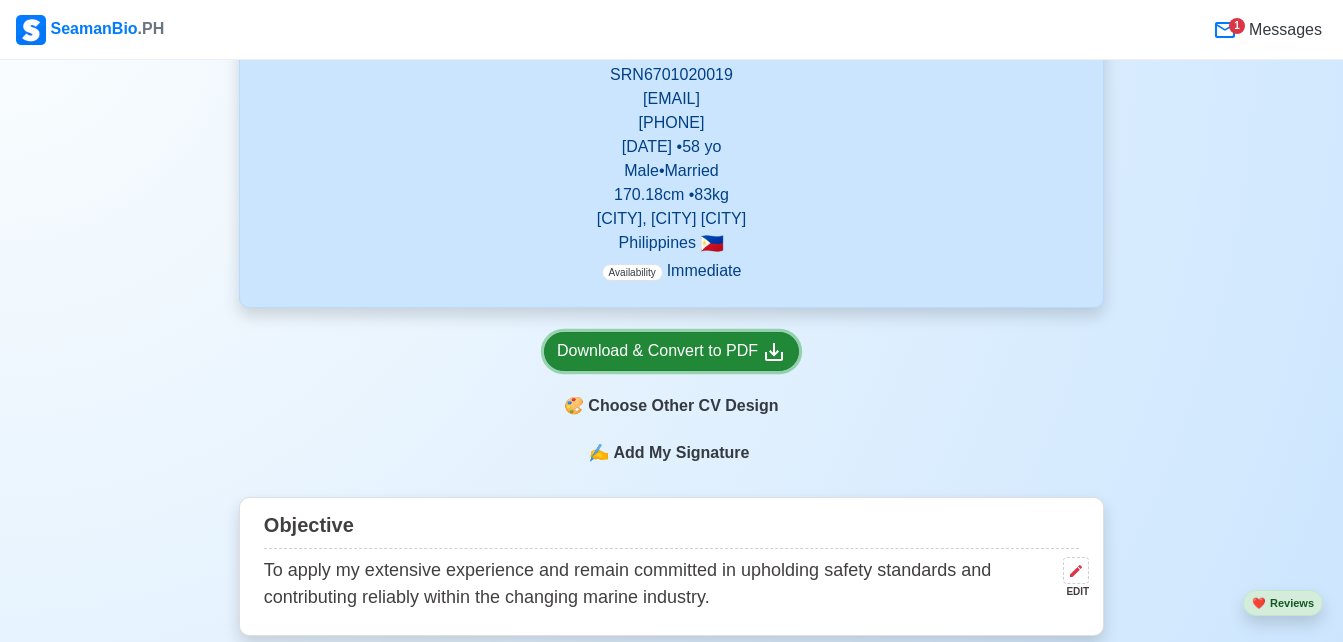 click 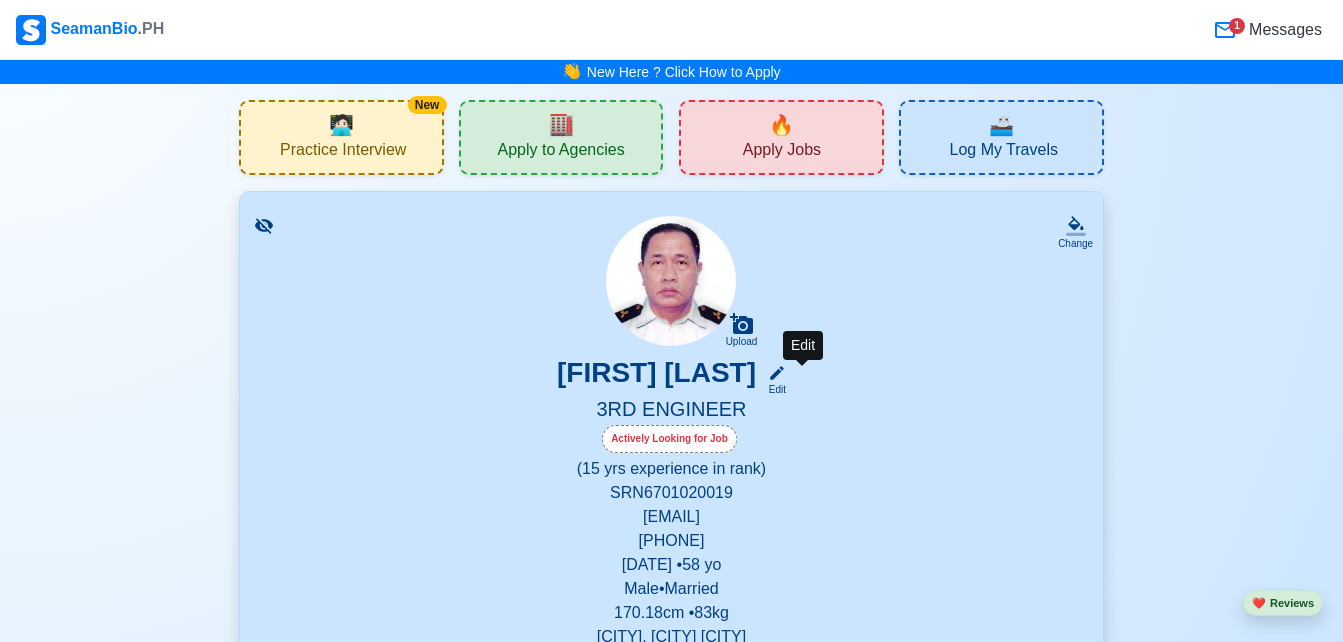 click 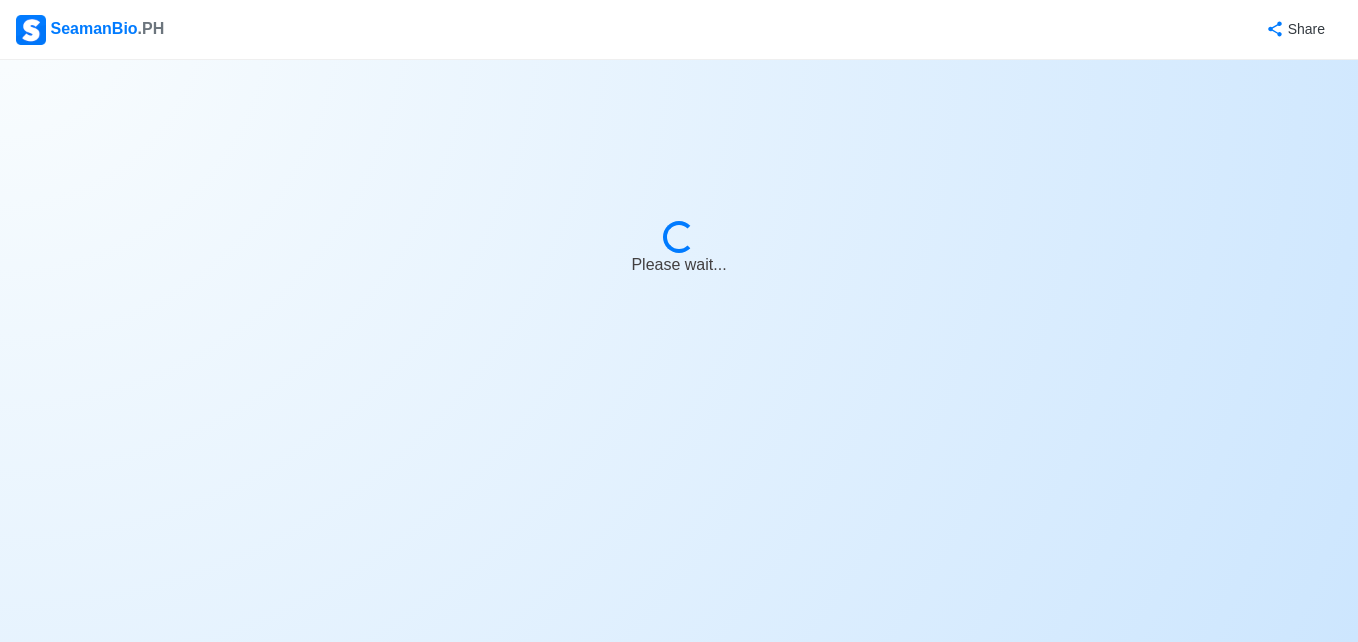 select on "Actively Looking for Job" 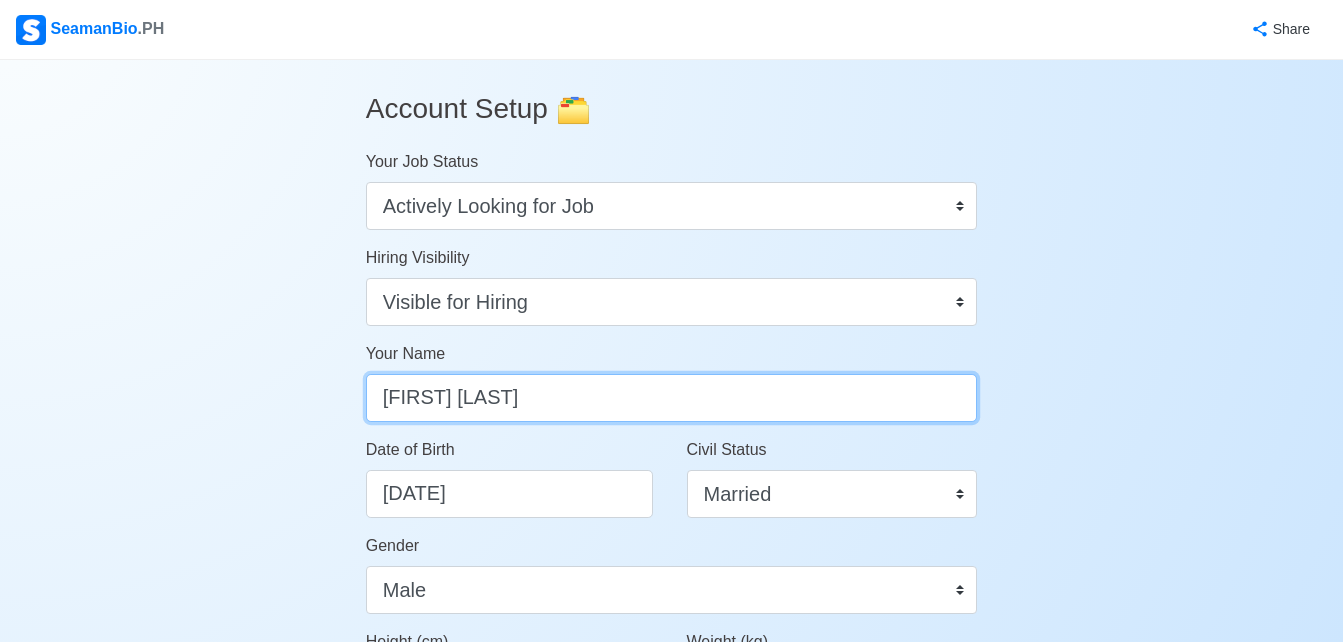 click on "[FIRST] [LAST]" at bounding box center (672, 398) 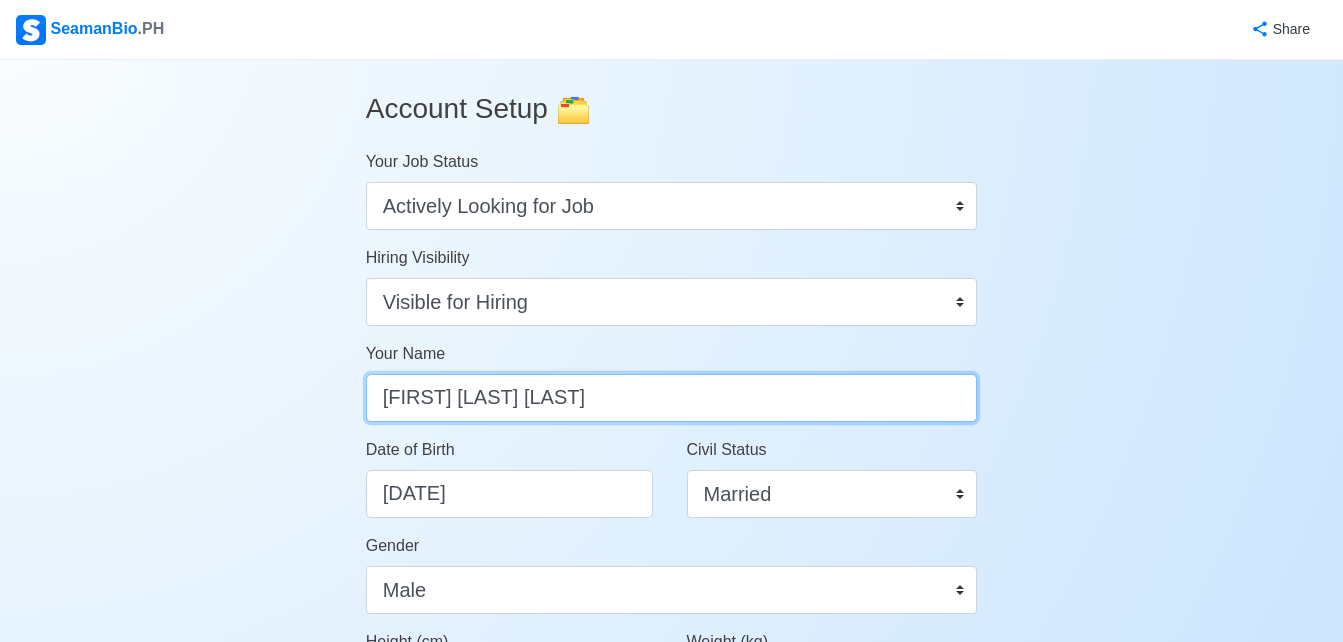 type on "[FIRST] [LAST] [LAST]" 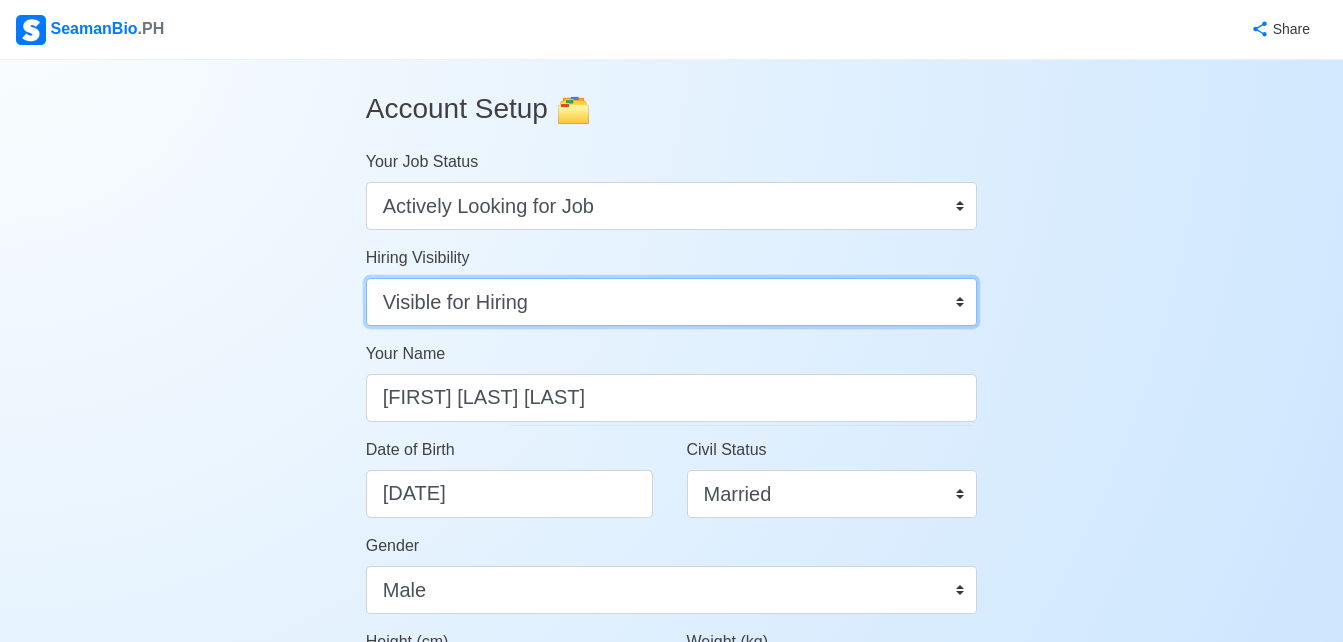 click on "Visible for Hiring Not Visible for Hiring" at bounding box center [672, 302] 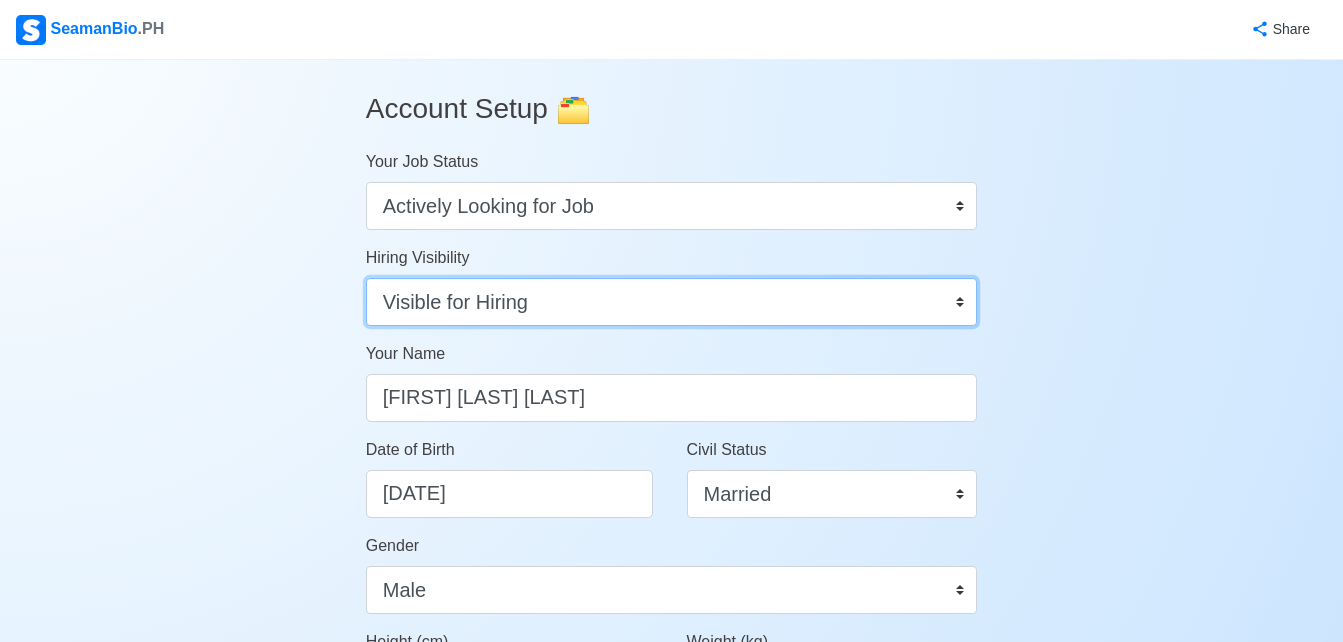 scroll, scrollTop: 1151, scrollLeft: 0, axis: vertical 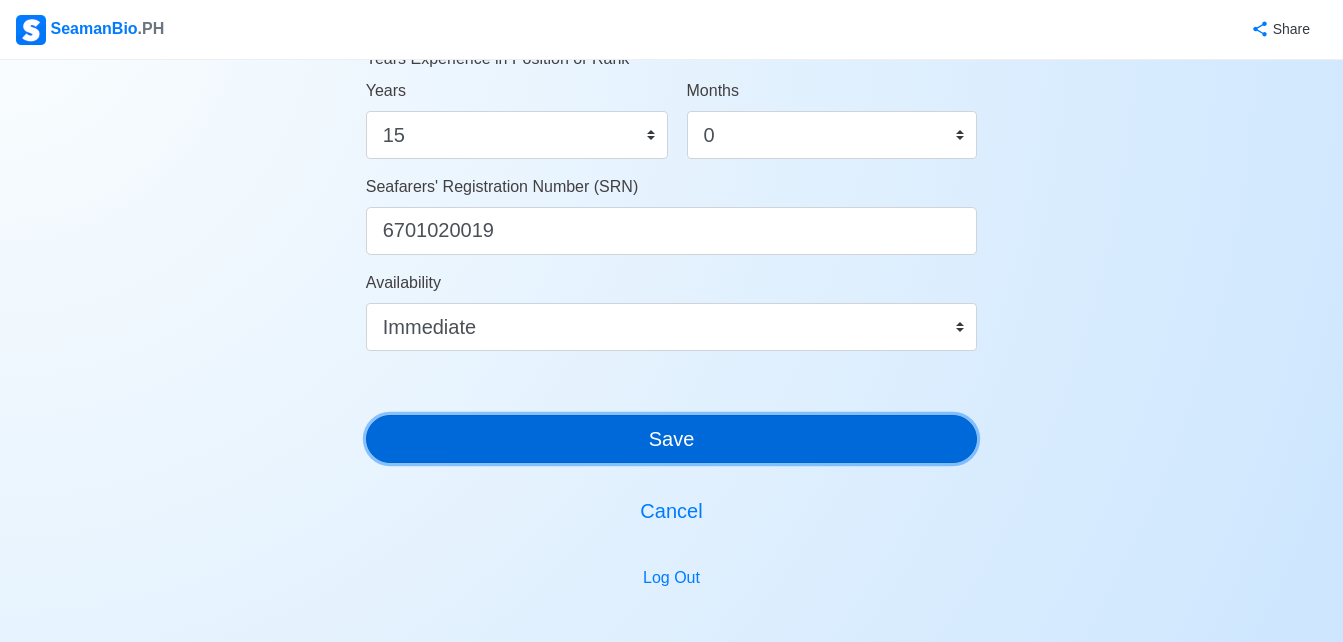 click on "Save" at bounding box center (672, 439) 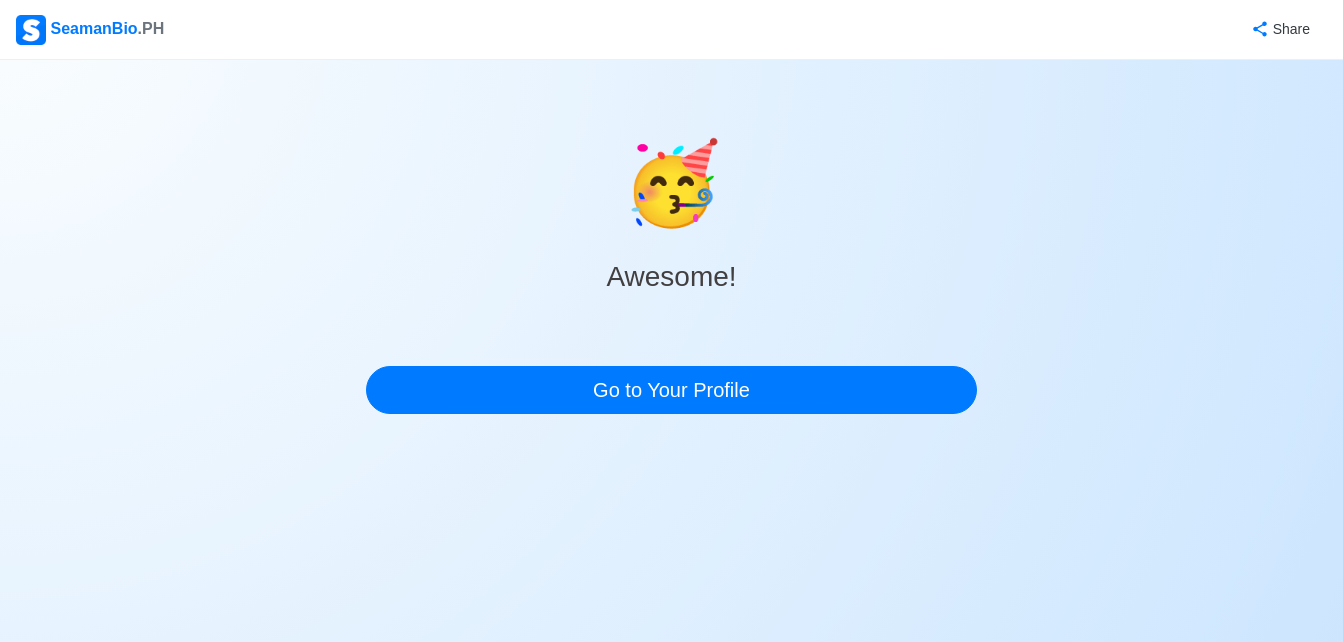 scroll, scrollTop: 0, scrollLeft: 0, axis: both 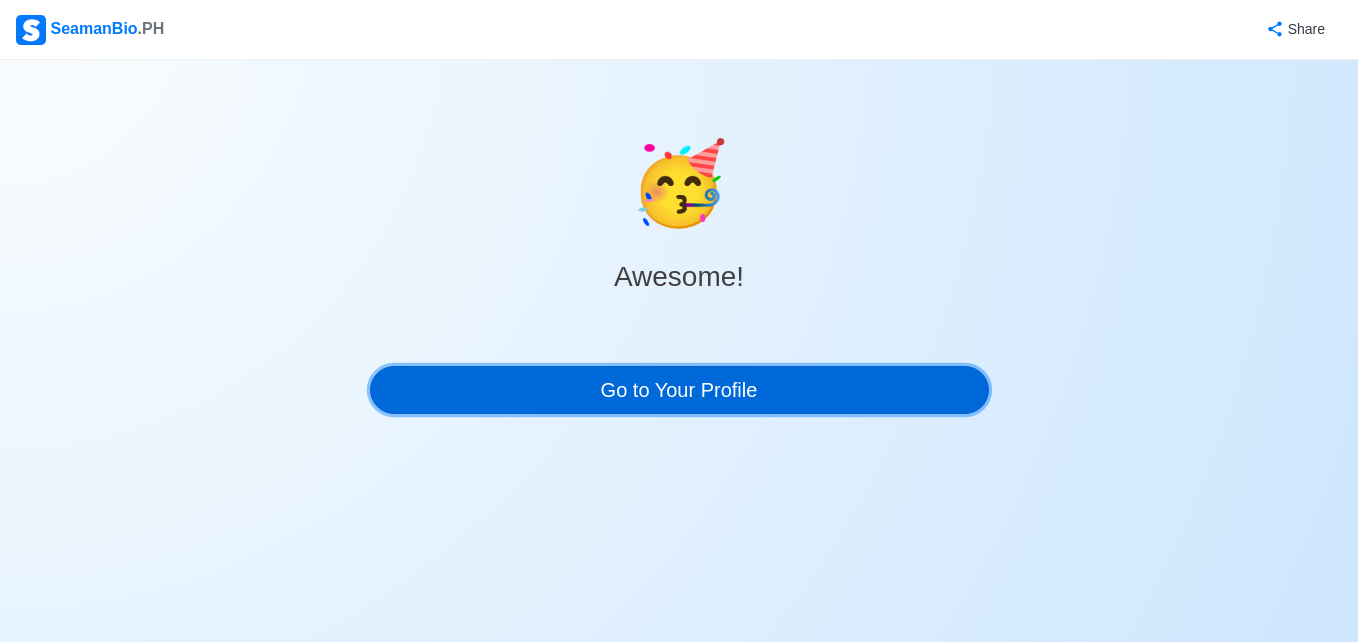 click on "Go to Your Profile" at bounding box center (679, 390) 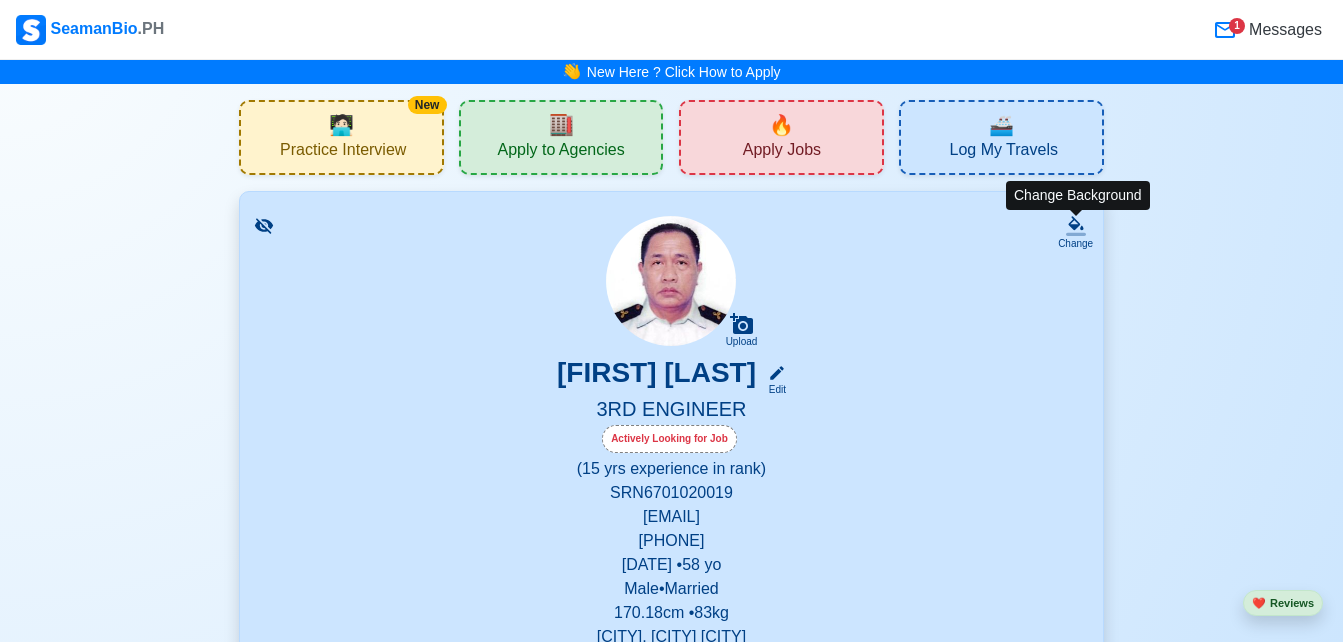 click on "Change" at bounding box center (1075, 233) 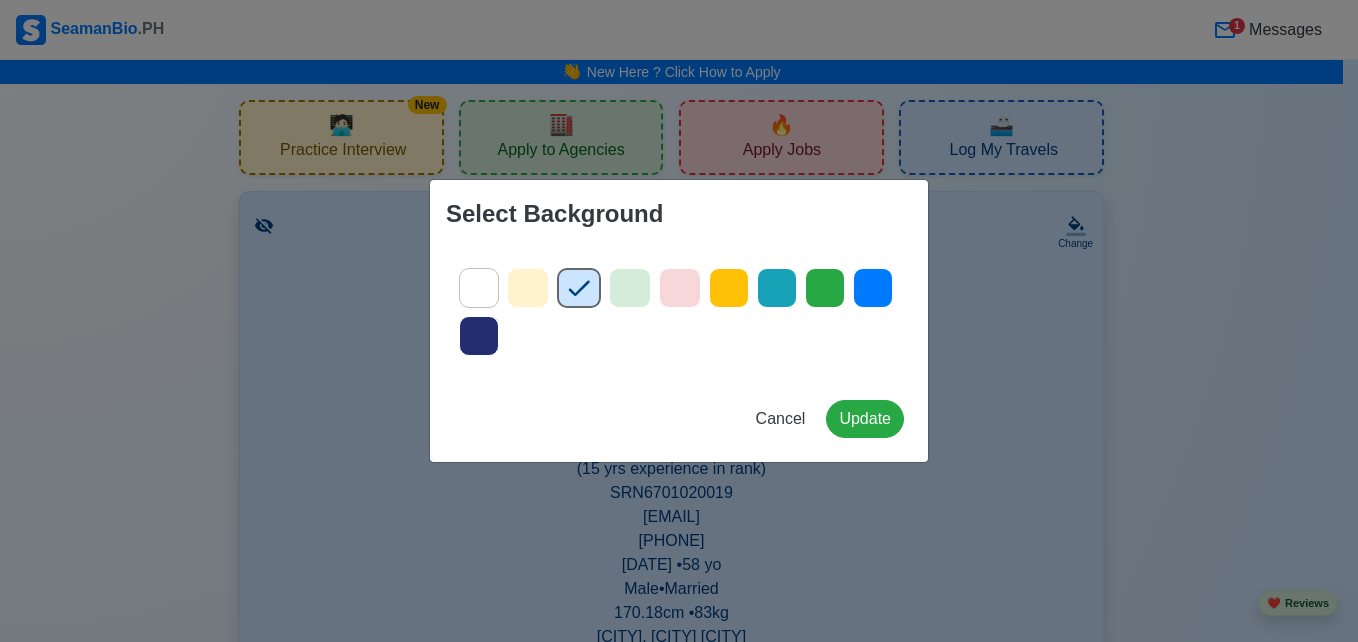 click on "Select Background Cancel Update" at bounding box center [679, 321] 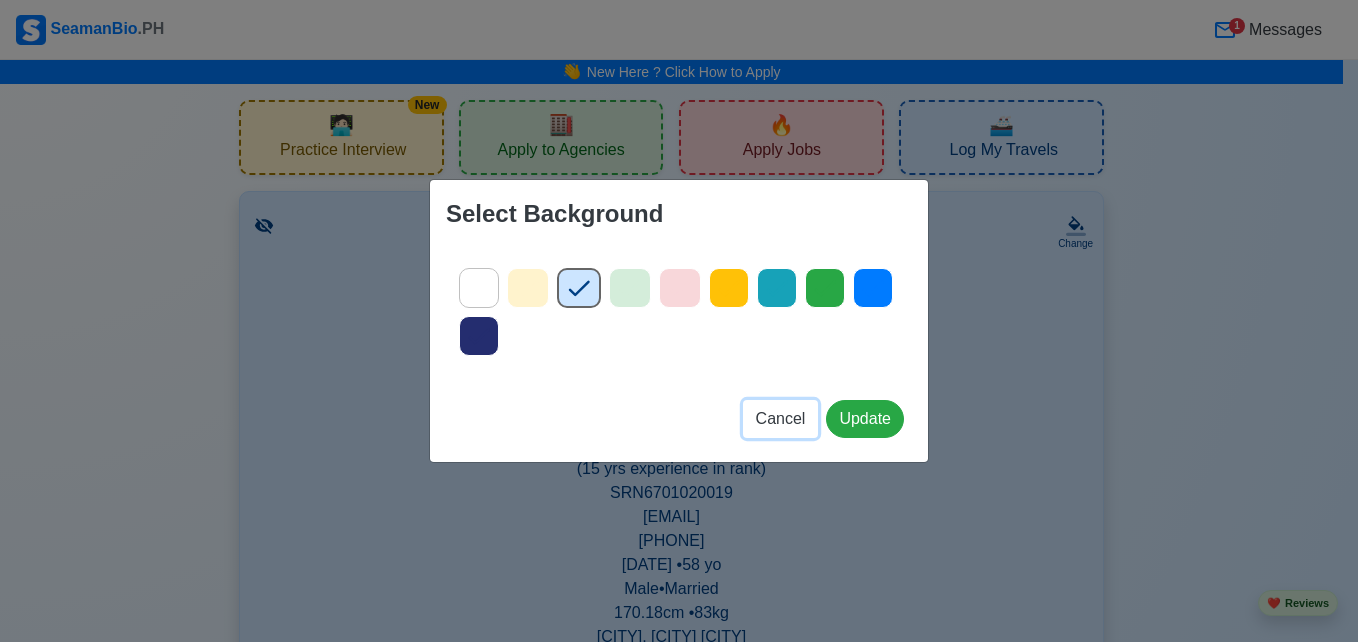 click on "Cancel" at bounding box center (781, 418) 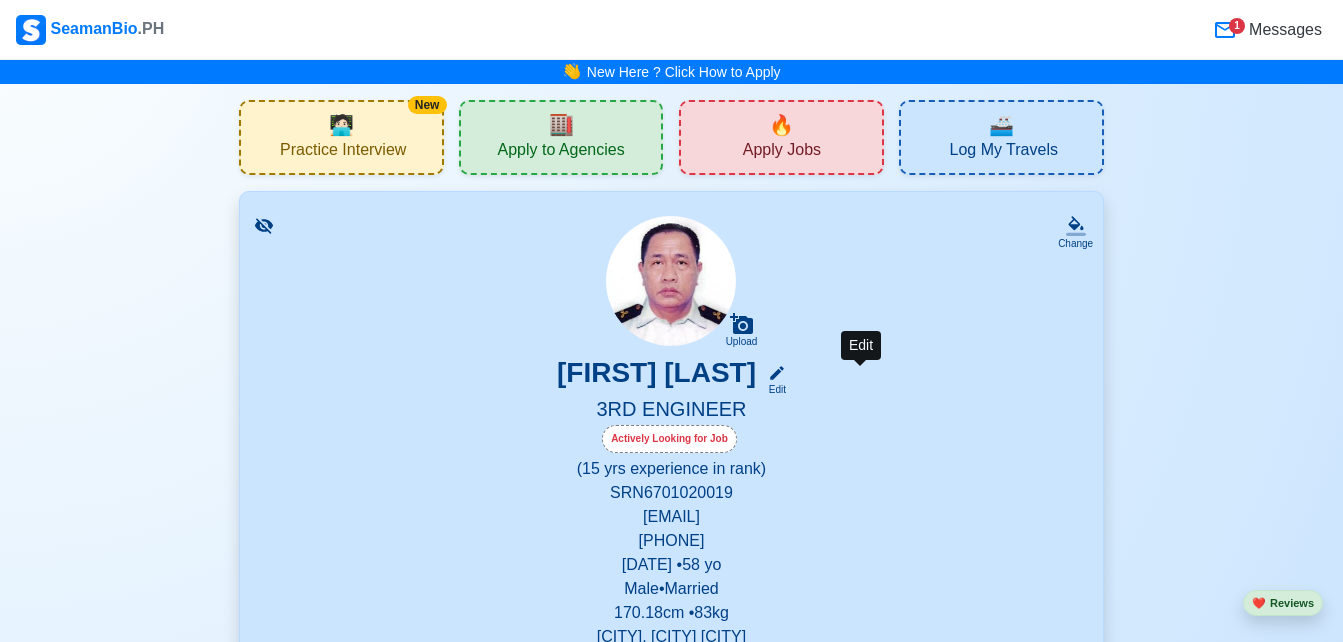 click on "Edit" at bounding box center [773, 389] 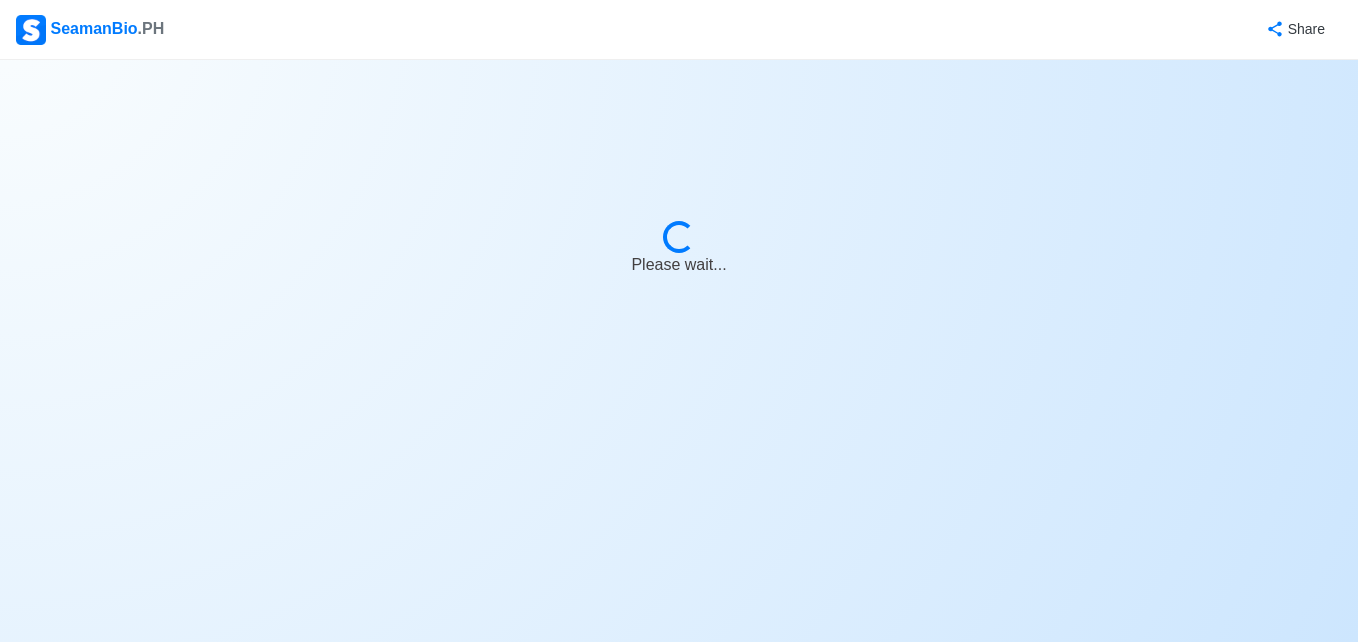 select on "Actively Looking for Job" 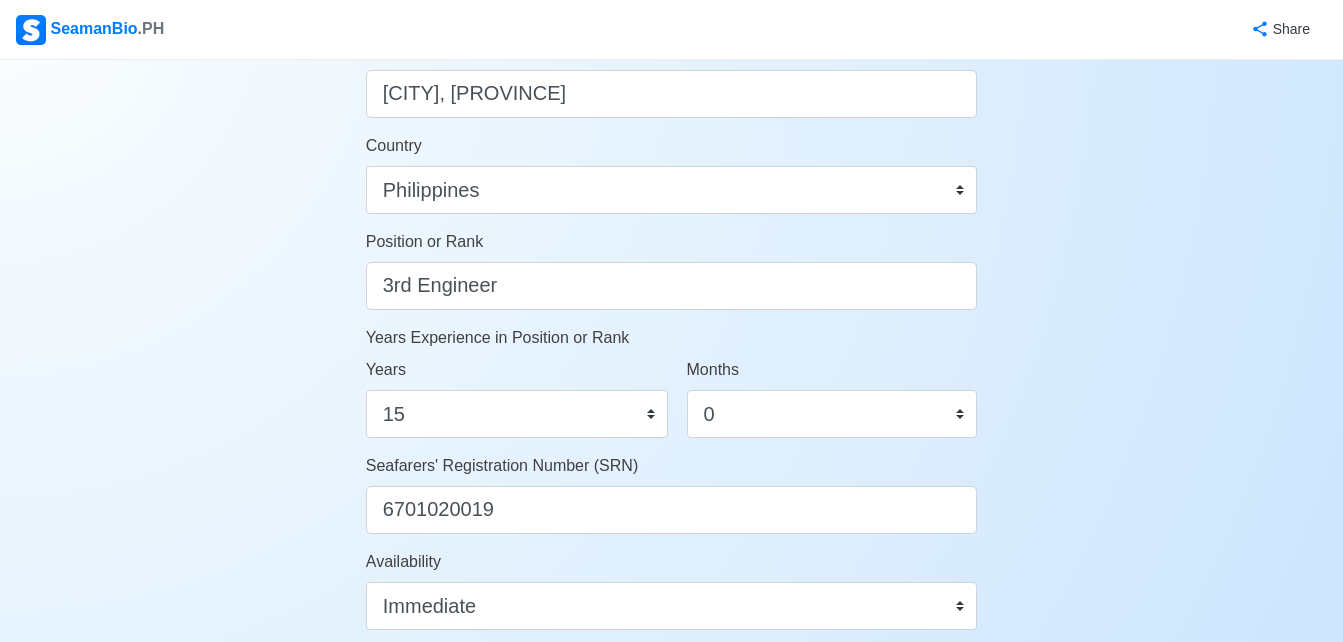 scroll, scrollTop: 972, scrollLeft: 0, axis: vertical 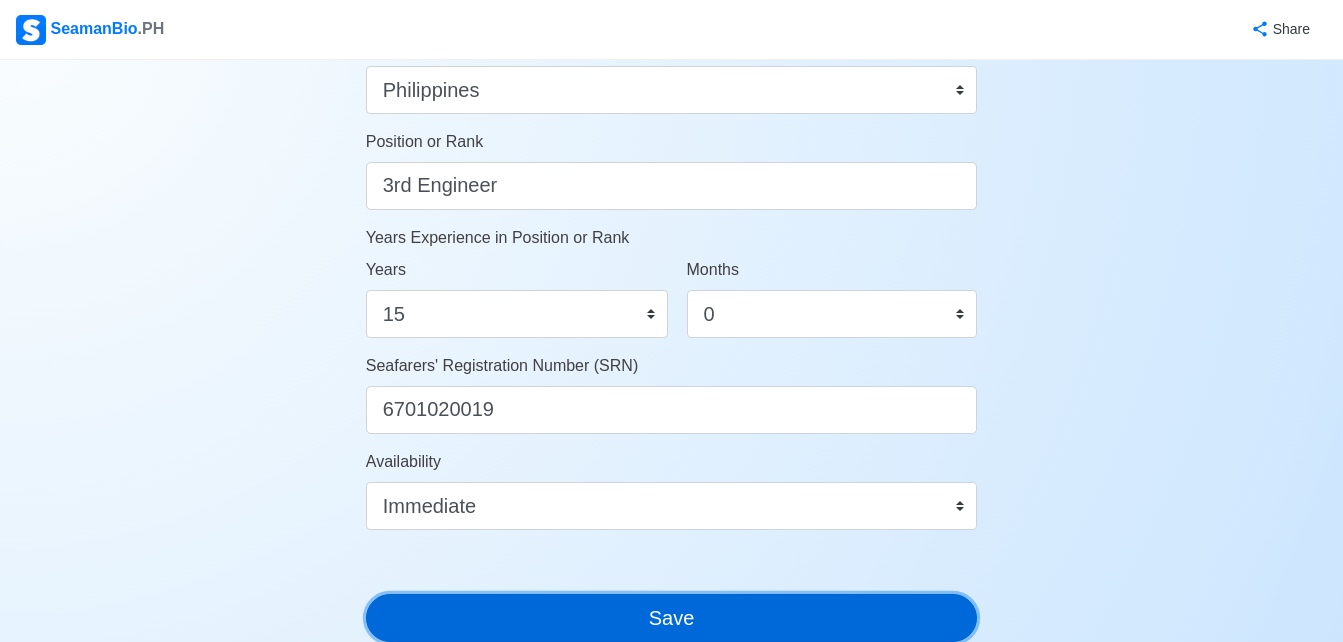 click on "Save" at bounding box center (672, 618) 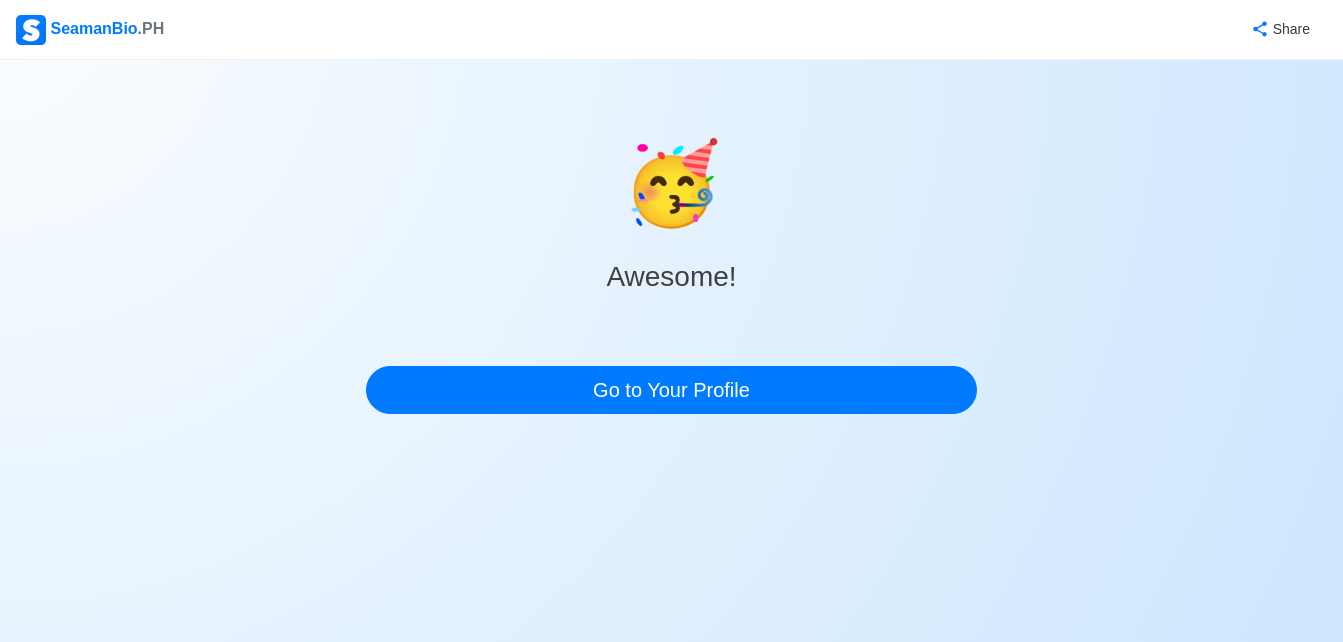 scroll, scrollTop: 0, scrollLeft: 0, axis: both 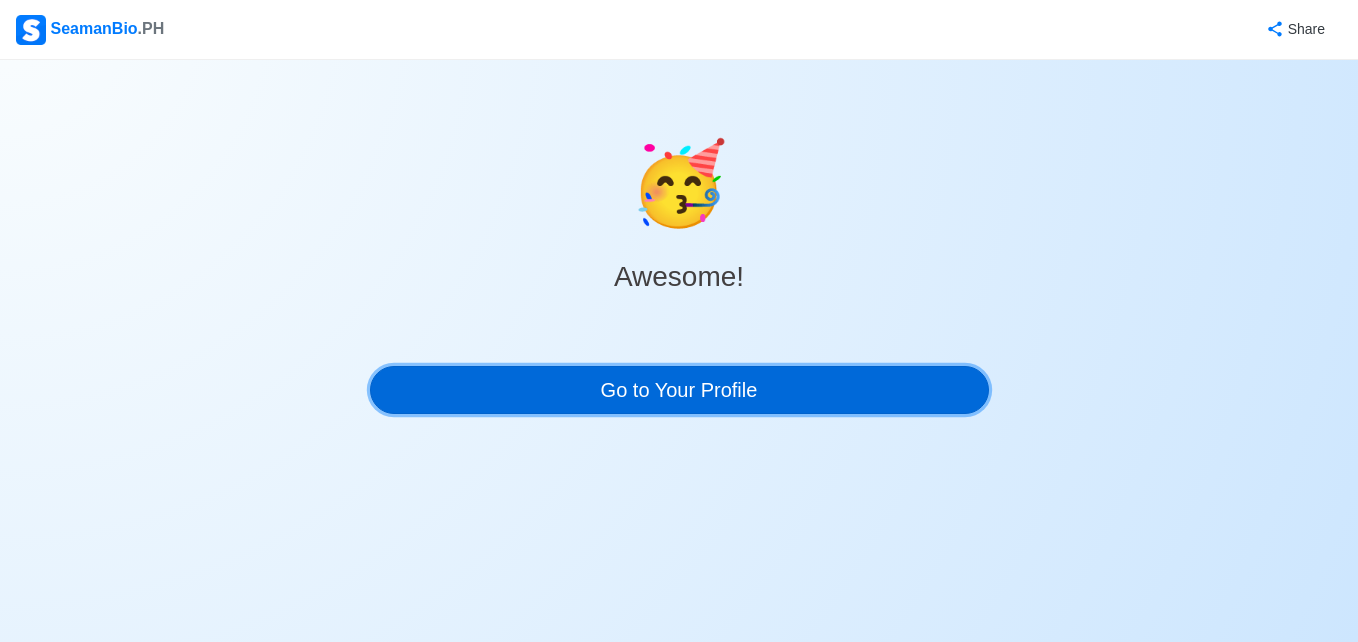 click on "Go to Your Profile" at bounding box center (679, 390) 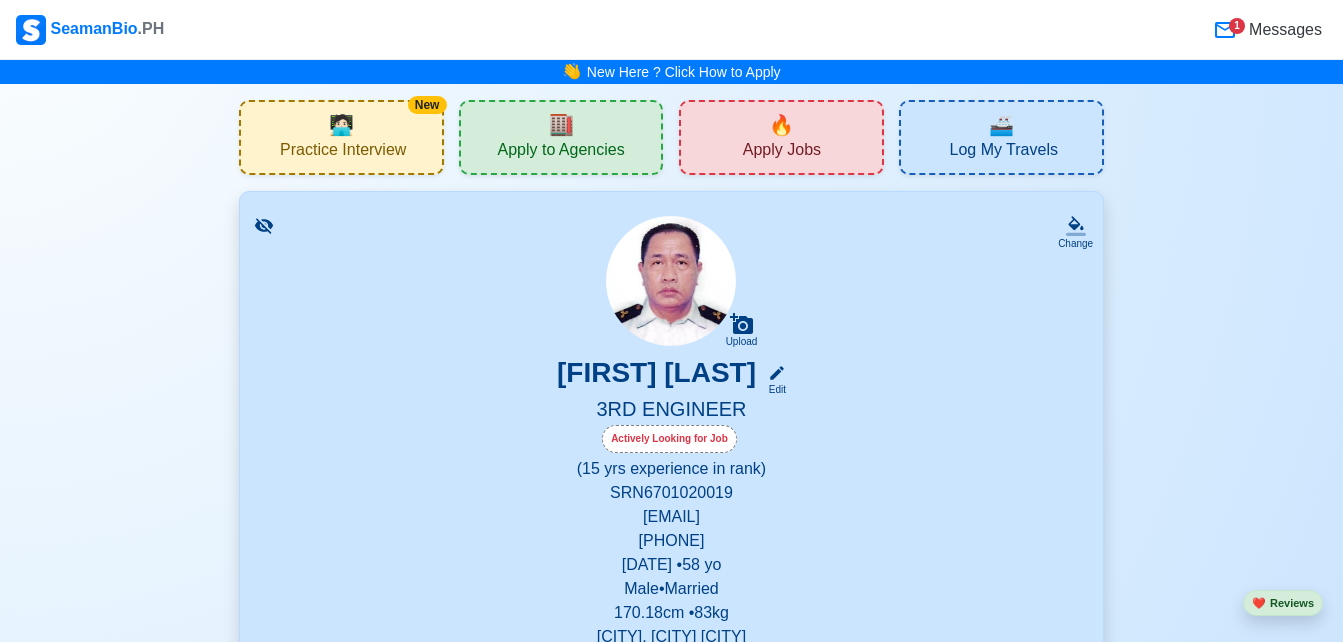 click on "Edit 3RD ENGINEER Actively Looking for Job (15 yrs experience in rank) SRN [NUMBER] [EMAIL] [PHONE] [DATE] • 58 yo Male • Married [HEIGHT] cm • 83 kg [CITY], [PROVINCE] Philippines 🇵🇭 Availability Immediate Download & Convert to PDF 🎨 Choose Other CV Design ✍️ Add My Signature Objective To apply my extensive experience and remain committed in upholding safety standards and contributing reliably within the changing marine industry. EDIT Statutory Info EDIT Education 1 Auto sort by Start Date. ADD University of the Visayas EDIT Associate in Marine Engineering [DATE] - [DATE] Travel Documents 3 Passport, US Visa, Seaman Book, etc. ADD Civil Passport EDIT [NUMBER] [DATE] - [DATE] Expires [DURATION] Metro Manila Seaman's Passport EDIT [NUMBER] [DATE] - [DATE] EDIT 2 5" at bounding box center (671, 4026) 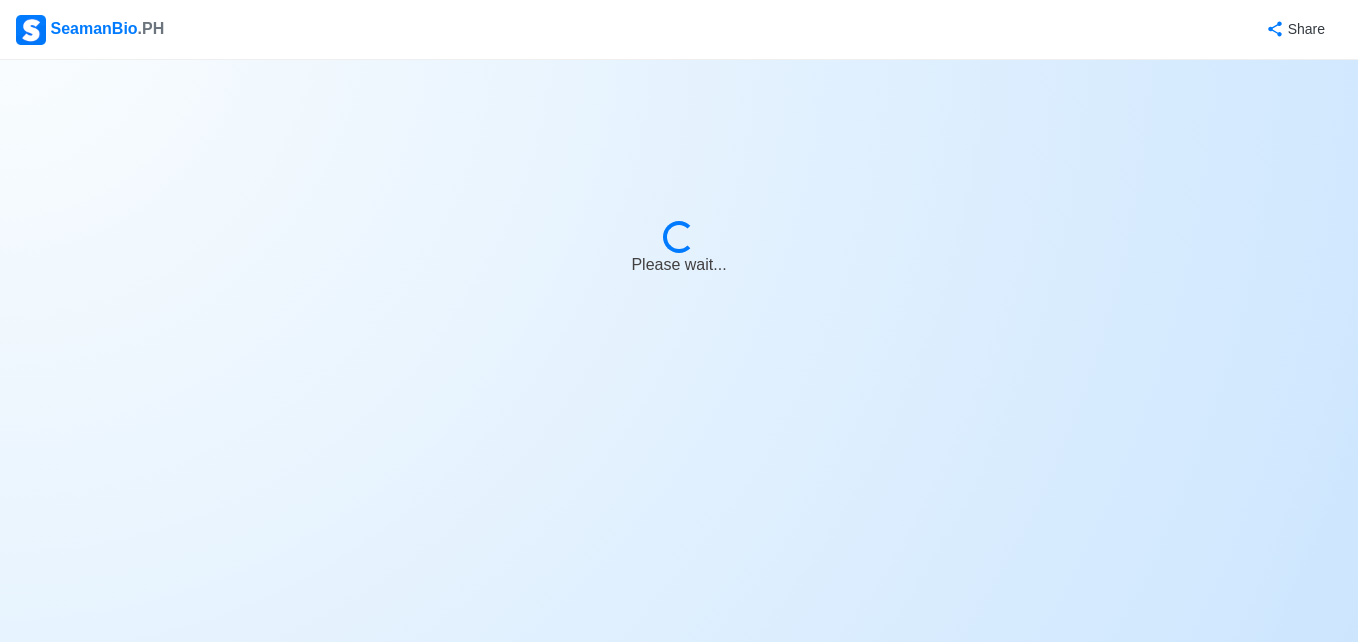select on "3rd Engineer" 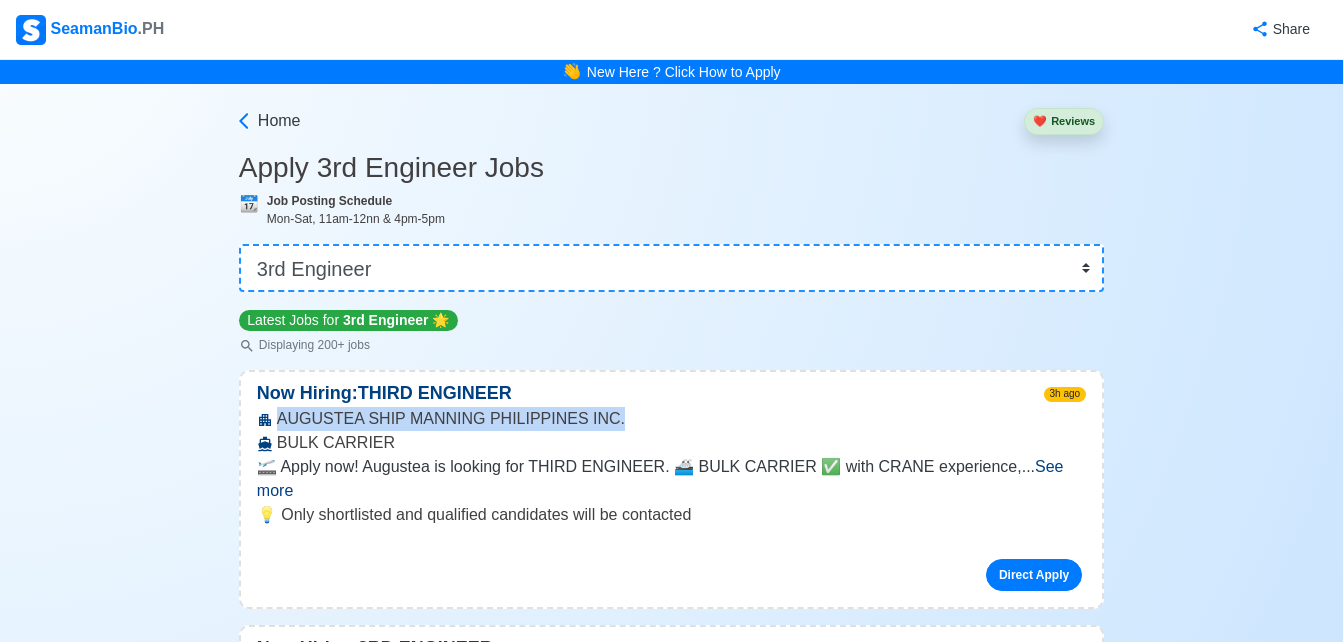 drag, startPoint x: 277, startPoint y: 420, endPoint x: 597, endPoint y: 418, distance: 320.00626 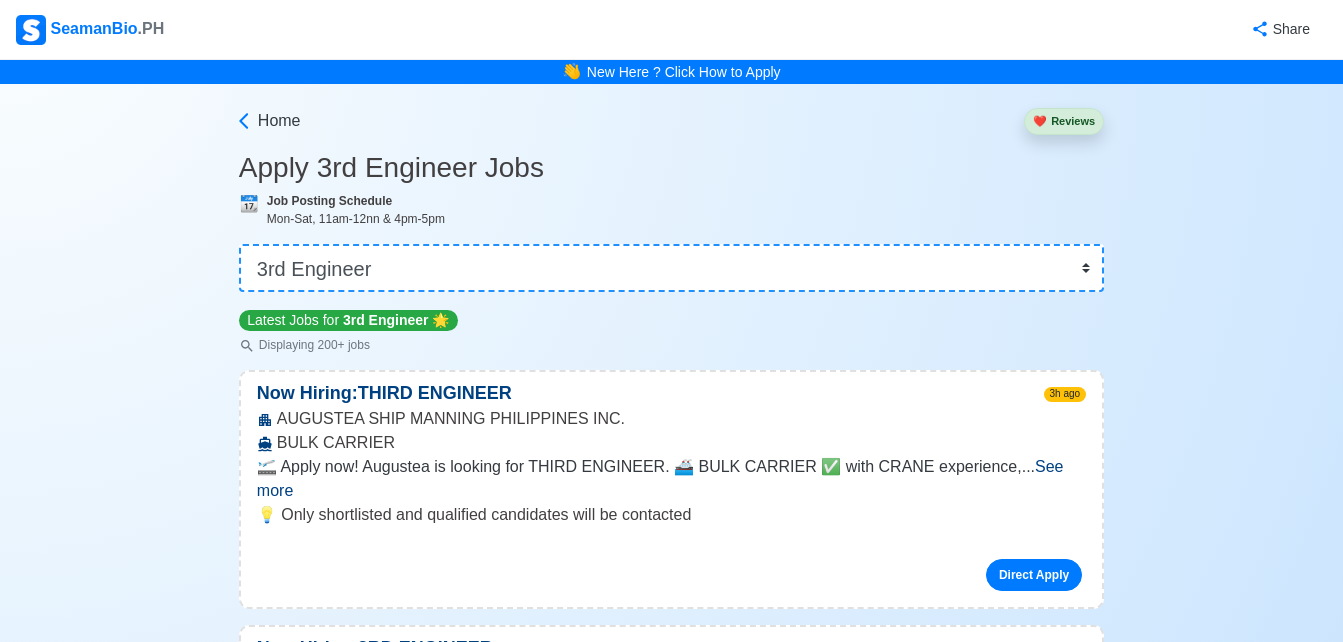 click on "Home" at bounding box center (270, 117) 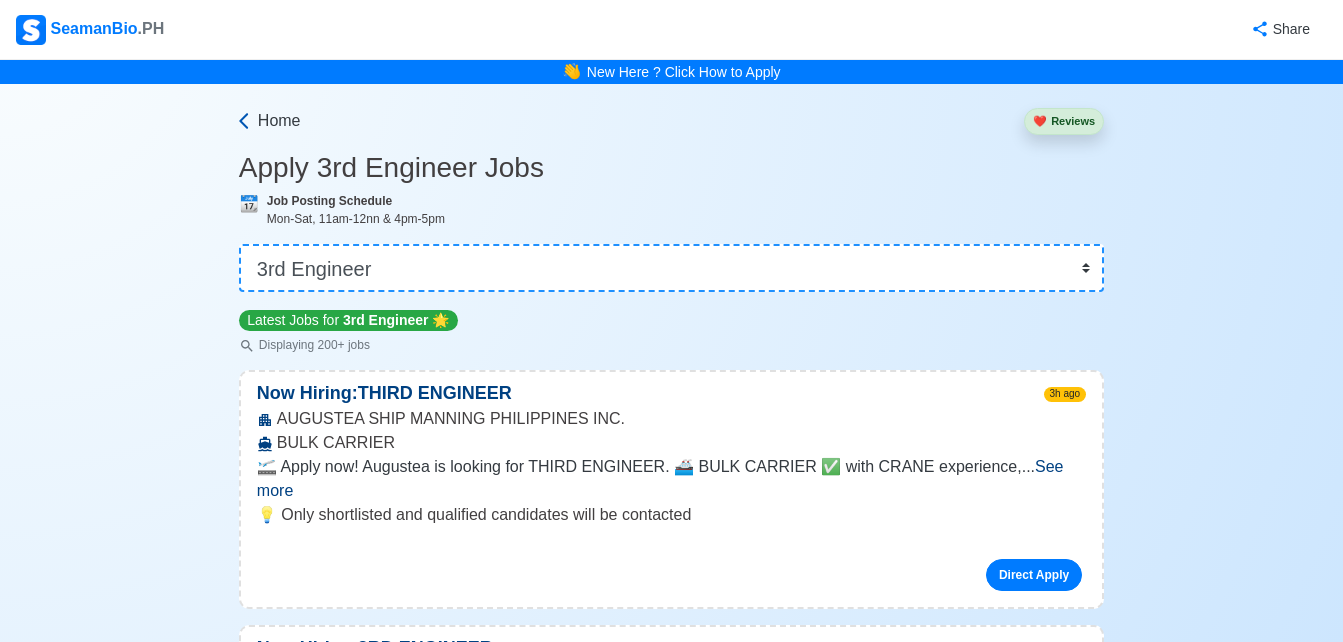click on "Home" at bounding box center [279, 121] 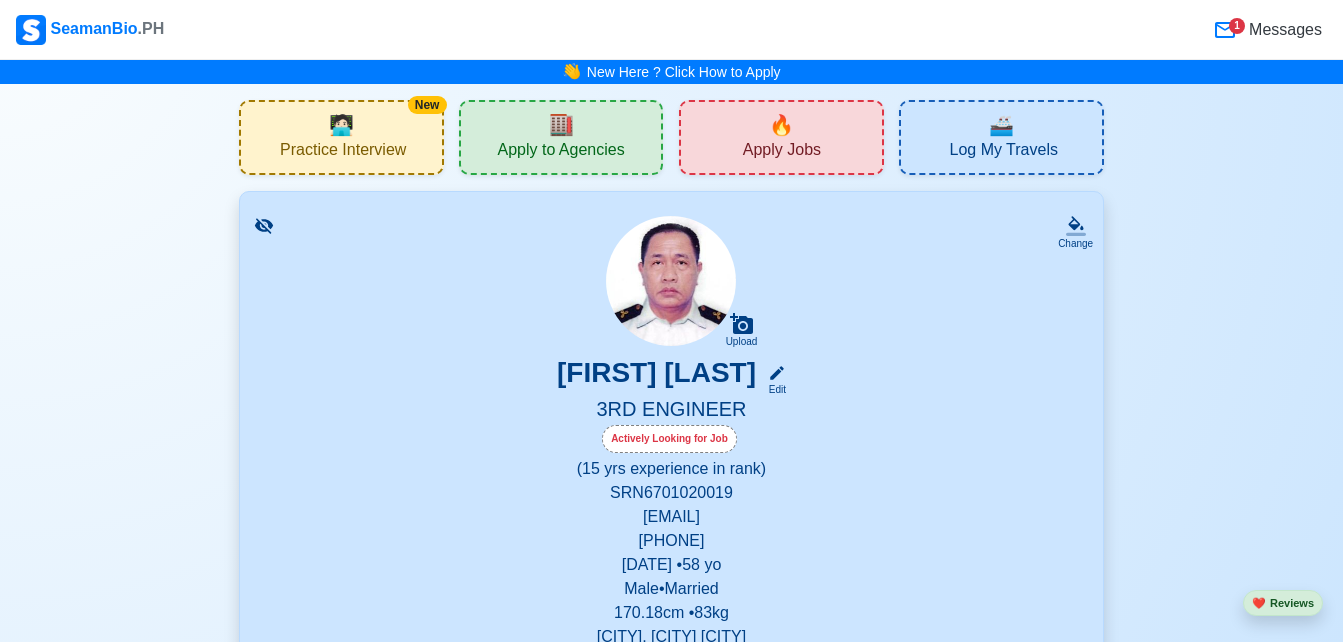 click on "[FIRST] [LAST] Edit" at bounding box center (671, 376) 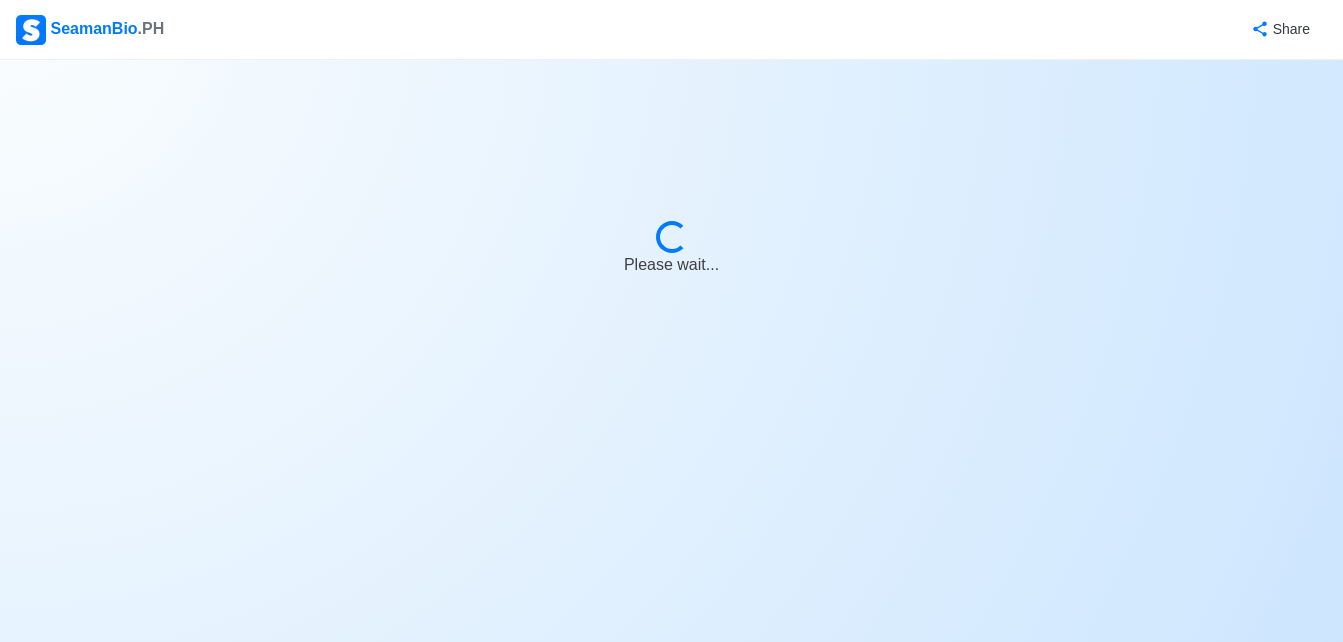 select on "Actively Looking for Job" 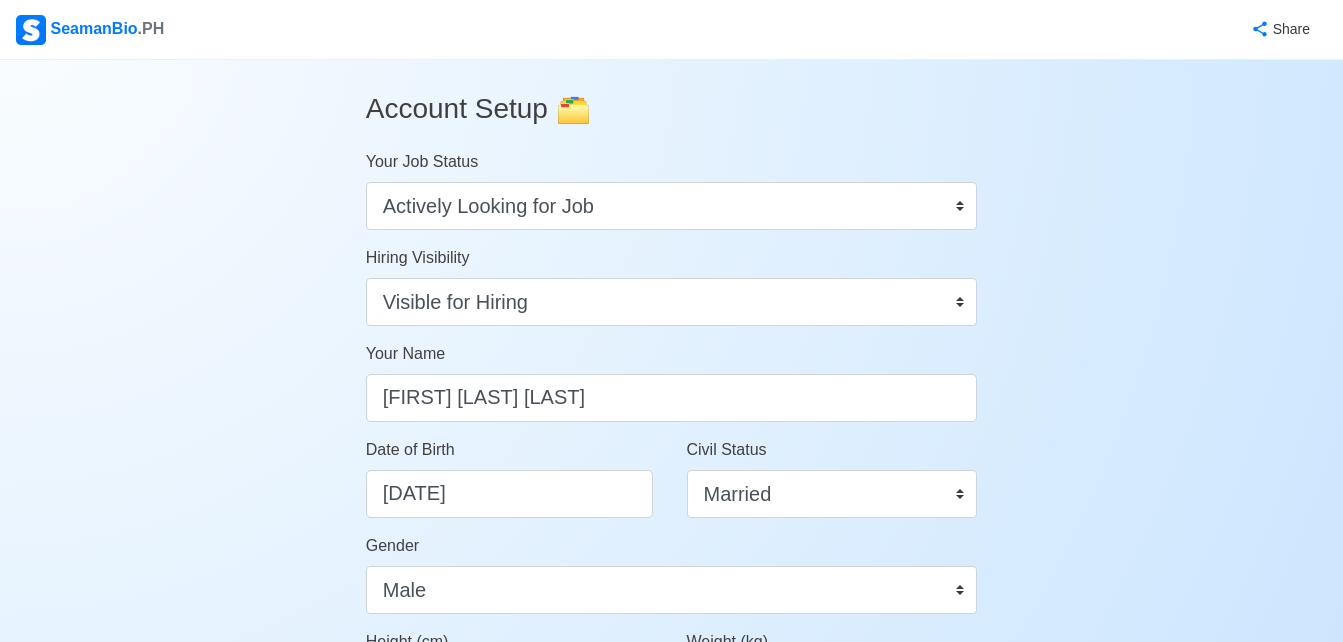 scroll, scrollTop: 0, scrollLeft: 0, axis: both 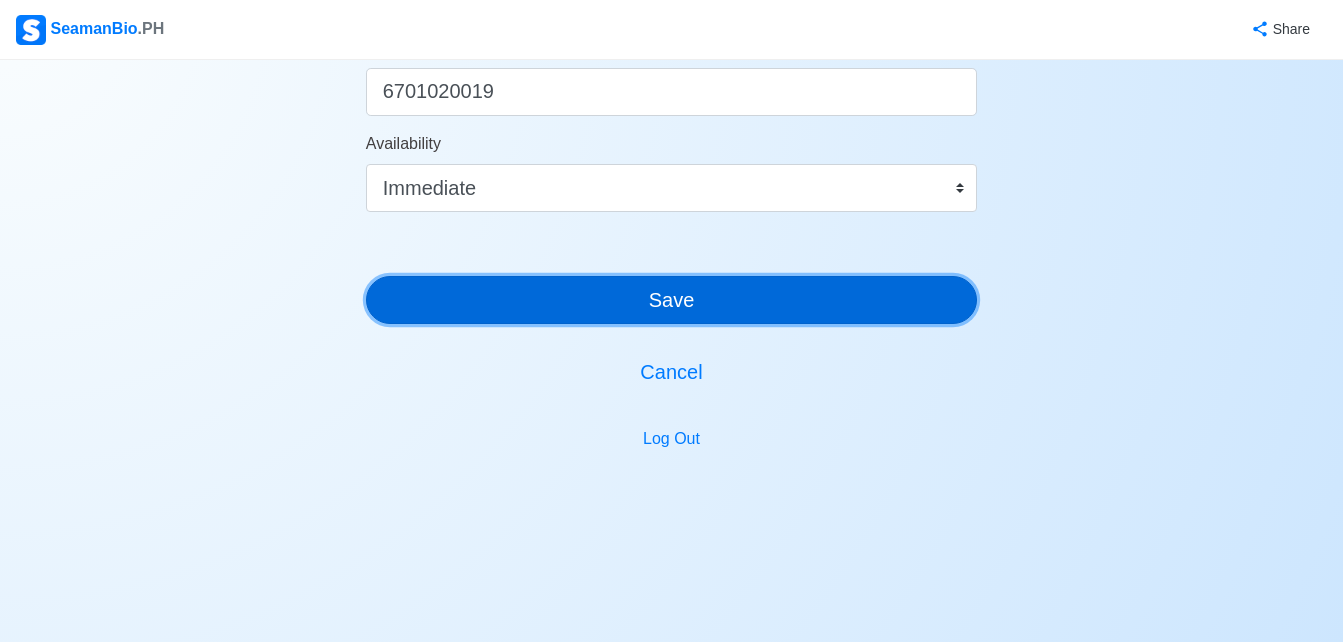click on "Save" at bounding box center (672, 300) 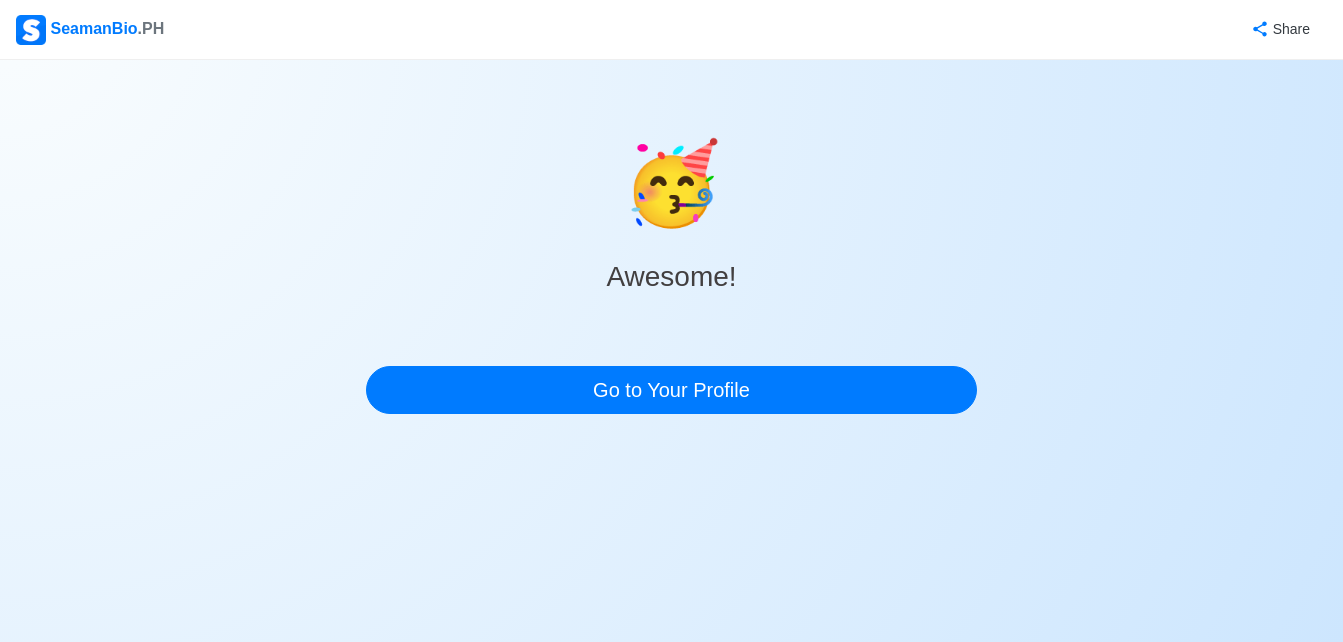 scroll, scrollTop: 0, scrollLeft: 0, axis: both 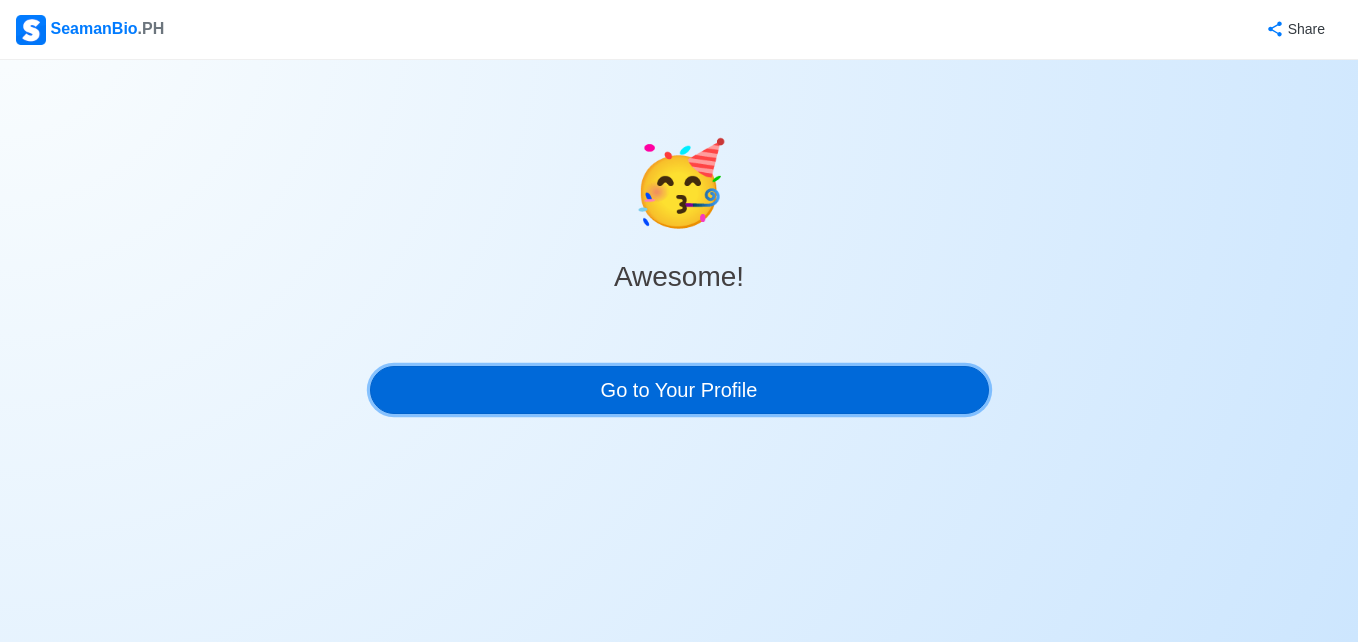 click on "Go to Your Profile" at bounding box center [679, 390] 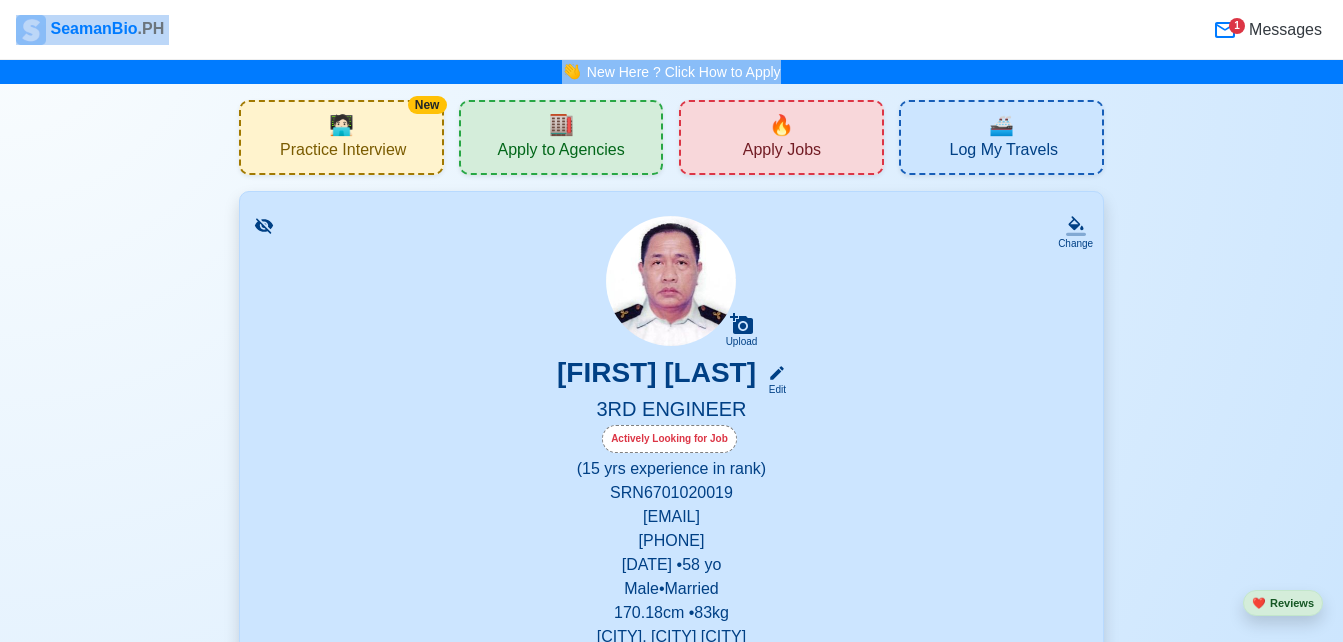 drag, startPoint x: 1340, startPoint y: 60, endPoint x: 1354, endPoint y: 44, distance: 21.260292 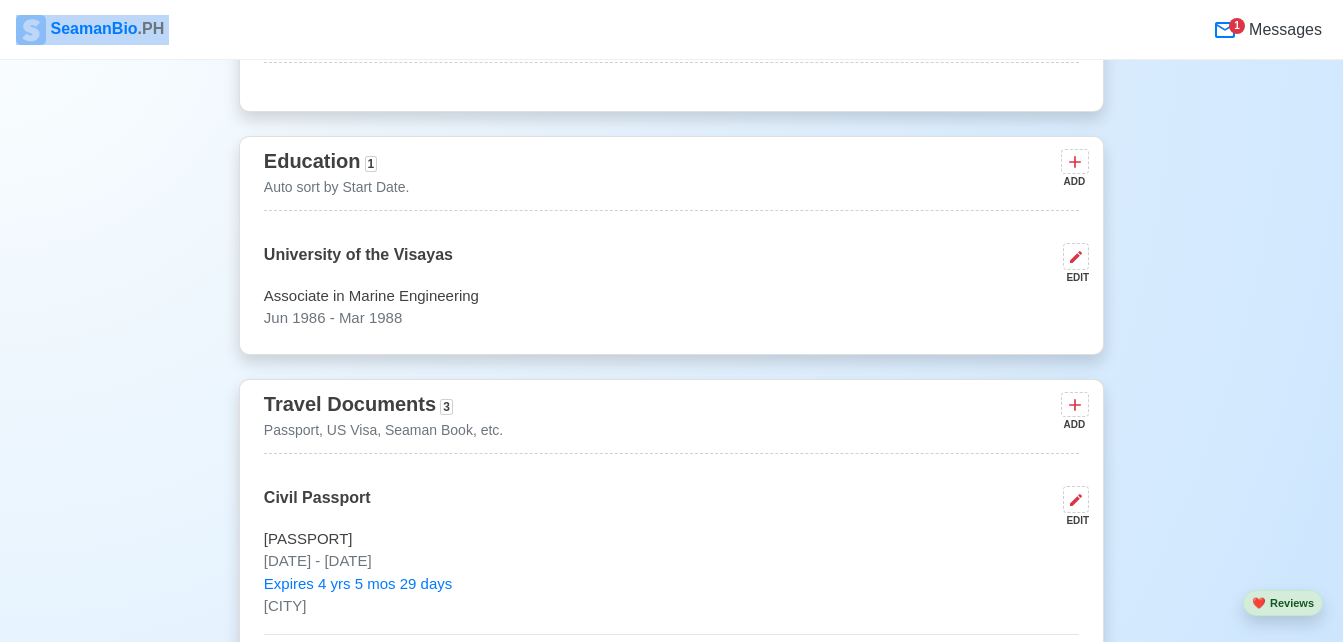 scroll, scrollTop: 1025, scrollLeft: 0, axis: vertical 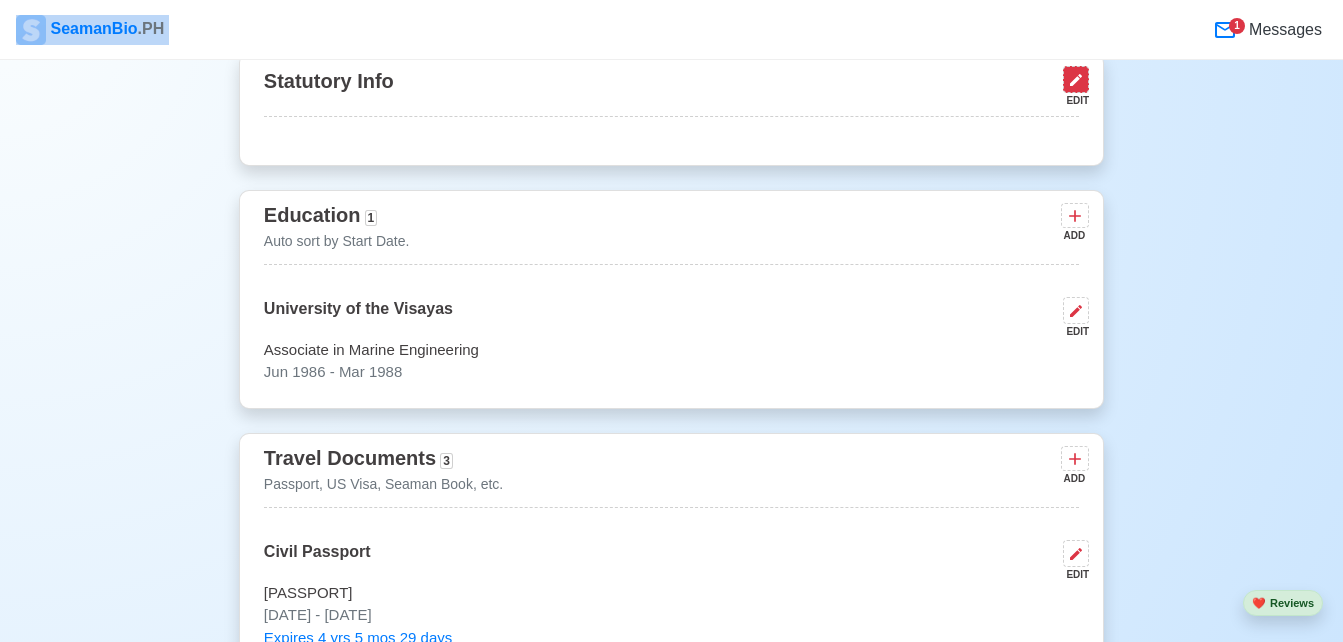 click 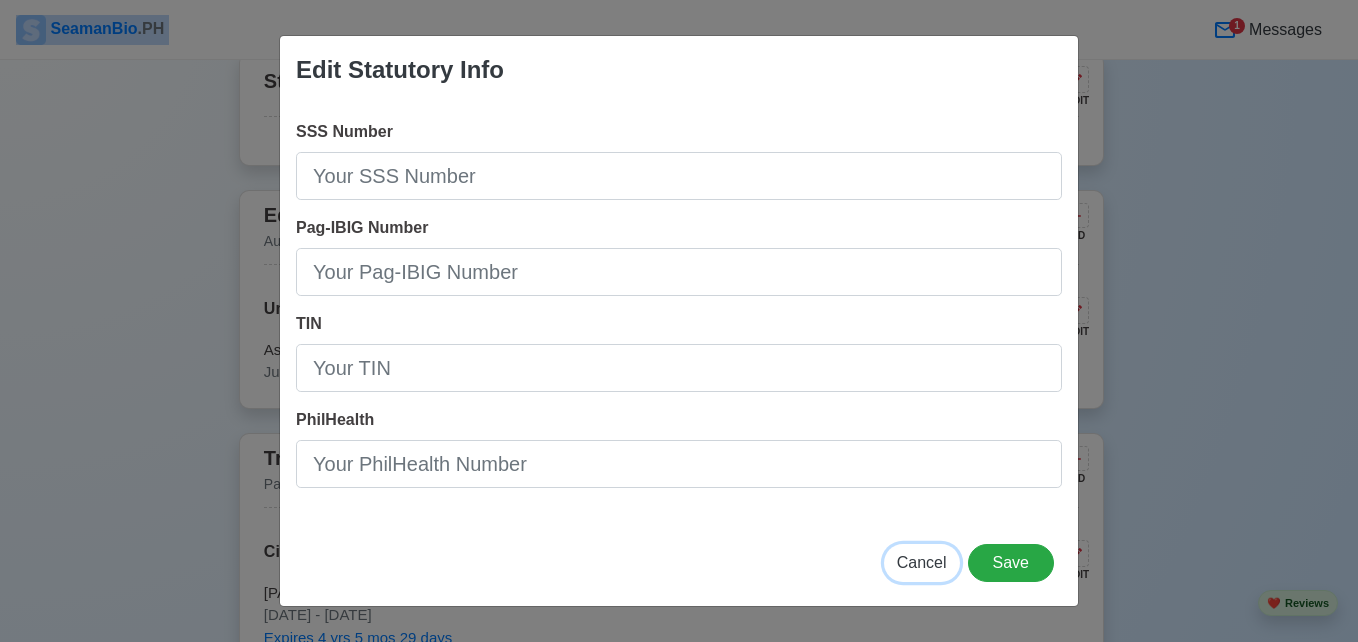 click on "Cancel" at bounding box center [922, 562] 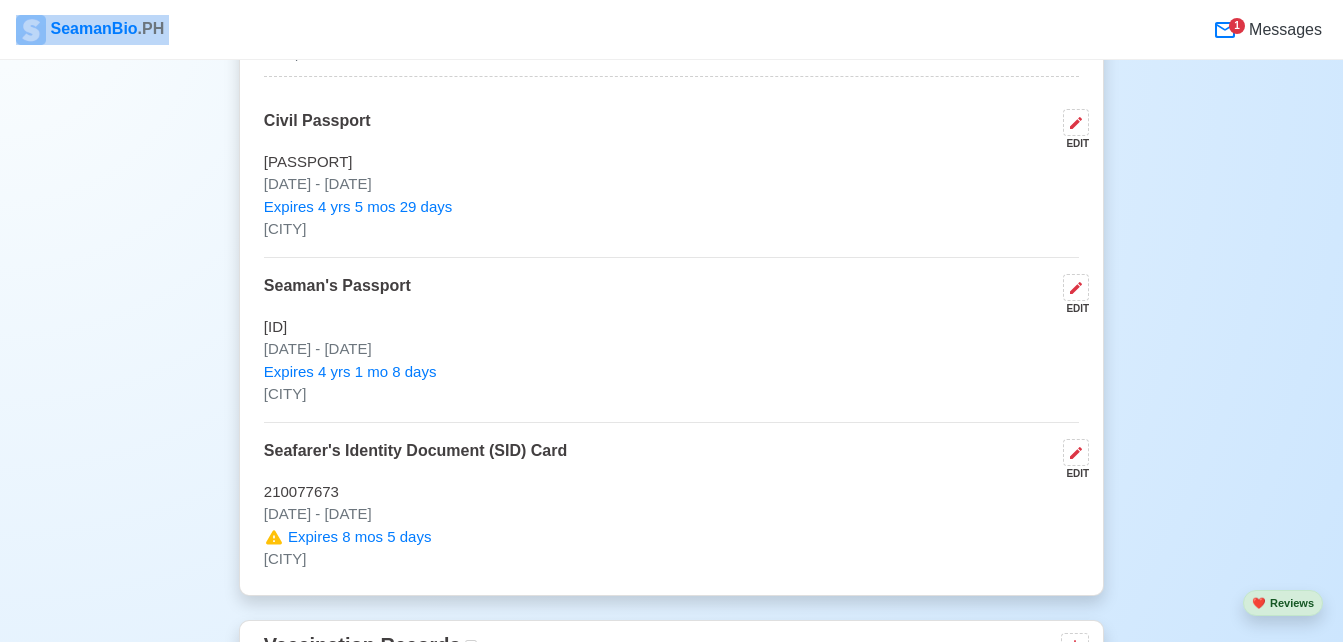 scroll, scrollTop: 1483, scrollLeft: 0, axis: vertical 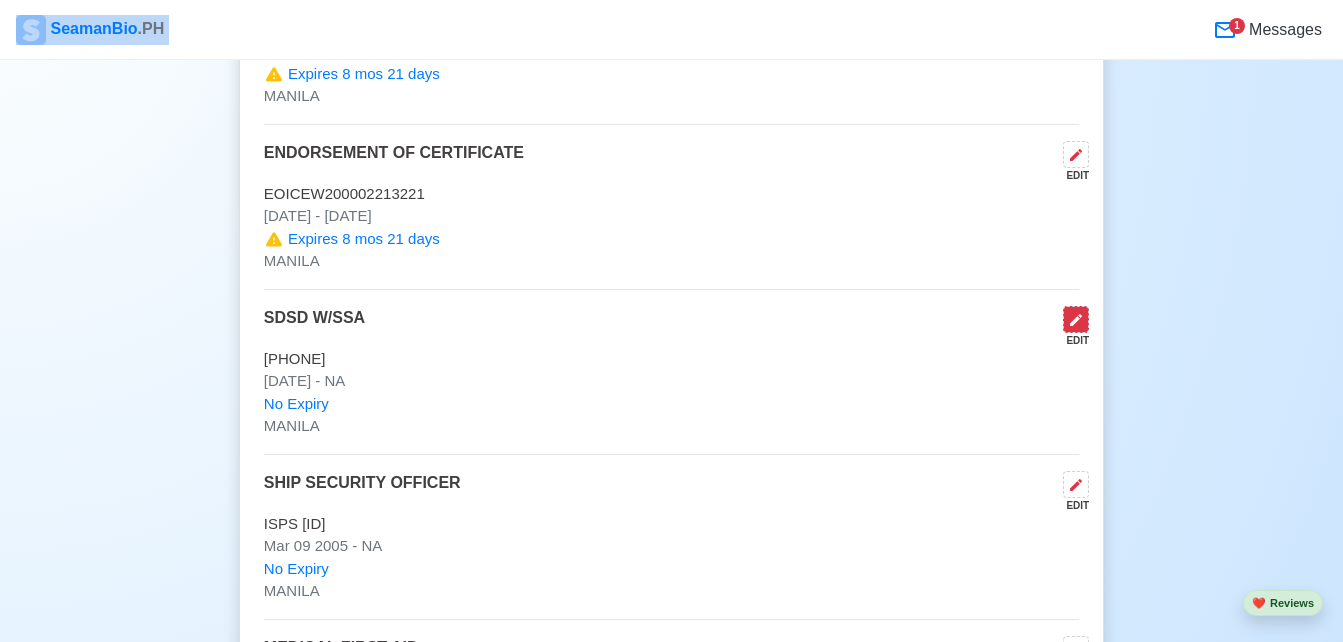 click 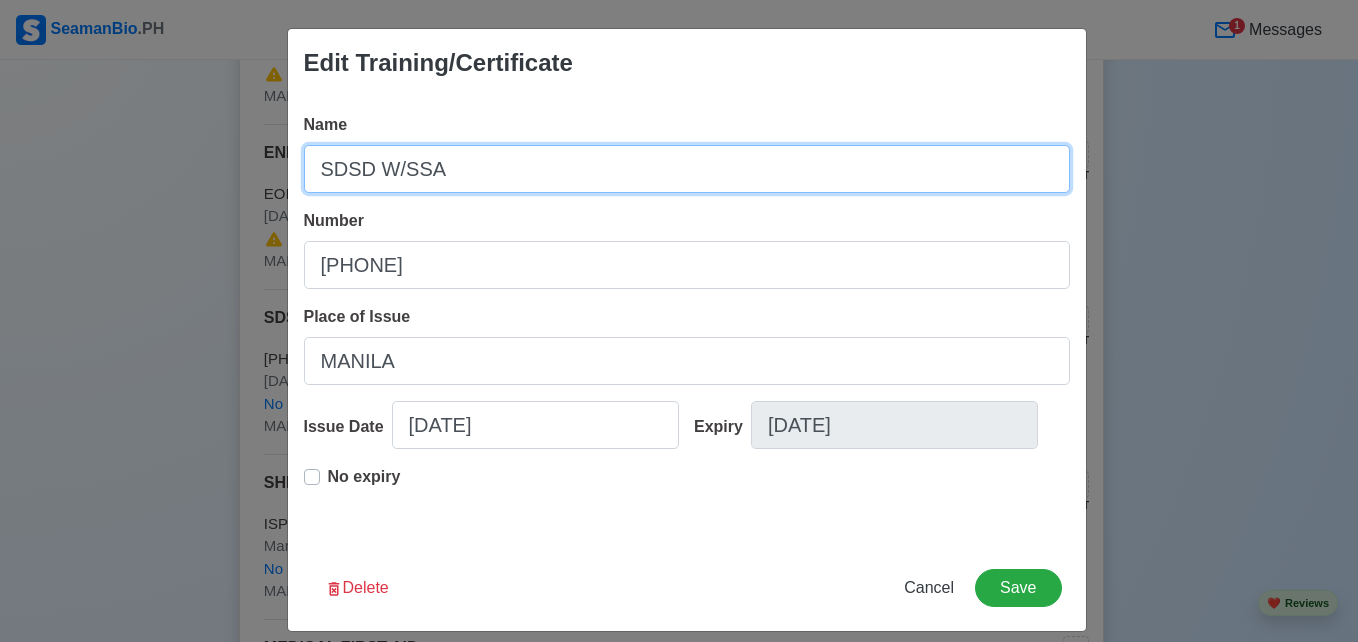 click on "SDSD W/SSA" at bounding box center [687, 169] 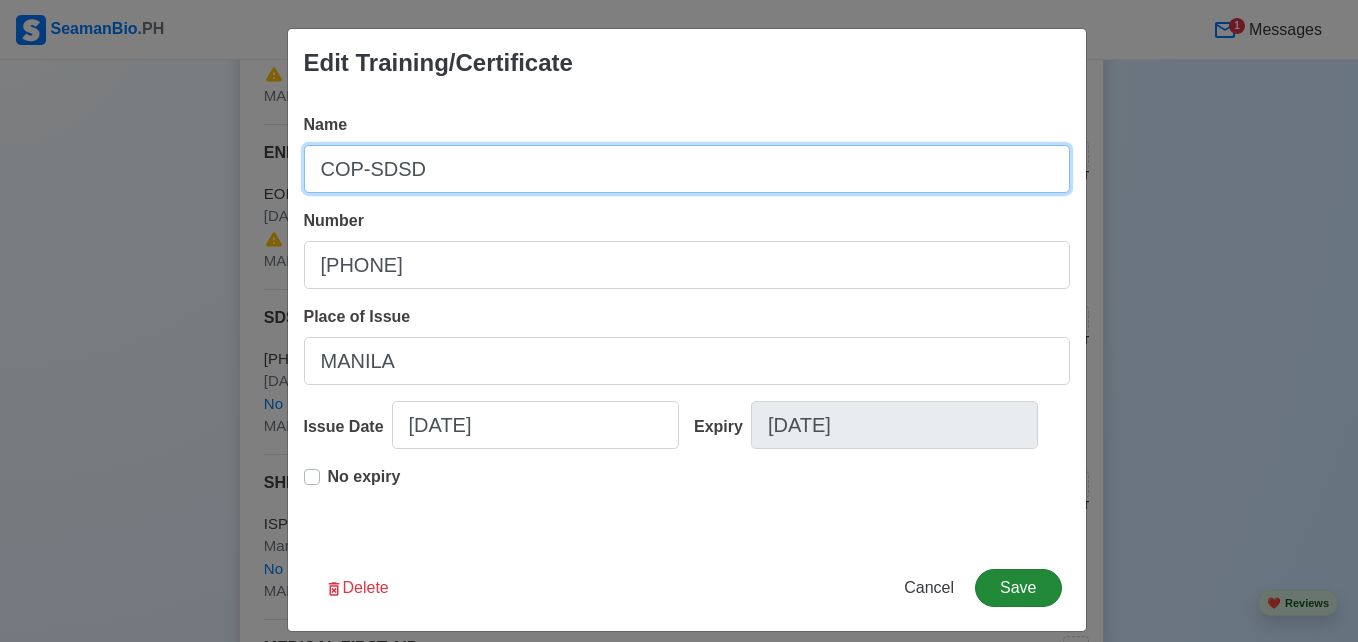 type on "COP-SDSD" 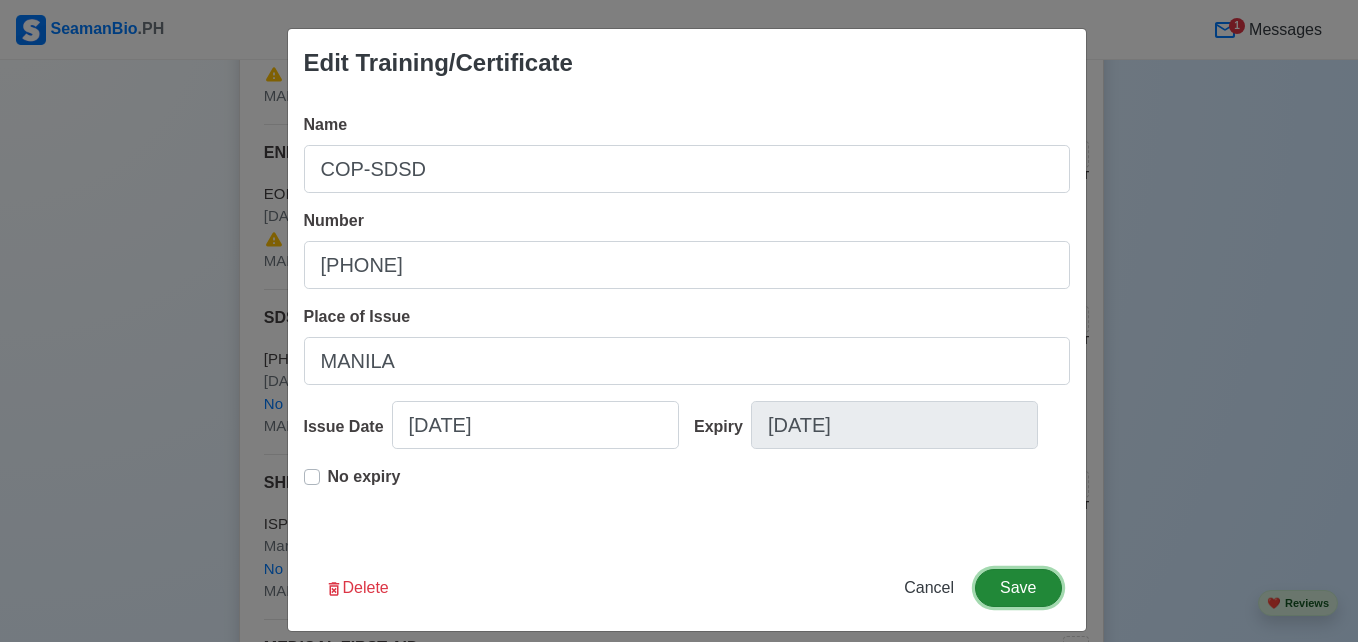 click on "Save" at bounding box center (1018, 588) 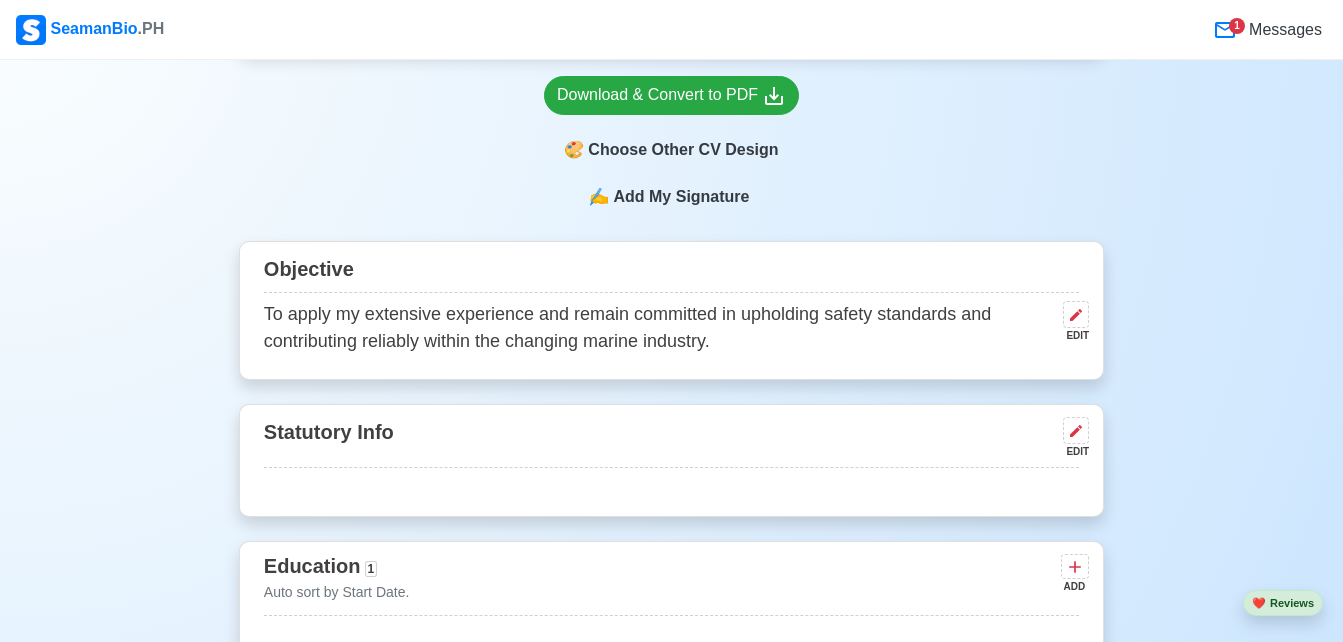 scroll, scrollTop: 741, scrollLeft: 0, axis: vertical 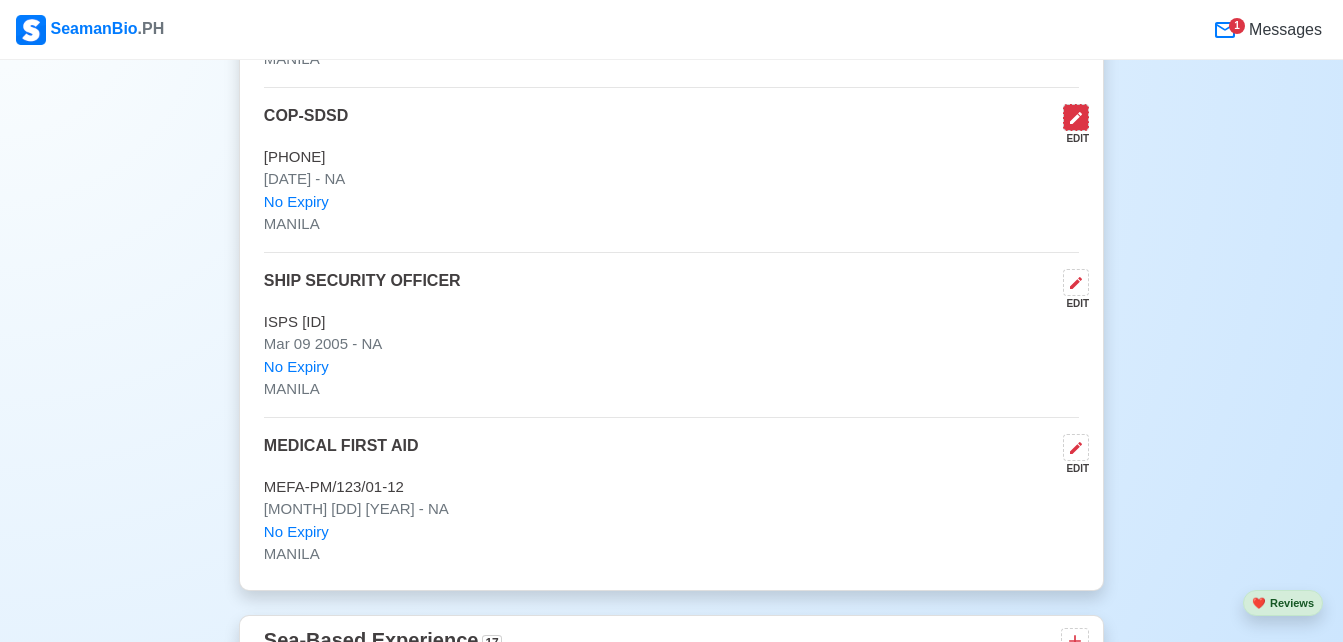click 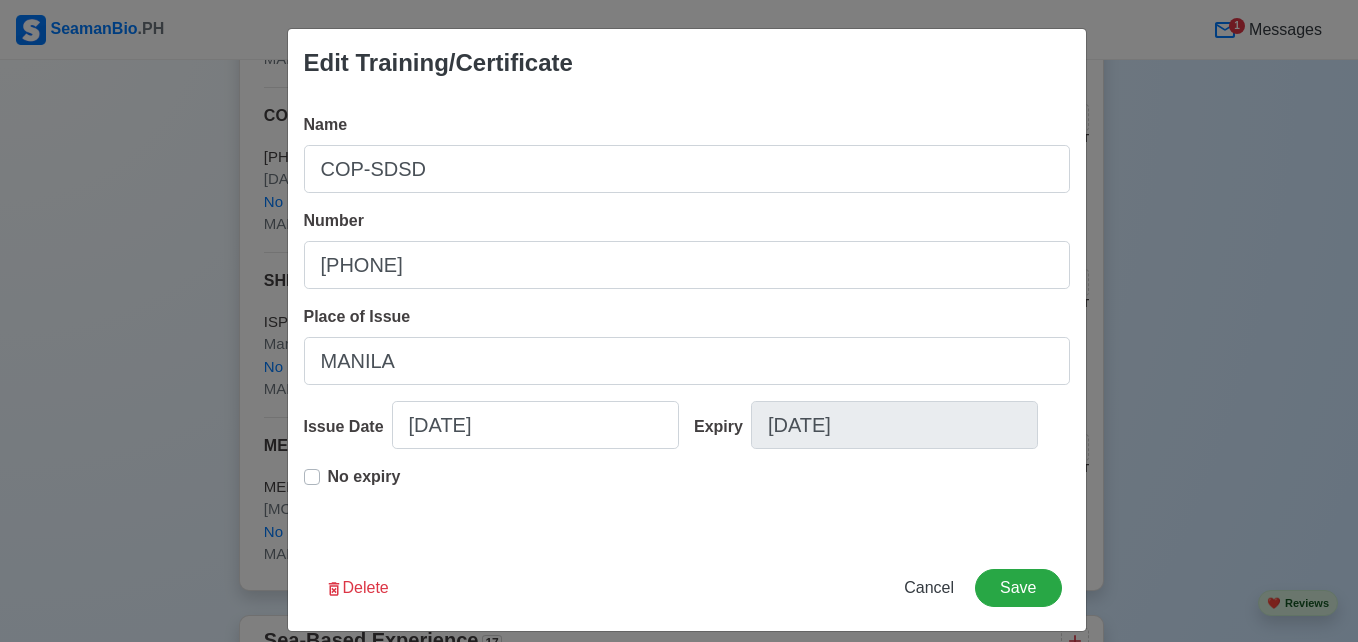 click on "No expiry" at bounding box center [364, 485] 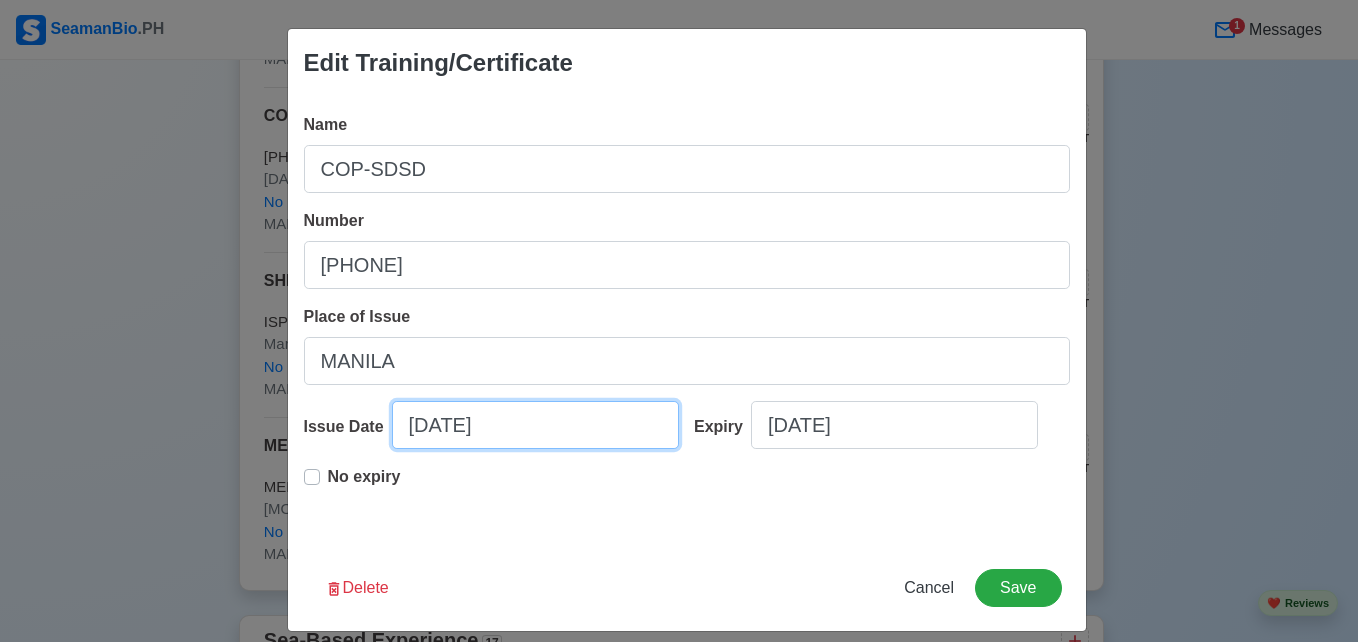 select on "****" 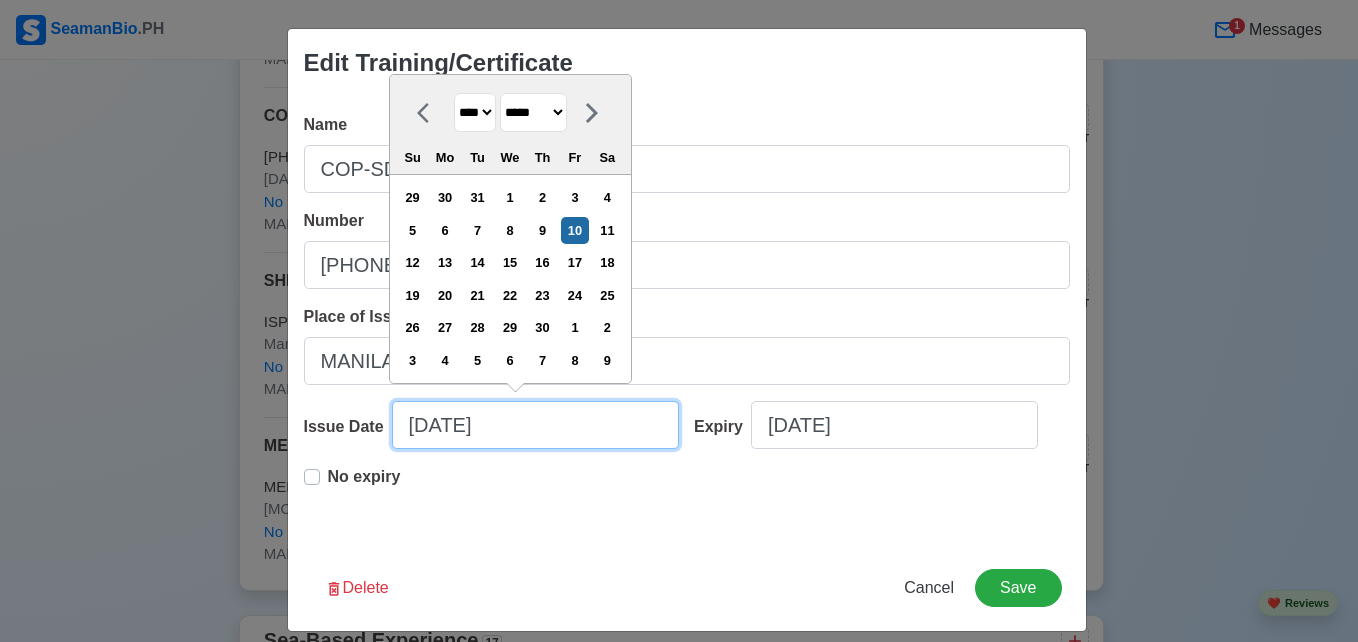 click on "[DATE]" at bounding box center (535, 425) 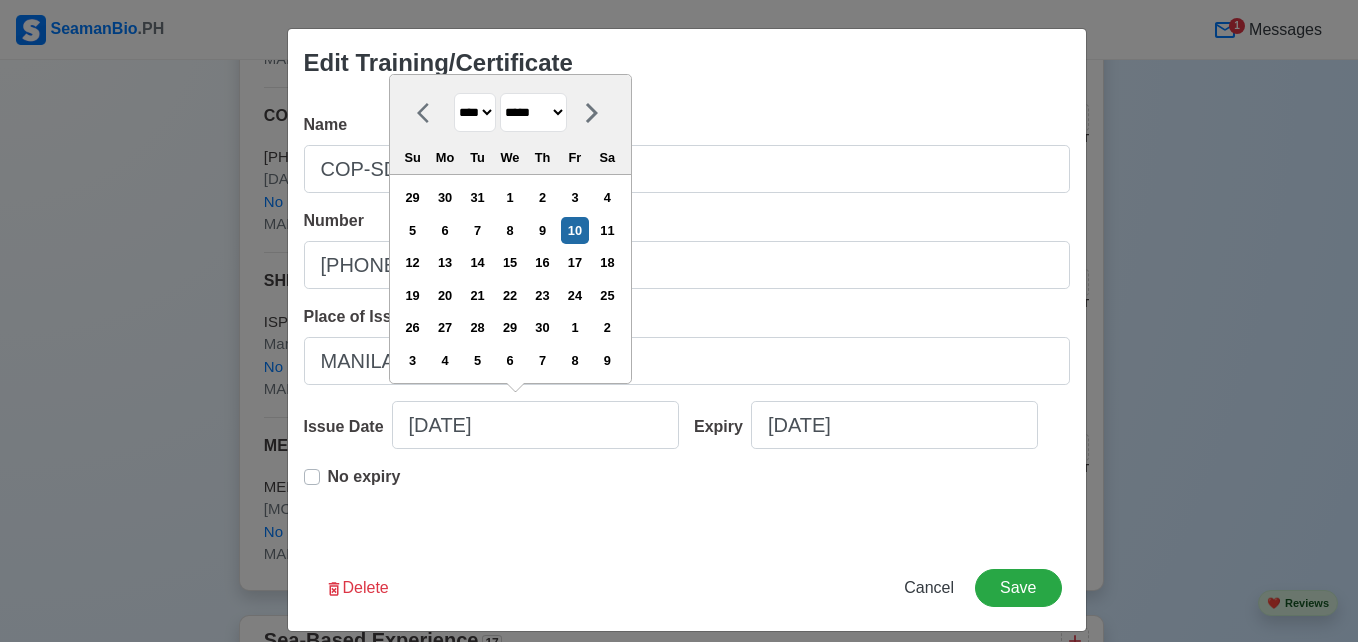 click on "**** **** **** **** **** **** **** **** **** **** **** **** **** **** **** **** **** **** **** **** **** **** **** **** **** **** **** **** **** **** **** **** **** **** **** **** **** **** **** **** **** **** **** **** **** **** **** **** **** **** **** **** **** **** **** **** **** **** **** **** **** **** **** **** **** **** **** **** **** **** **** **** **** **** **** **** **** **** **** **** **** **** **** **** **** **** **** **** **** **** **** **** **** **** **** **** **** **** **** **** **** **** **** **** **** ****" at bounding box center (475, 112) 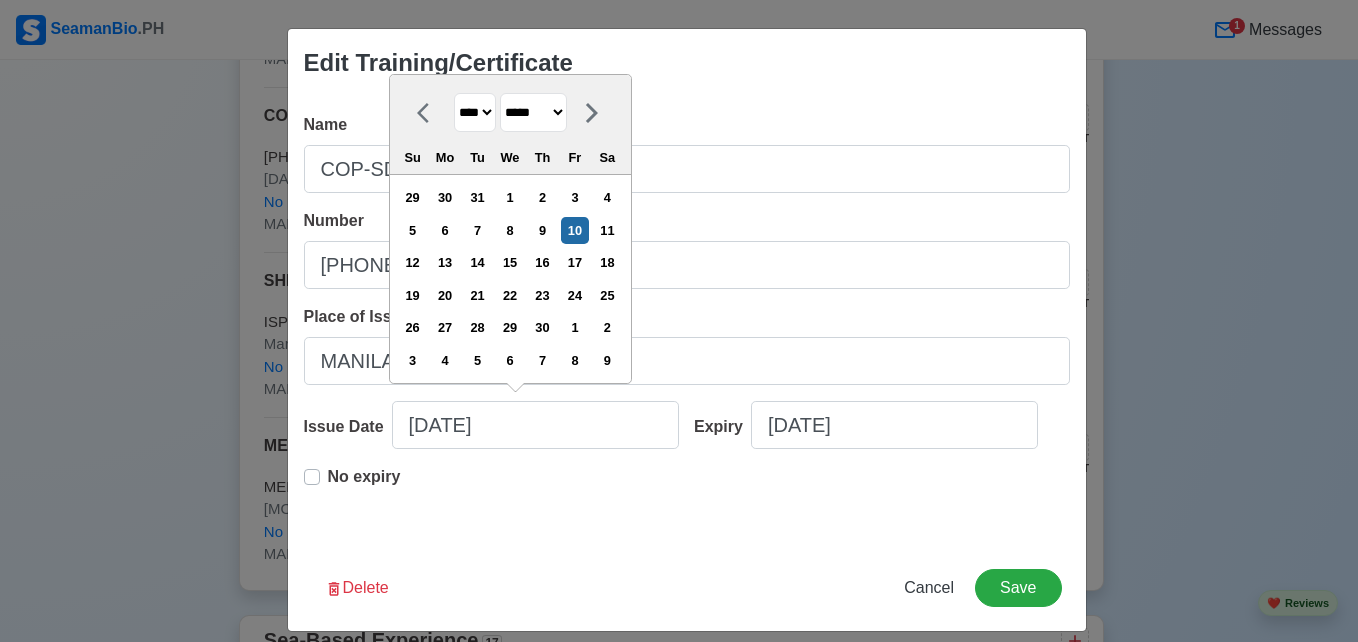 select on "****" 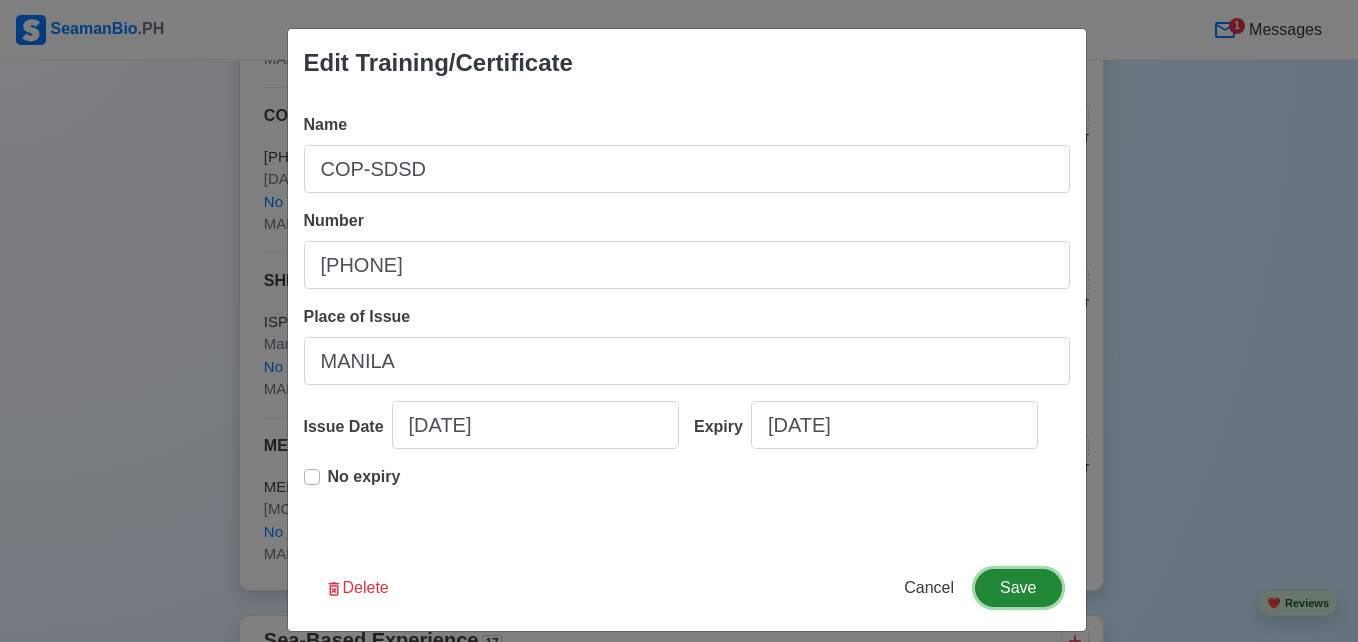 click on "Save" at bounding box center (1018, 588) 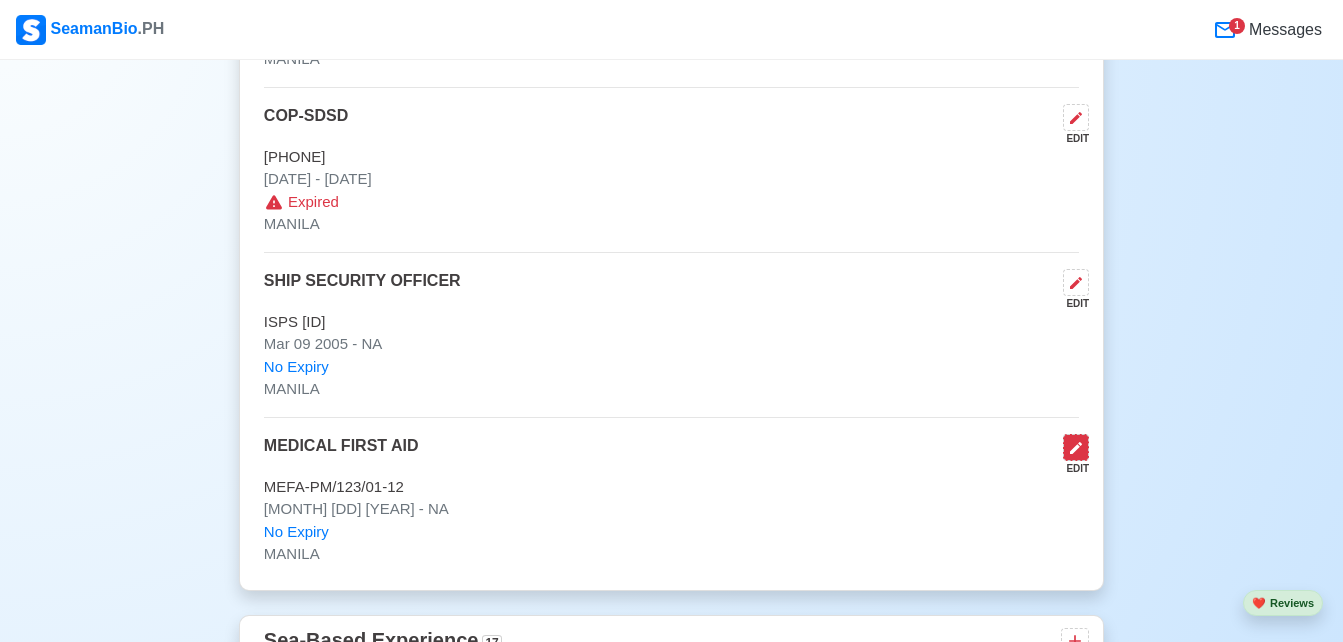 click 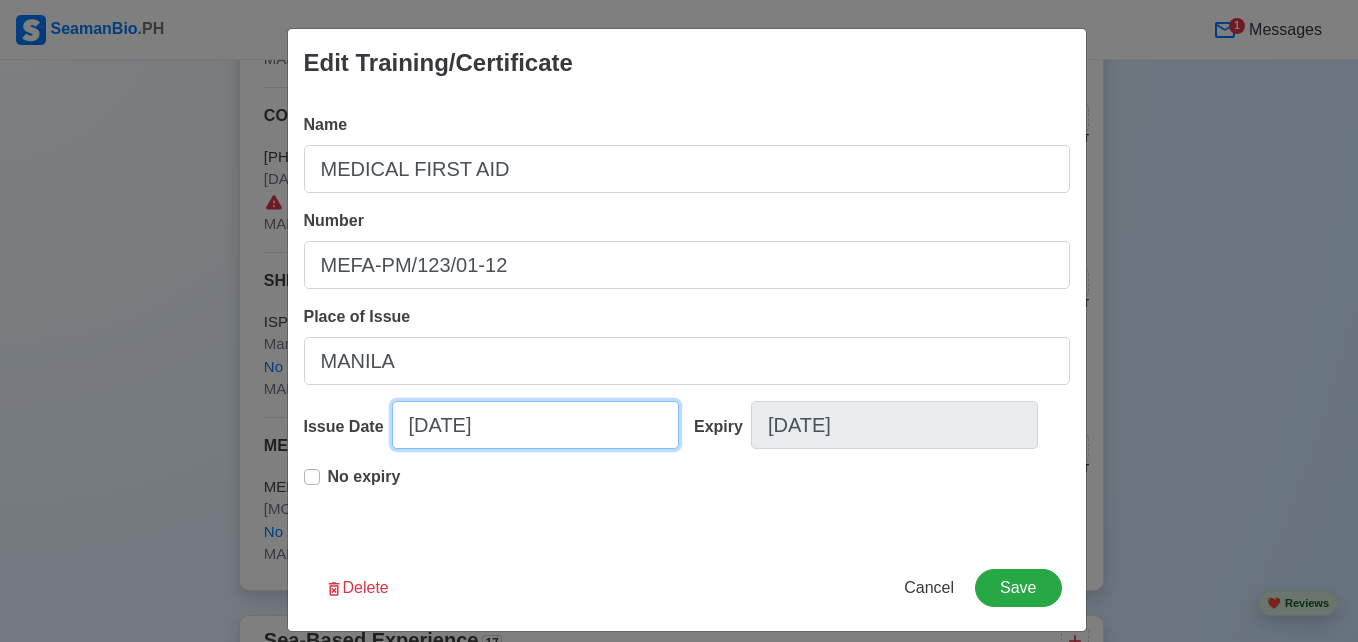 select on "****" 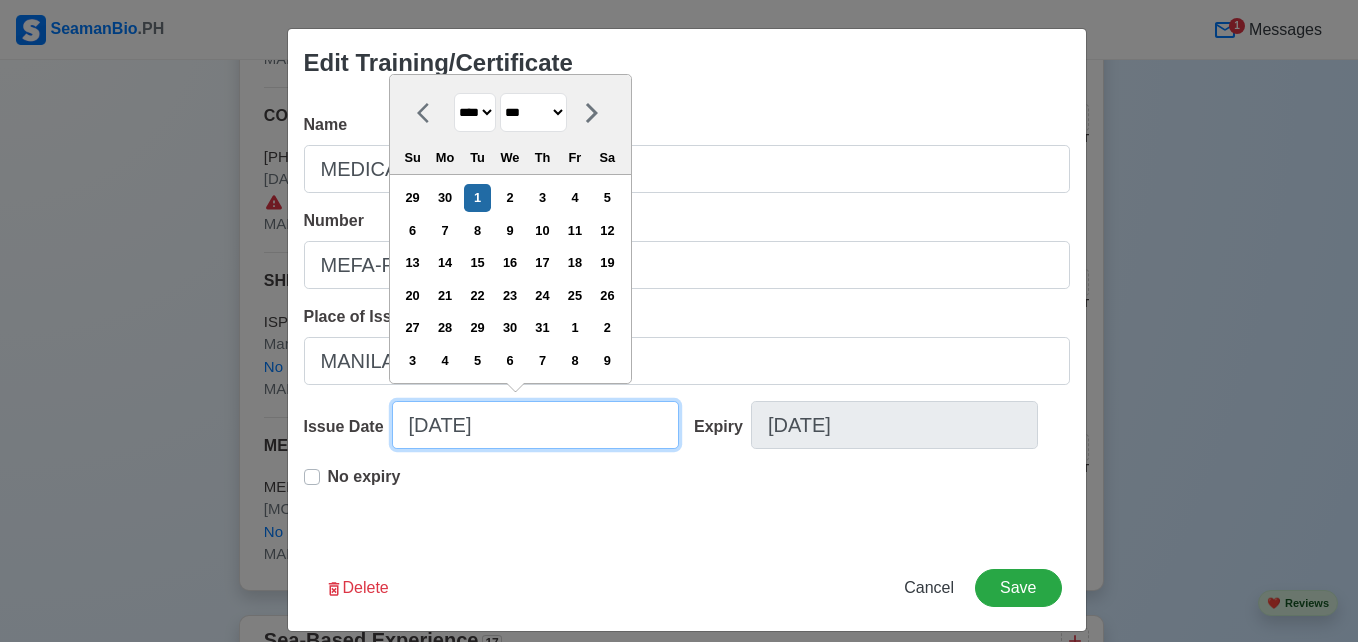 click on "[DATE]" at bounding box center [535, 425] 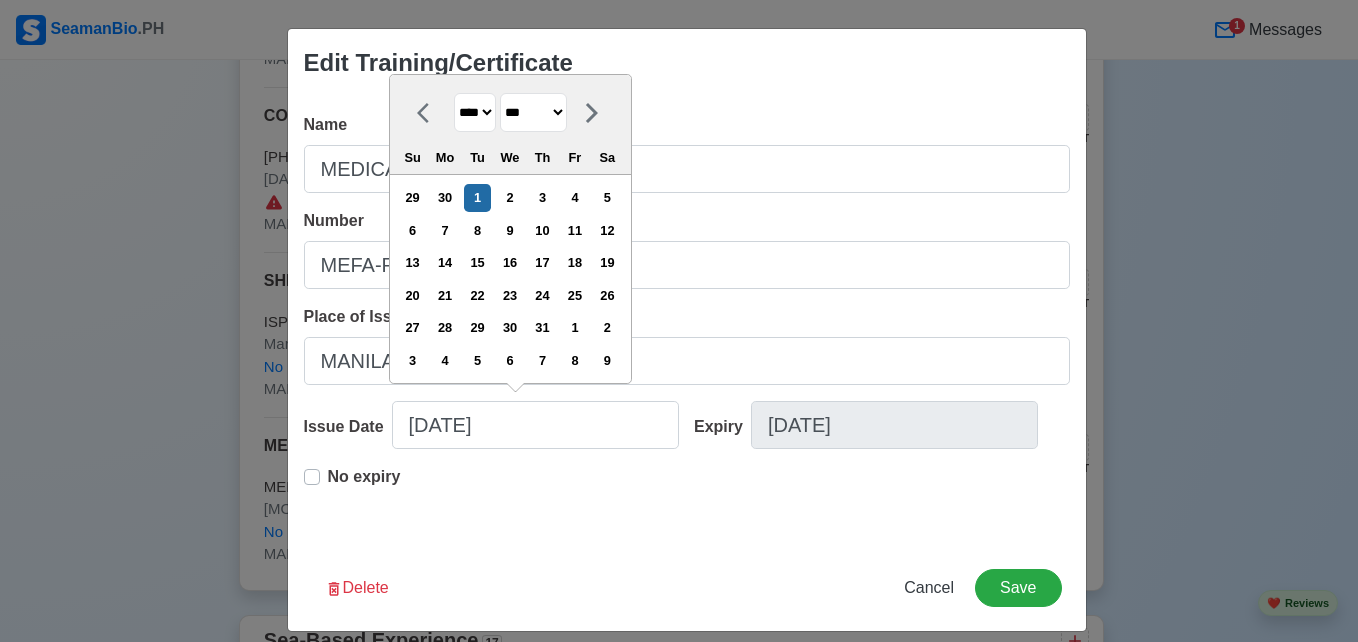 click on "**** **** **** **** **** **** **** **** **** **** **** **** **** **** **** **** **** **** **** **** **** **** **** **** **** **** **** **** **** **** **** **** **** **** **** **** **** **** **** **** **** **** **** **** **** **** **** **** **** **** **** **** **** **** **** **** **** **** **** **** **** **** **** **** **** **** **** **** **** **** **** **** **** **** **** **** **** **** **** **** **** **** **** **** **** **** **** **** **** **** **** **** **** **** **** **** **** **** **** **** **** **** **** **** **** ****" at bounding box center (475, 112) 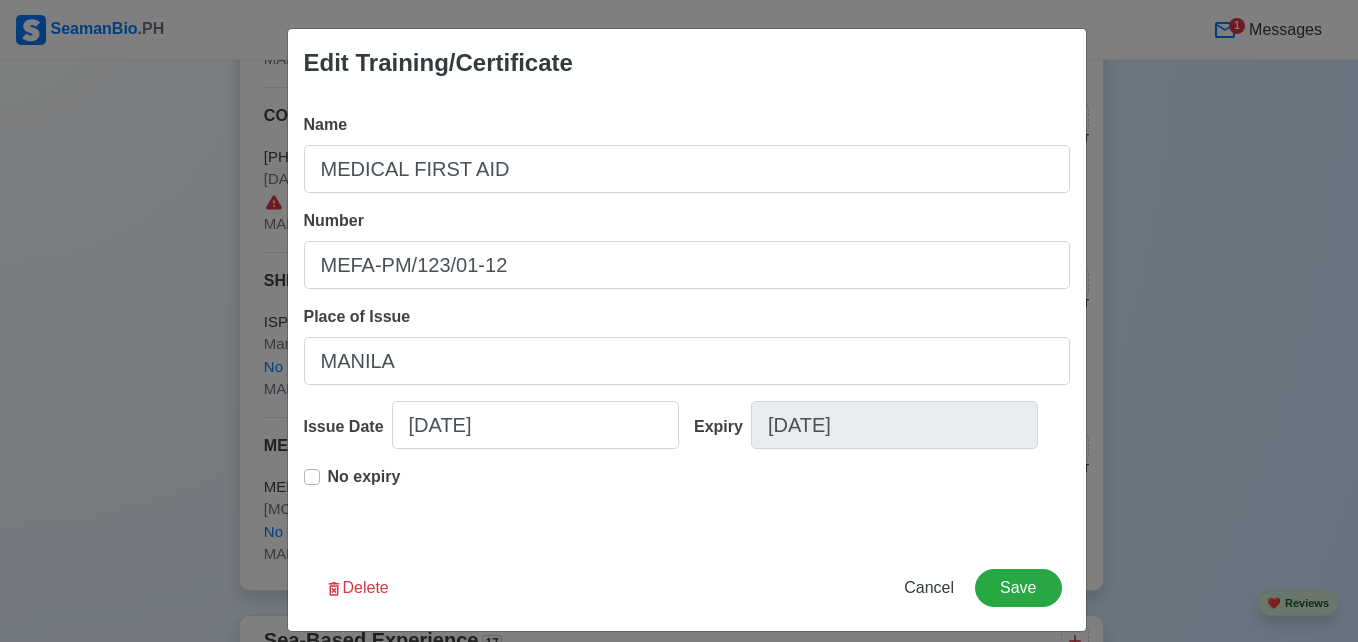 click on "No expiry" at bounding box center [687, 497] 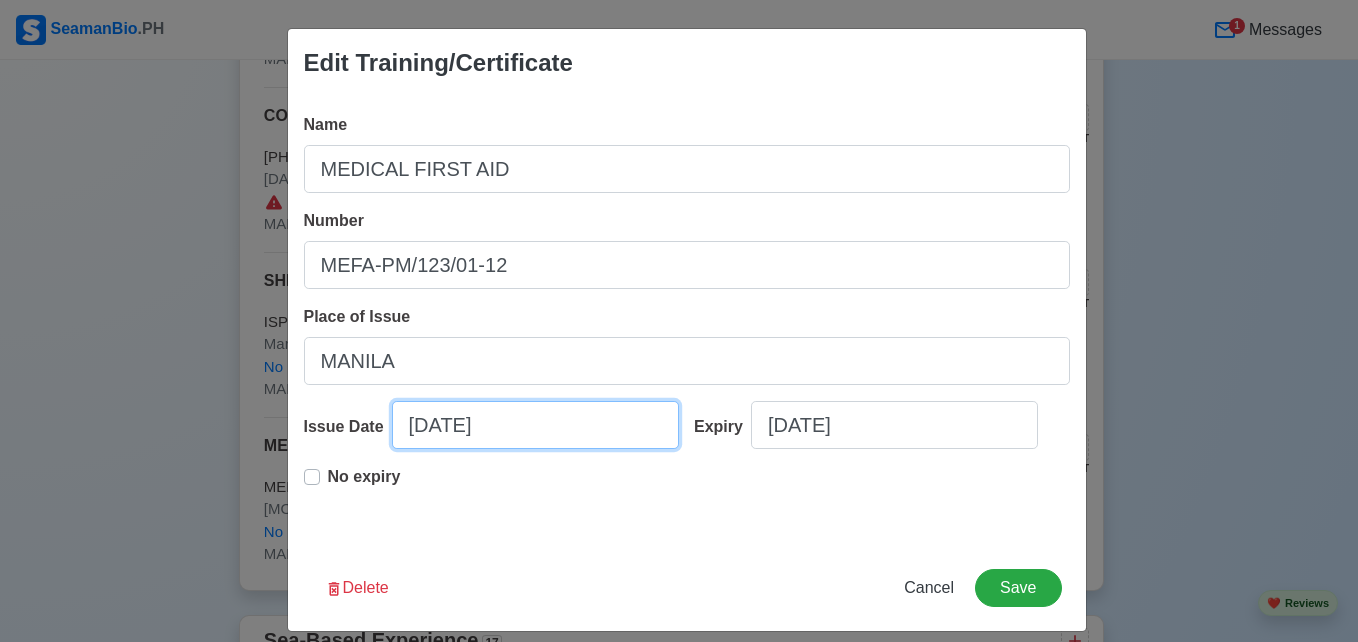 select on "****" 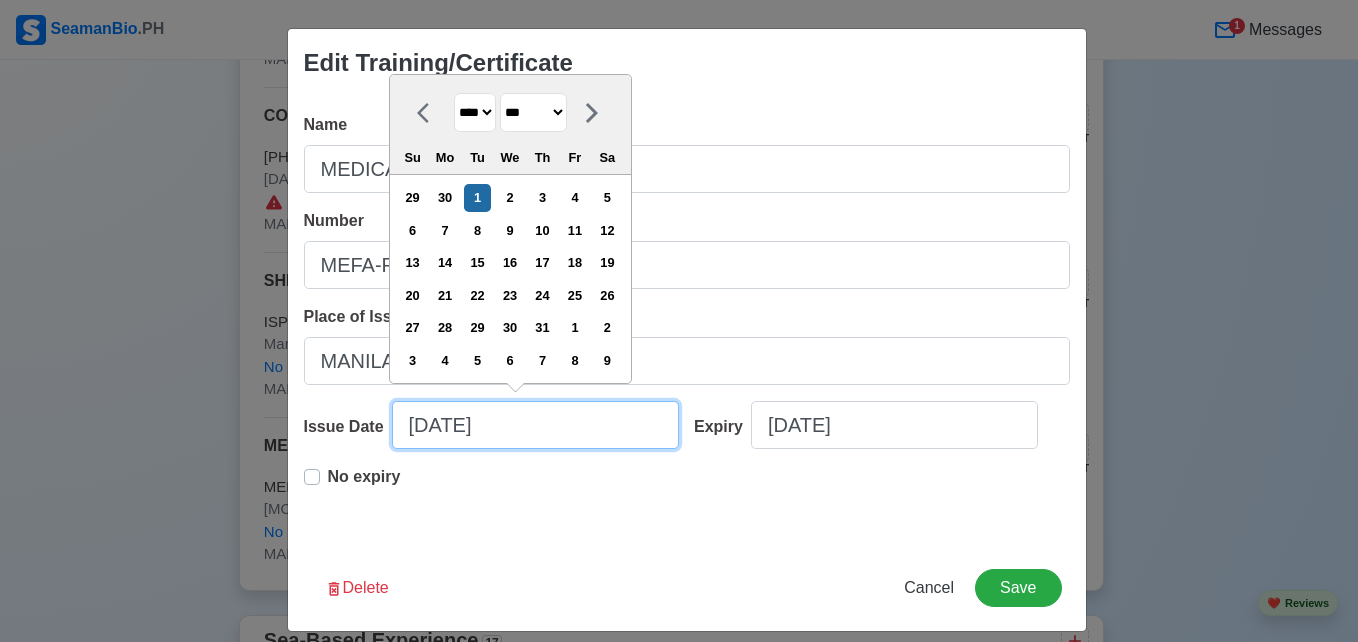 click on "[DATE]" at bounding box center (535, 425) 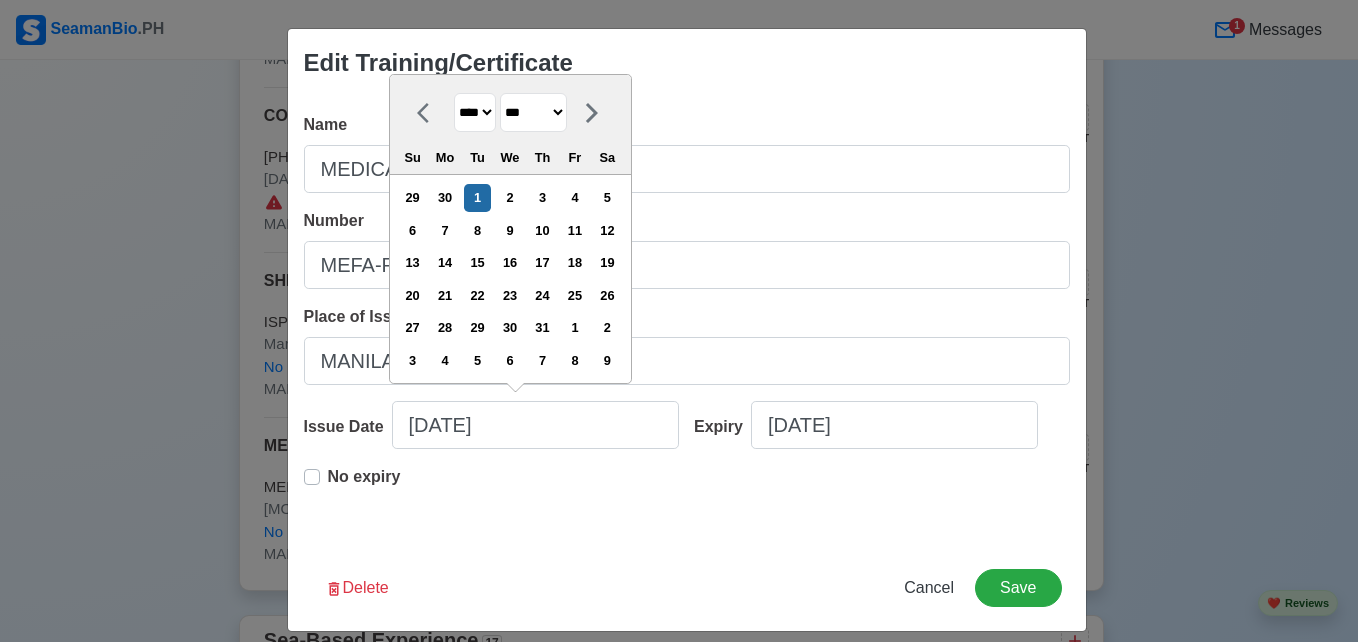 click on "**** **** **** **** **** **** **** **** **** **** **** **** **** **** **** **** **** **** **** **** **** **** **** **** **** **** **** **** **** **** **** **** **** **** **** **** **** **** **** **** **** **** **** **** **** **** **** **** **** **** **** **** **** **** **** **** **** **** **** **** **** **** **** **** **** **** **** **** **** **** **** **** **** **** **** **** **** **** **** **** **** **** **** **** **** **** **** **** **** **** **** **** **** **** **** **** **** **** **** **** **** **** **** **** **** ****" at bounding box center [475, 112] 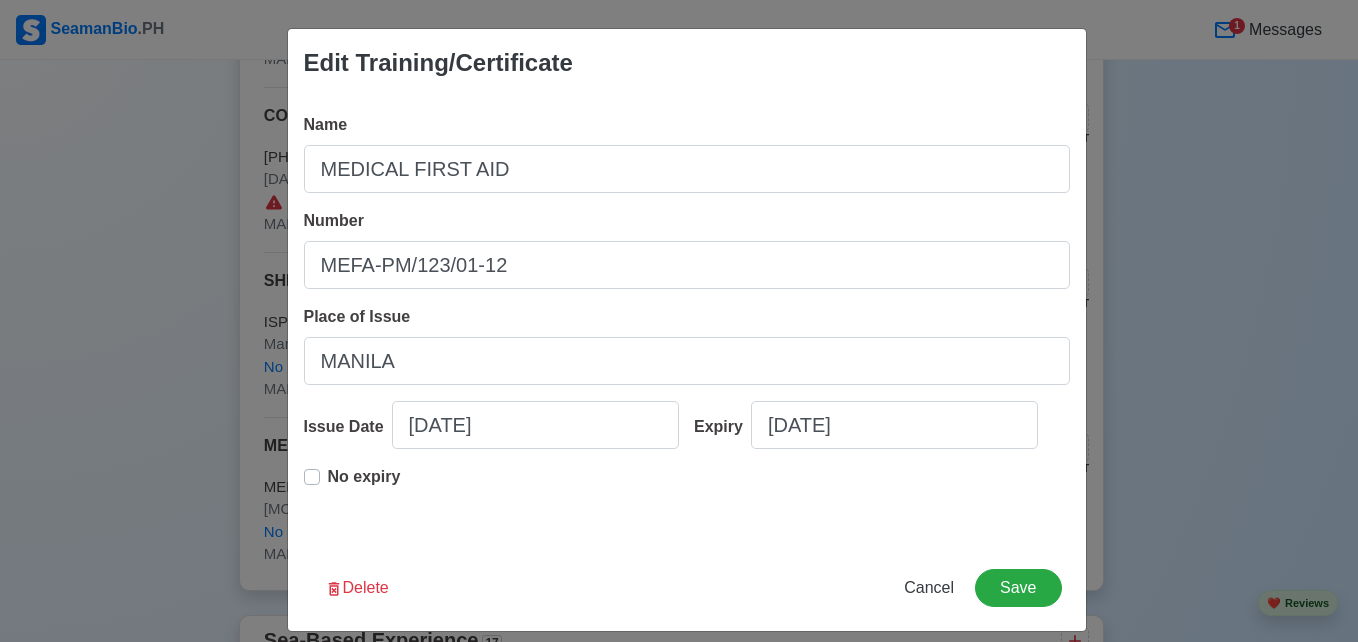 click on "No expiry" at bounding box center (687, 497) 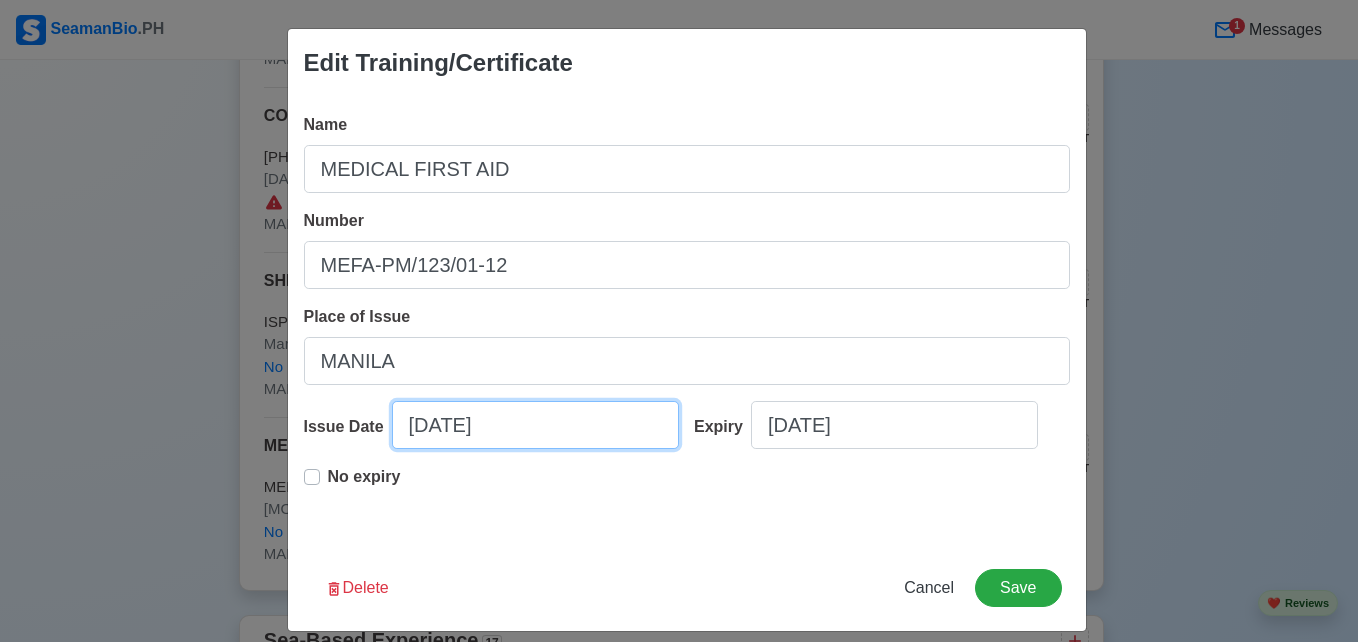 select on "****" 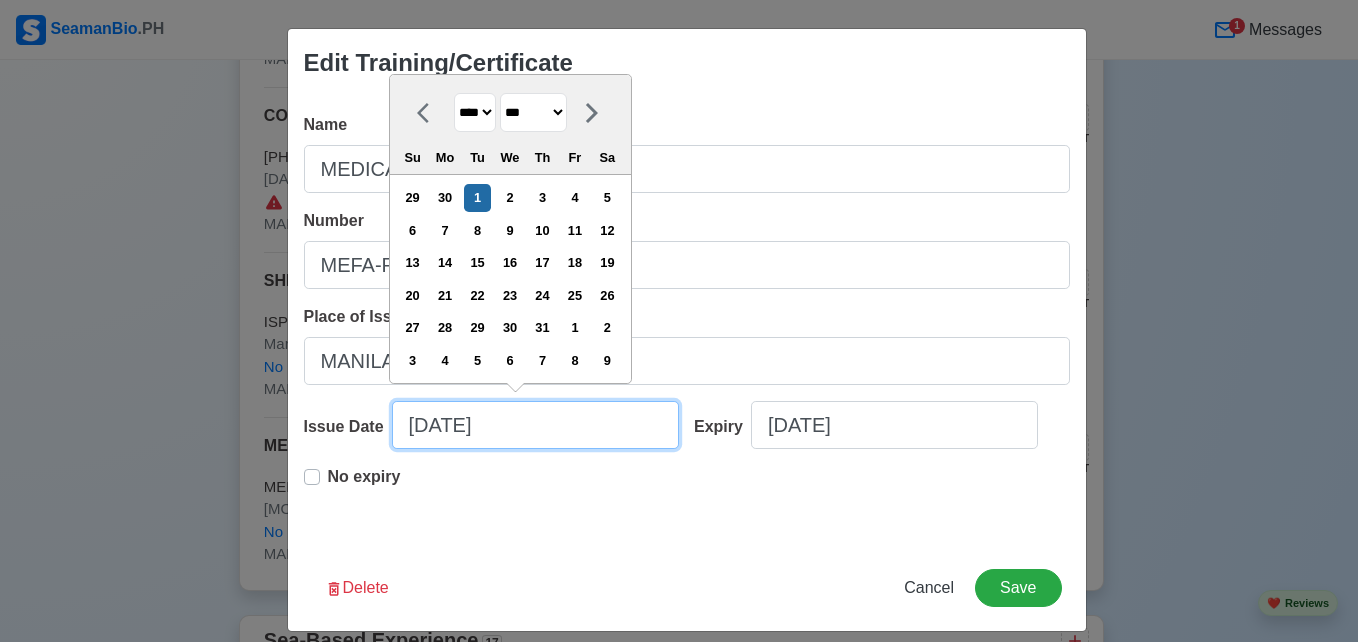 click on "[DATE]" at bounding box center (535, 425) 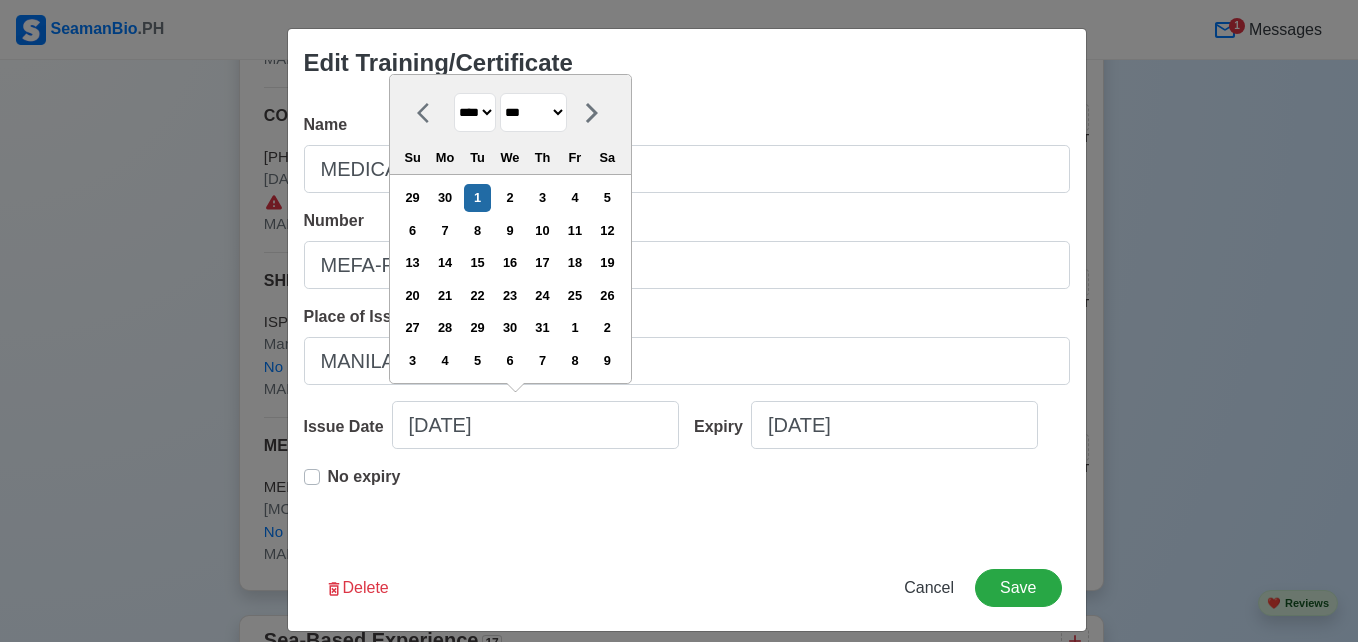 click on "**** **** **** **** **** **** **** **** **** **** **** **** **** **** **** **** **** **** **** **** **** **** **** **** **** **** **** **** **** **** **** **** **** **** **** **** **** **** **** **** **** **** **** **** **** **** **** **** **** **** **** **** **** **** **** **** **** **** **** **** **** **** **** **** **** **** **** **** **** **** **** **** **** **** **** **** **** **** **** **** **** **** **** **** **** **** **** **** **** **** **** **** **** **** **** **** **** **** **** **** **** **** **** **** **** ****" at bounding box center (475, 112) 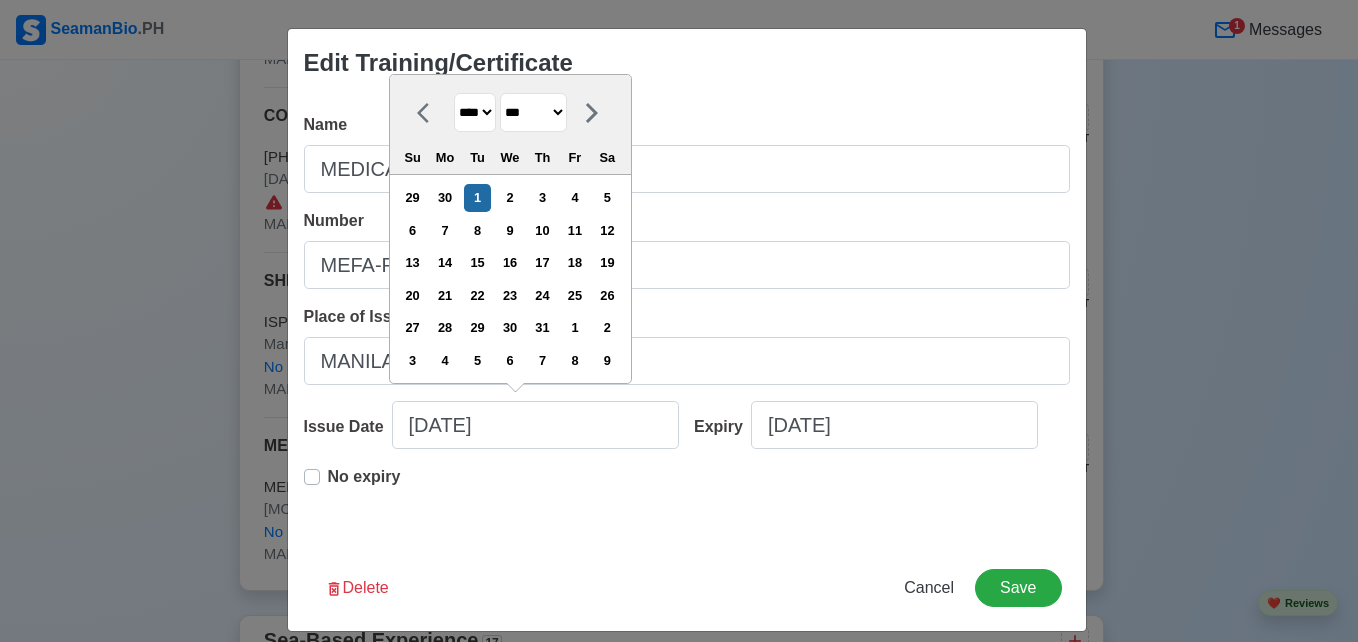 select on "****" 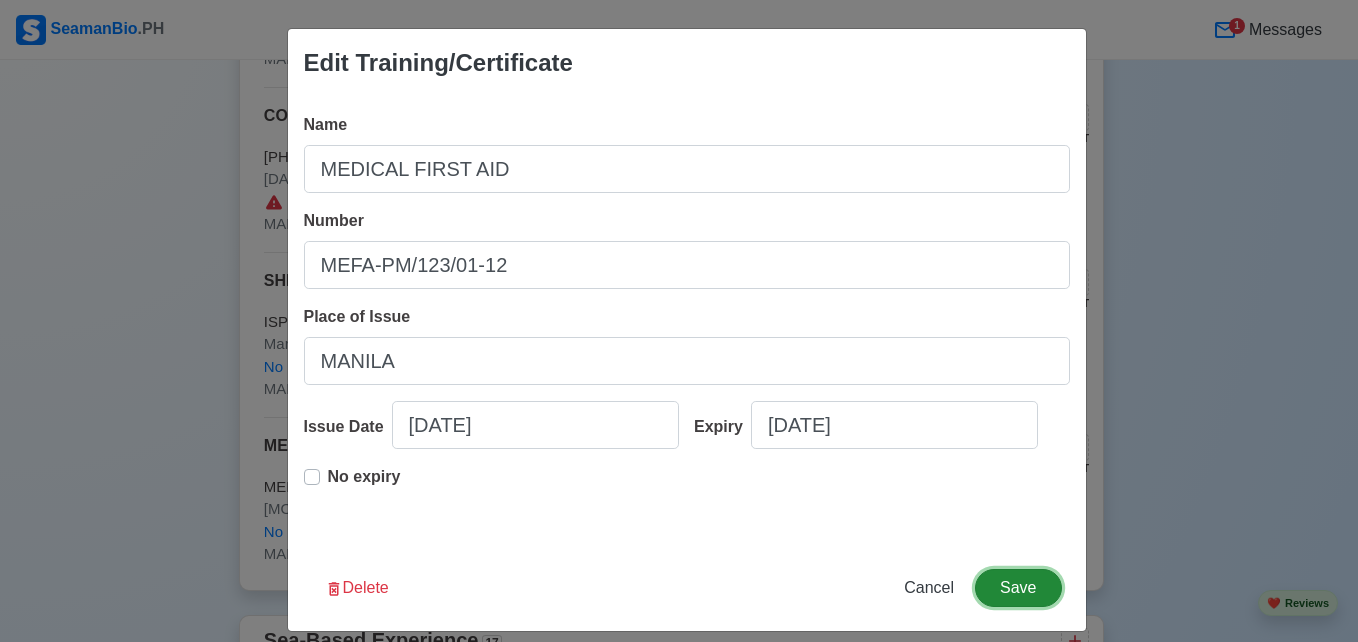 click on "Save" at bounding box center (1018, 588) 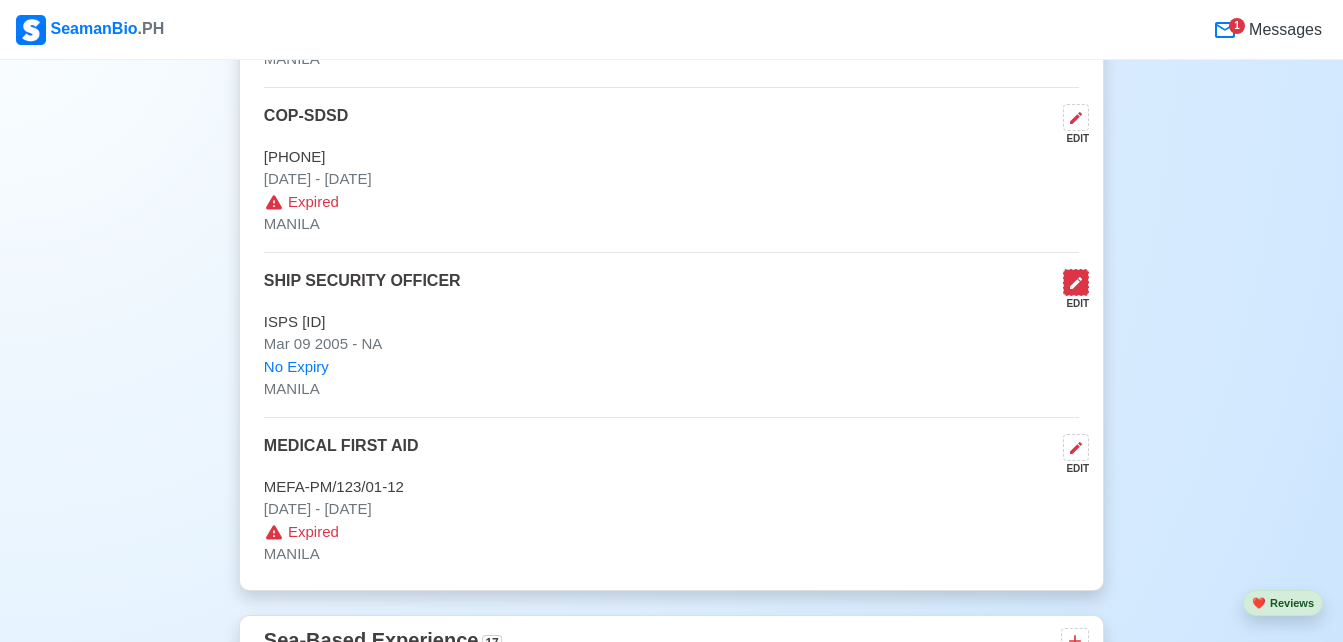click at bounding box center [1076, 282] 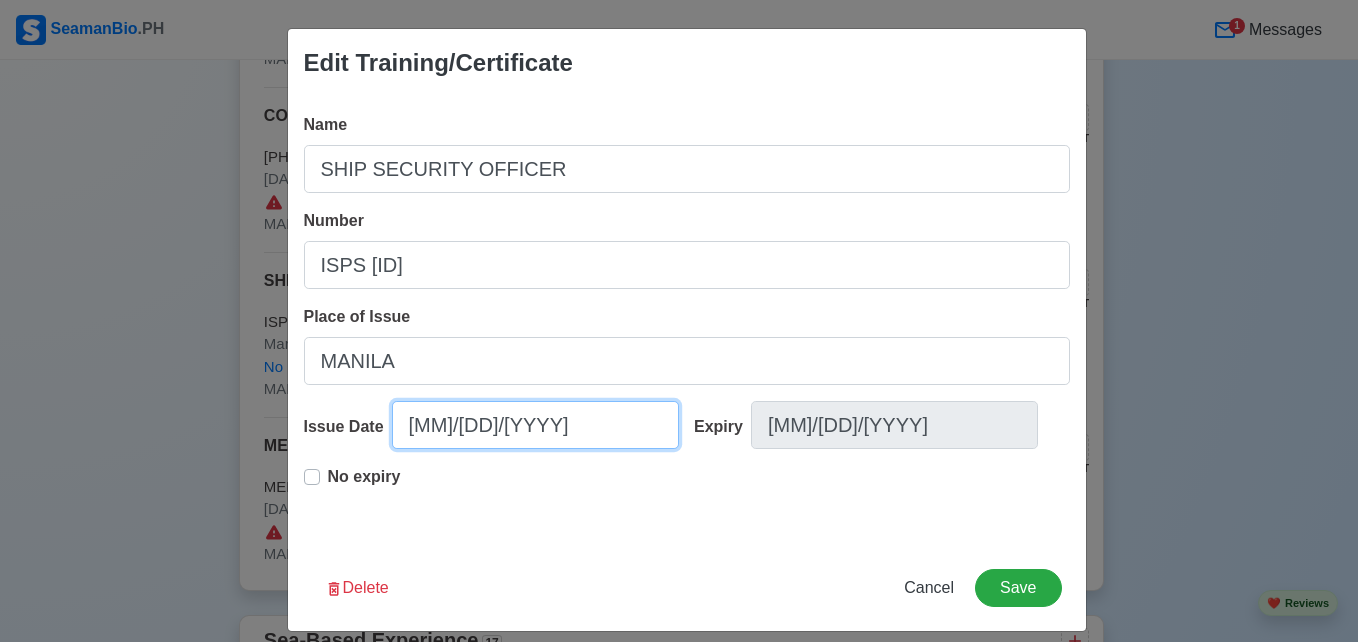 select on "****" 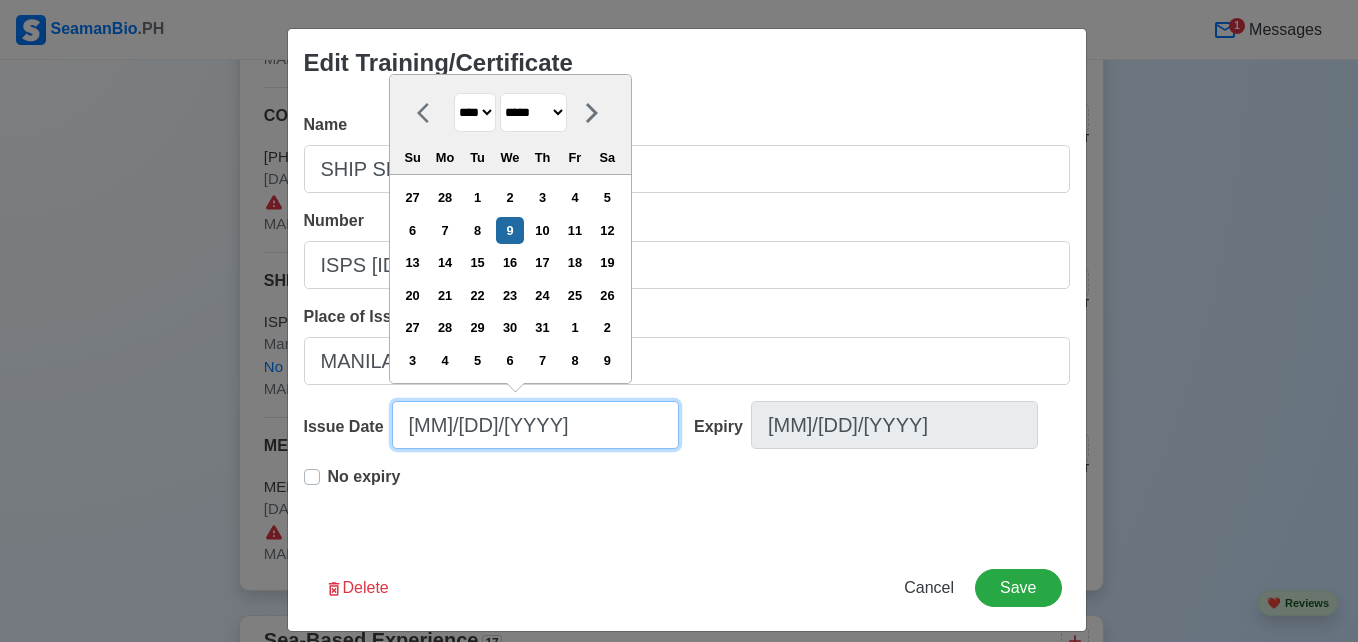 click on "[MM]/[DD]/[YYYY]" at bounding box center (535, 425) 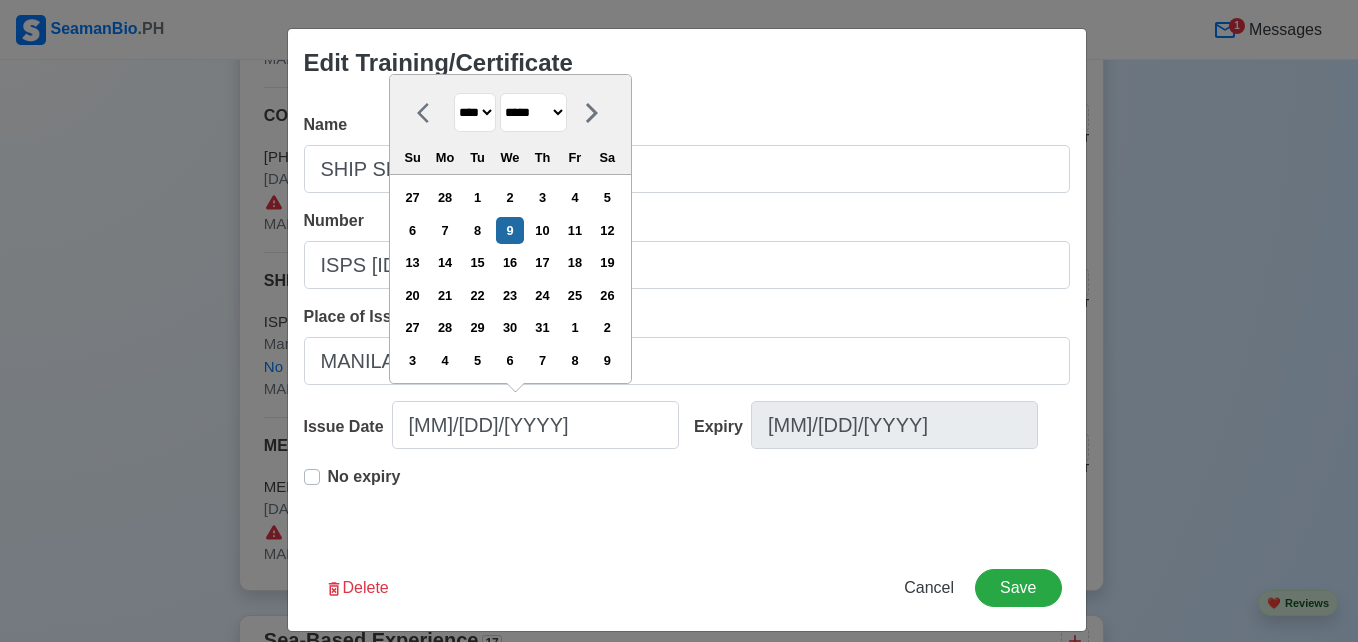 click on "**** **** **** **** **** **** **** **** **** **** **** **** **** **** **** **** **** **** **** **** **** **** **** **** **** **** **** **** **** **** **** **** **** **** **** **** **** **** **** **** **** **** **** **** **** **** **** **** **** **** **** **** **** **** **** **** **** **** **** **** **** **** **** **** **** **** **** **** **** **** **** **** **** **** **** **** **** **** **** **** **** **** **** **** **** **** **** **** **** **** **** **** **** **** **** **** **** **** **** **** **** **** **** **** **** ****" at bounding box center (475, 112) 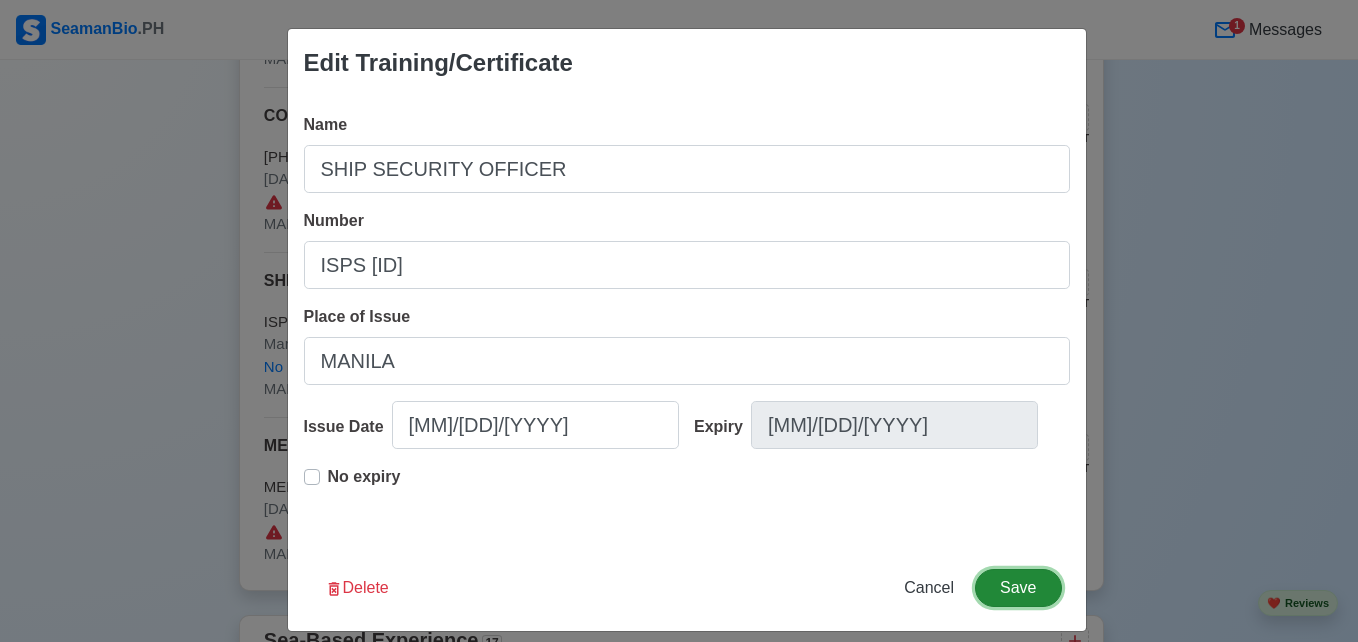 click on "Save" at bounding box center [1018, 588] 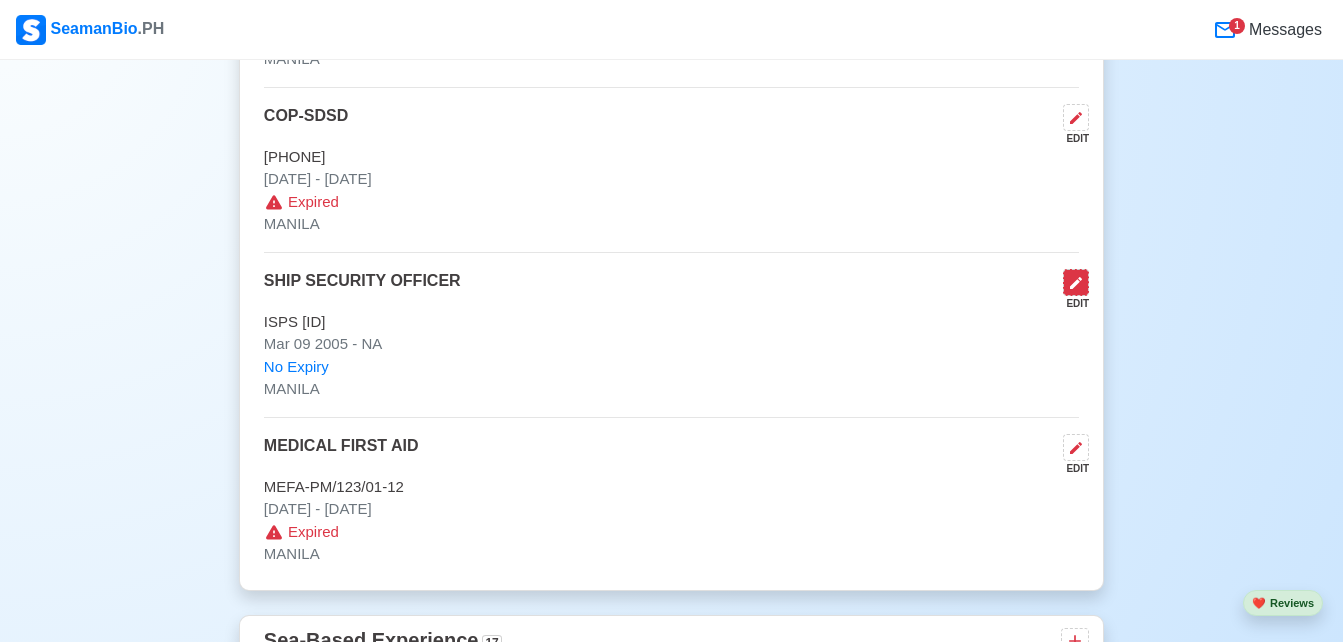 click 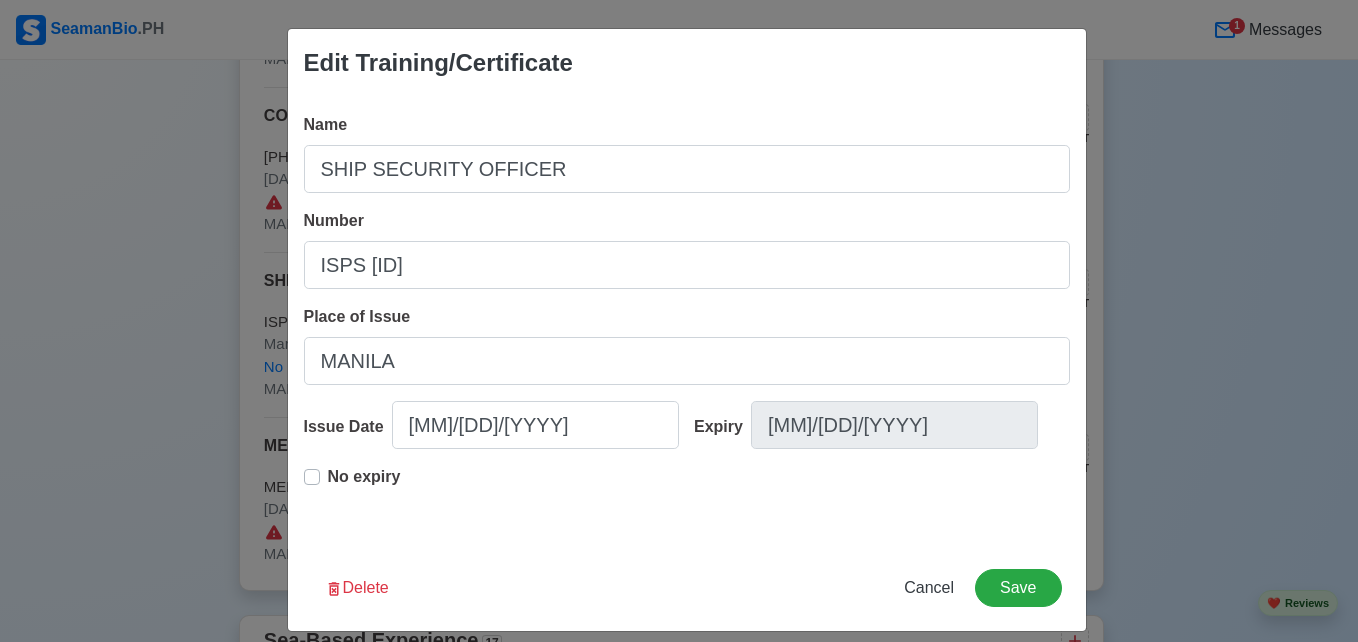 click on "No expiry" at bounding box center (352, 485) 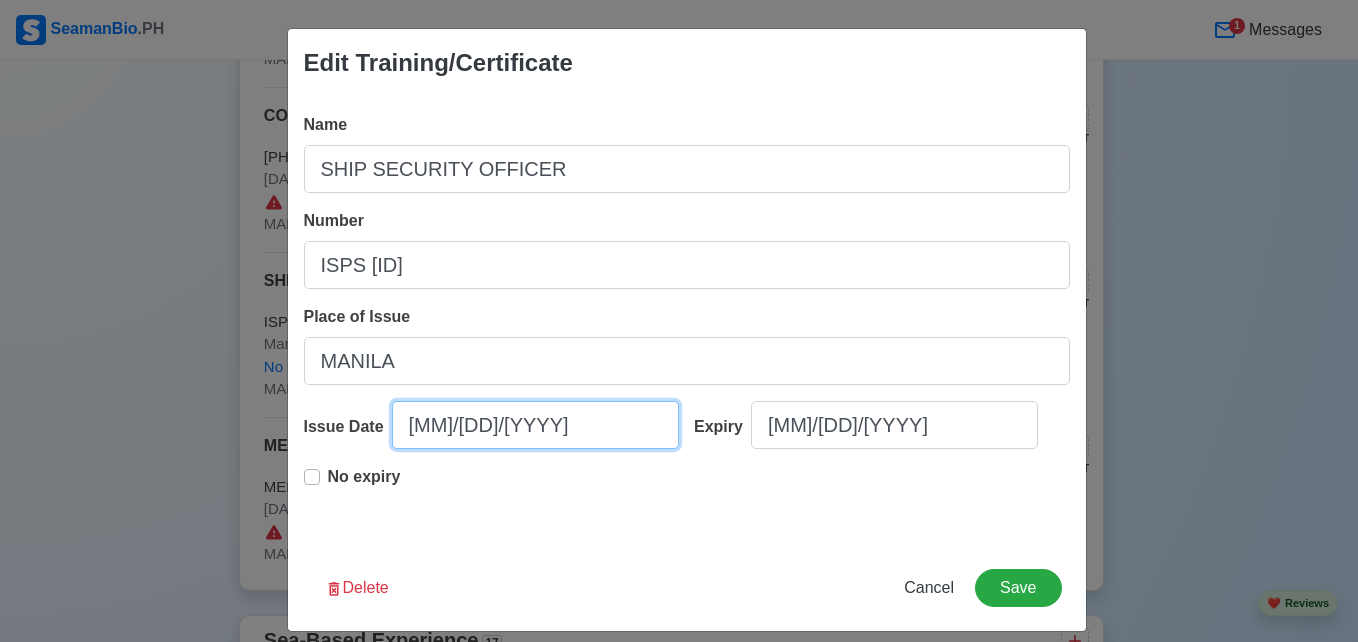 select on "****" 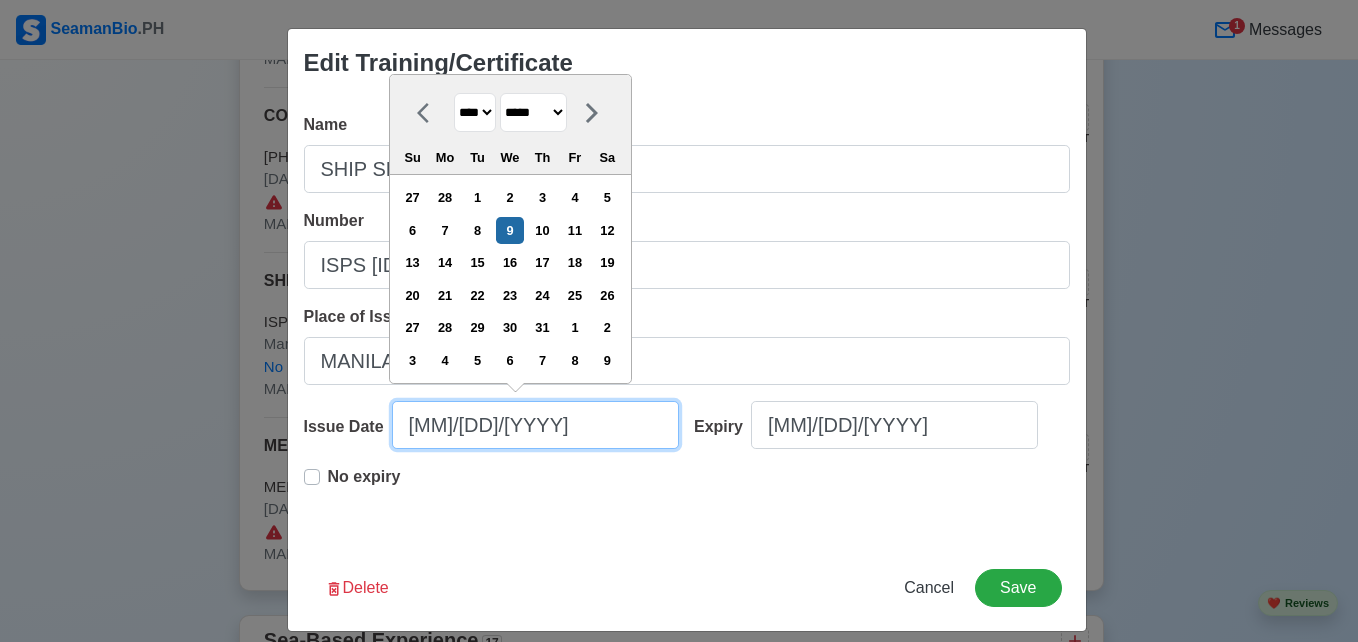 click on "[MM]/[DD]/[YYYY]" at bounding box center (535, 425) 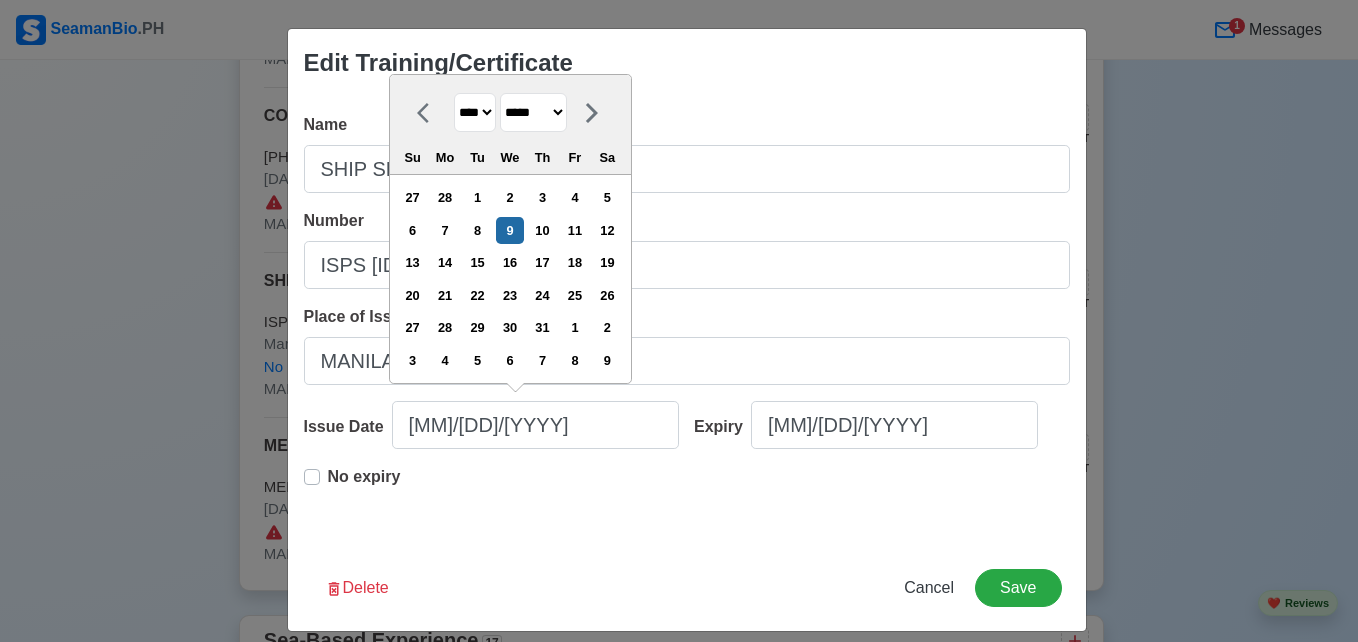 click on "**** **** **** **** **** **** **** **** **** **** **** **** **** **** **** **** **** **** **** **** **** **** **** **** **** **** **** **** **** **** **** **** **** **** **** **** **** **** **** **** **** **** **** **** **** **** **** **** **** **** **** **** **** **** **** **** **** **** **** **** **** **** **** **** **** **** **** **** **** **** **** **** **** **** **** **** **** **** **** **** **** **** **** **** **** **** **** **** **** **** **** **** **** **** **** **** **** **** **** **** **** **** **** **** **** ****" at bounding box center (475, 112) 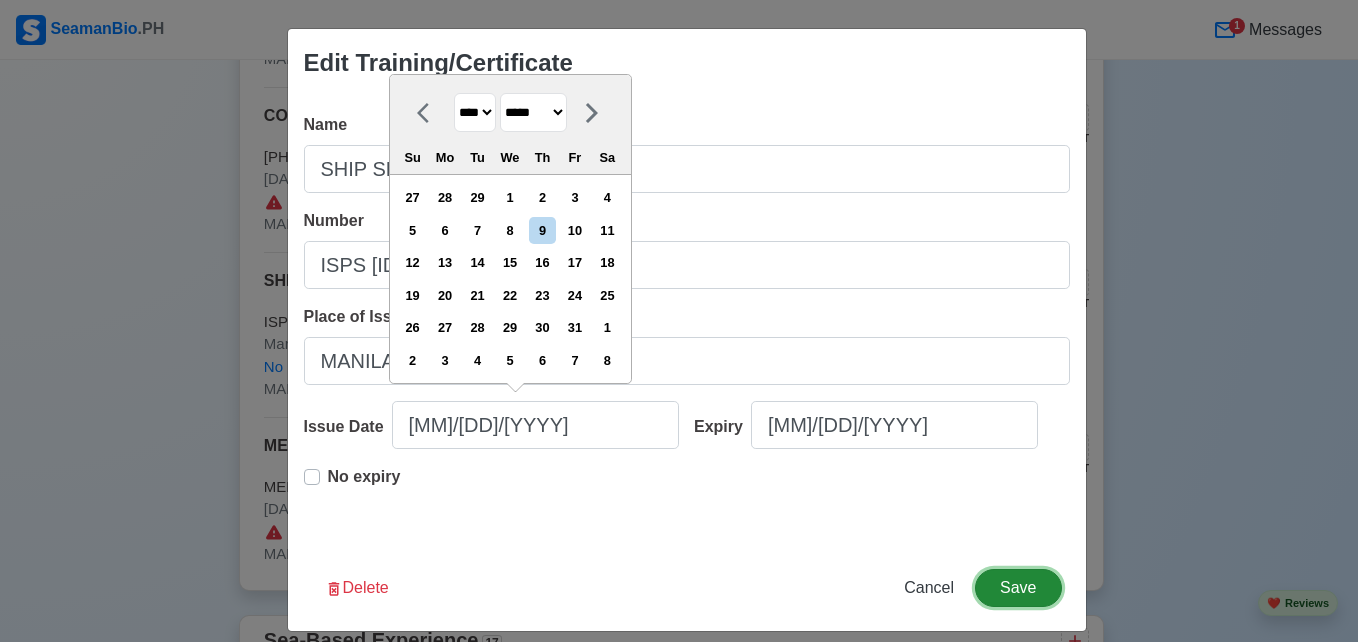 click on "Save" at bounding box center (1018, 588) 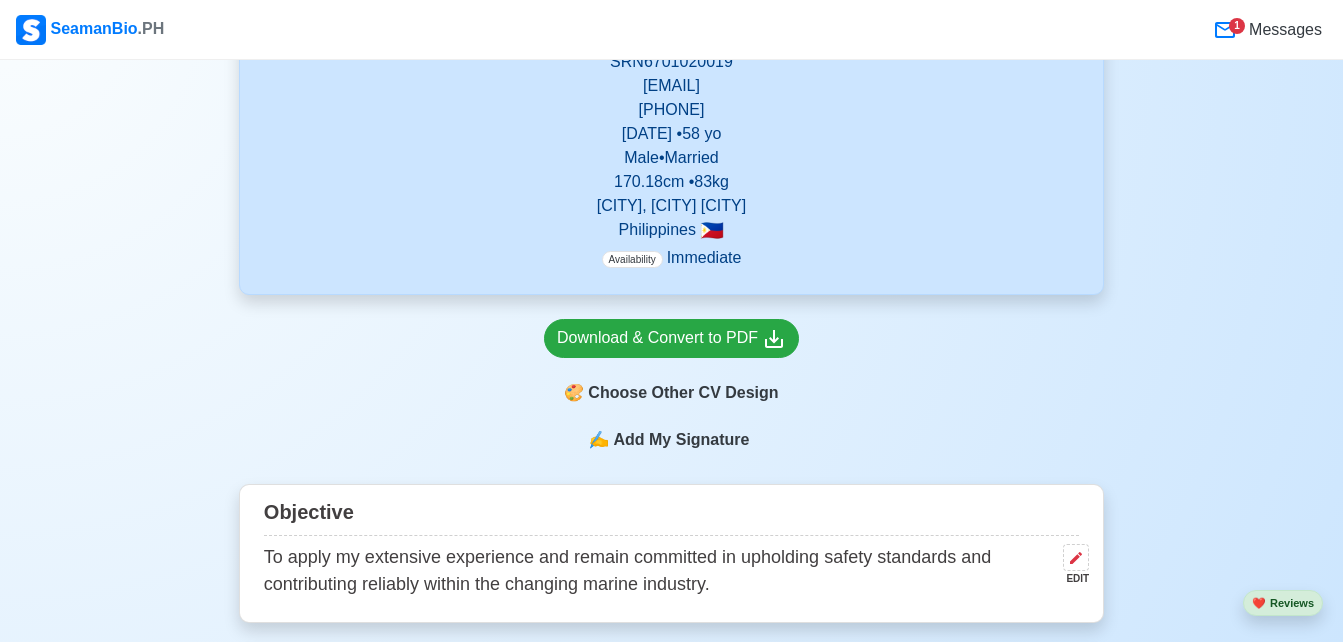 scroll, scrollTop: 391, scrollLeft: 0, axis: vertical 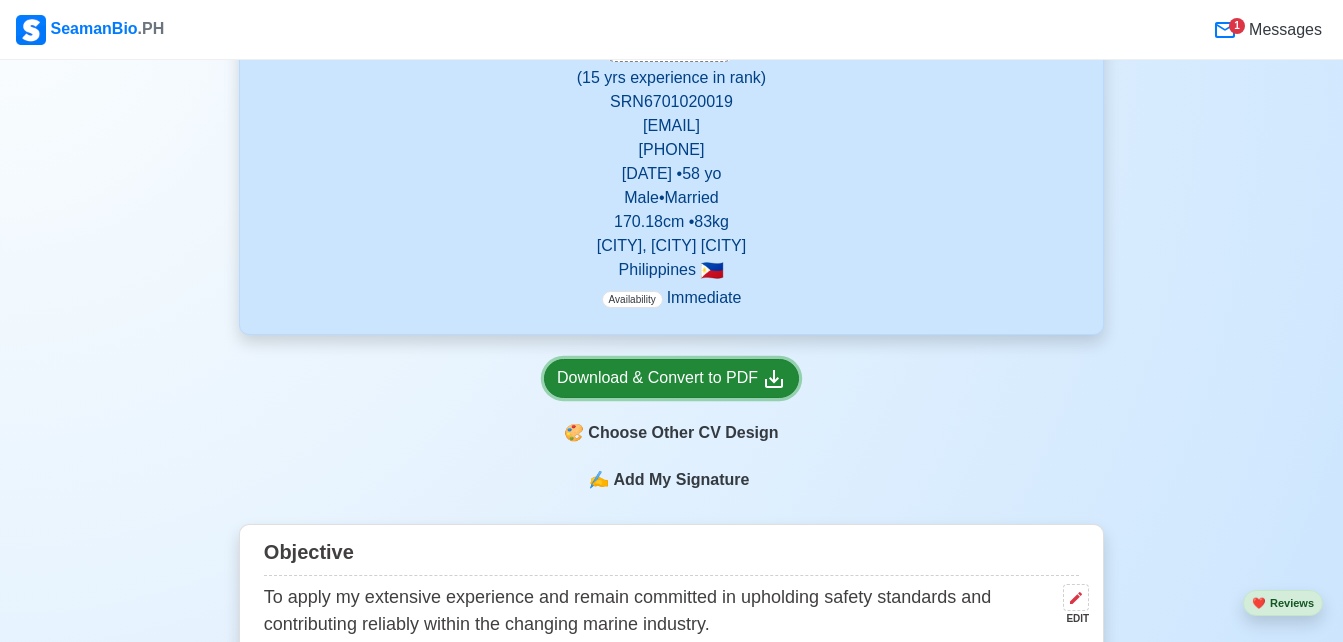 click on "Download & Convert to PDF" at bounding box center (671, 378) 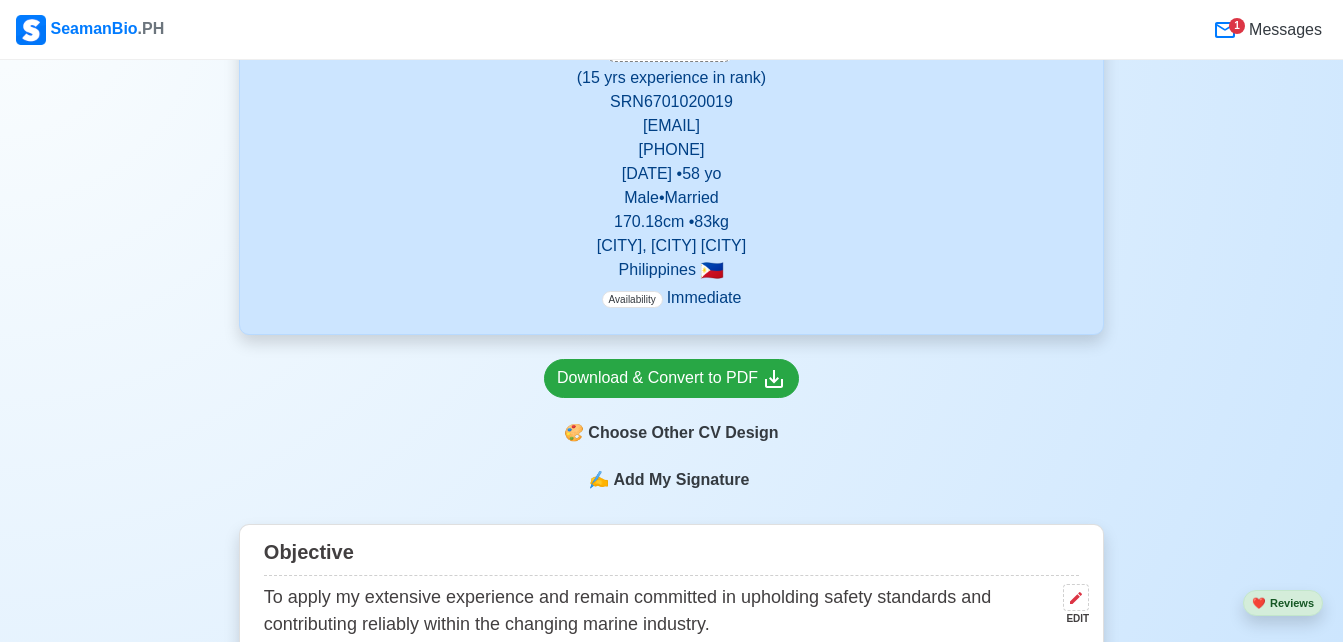 drag, startPoint x: 1341, startPoint y: 68, endPoint x: 1352, endPoint y: 72, distance: 11.7046995 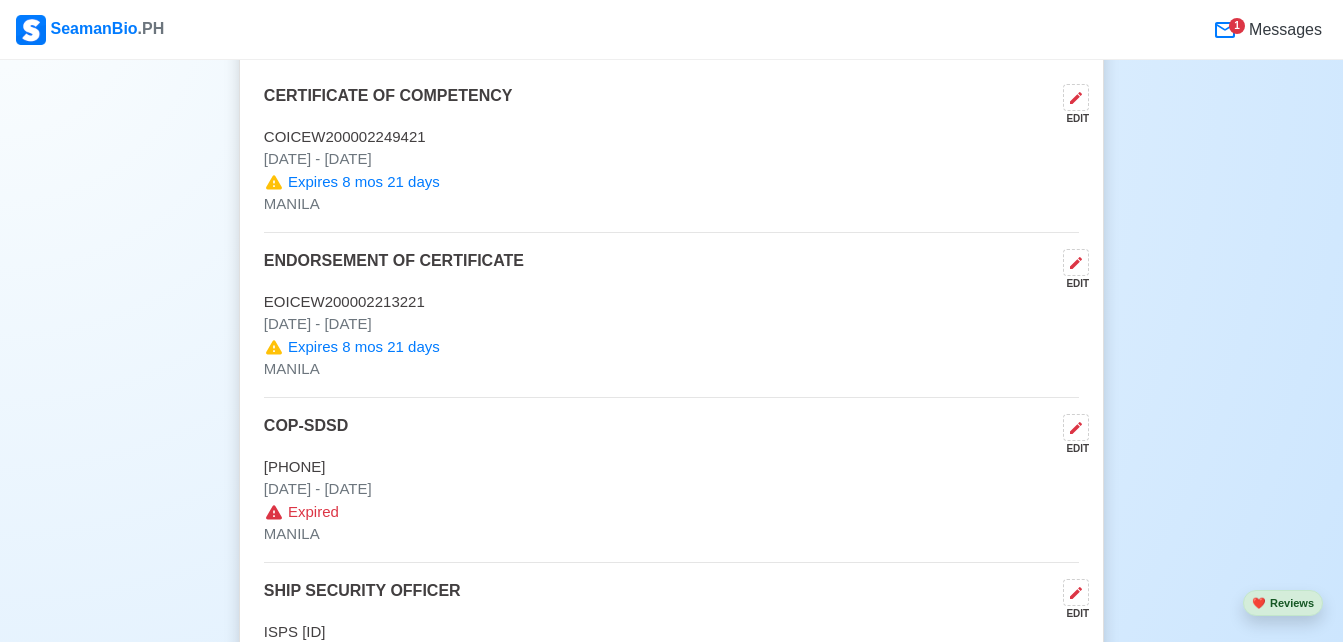 scroll, scrollTop: 3033, scrollLeft: 0, axis: vertical 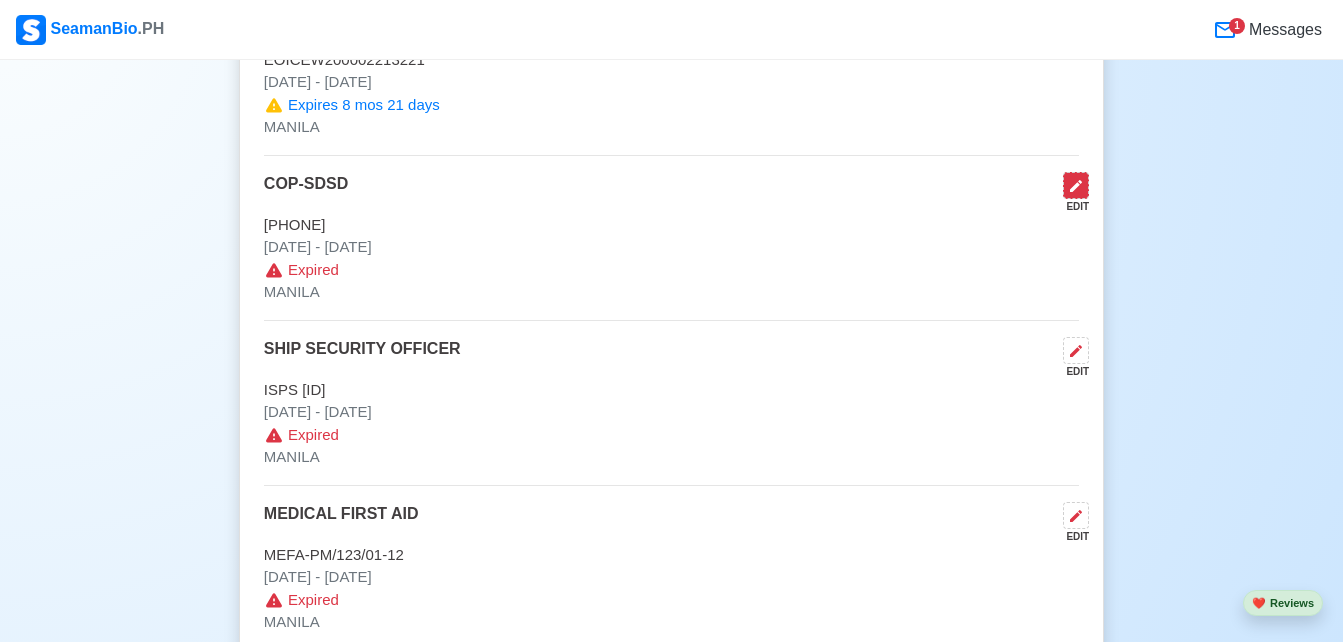 click 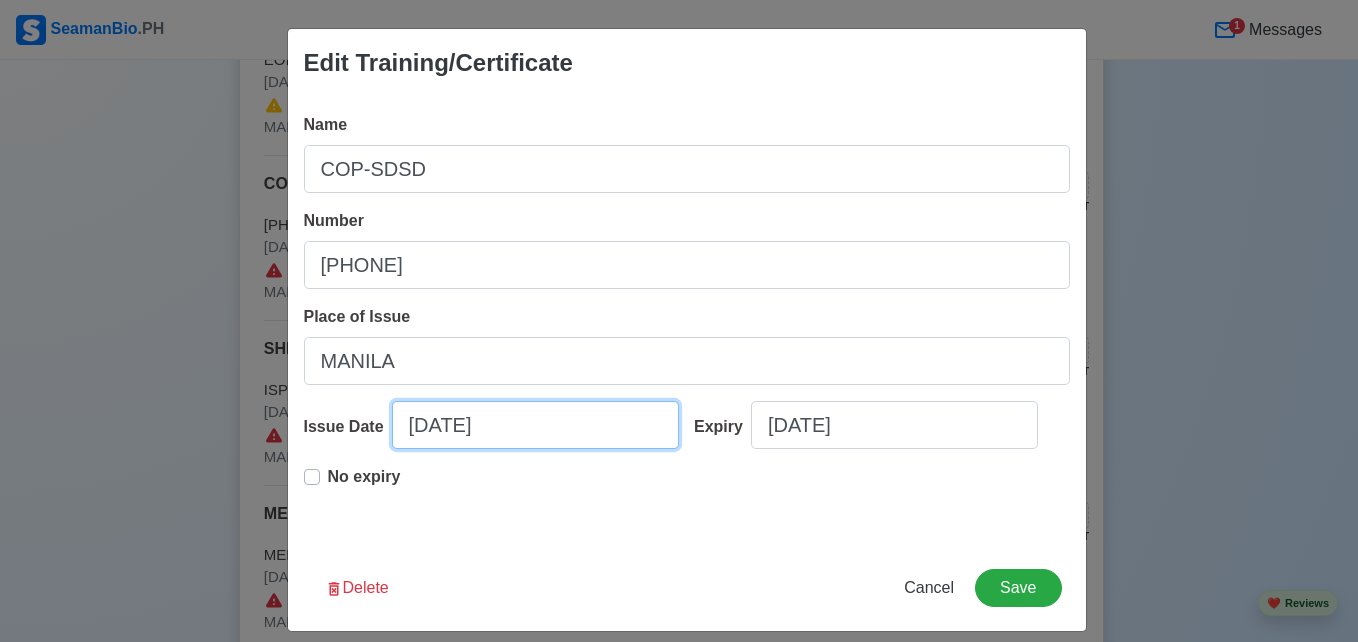 select on "****" 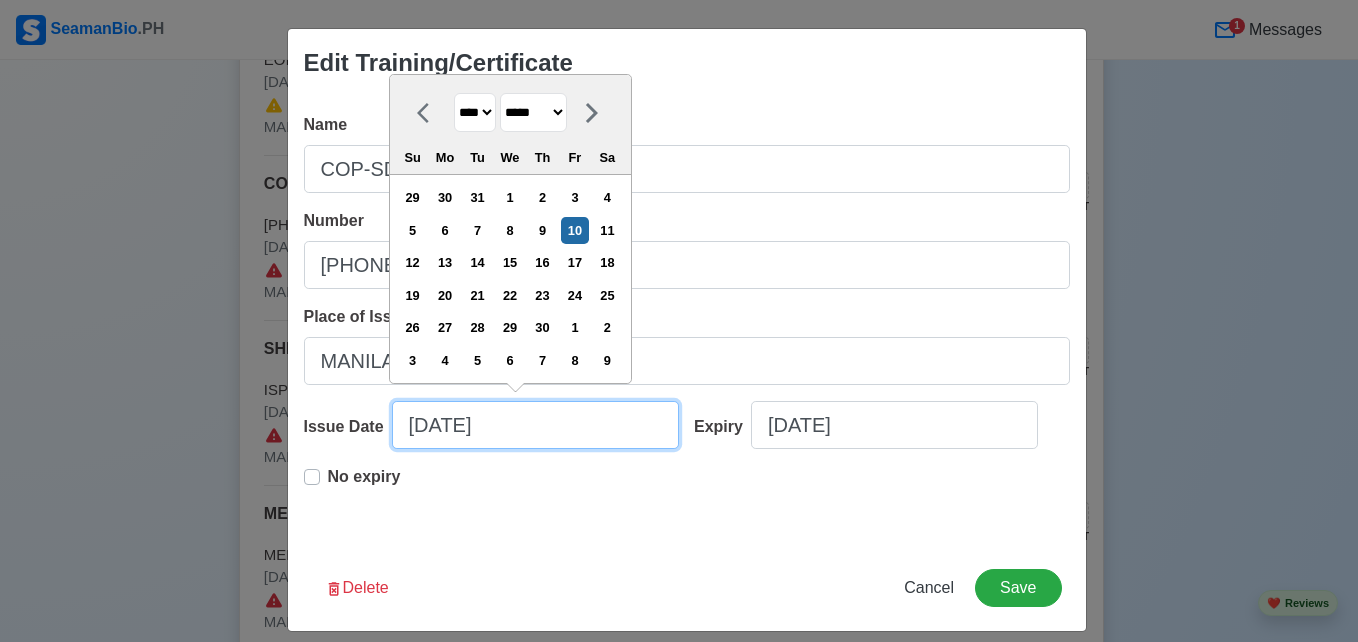 click on "[DATE]" at bounding box center (535, 425) 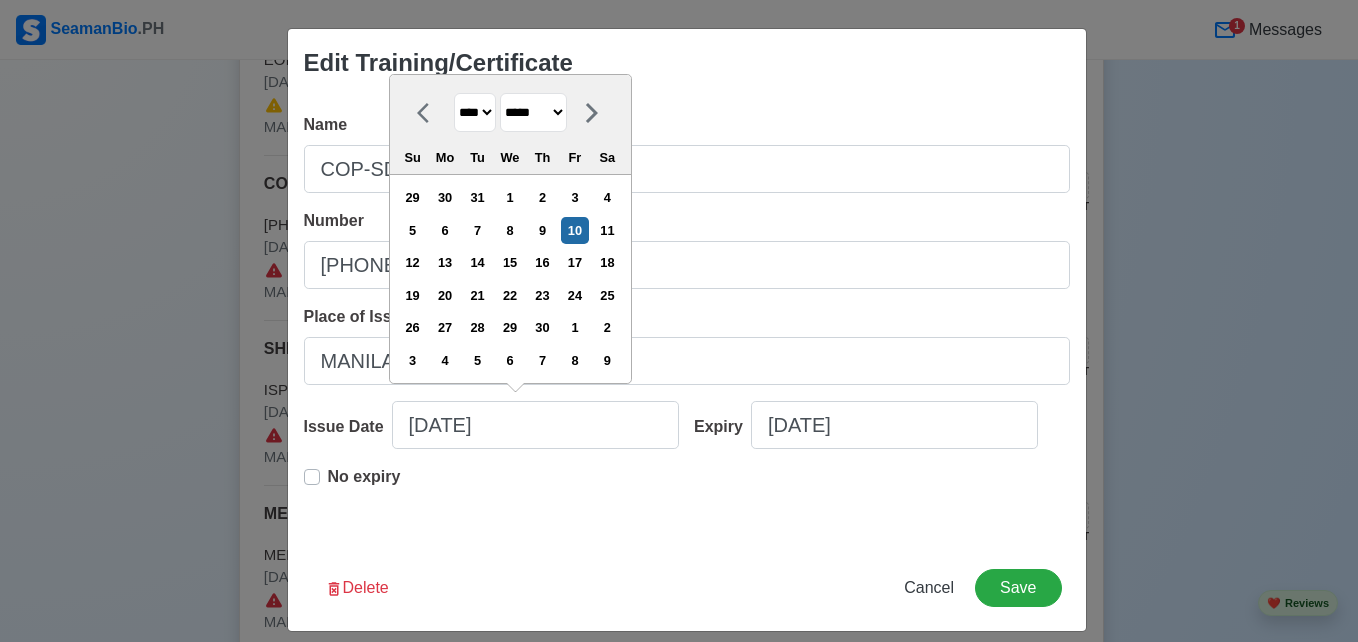 click on "**** **** **** **** **** **** **** **** **** **** **** **** **** **** **** **** **** **** **** **** **** **** **** **** **** **** **** **** **** **** **** **** **** **** **** **** **** **** **** **** **** **** **** **** **** **** **** **** **** **** **** **** **** **** **** **** **** **** **** **** **** **** **** **** **** **** **** **** **** **** **** **** **** **** **** **** **** **** **** **** **** **** **** **** **** **** **** **** **** **** **** **** **** **** **** **** **** **** **** **** **** **** **** **** **** ****" at bounding box center [475, 112] 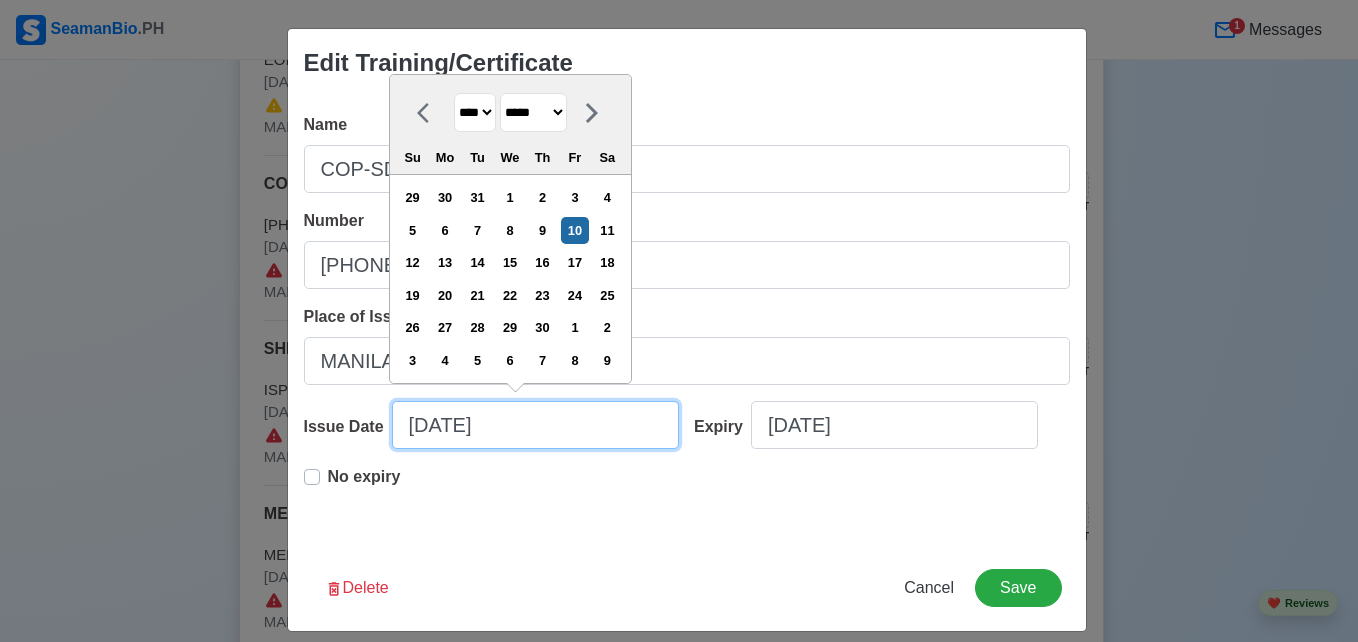 click on "[DATE]" at bounding box center [535, 425] 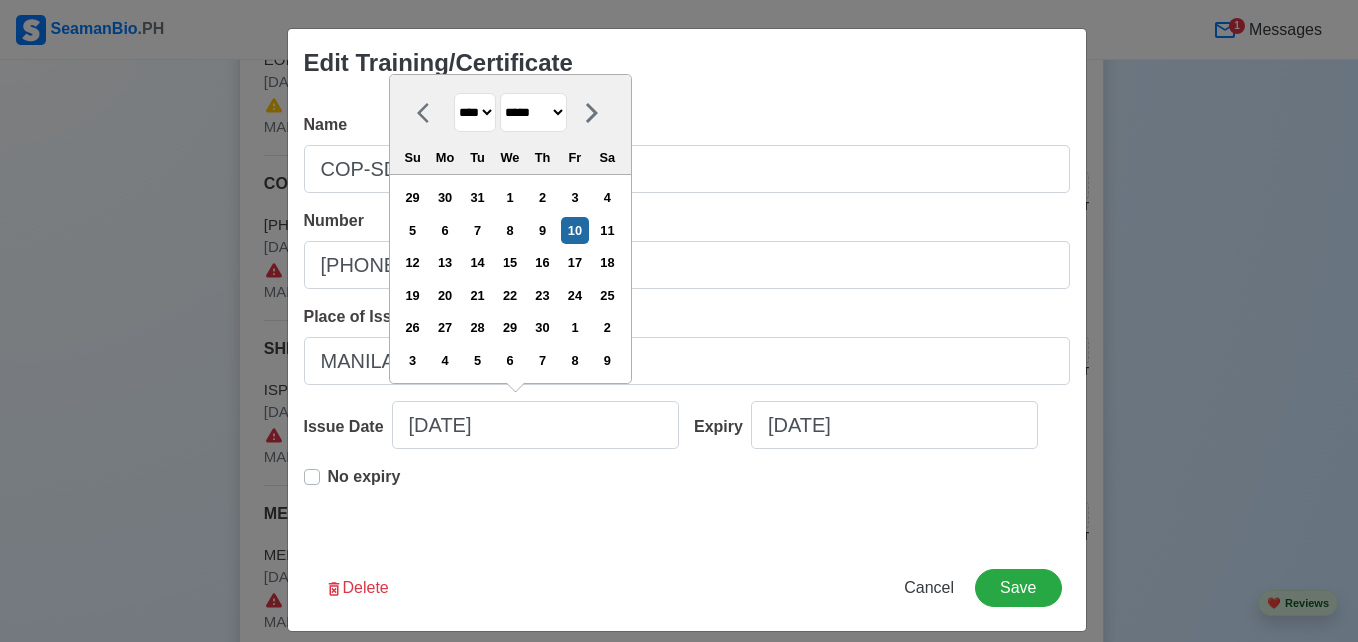 click on "**** **** **** **** **** **** **** **** **** **** **** **** **** **** **** **** **** **** **** **** **** **** **** **** **** **** **** **** **** **** **** **** **** **** **** **** **** **** **** **** **** **** **** **** **** **** **** **** **** **** **** **** **** **** **** **** **** **** **** **** **** **** **** **** **** **** **** **** **** **** **** **** **** **** **** **** **** **** **** **** **** **** **** **** **** **** **** **** **** **** **** **** **** **** **** **** **** **** **** **** **** **** **** **** **** ****" at bounding box center (475, 112) 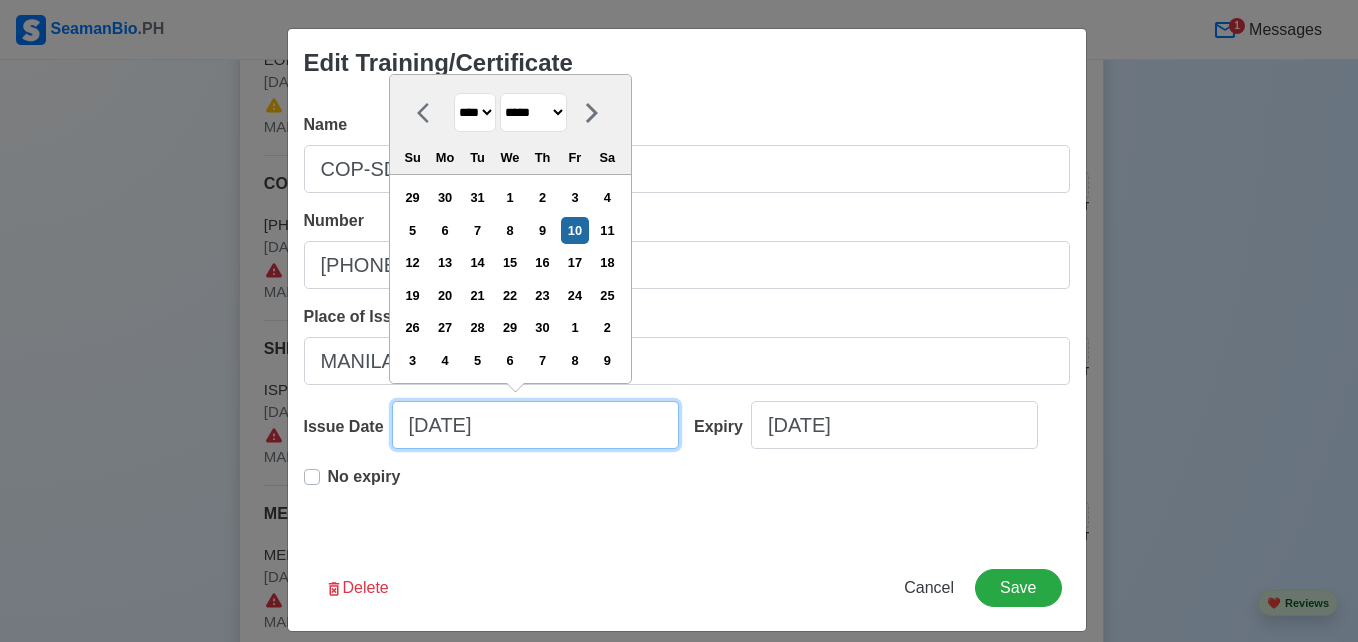 click on "[DATE]" at bounding box center (535, 425) 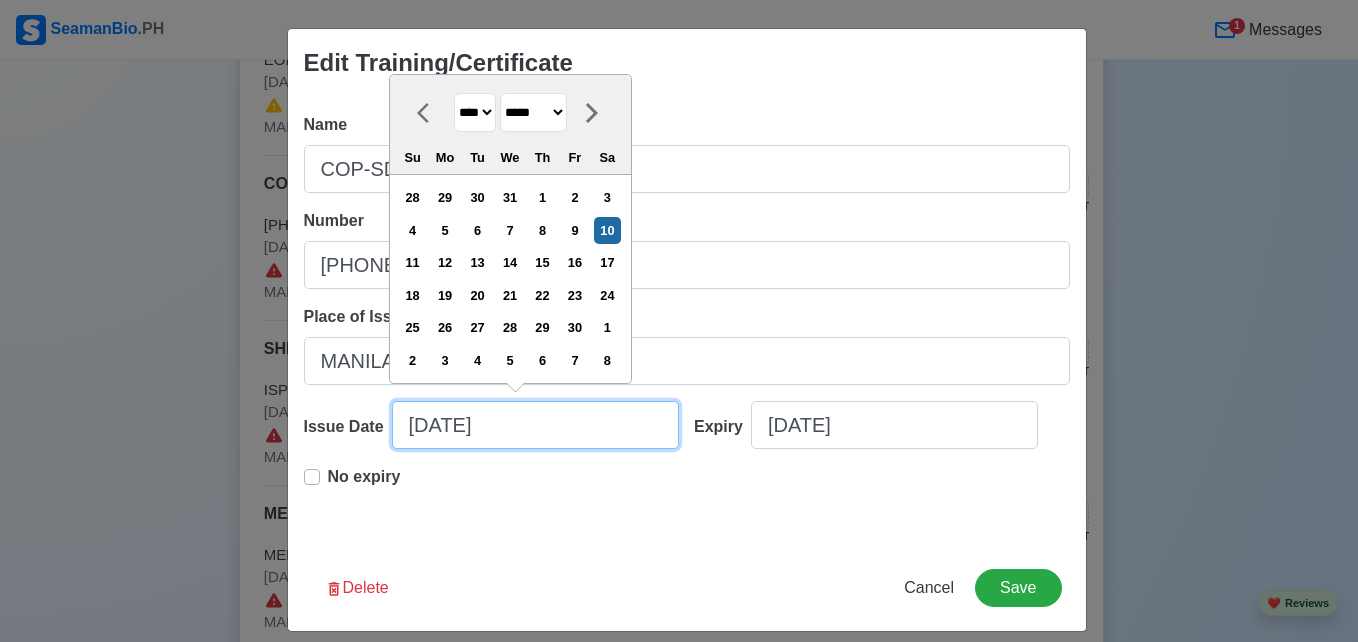 type on "[DATE]" 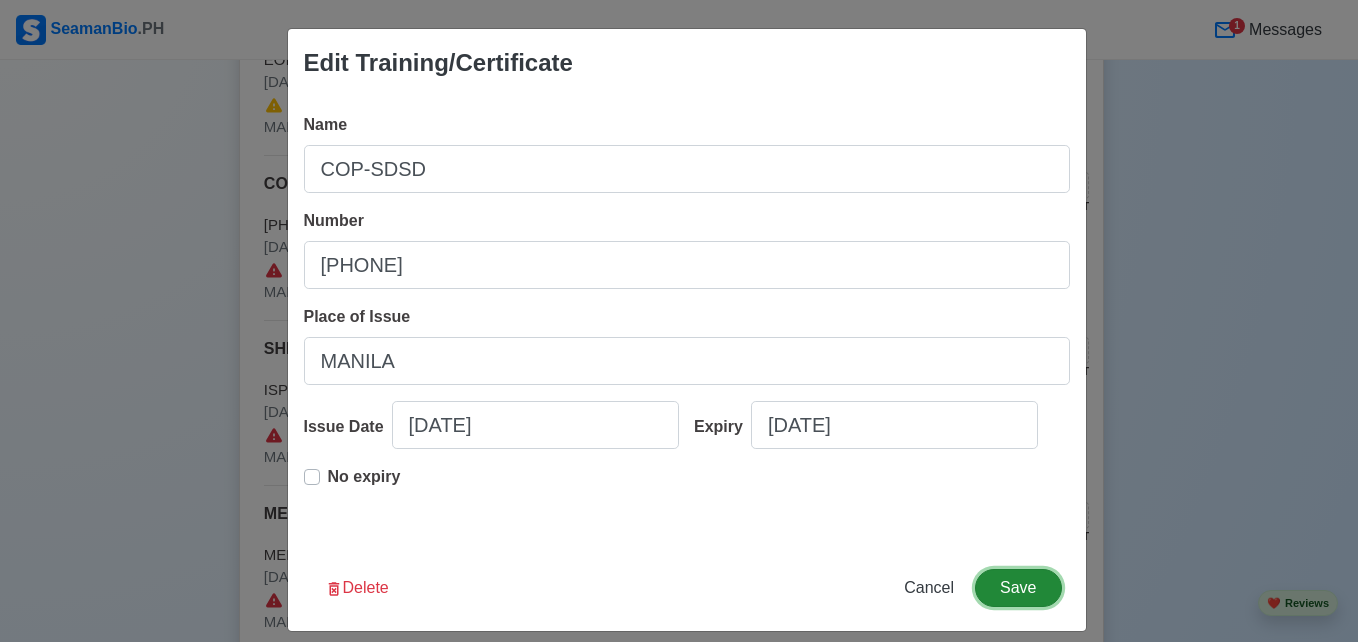 click on "Save" at bounding box center [1018, 588] 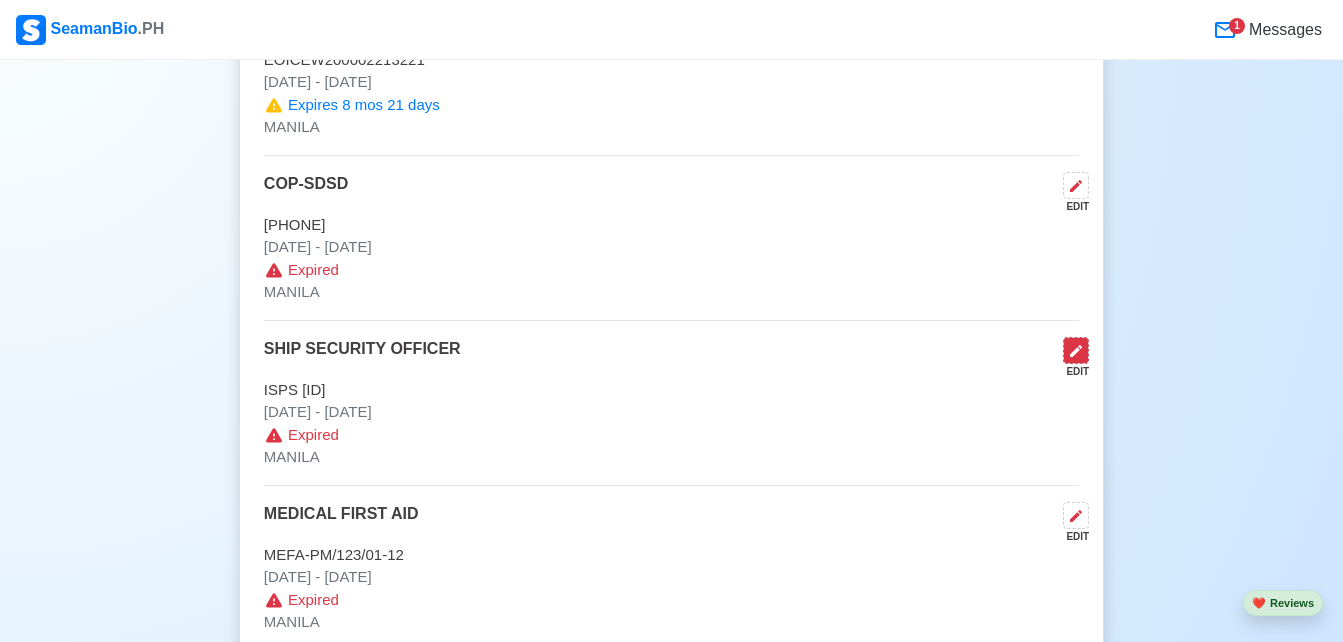 click 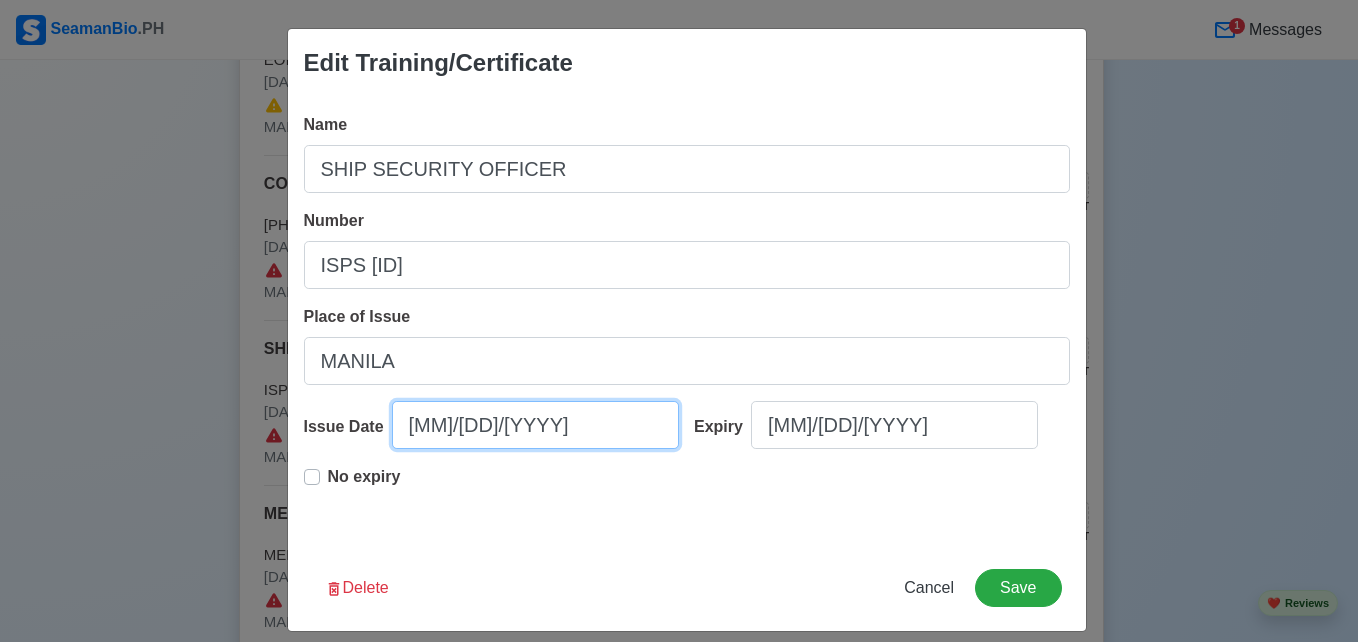 select on "****" 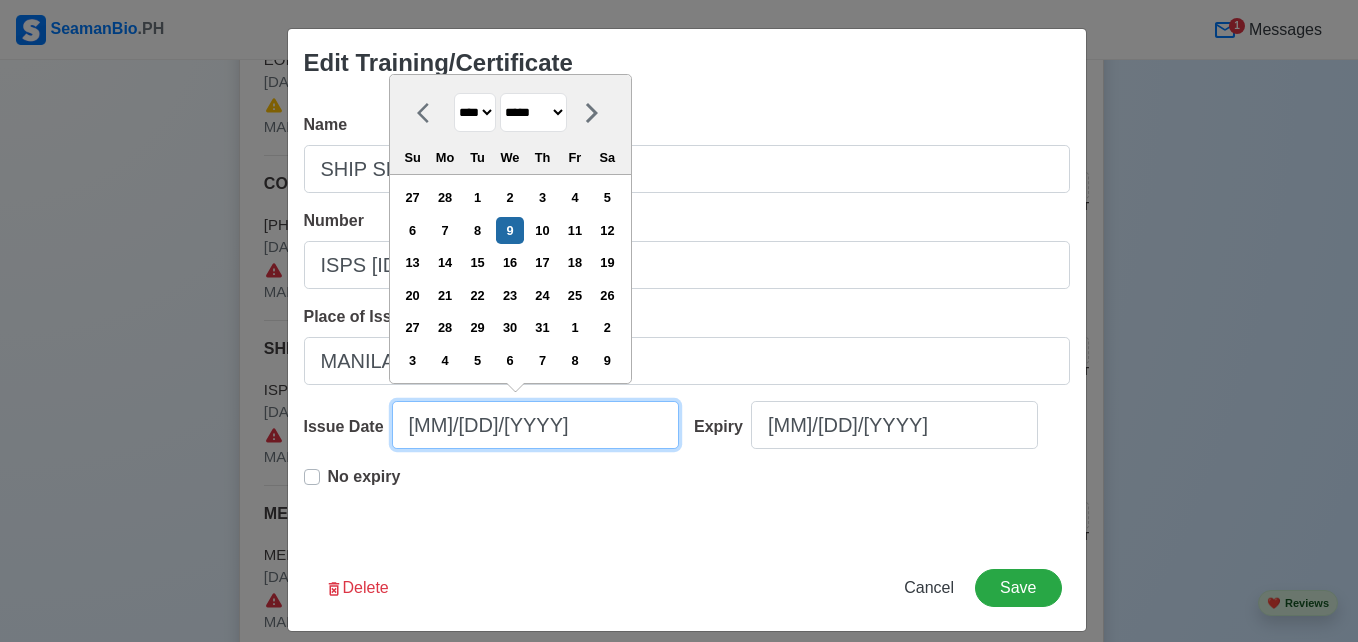click on "[MM]/[DD]/[YYYY]" at bounding box center (535, 425) 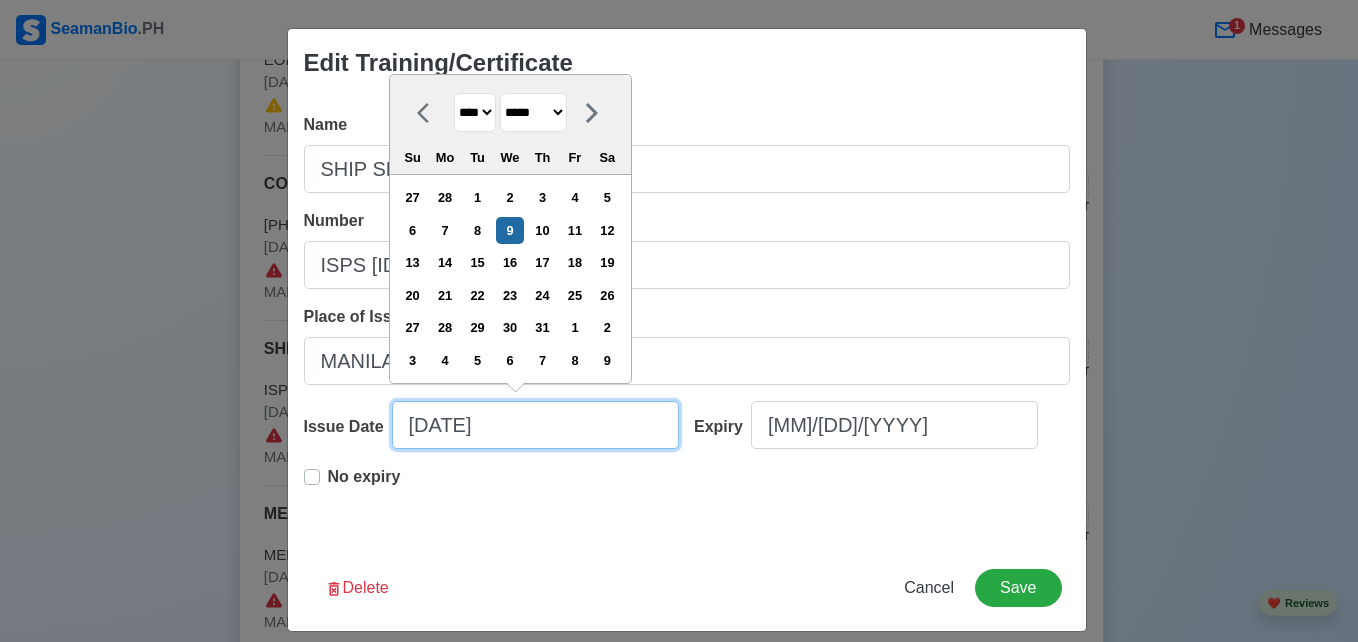 type on "[DATE]" 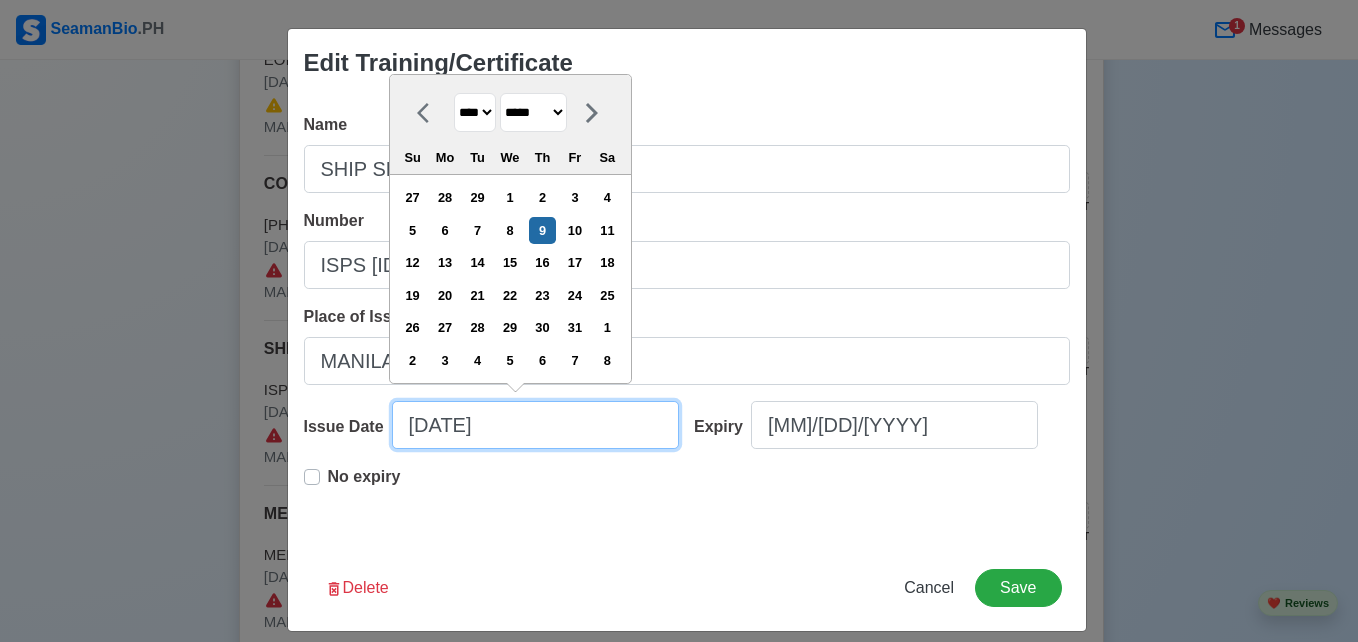 type on "[DATE]" 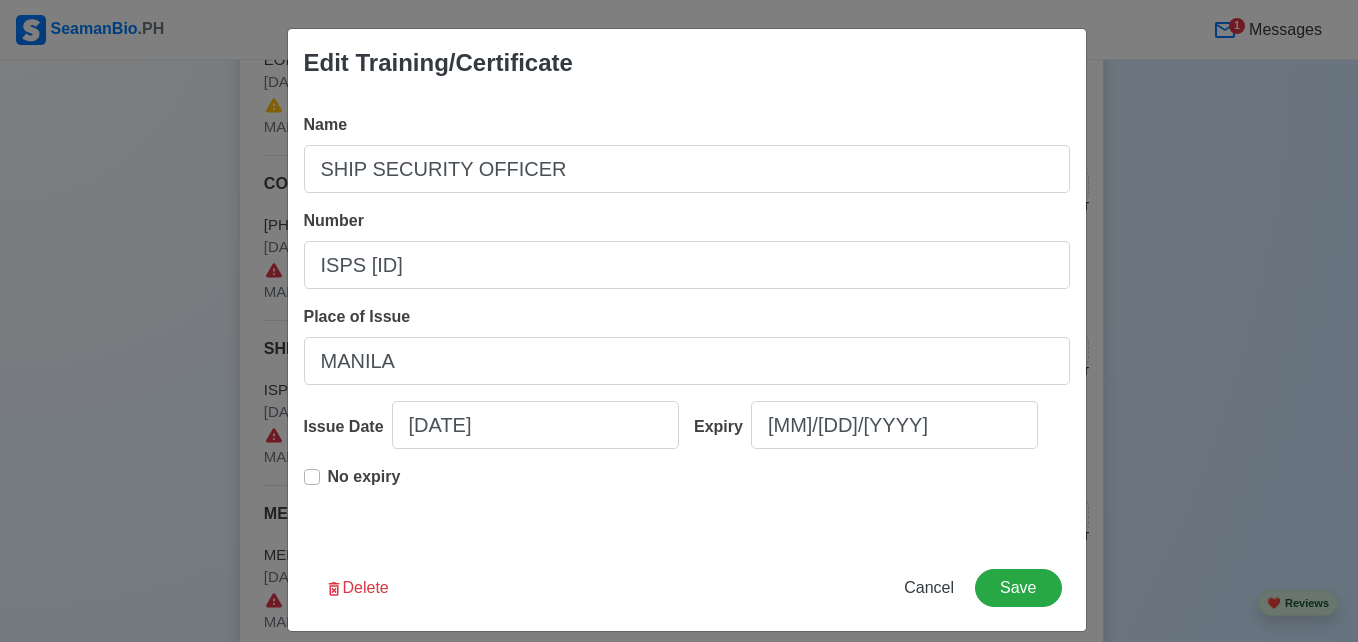 click on "Cancel Save" at bounding box center (976, 588) 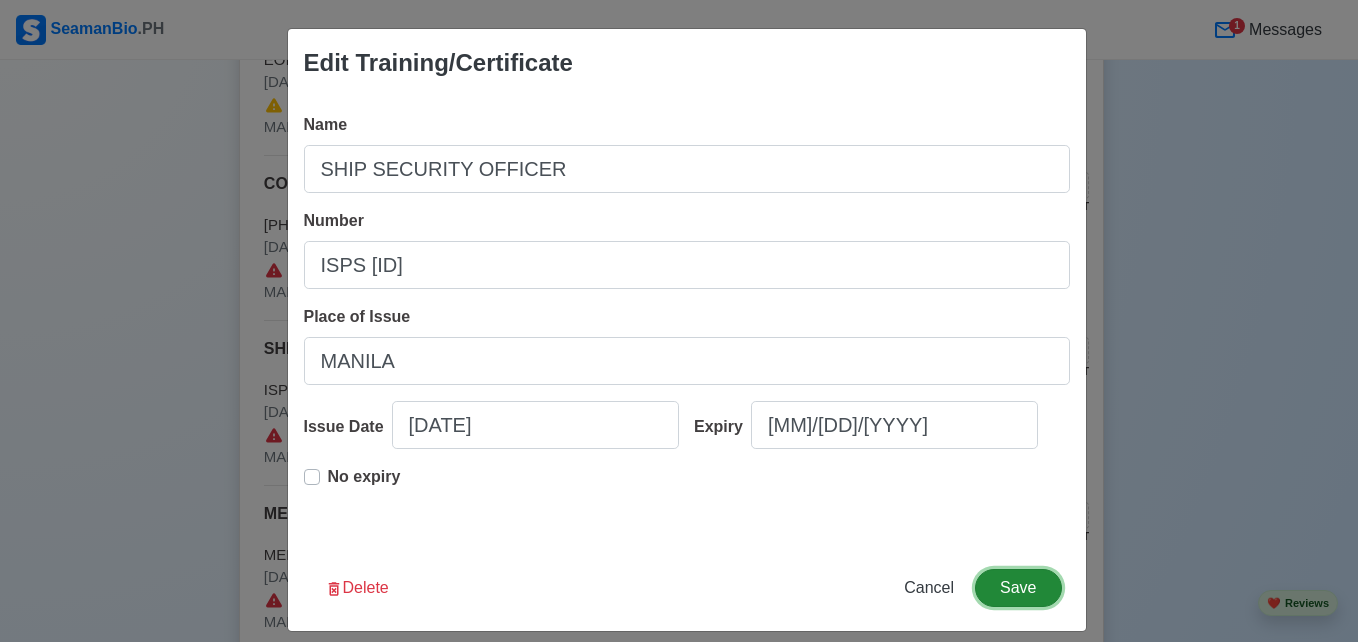 click on "Save" at bounding box center (1018, 588) 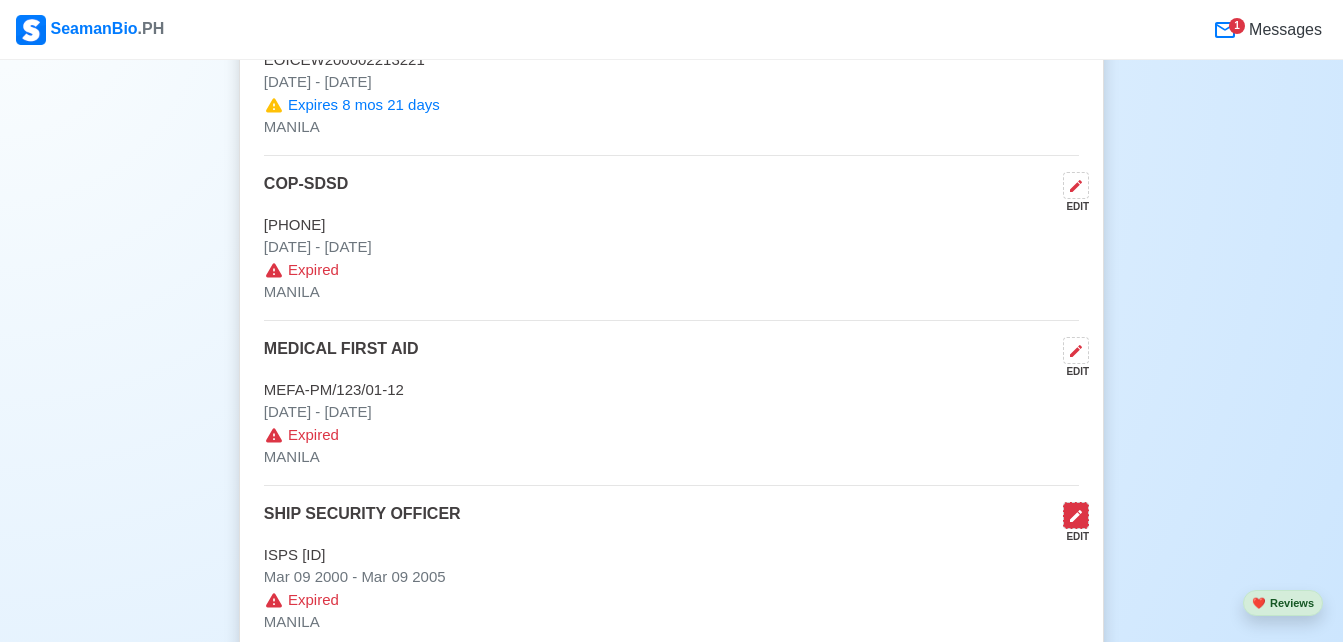 click 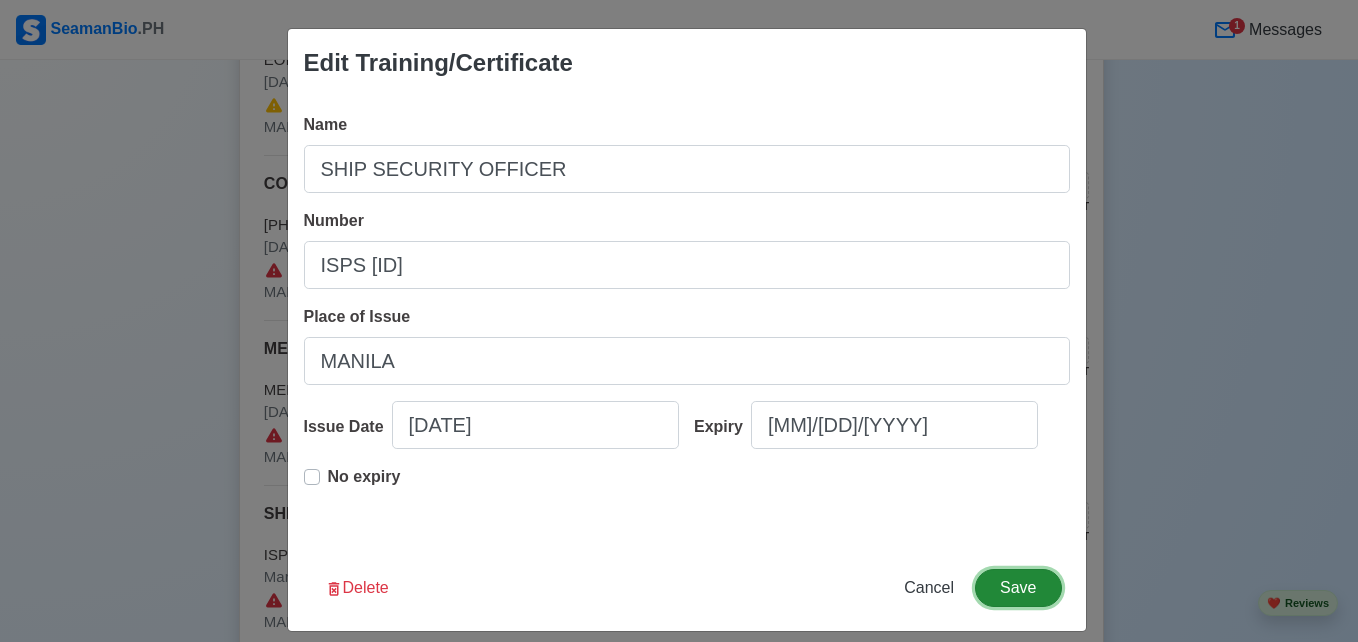 click on "Save" at bounding box center (1018, 588) 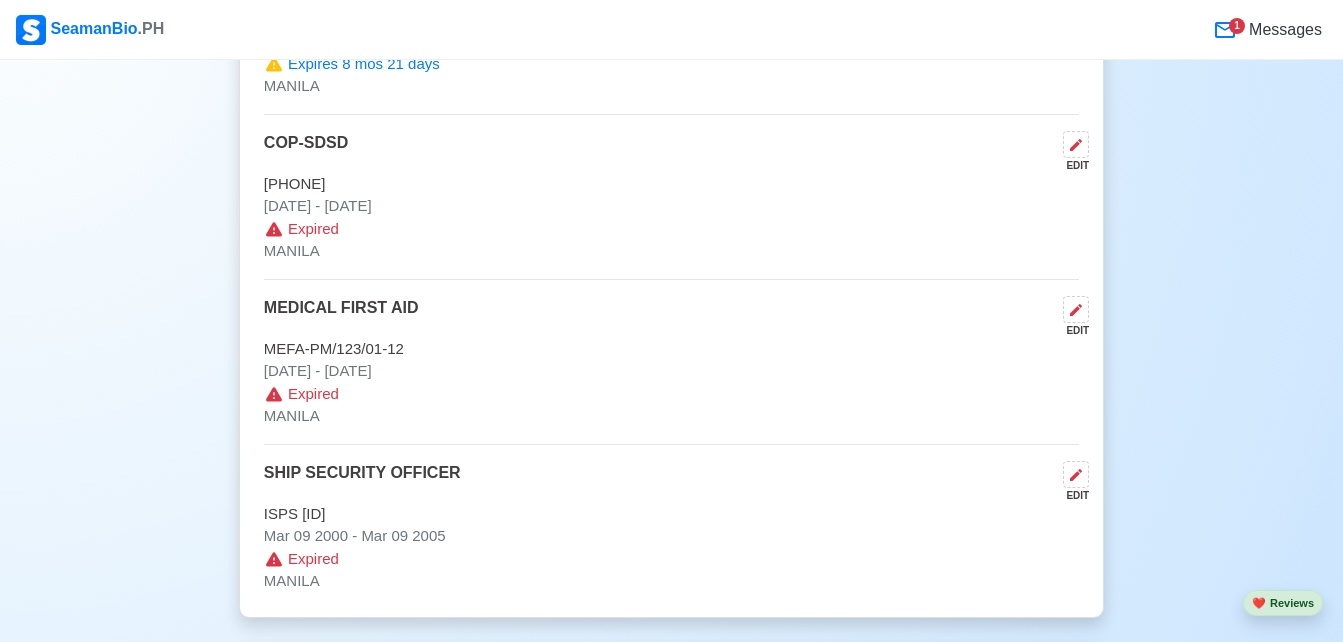 scroll, scrollTop: 3101, scrollLeft: 0, axis: vertical 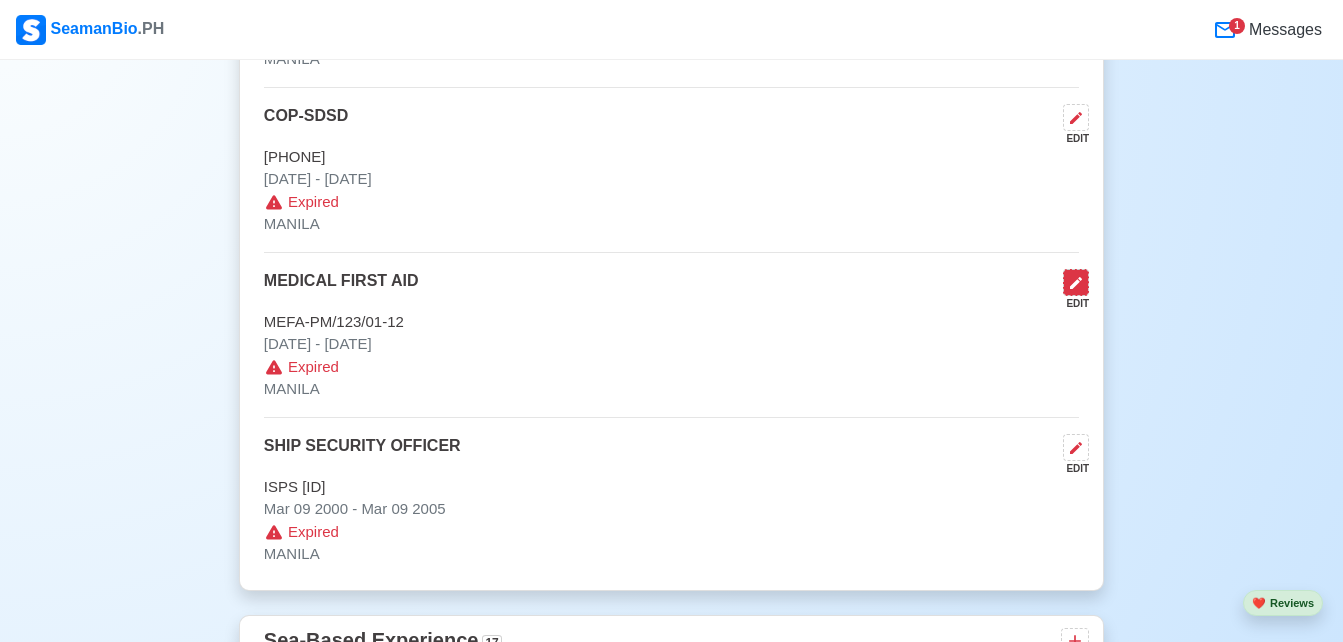 click 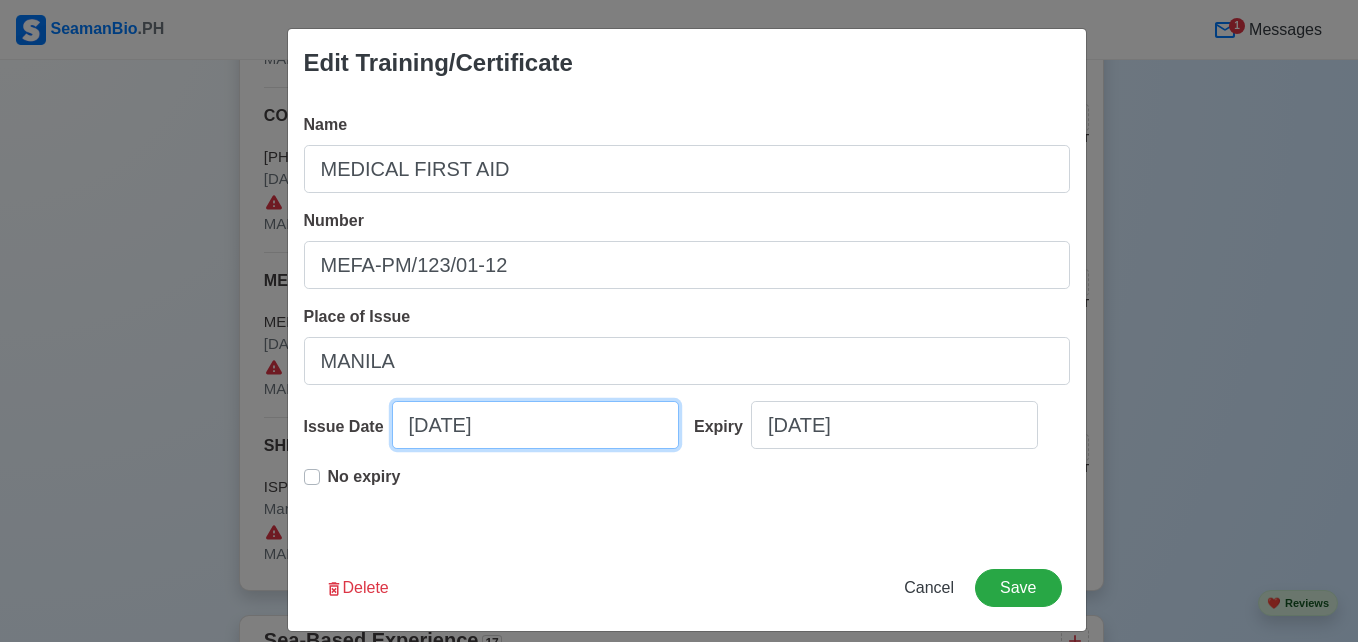 select on "****" 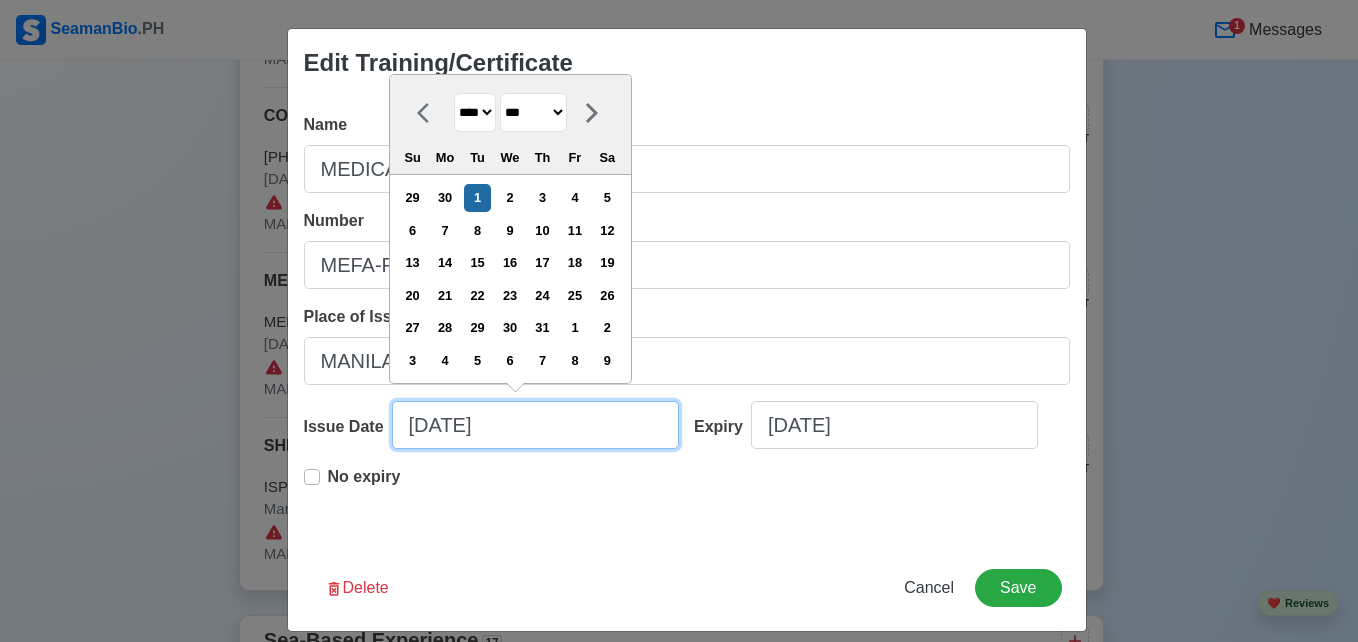 click on "[DATE]" at bounding box center (535, 425) 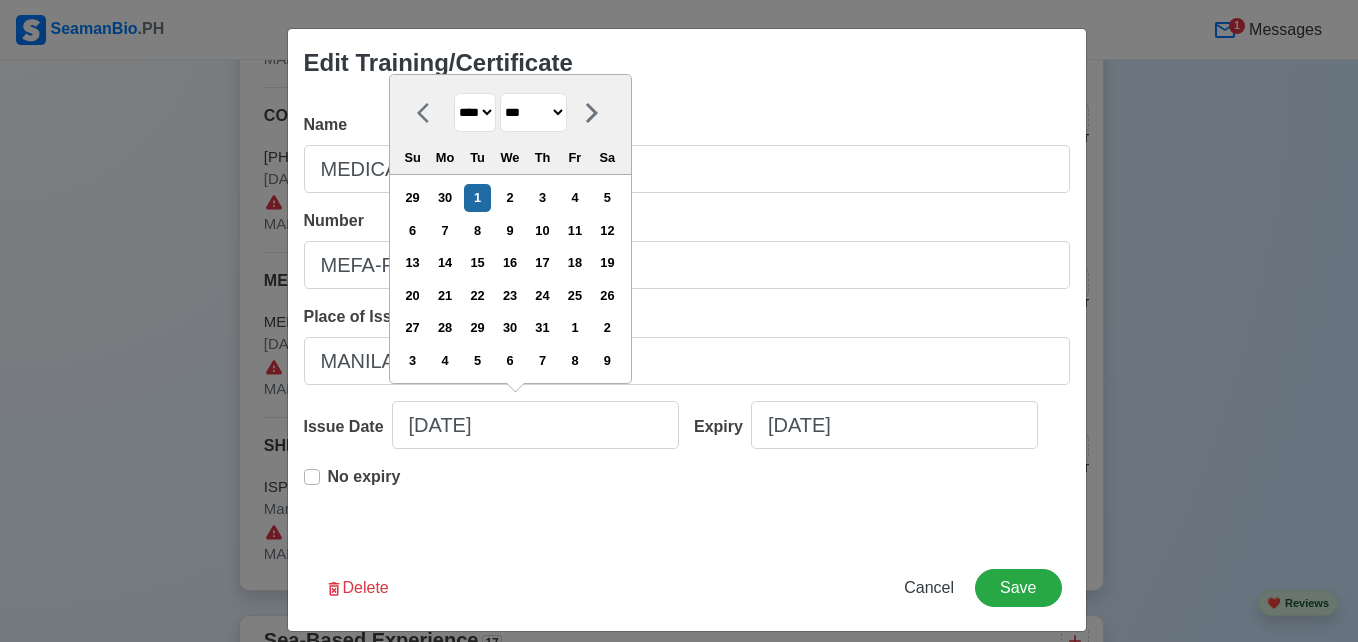 click on "**** **** **** **** **** **** **** **** **** **** **** **** **** **** **** **** **** **** **** **** **** **** **** **** **** **** **** **** **** **** **** **** **** **** **** **** **** **** **** **** **** **** **** **** **** **** **** **** **** **** **** **** **** **** **** **** **** **** **** **** **** **** **** **** **** **** **** **** **** **** **** **** **** **** **** **** **** **** **** **** **** **** **** **** **** **** **** **** **** **** **** **** **** **** **** **** **** **** **** **** **** **** **** **** **** ****" at bounding box center [475, 112] 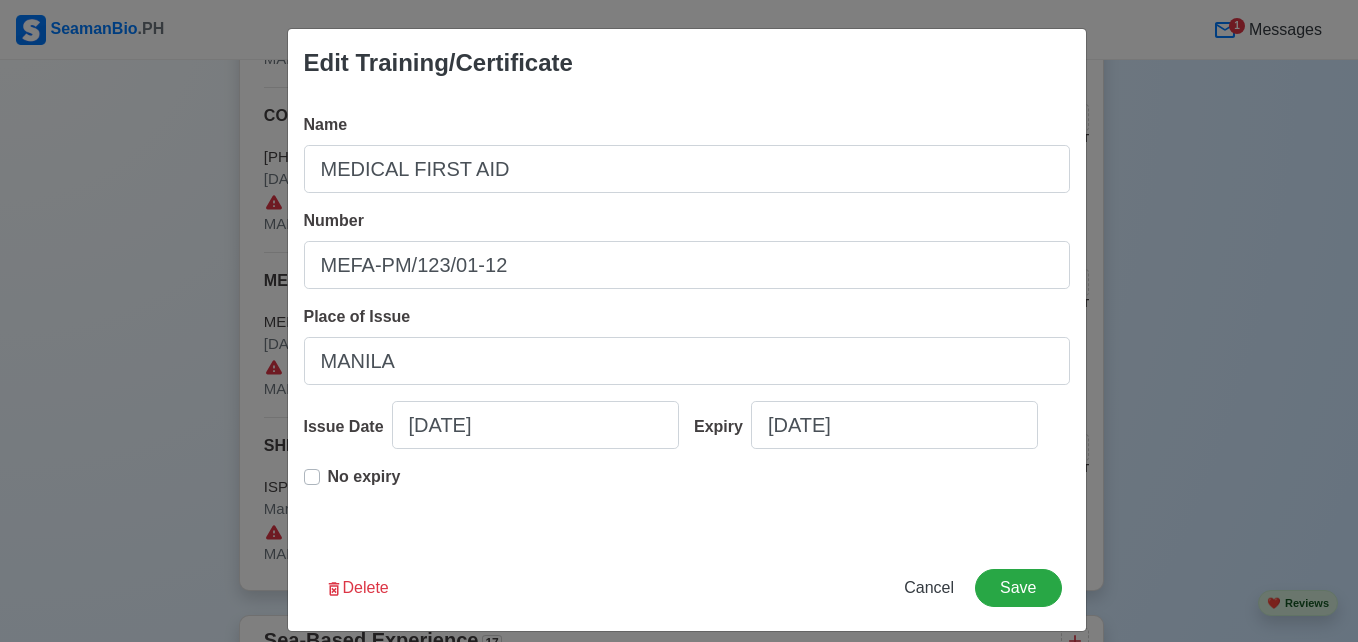 click on "No expiry" at bounding box center [687, 497] 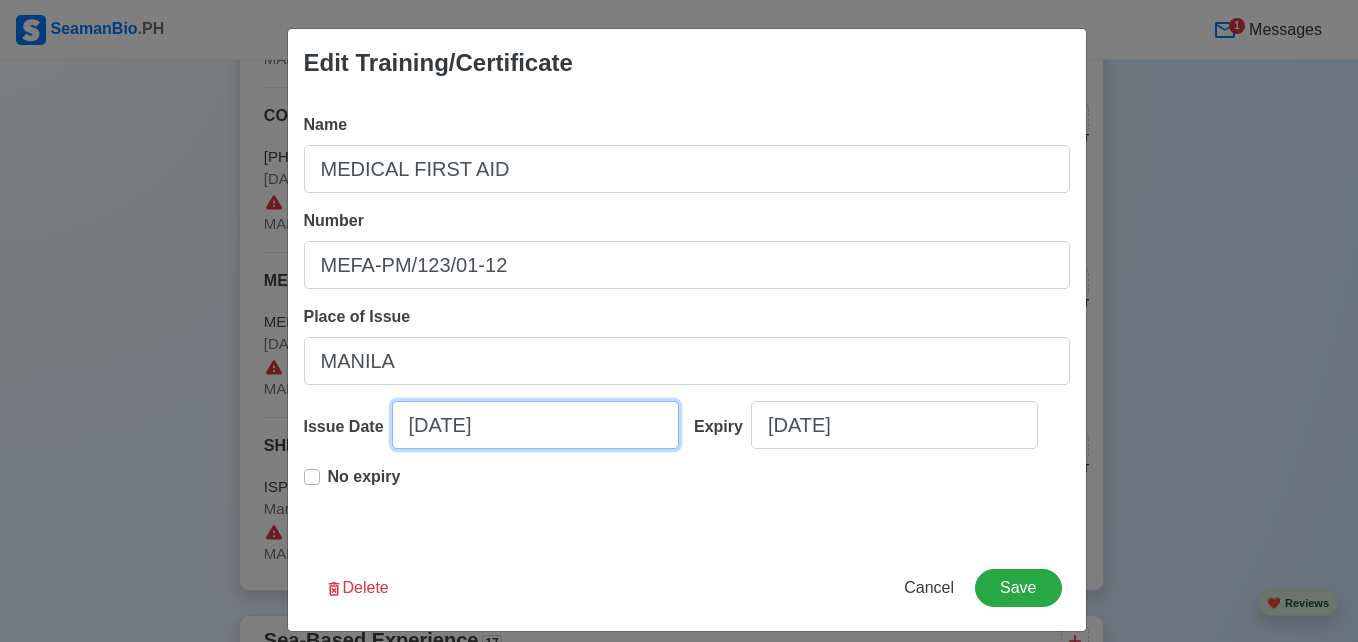 select on "****" 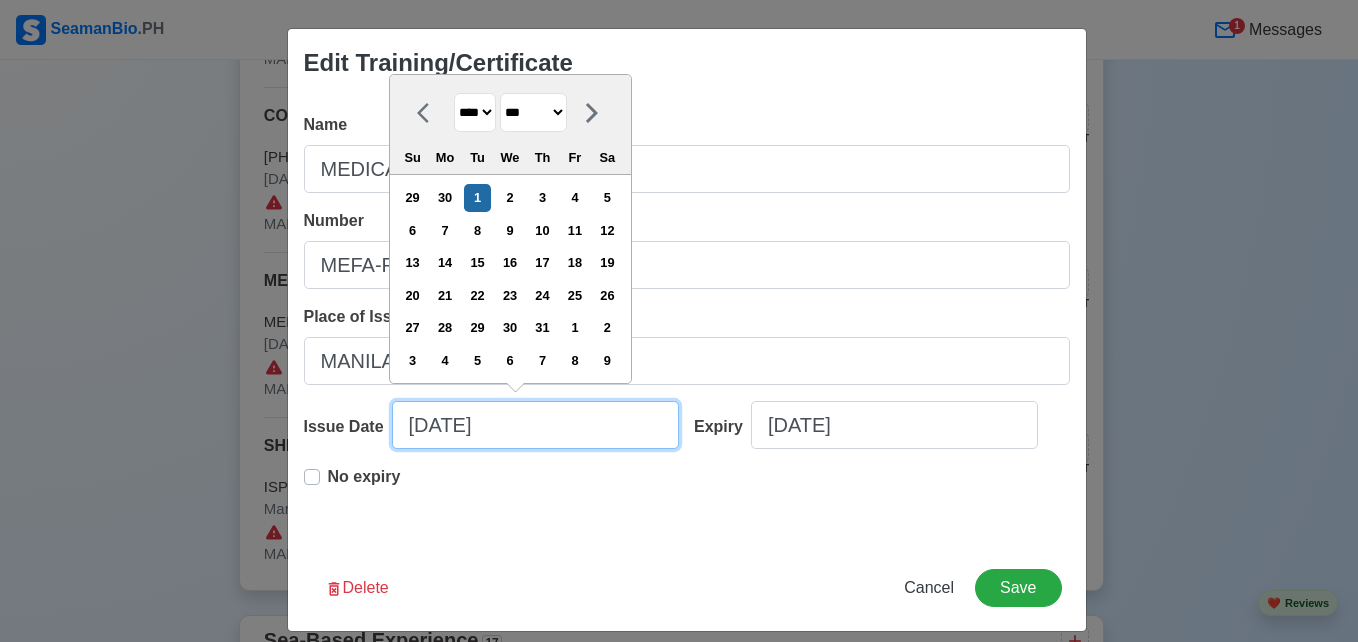 click on "[DATE]" at bounding box center [535, 425] 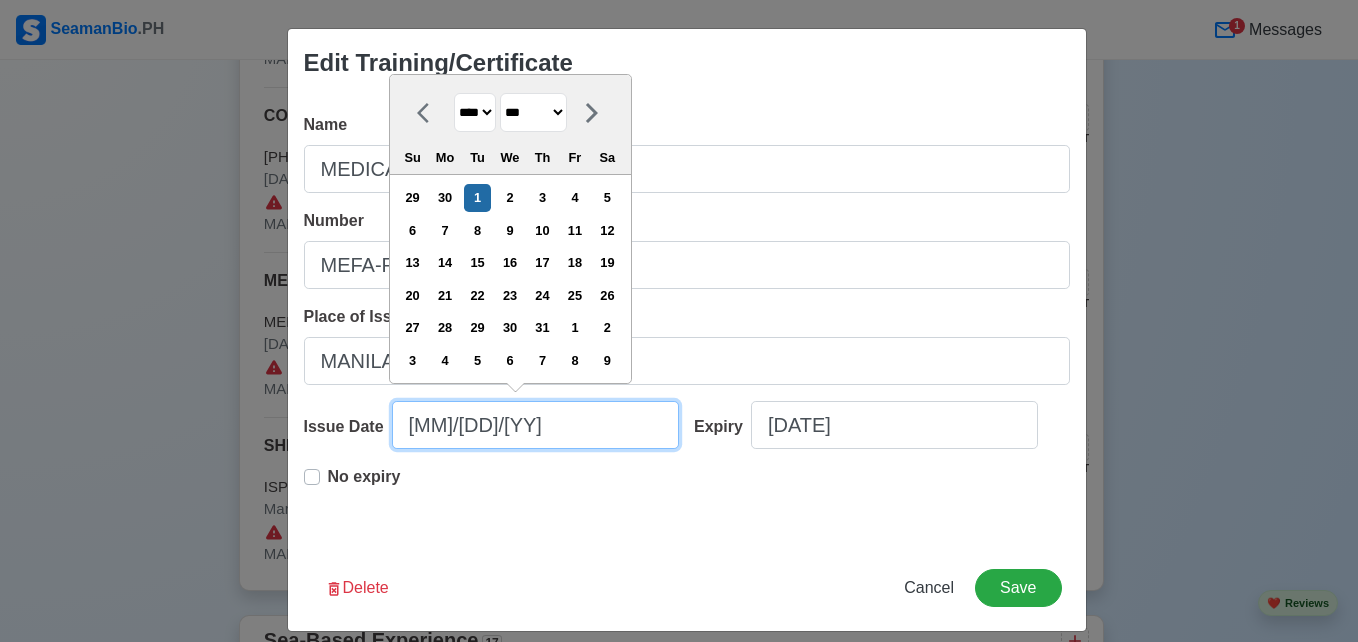 type on "[DATE]" 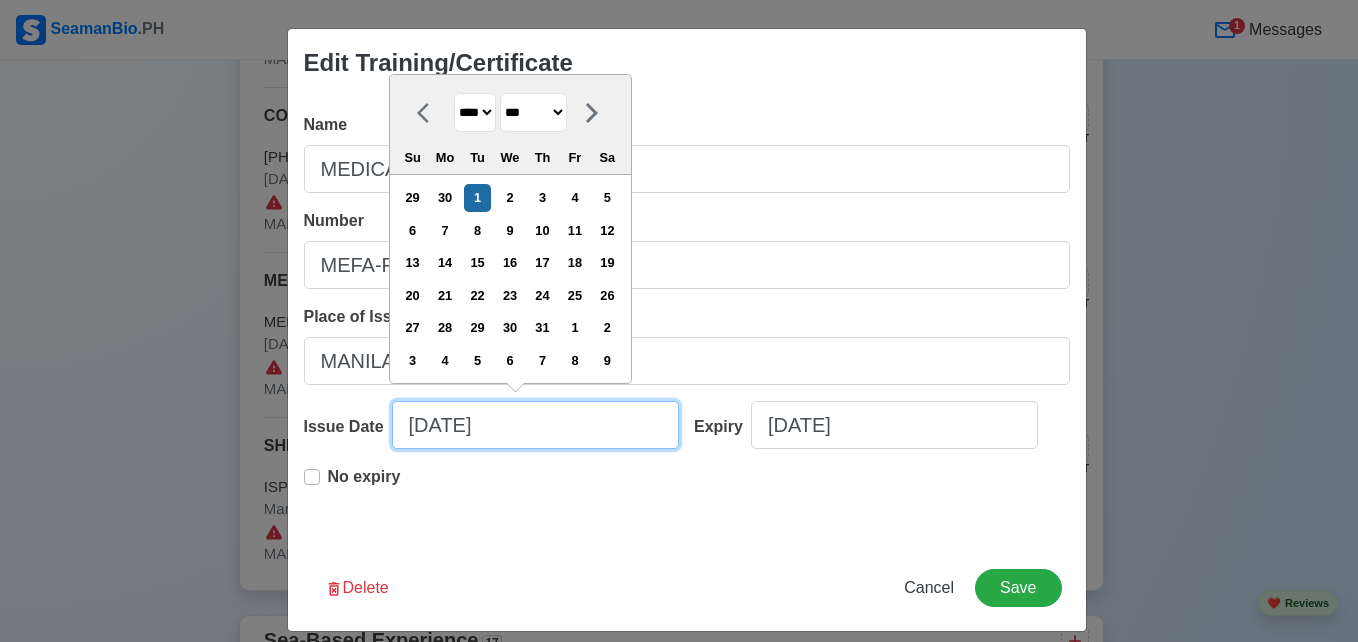 type on "[DATE]" 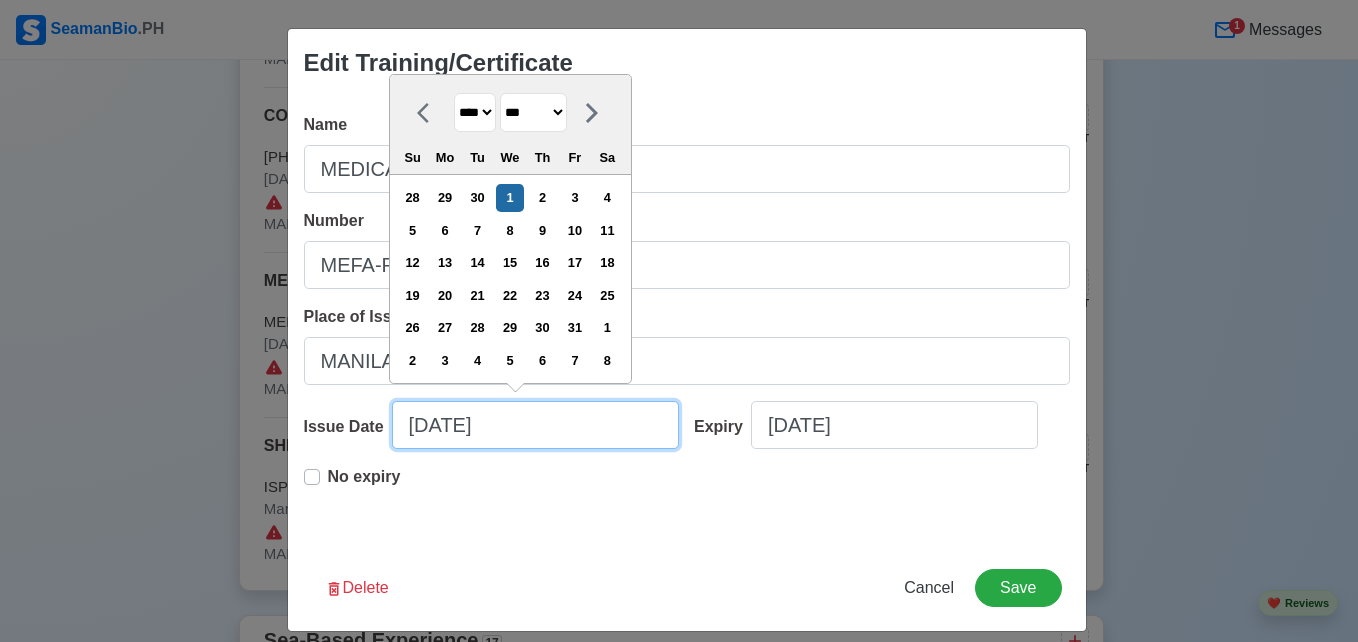 type on "[MM]/[DD]/" 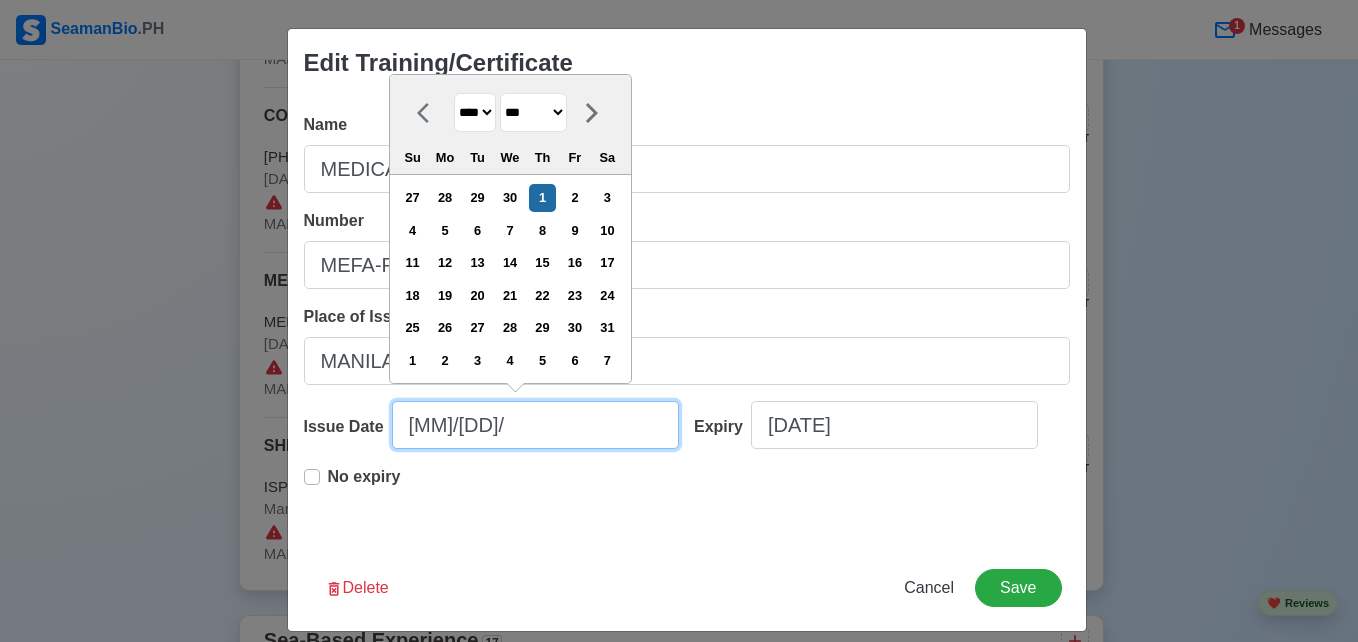 type on "[MM]/[DD]/[Y]" 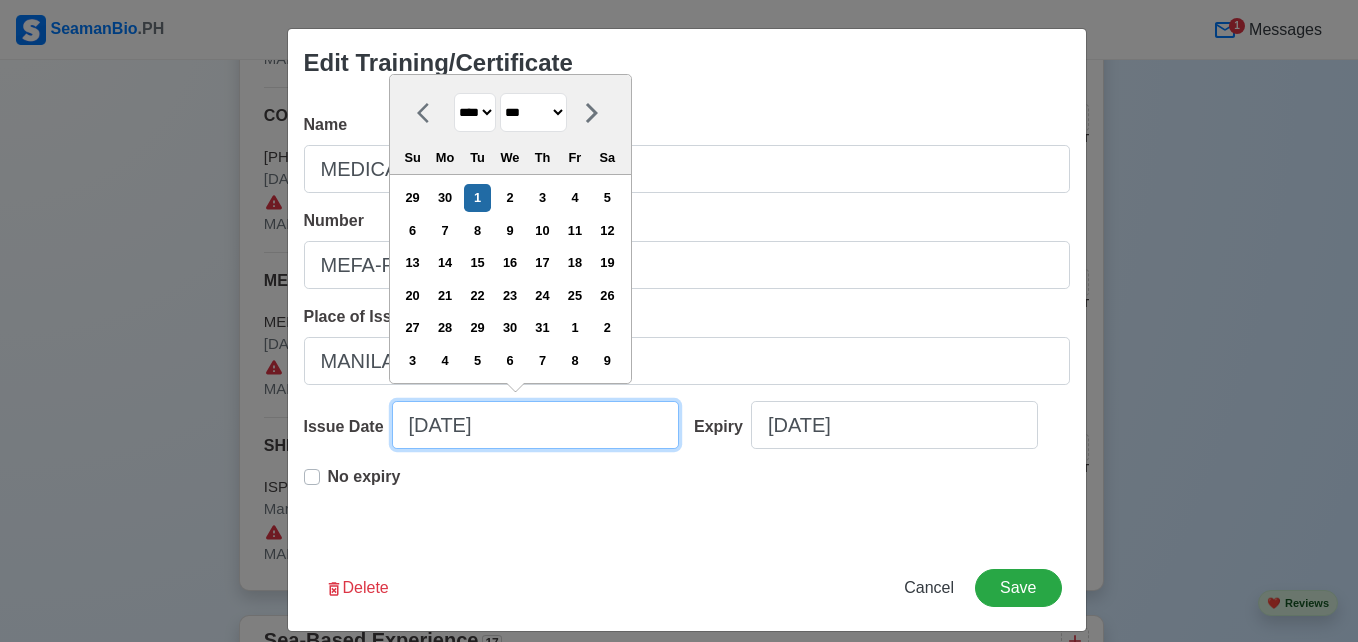 type on "[DATE]" 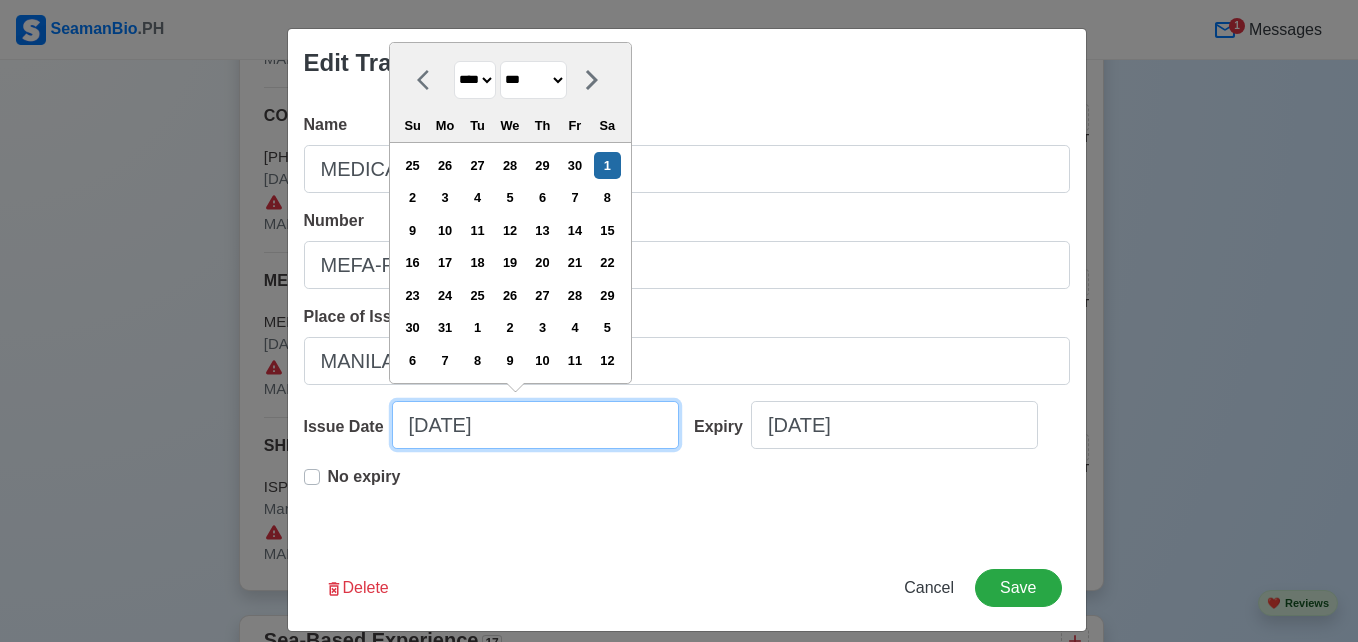 type on "[DATE]" 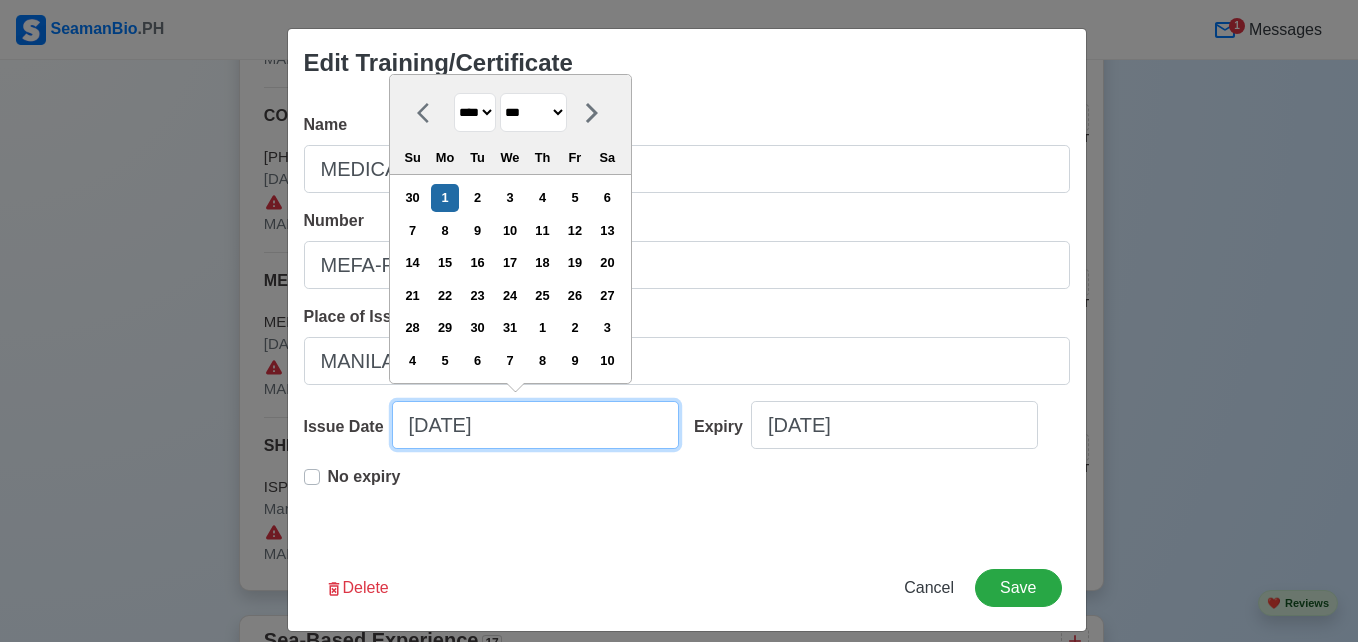 type on "[DATE]" 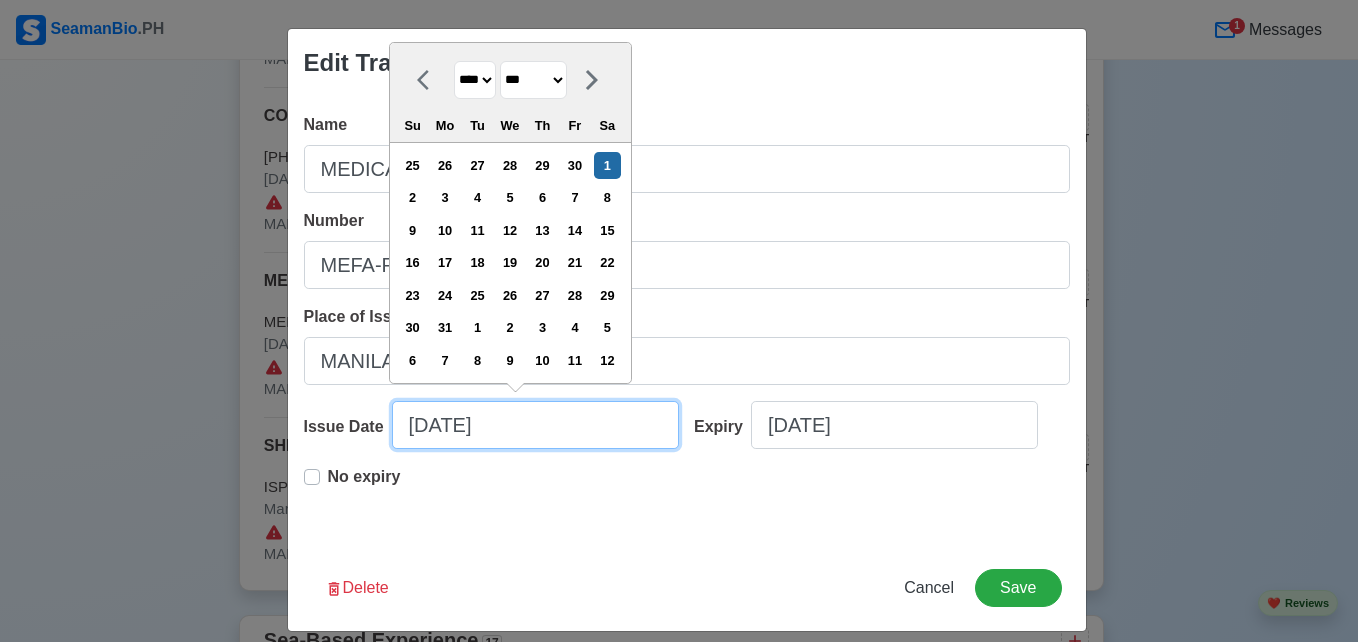 type on "[MM]/[DD]/[Y]" 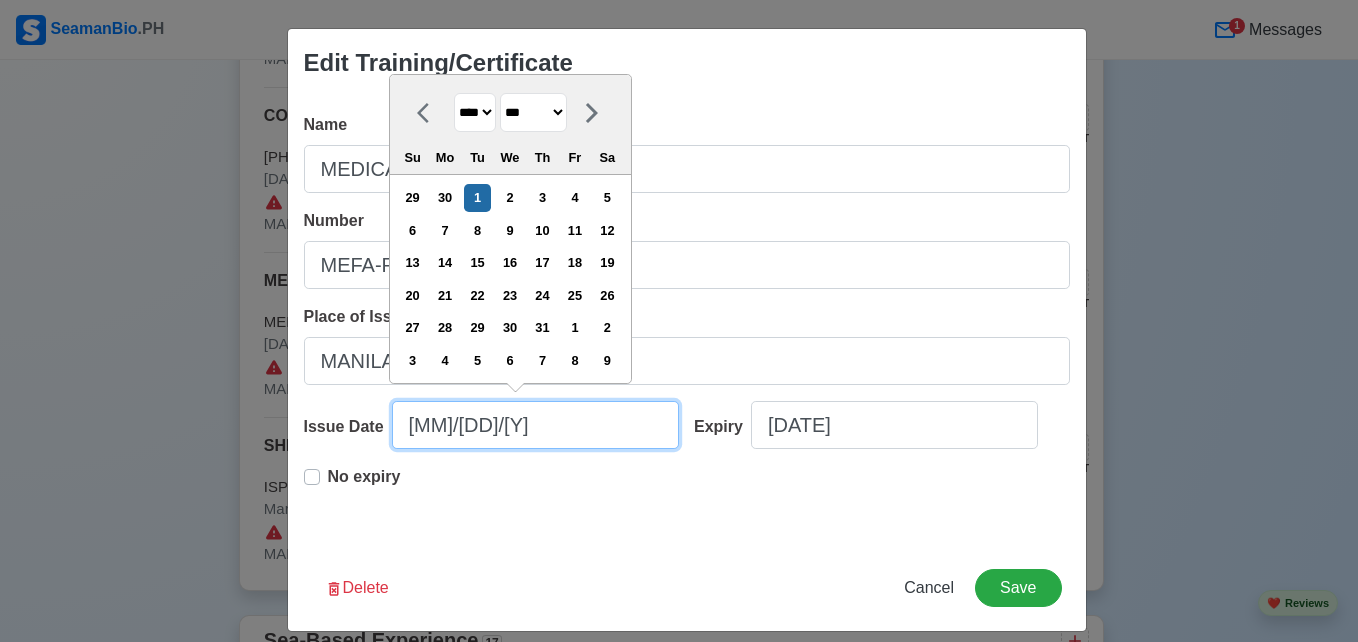 type on "[MM]/[DD]/[YY]" 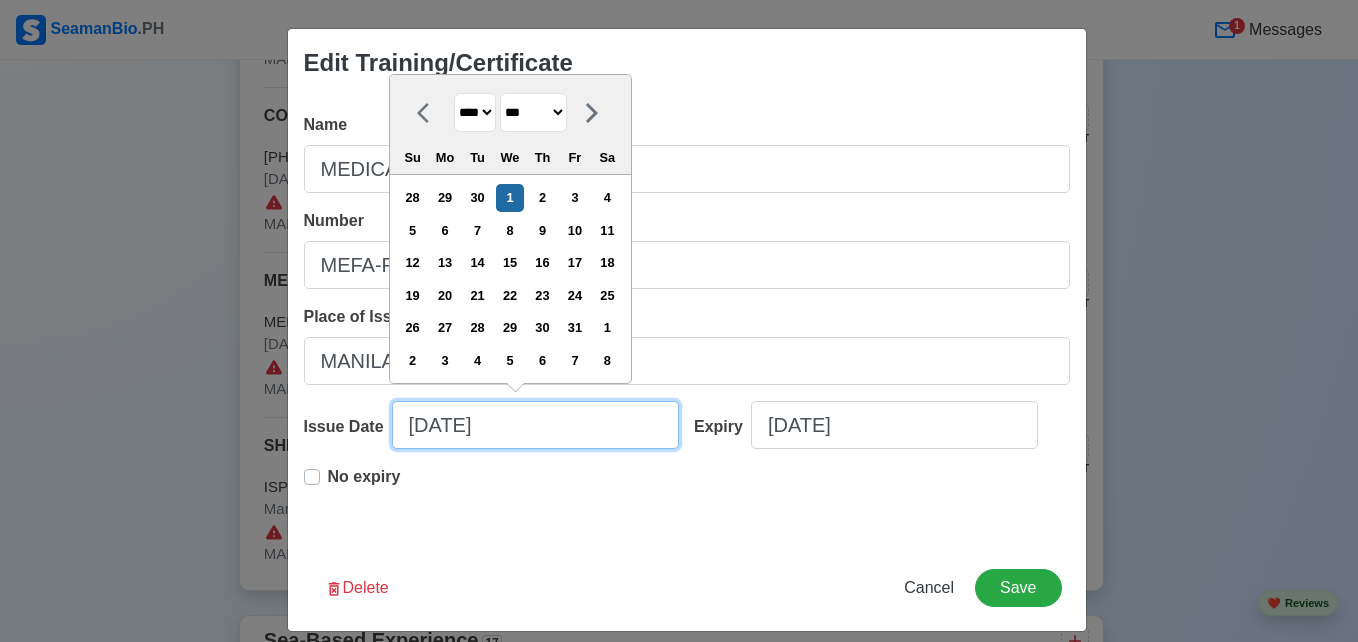 type on "[DATE]" 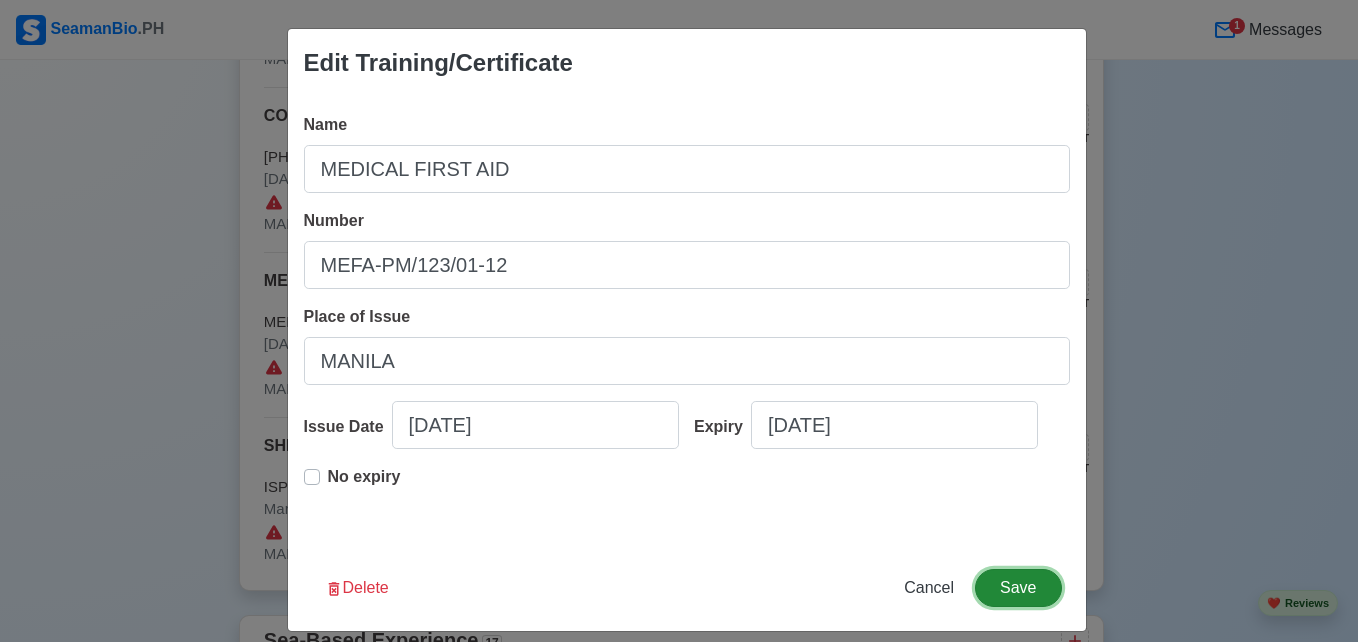 click on "Save" at bounding box center (1018, 588) 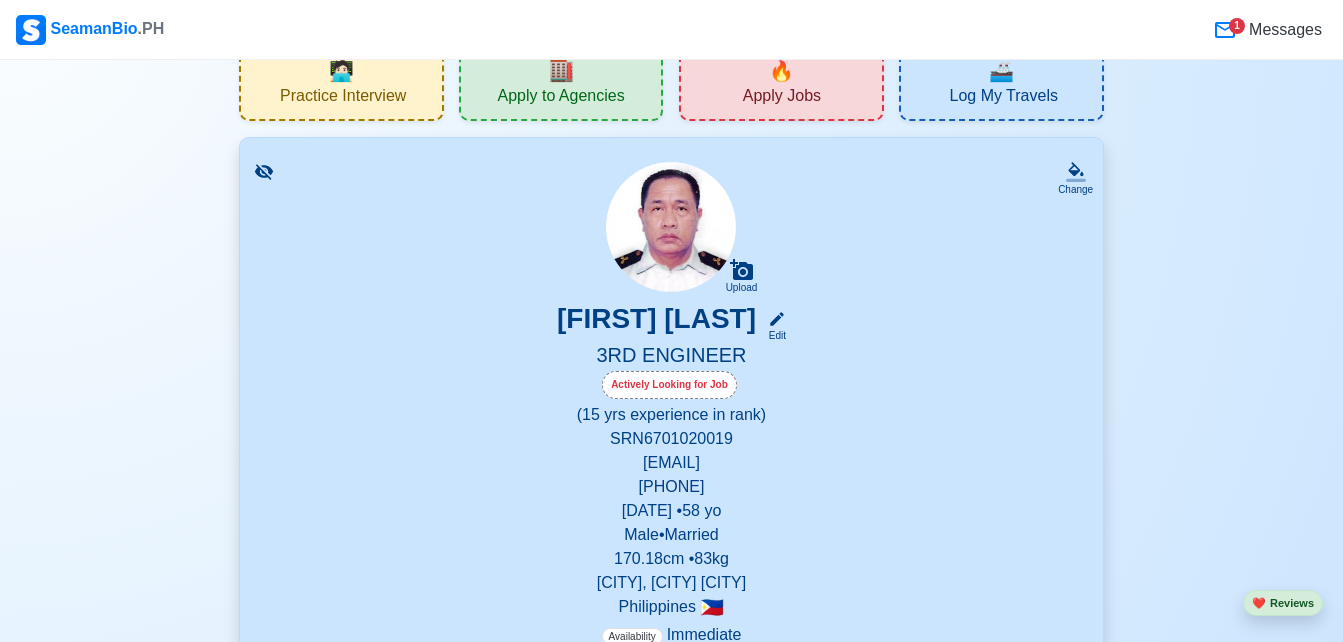 scroll, scrollTop: 0, scrollLeft: 0, axis: both 